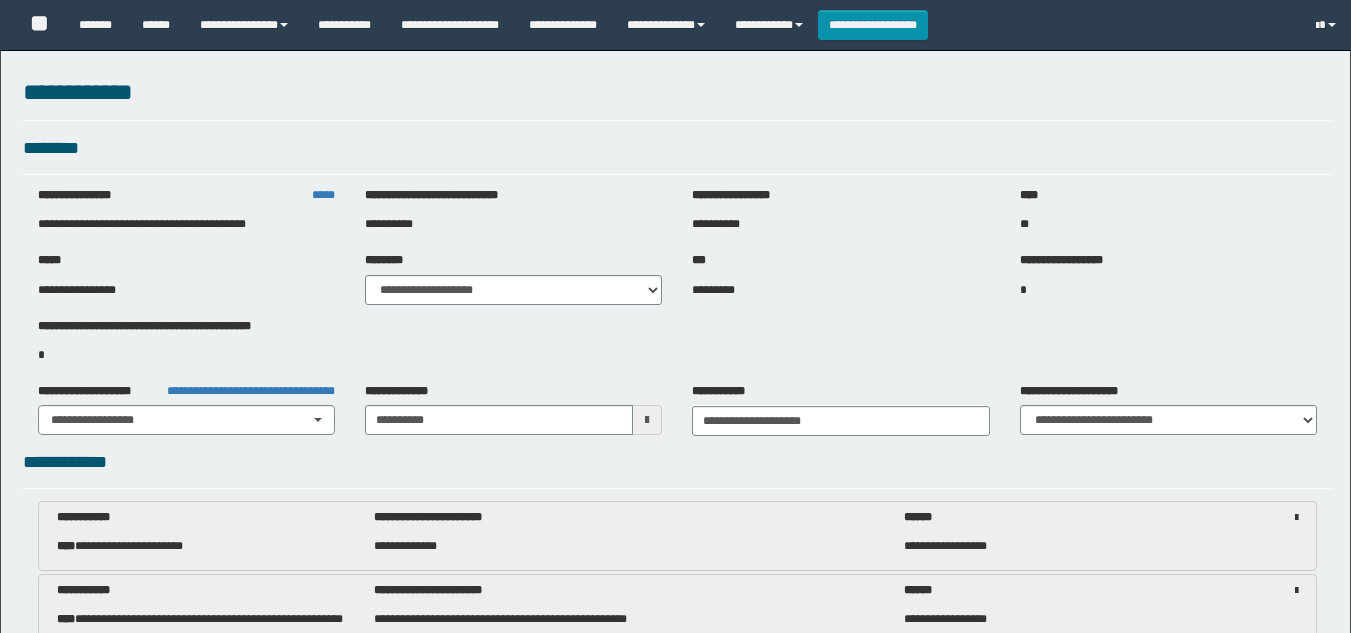 select on "***" 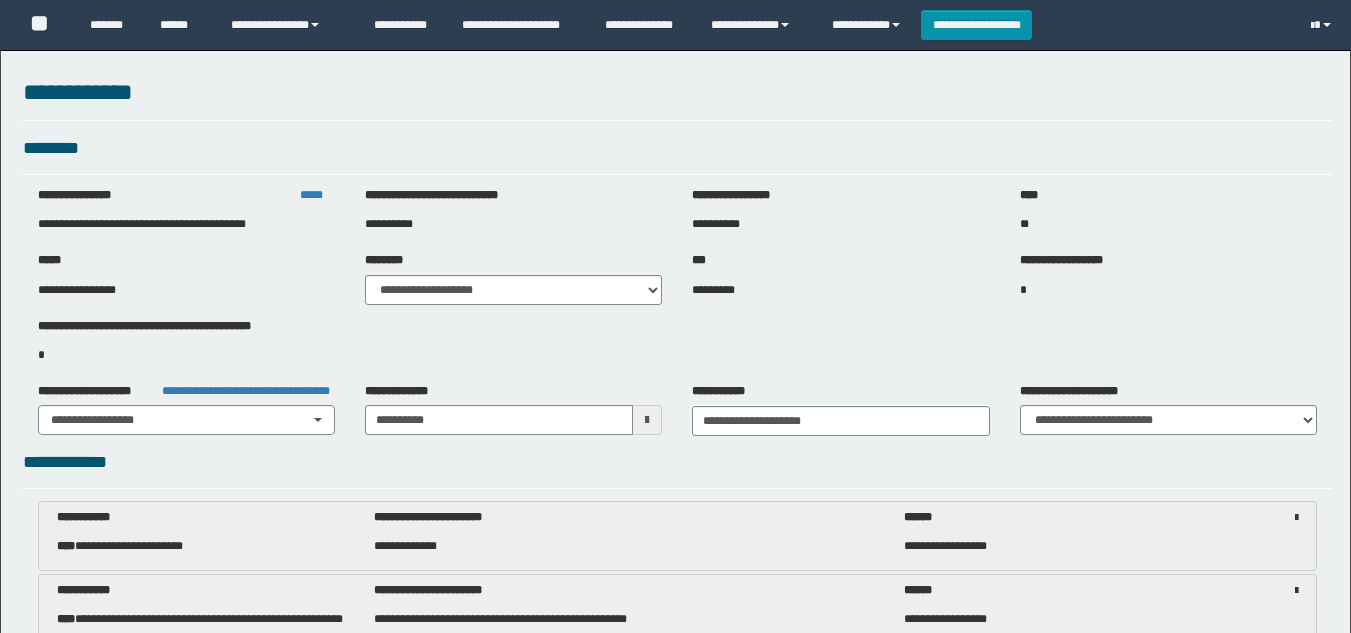 scroll, scrollTop: 4200, scrollLeft: 0, axis: vertical 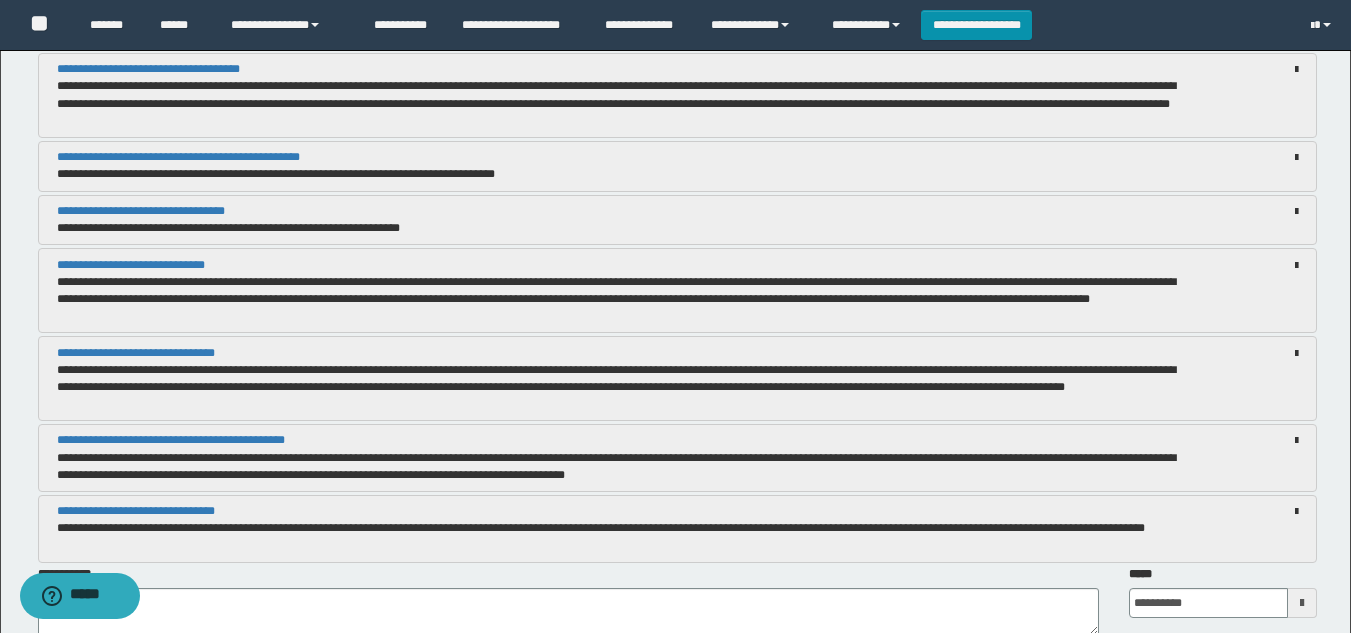 click at bounding box center [1302, 603] 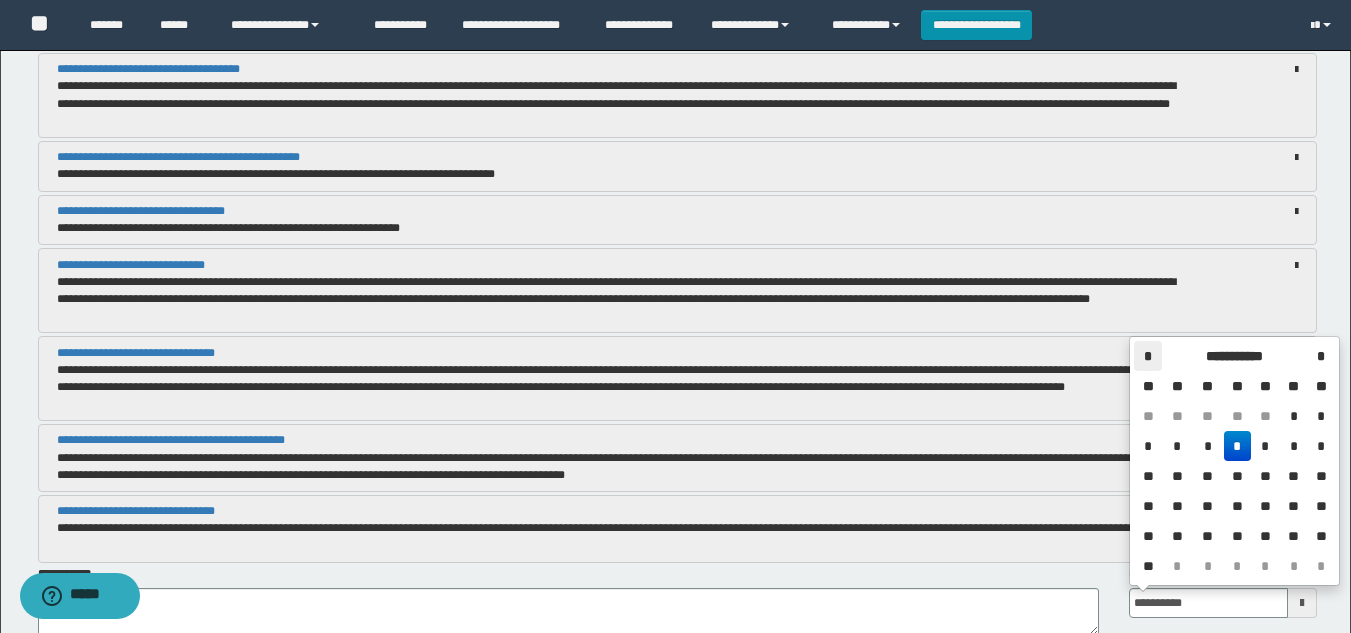 click on "*" at bounding box center (1148, 356) 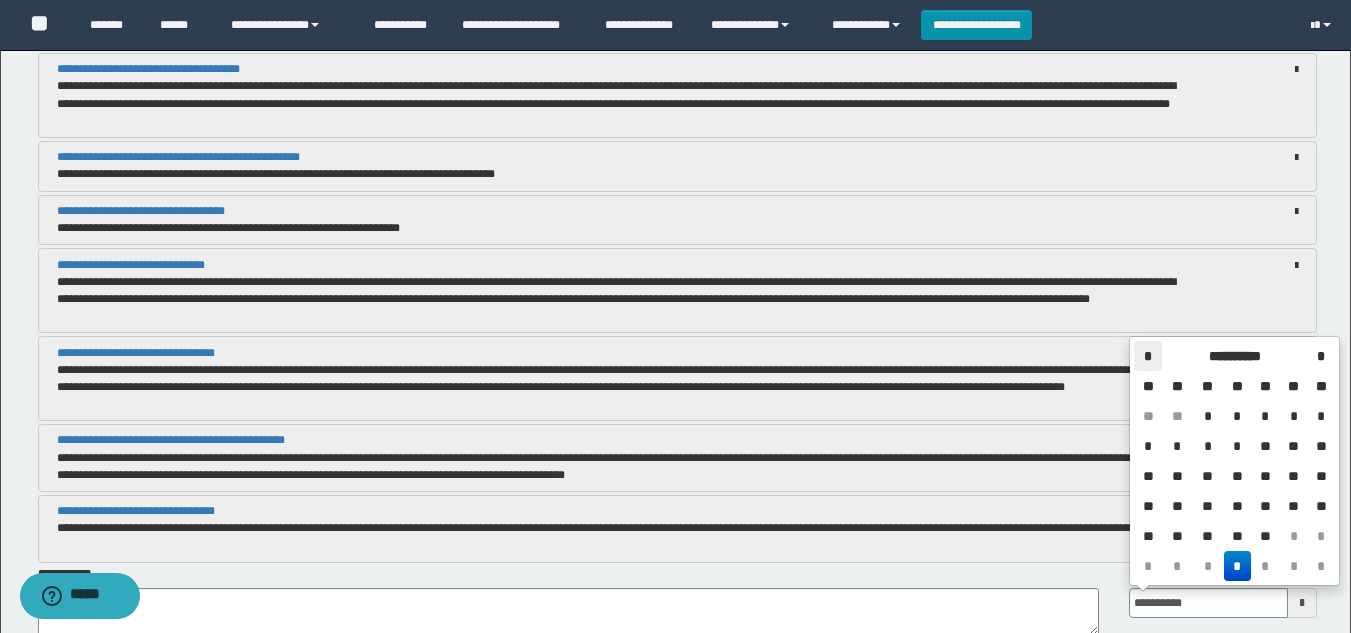 click on "*" at bounding box center (1148, 356) 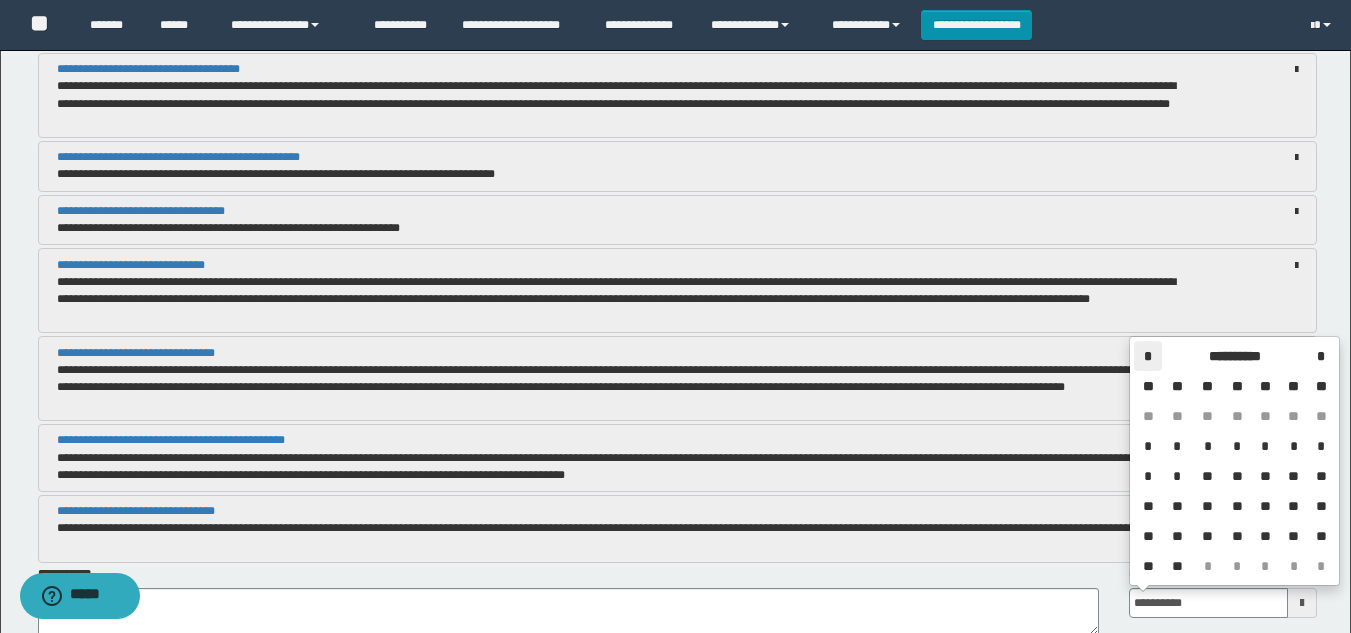 click on "*" at bounding box center (1148, 356) 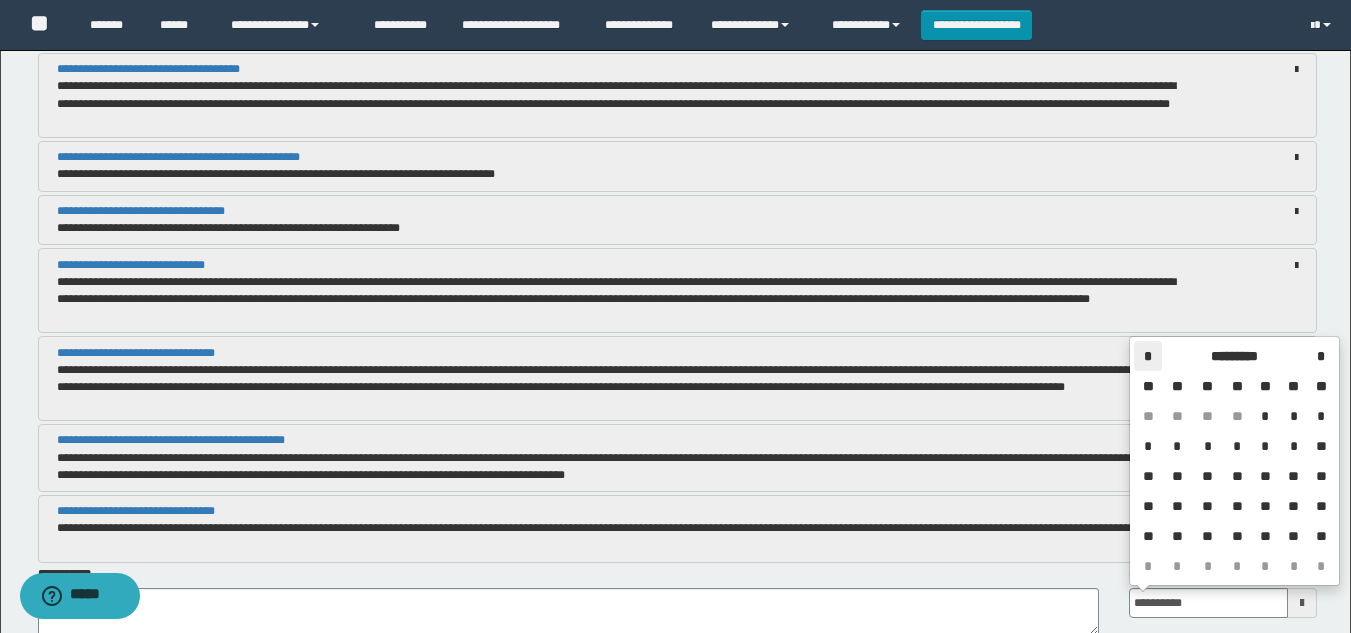 click on "*" at bounding box center [1148, 356] 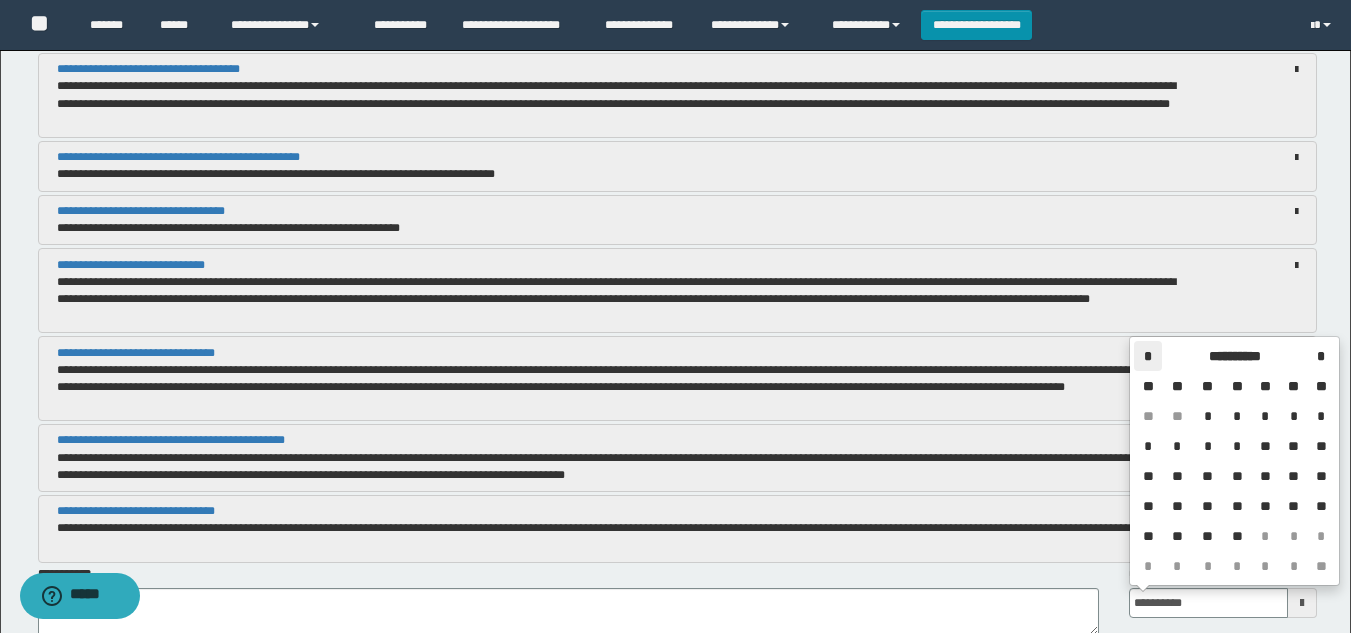 click on "*" at bounding box center [1148, 356] 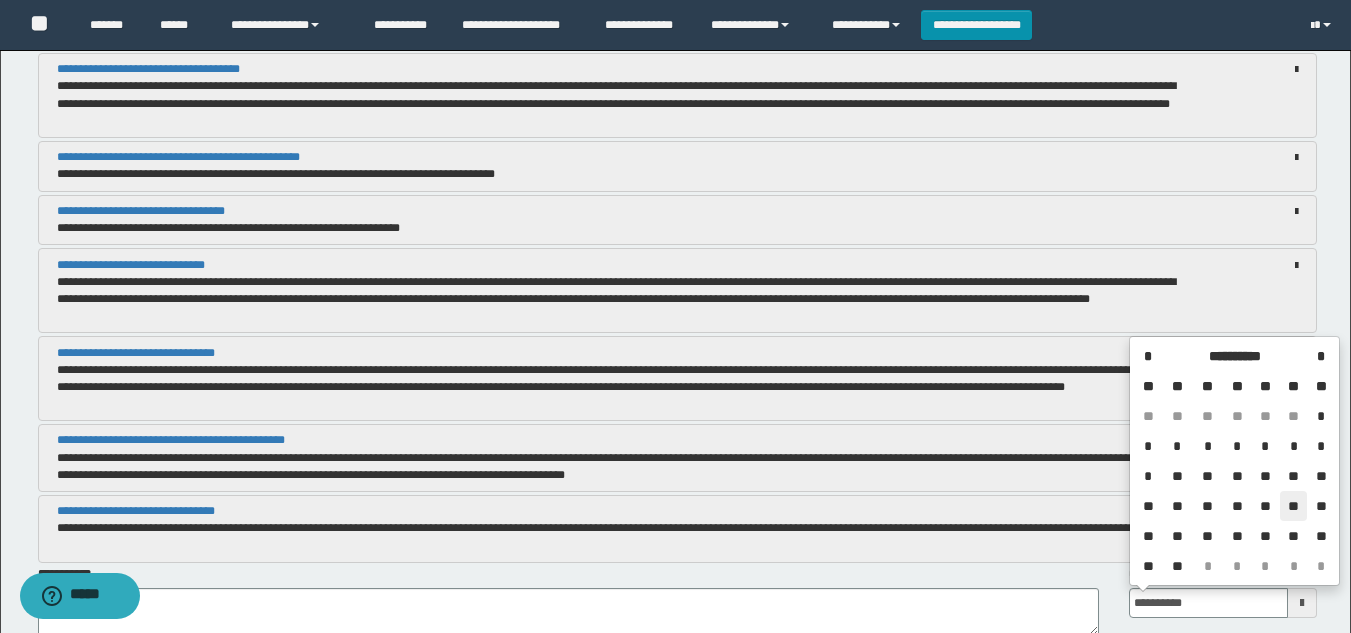 click on "**" at bounding box center [1294, 506] 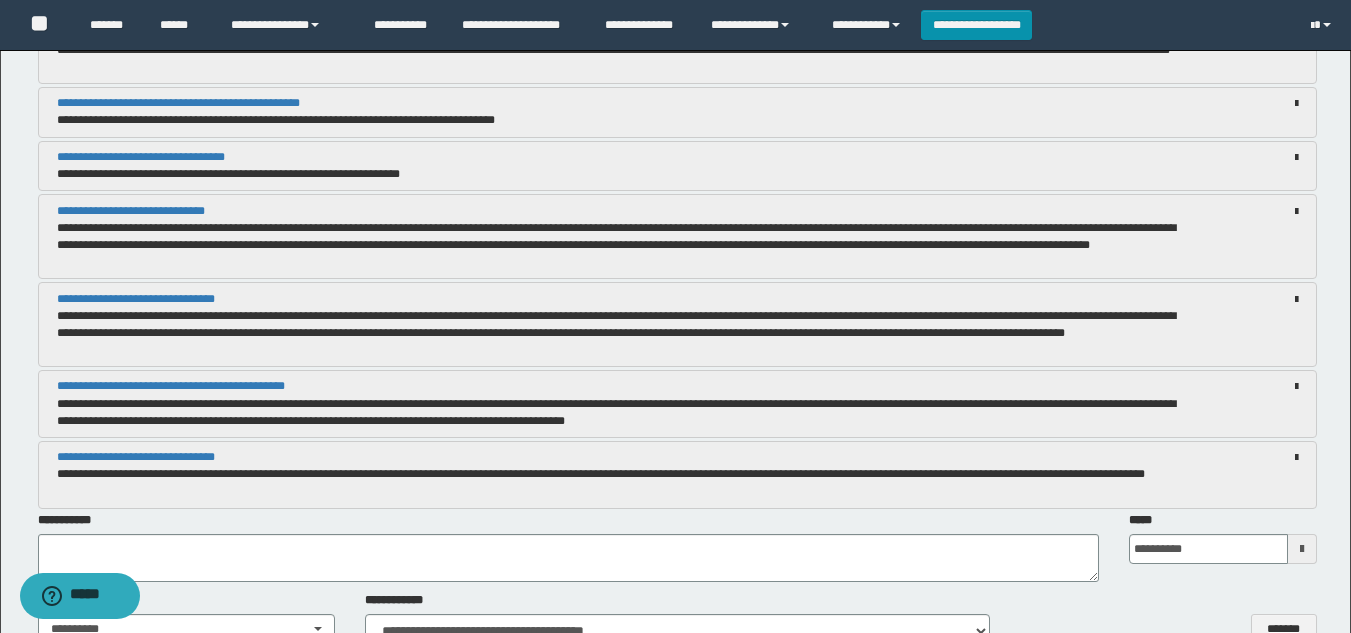 scroll, scrollTop: 4200, scrollLeft: 0, axis: vertical 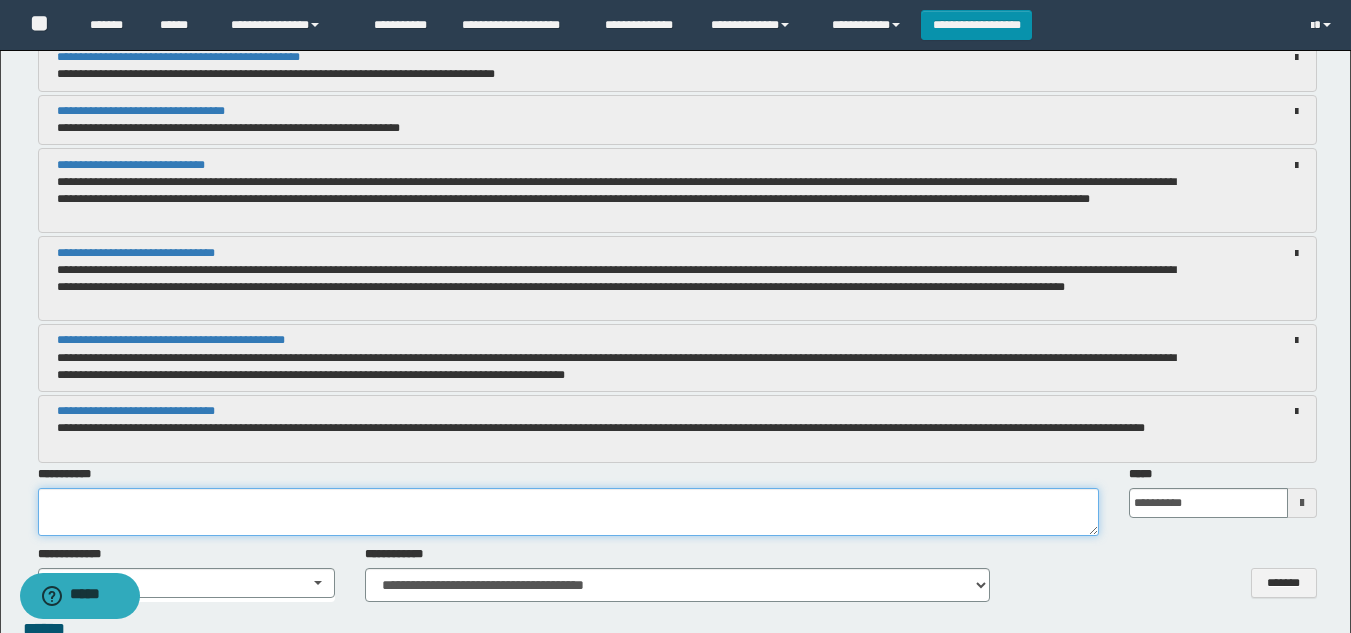click at bounding box center [568, 512] 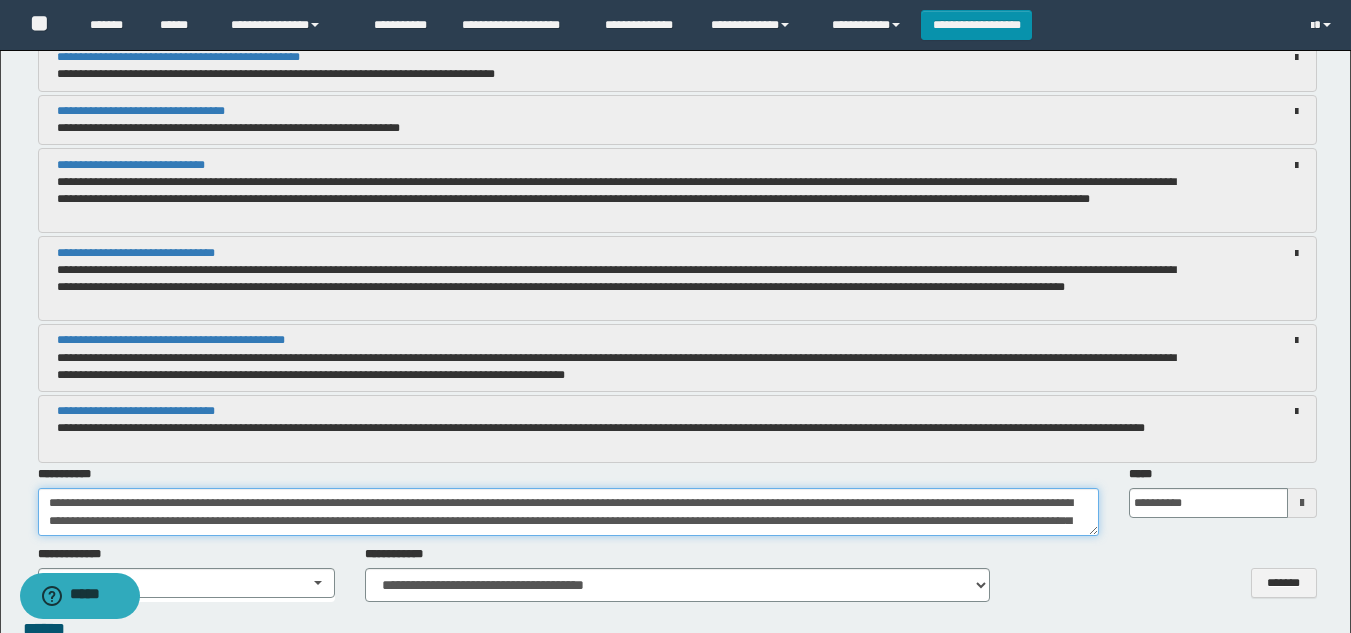 scroll, scrollTop: 11, scrollLeft: 0, axis: vertical 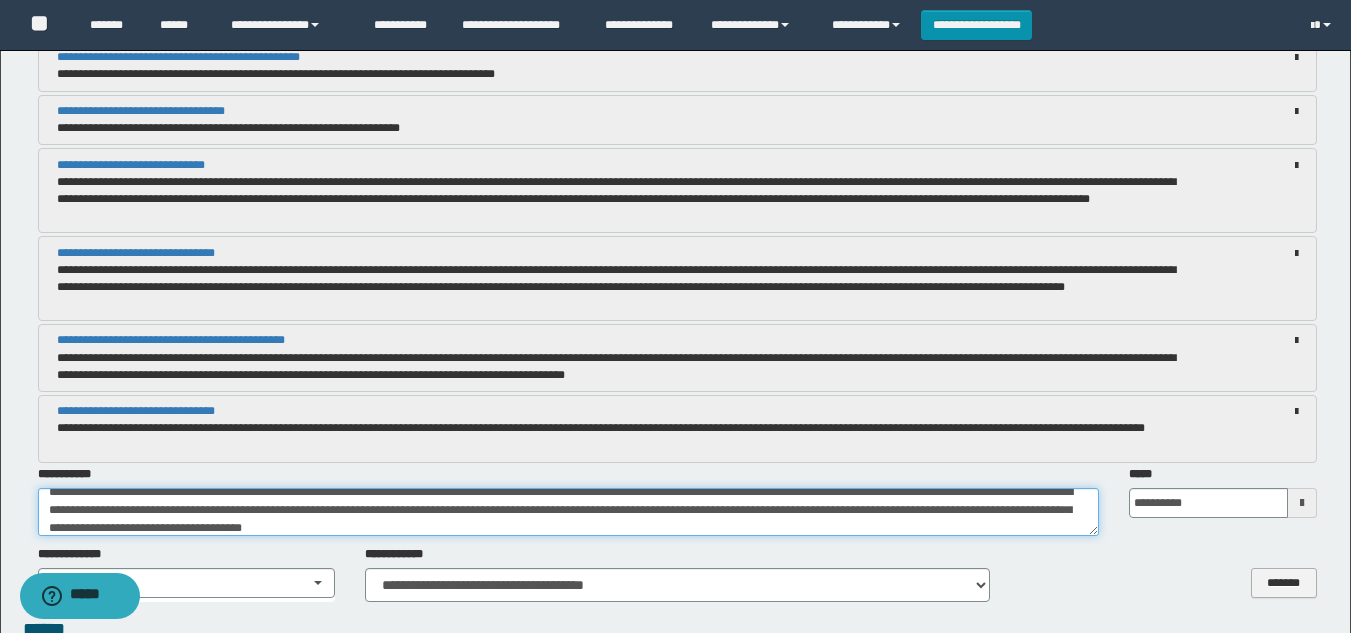 type on "**********" 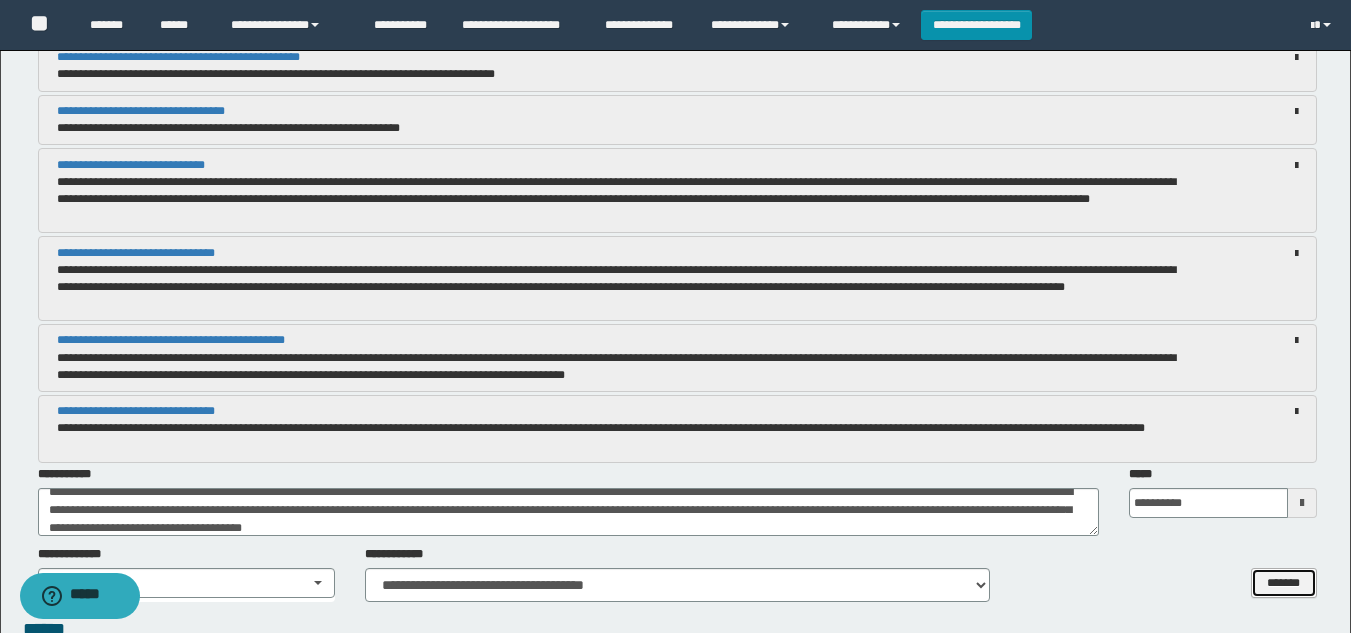 click on "*******" at bounding box center (1284, 583) 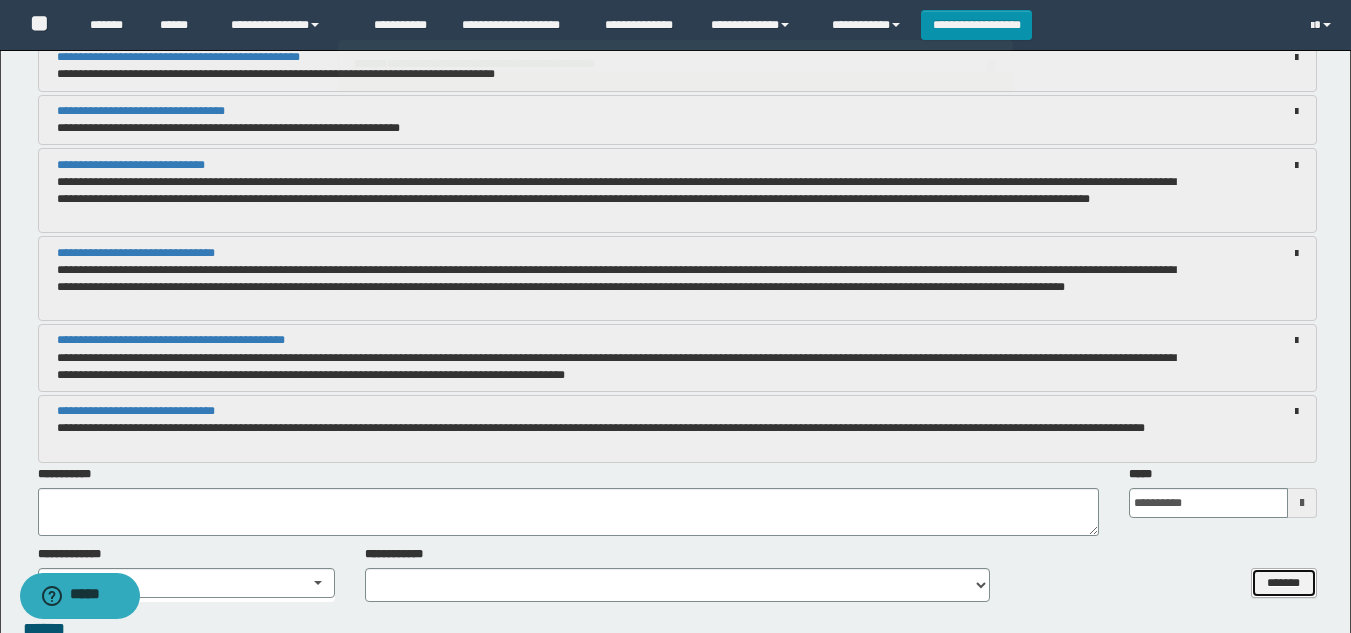 scroll, scrollTop: 0, scrollLeft: 0, axis: both 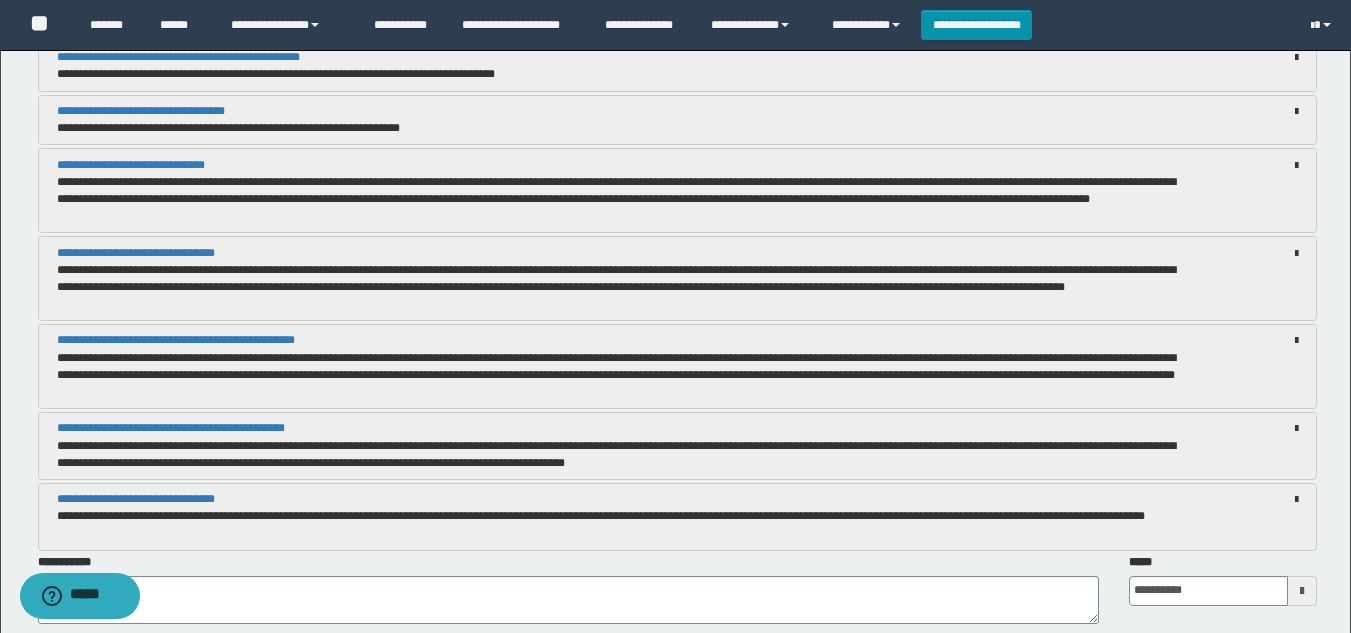 type 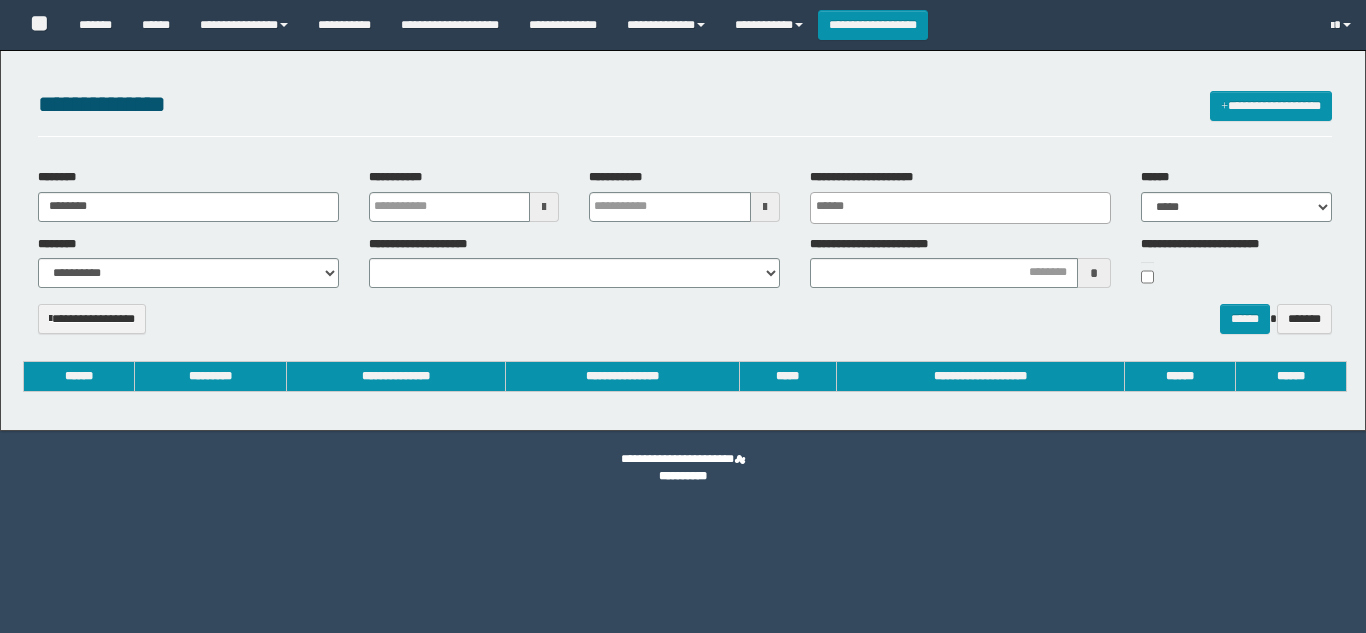 select 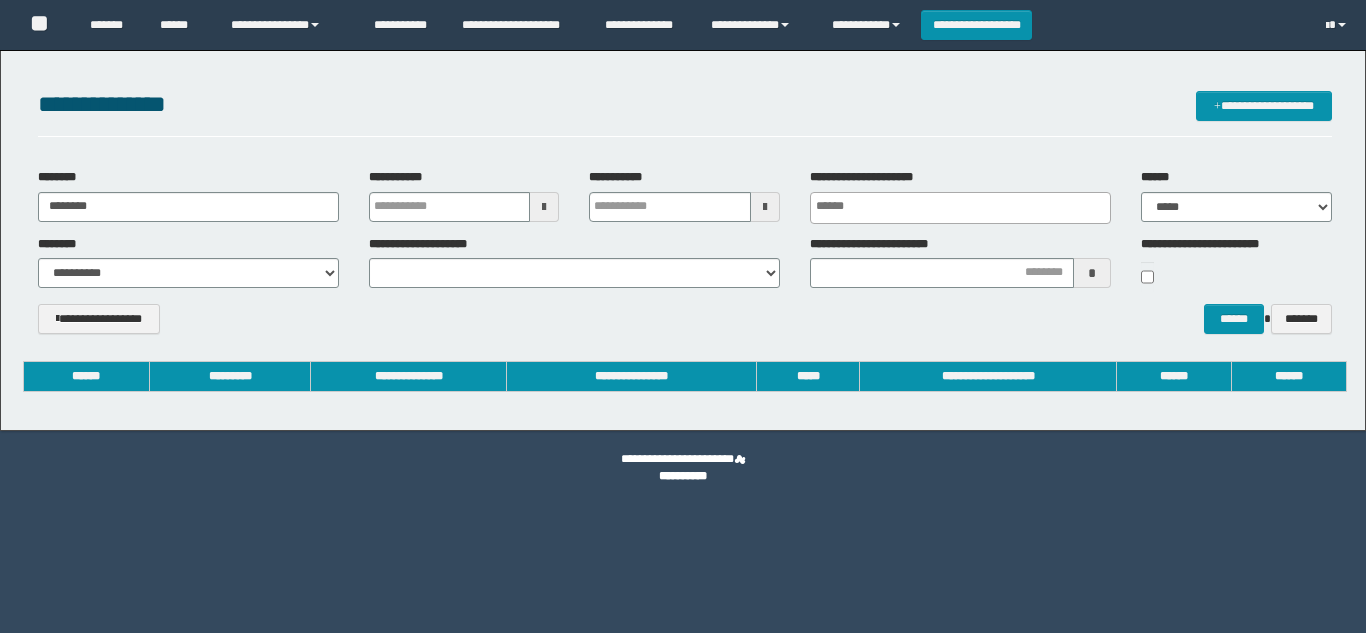 scroll, scrollTop: 0, scrollLeft: 0, axis: both 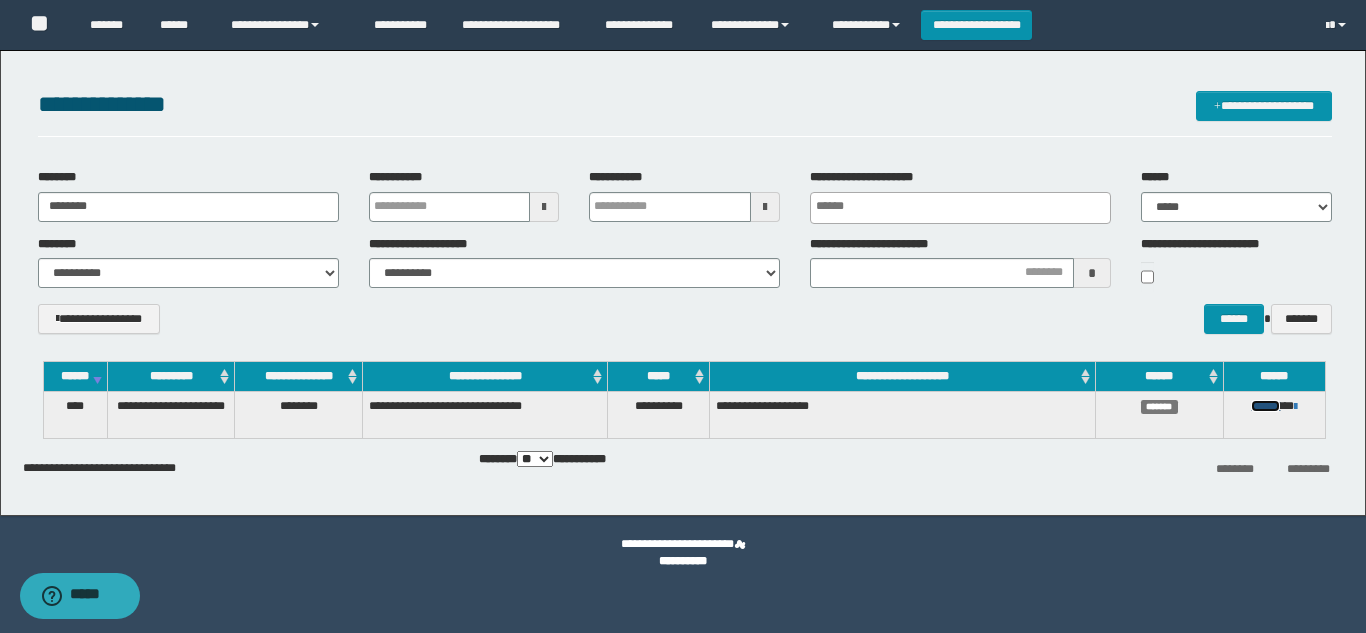 click on "******" at bounding box center (1265, 406) 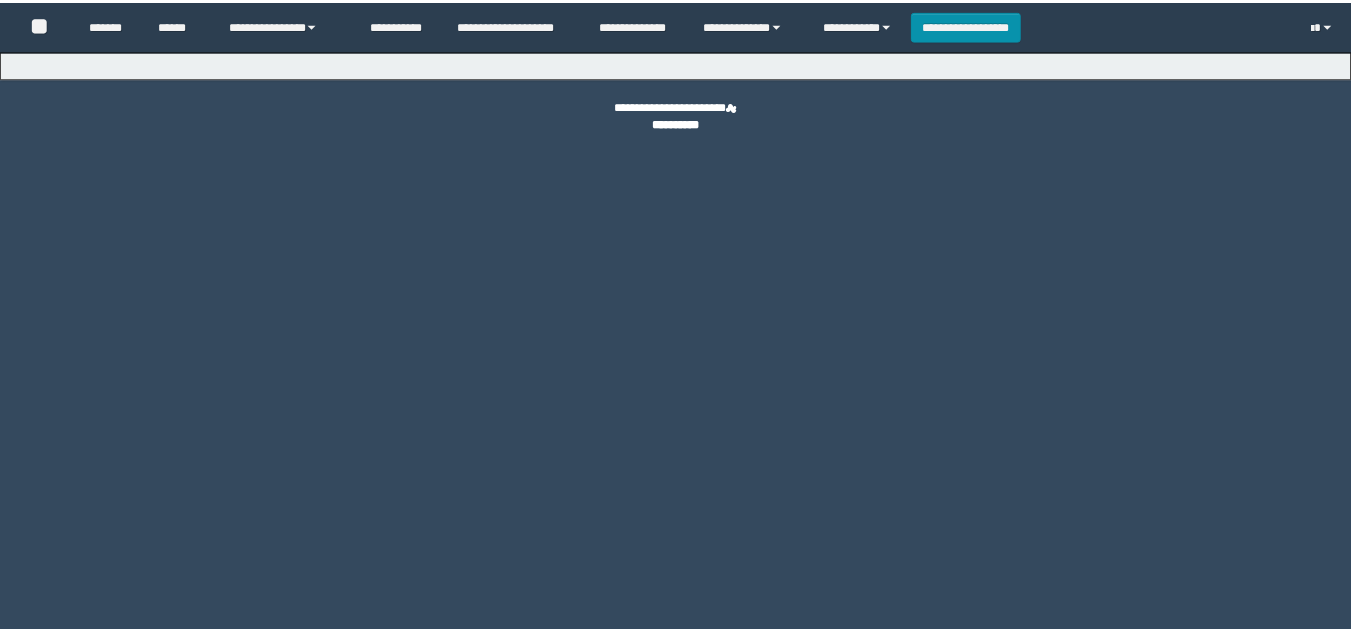 scroll, scrollTop: 0, scrollLeft: 0, axis: both 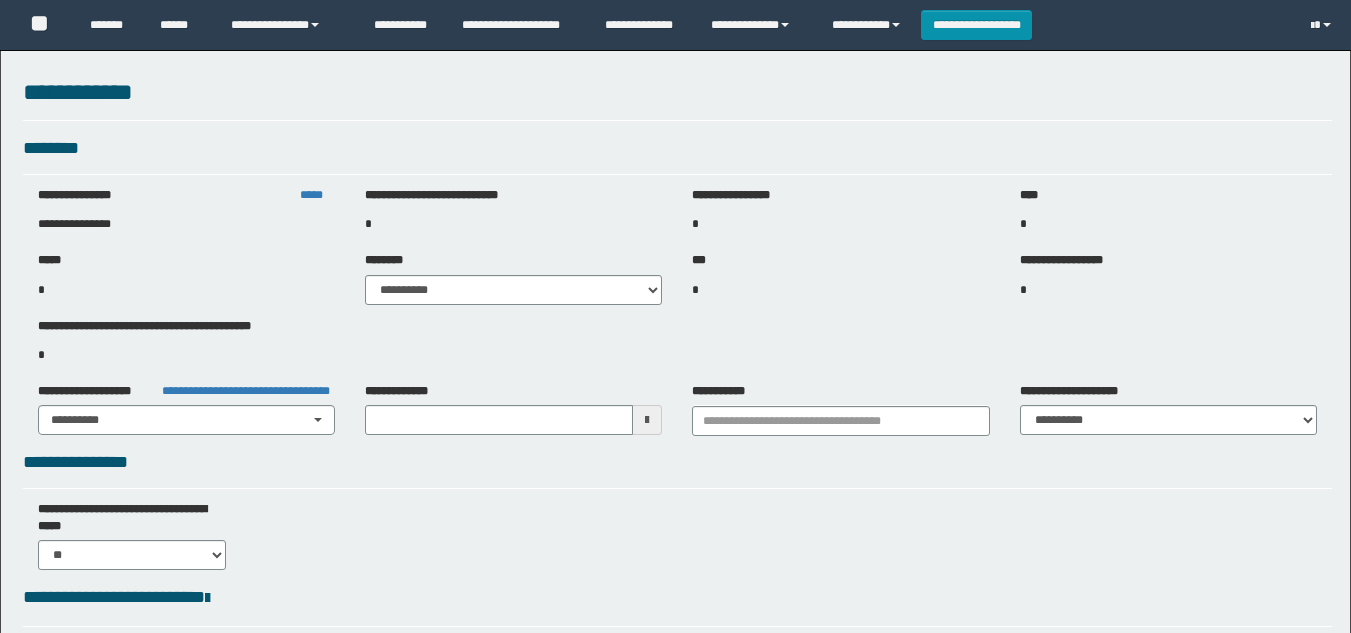type on "**********" 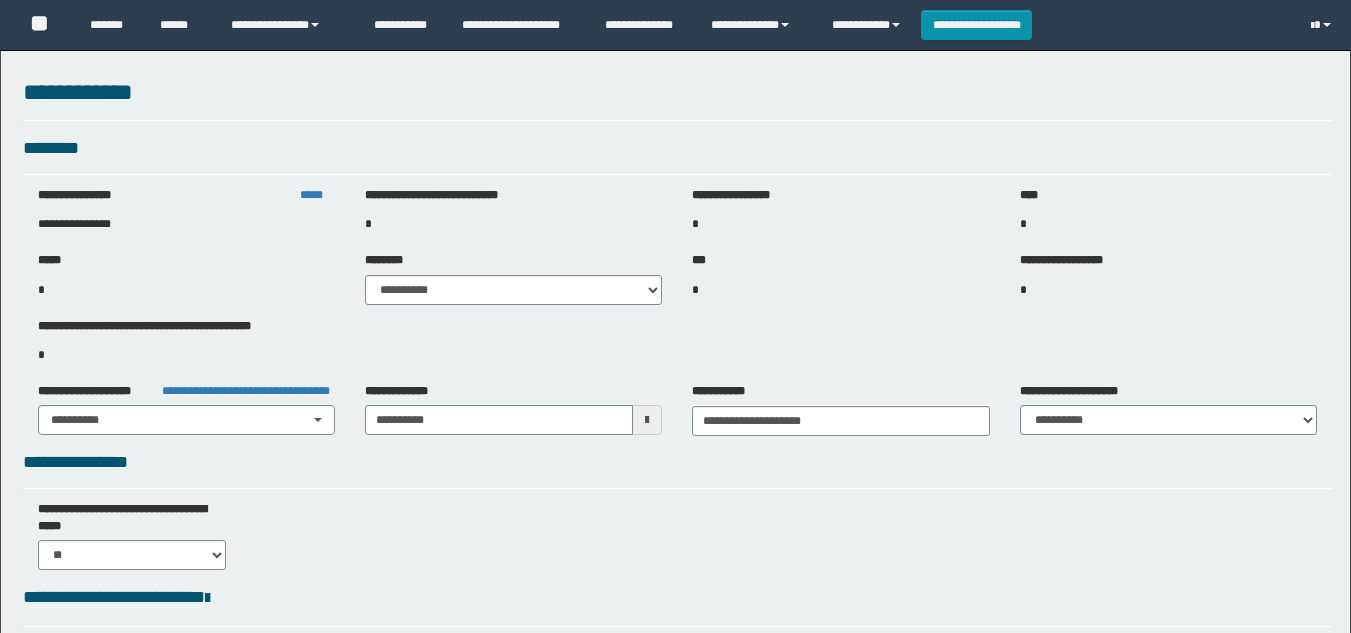 scroll, scrollTop: 0, scrollLeft: 0, axis: both 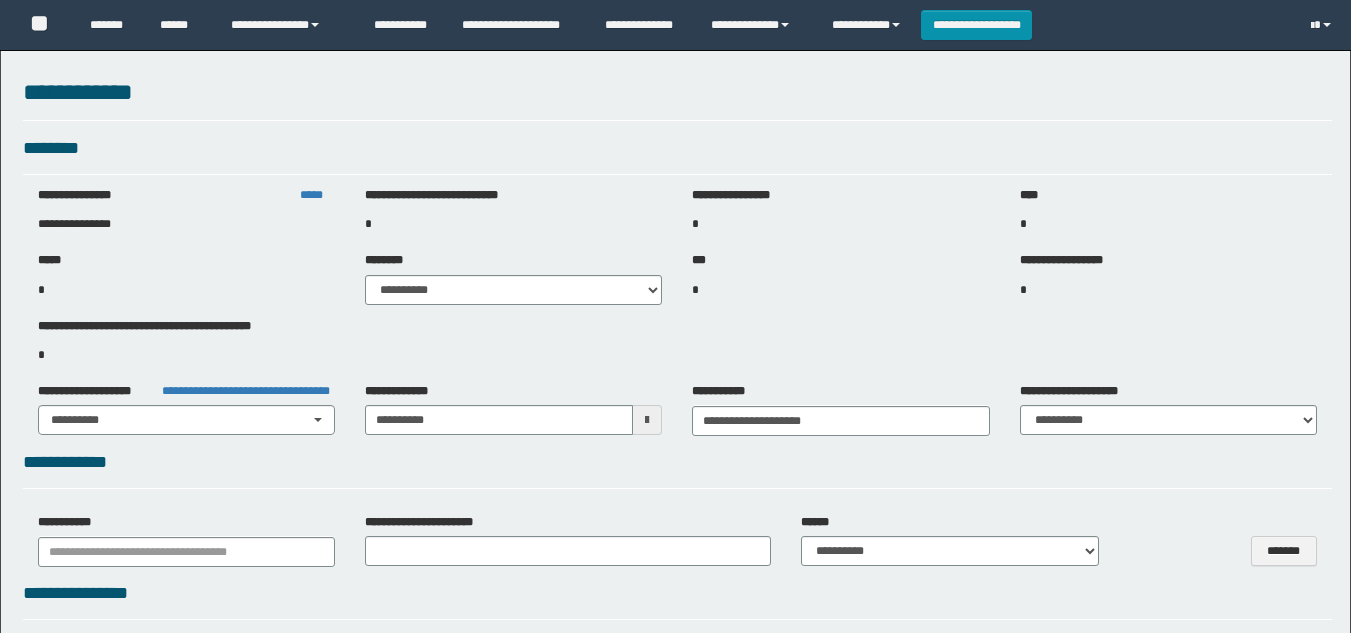 select on "***" 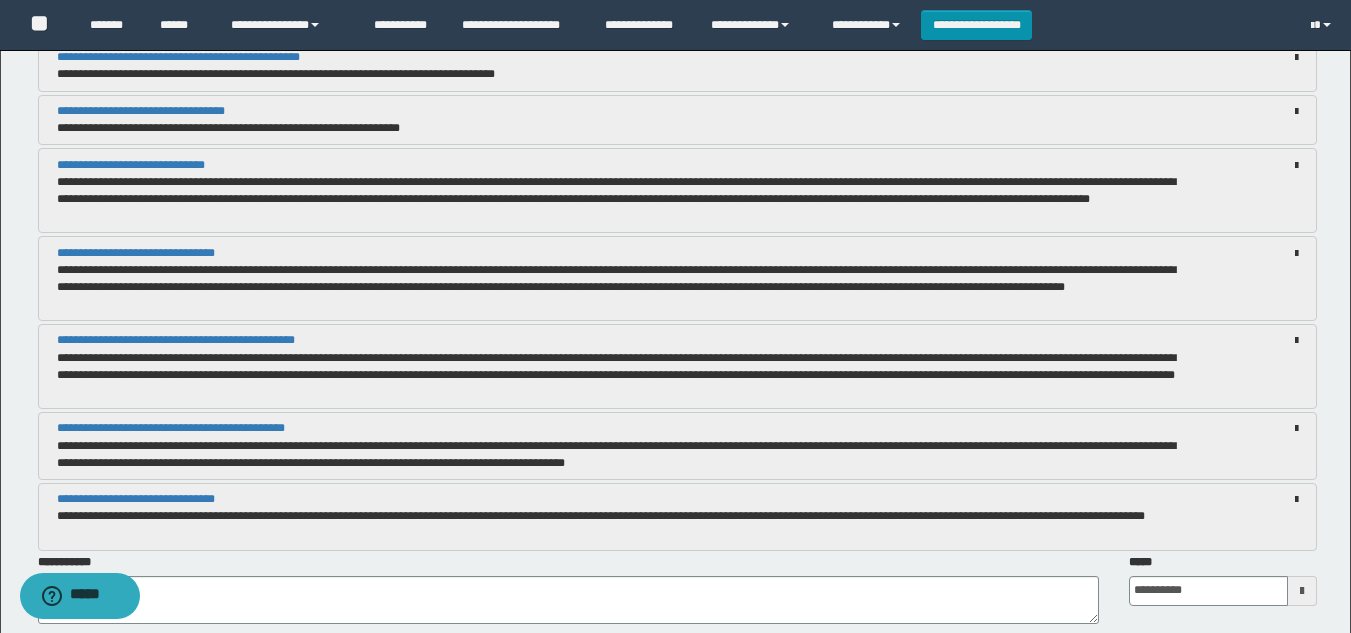 scroll, scrollTop: 4300, scrollLeft: 0, axis: vertical 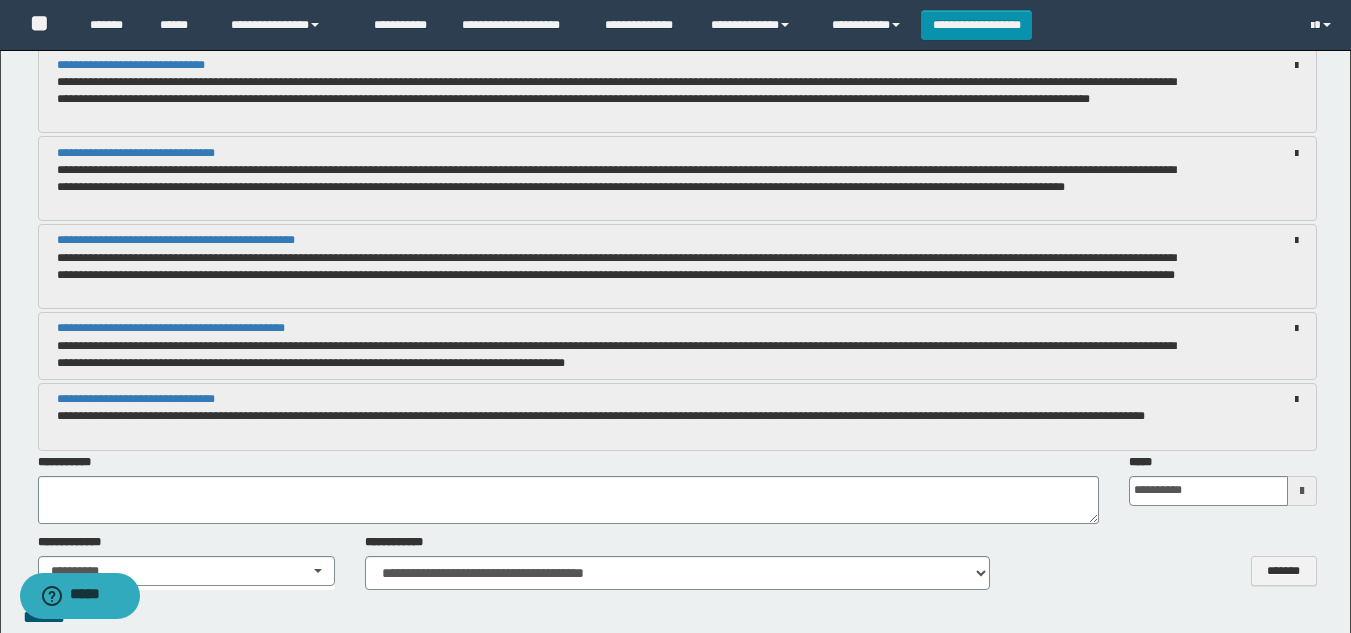 click at bounding box center [1302, 491] 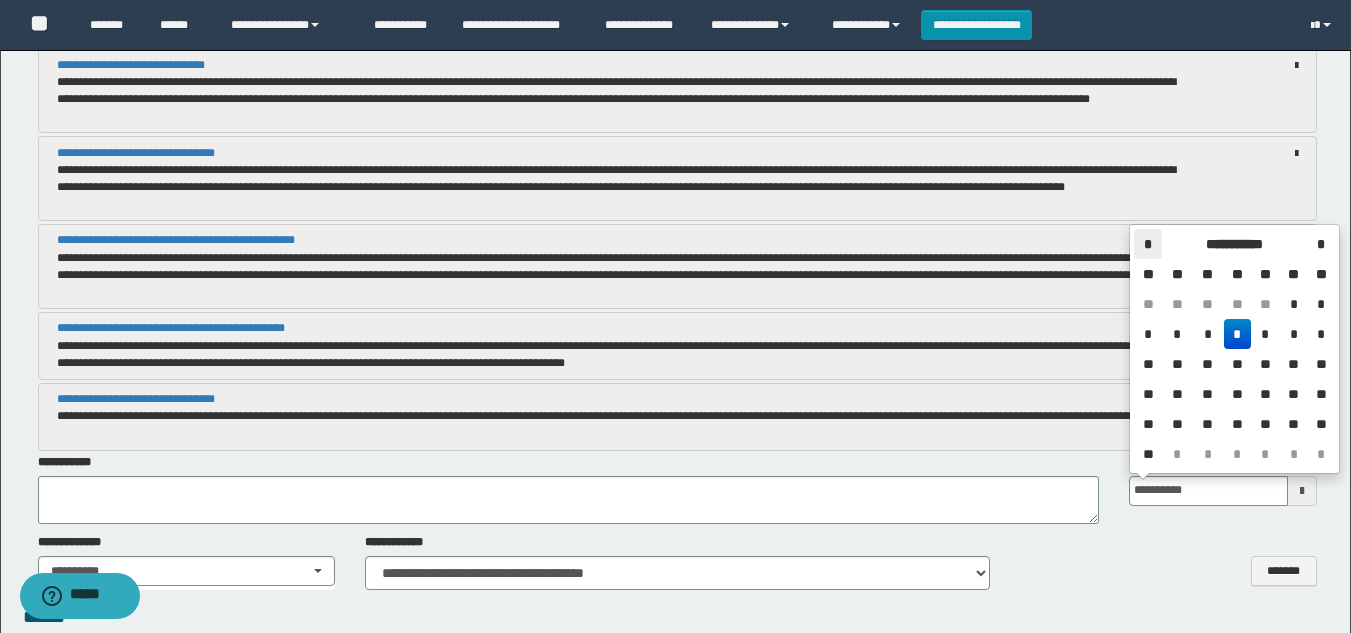 click on "*" at bounding box center (1148, 244) 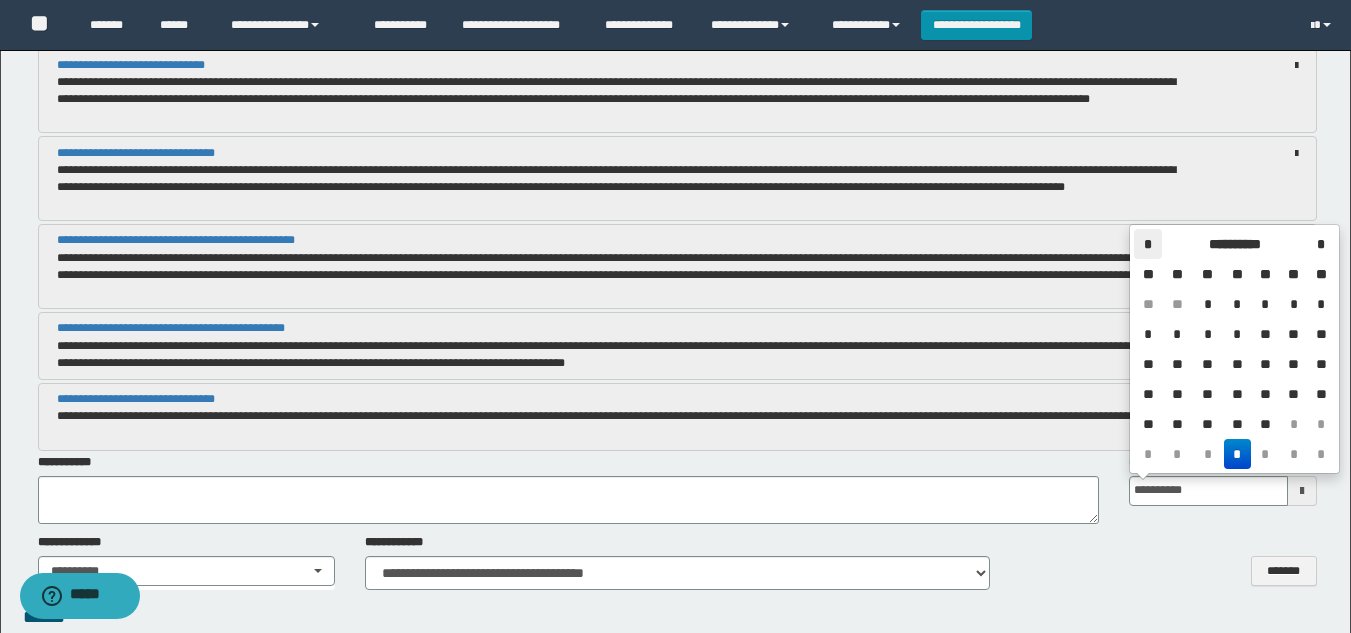 click on "*" at bounding box center (1148, 244) 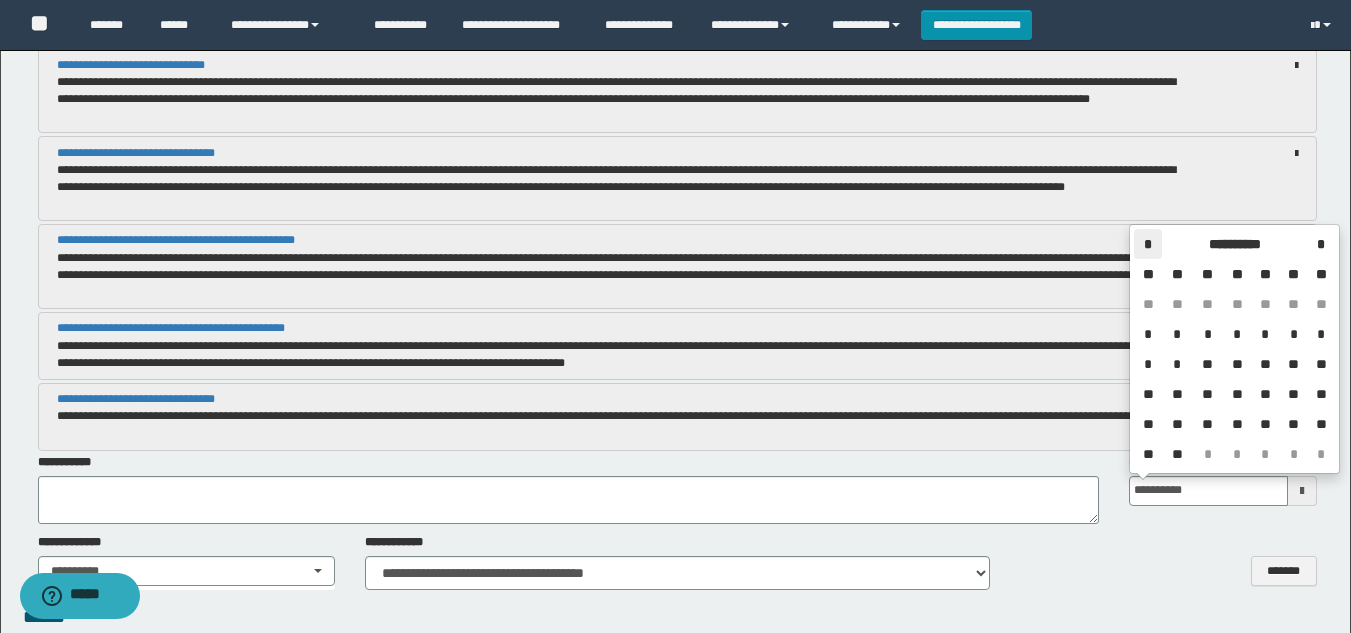 click on "*" at bounding box center [1148, 244] 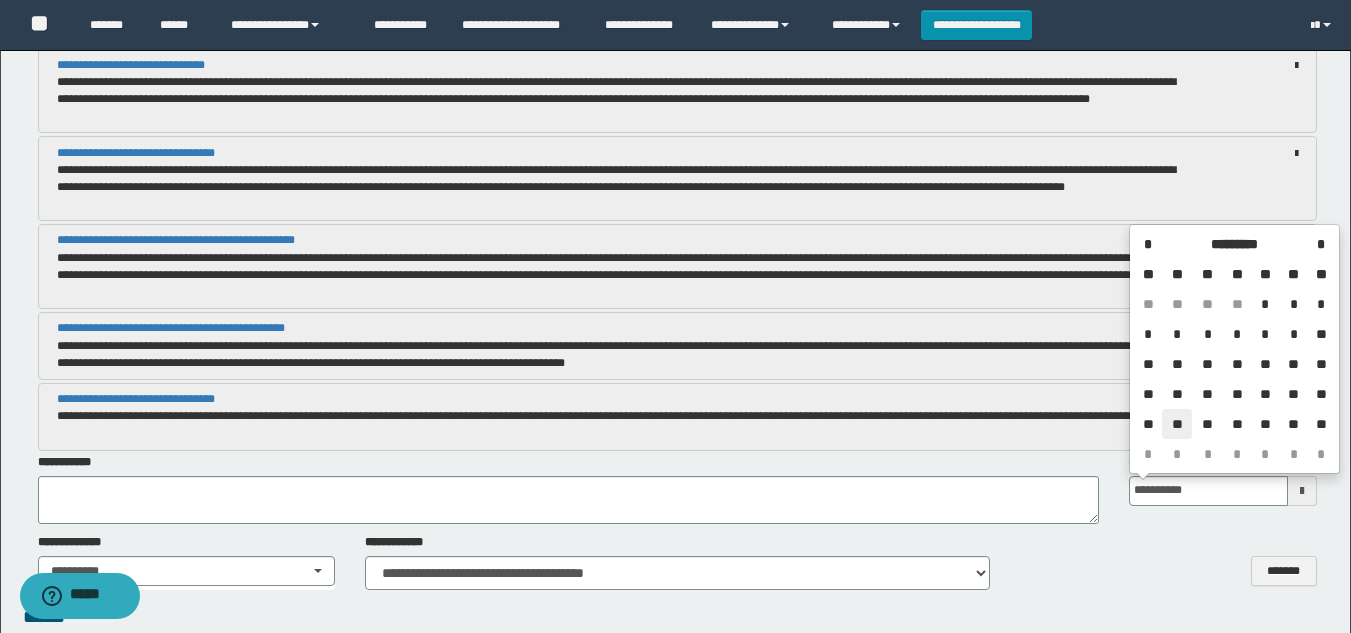 click on "**" at bounding box center [1176, 424] 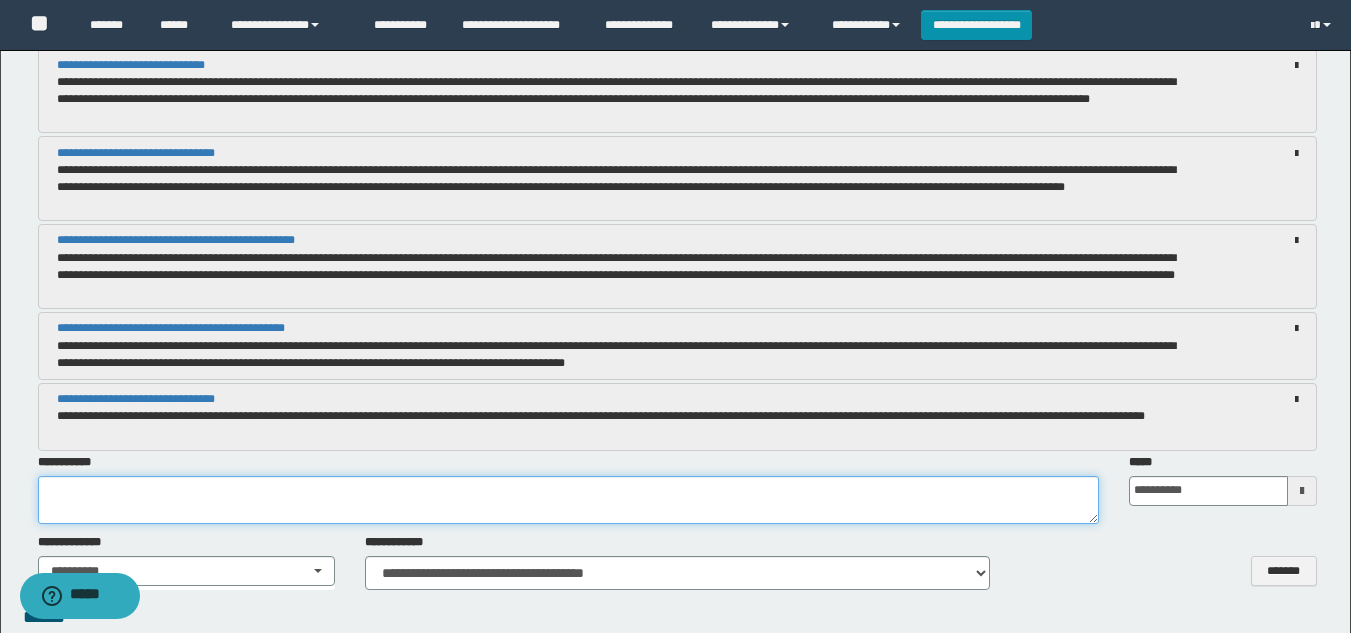 click at bounding box center (568, 500) 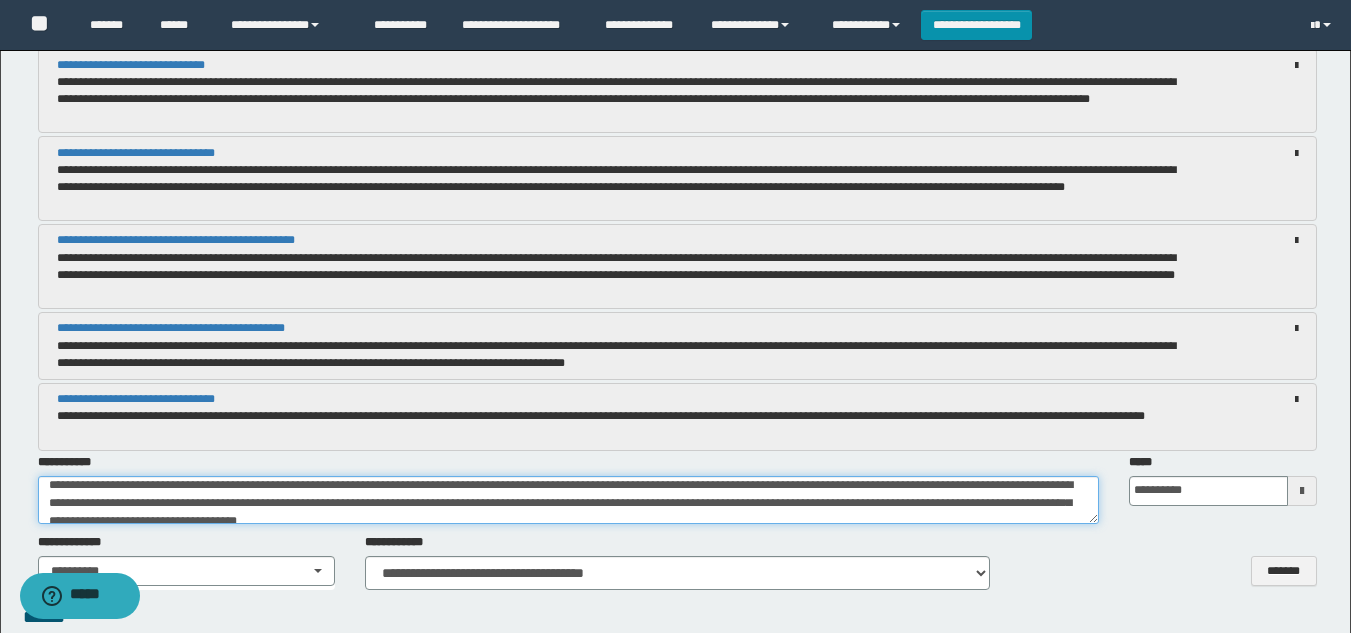 scroll, scrollTop: 11, scrollLeft: 0, axis: vertical 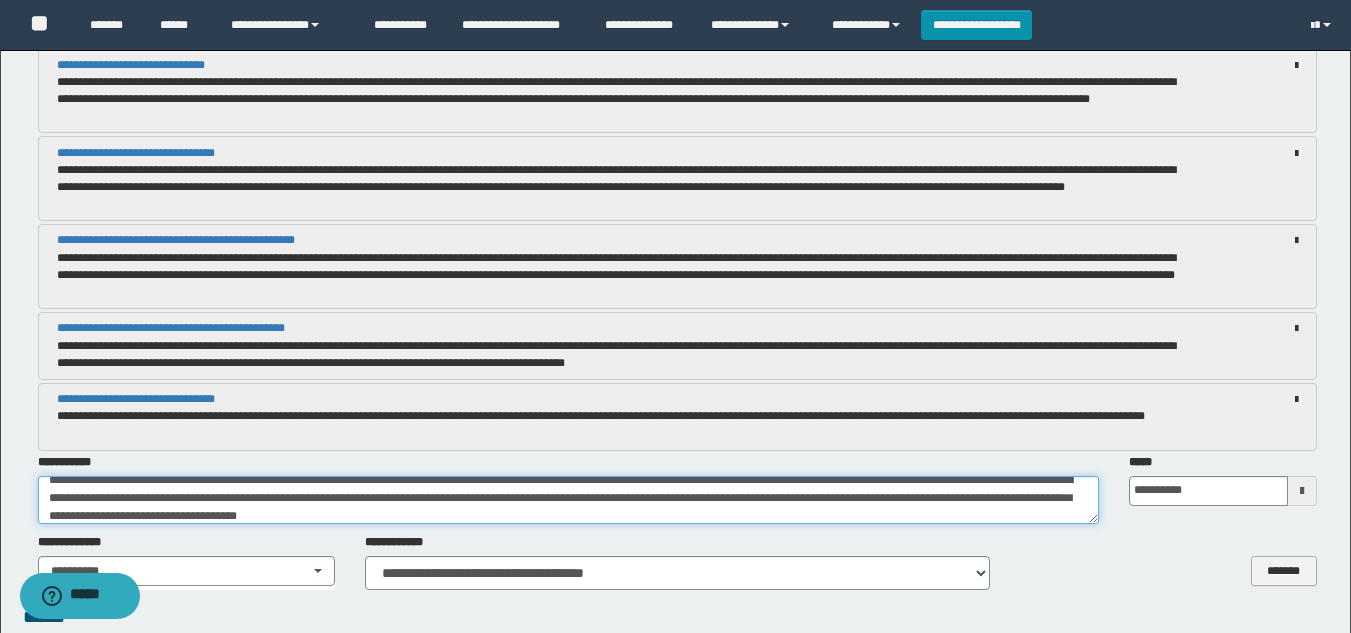 type on "**********" 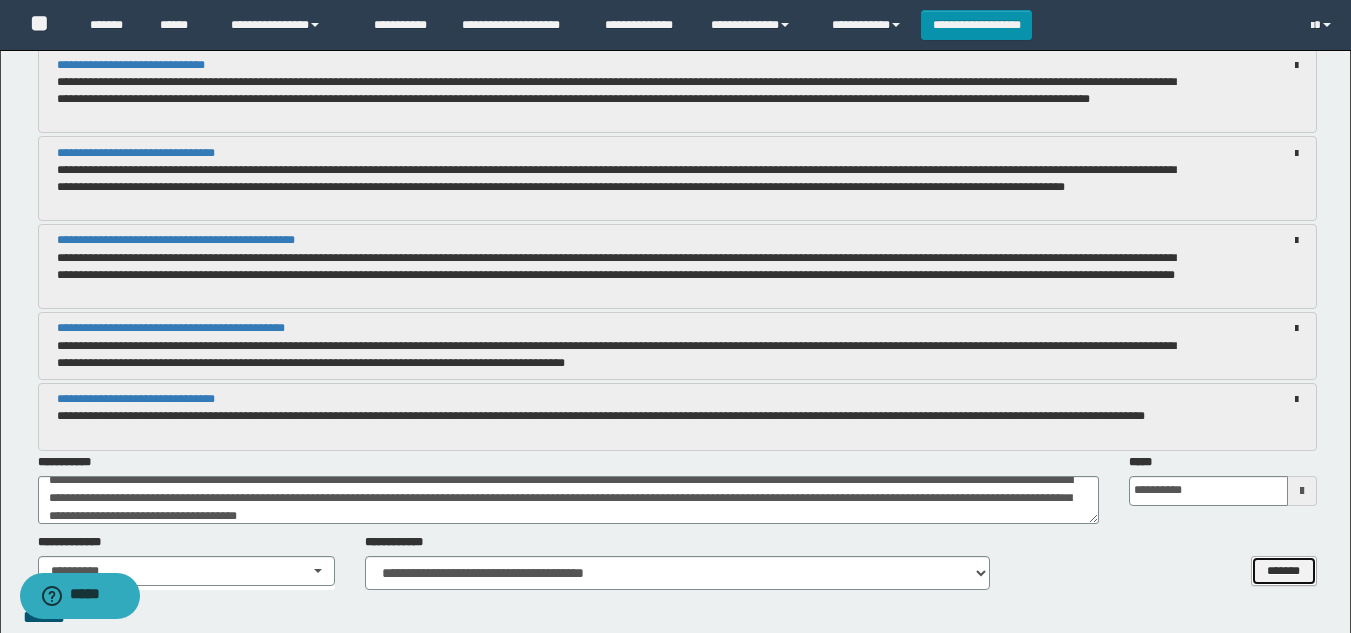 click on "*******" at bounding box center [1284, 571] 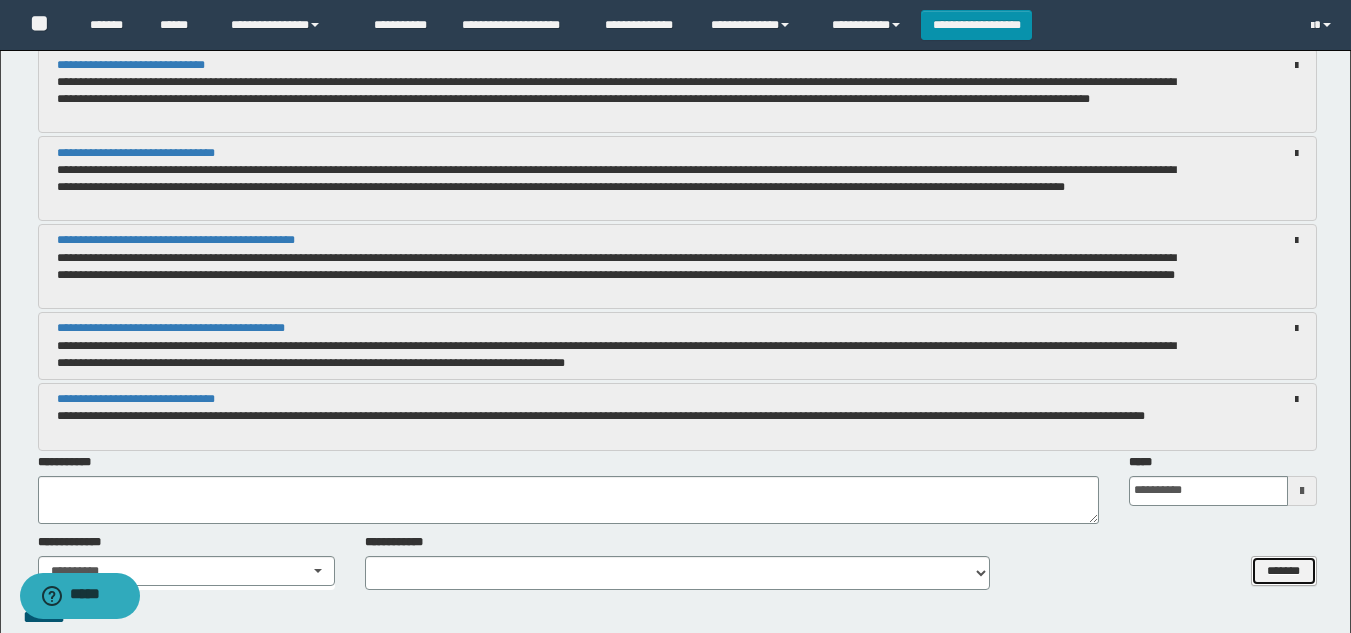 scroll, scrollTop: 0, scrollLeft: 0, axis: both 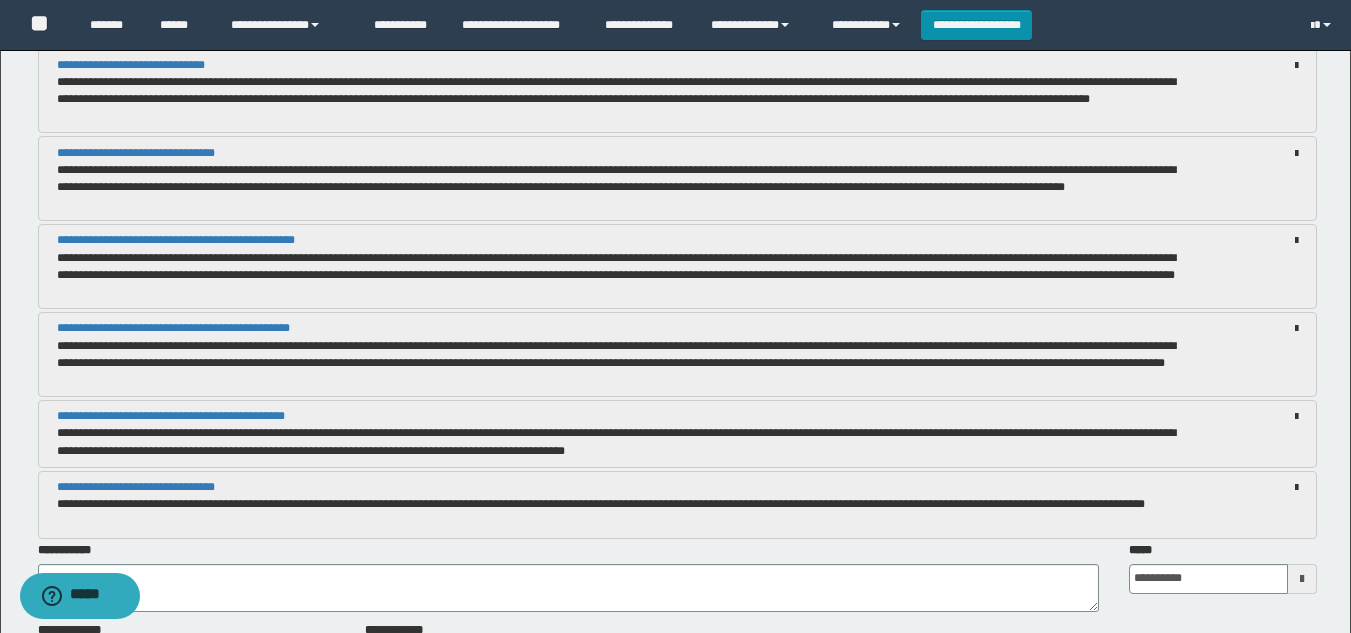 type 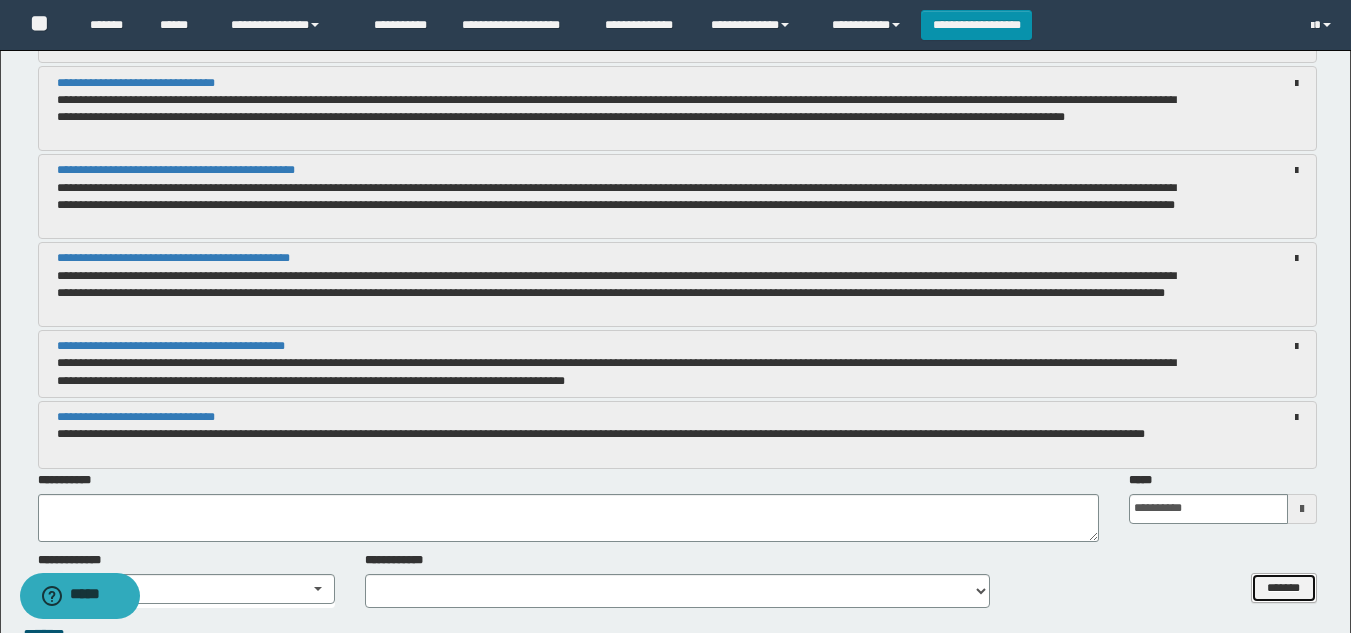 scroll, scrollTop: 4500, scrollLeft: 0, axis: vertical 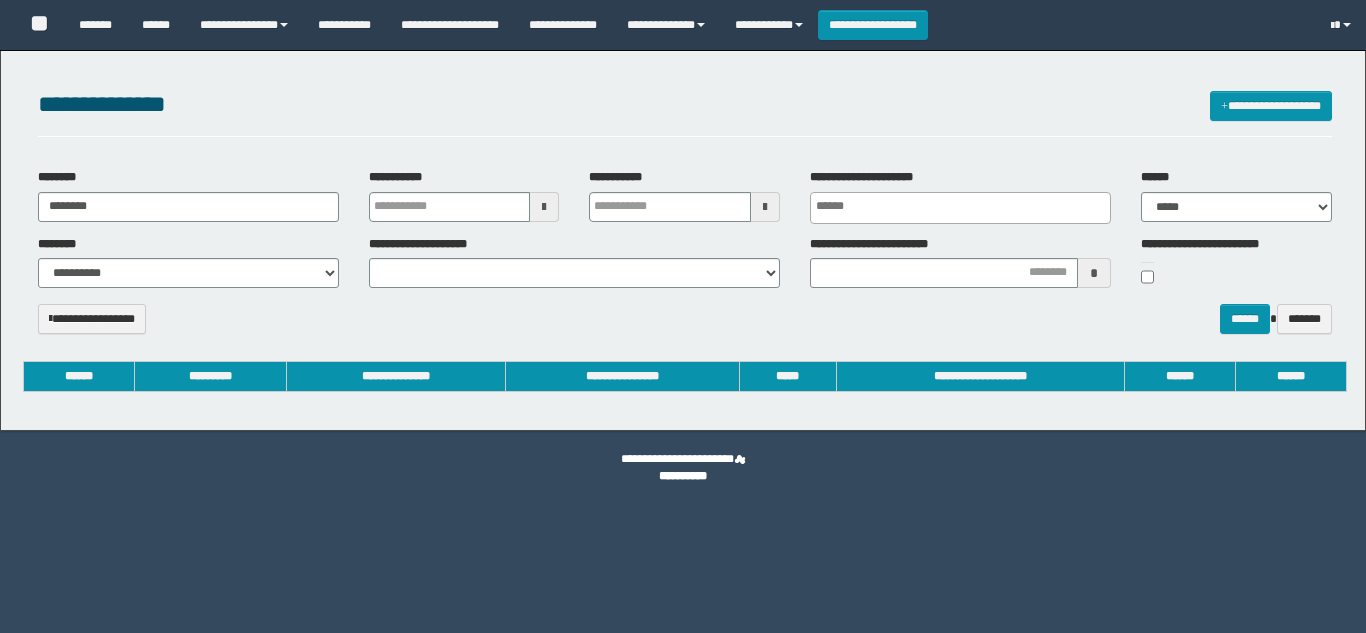 select 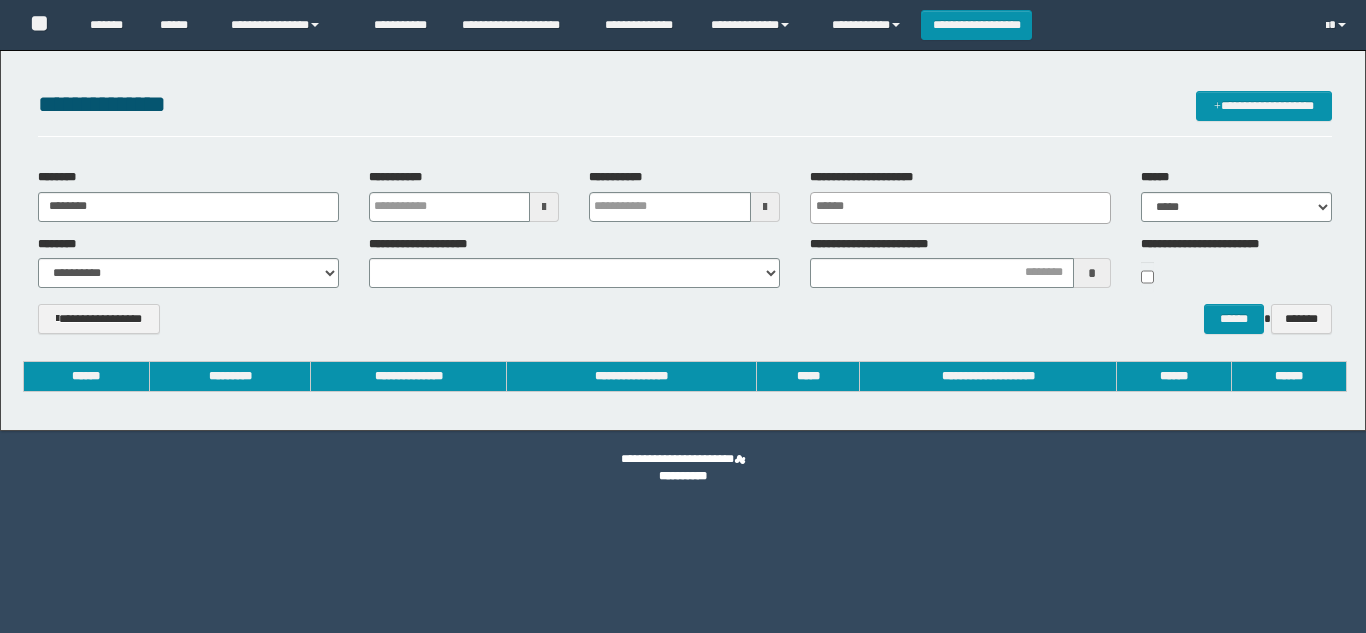 scroll, scrollTop: 0, scrollLeft: 0, axis: both 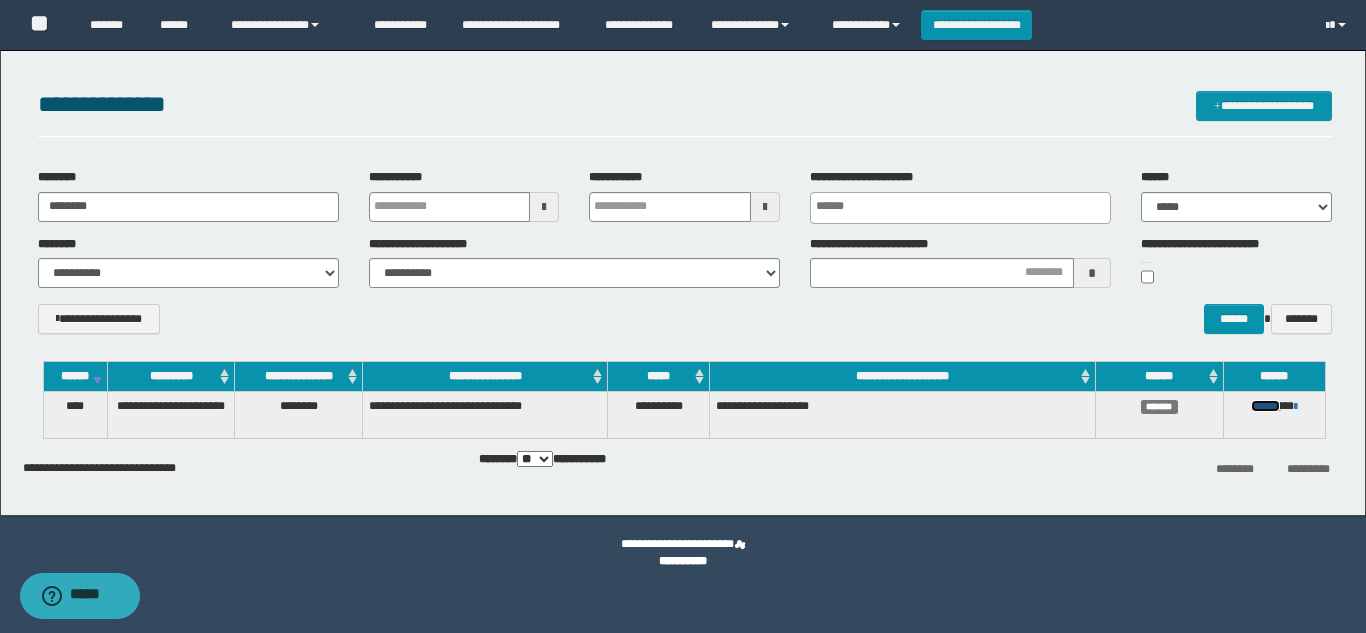 click on "******" at bounding box center (1265, 406) 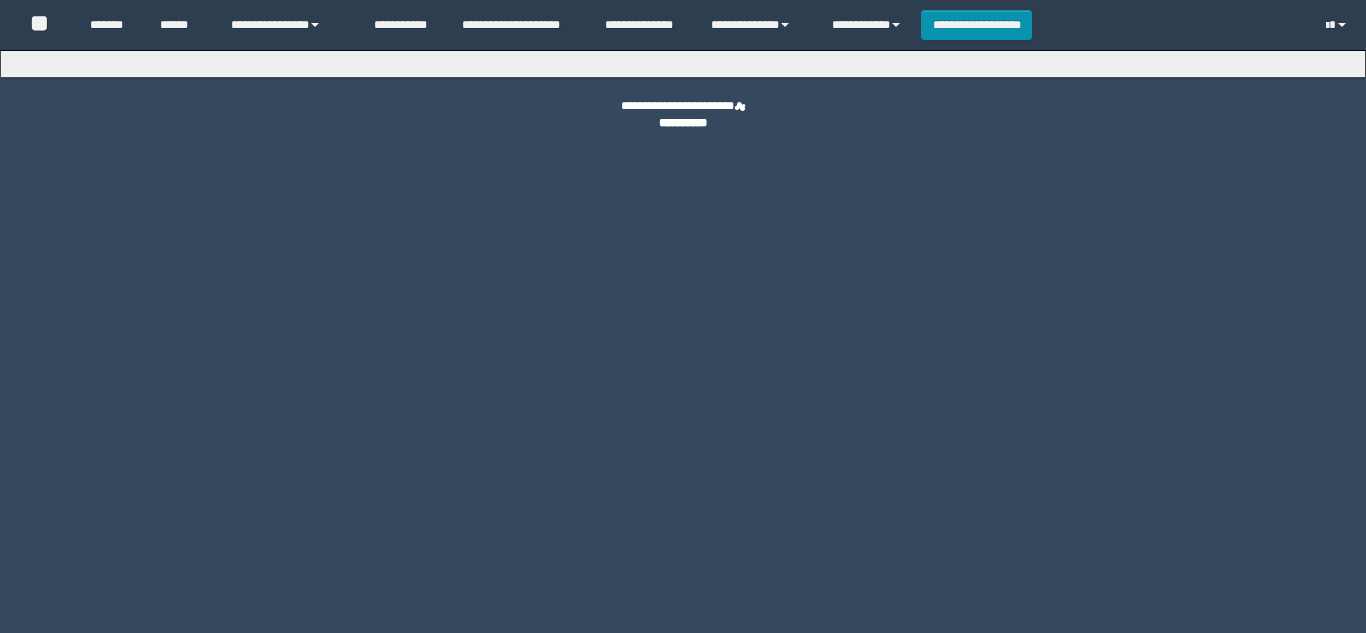 scroll, scrollTop: 0, scrollLeft: 0, axis: both 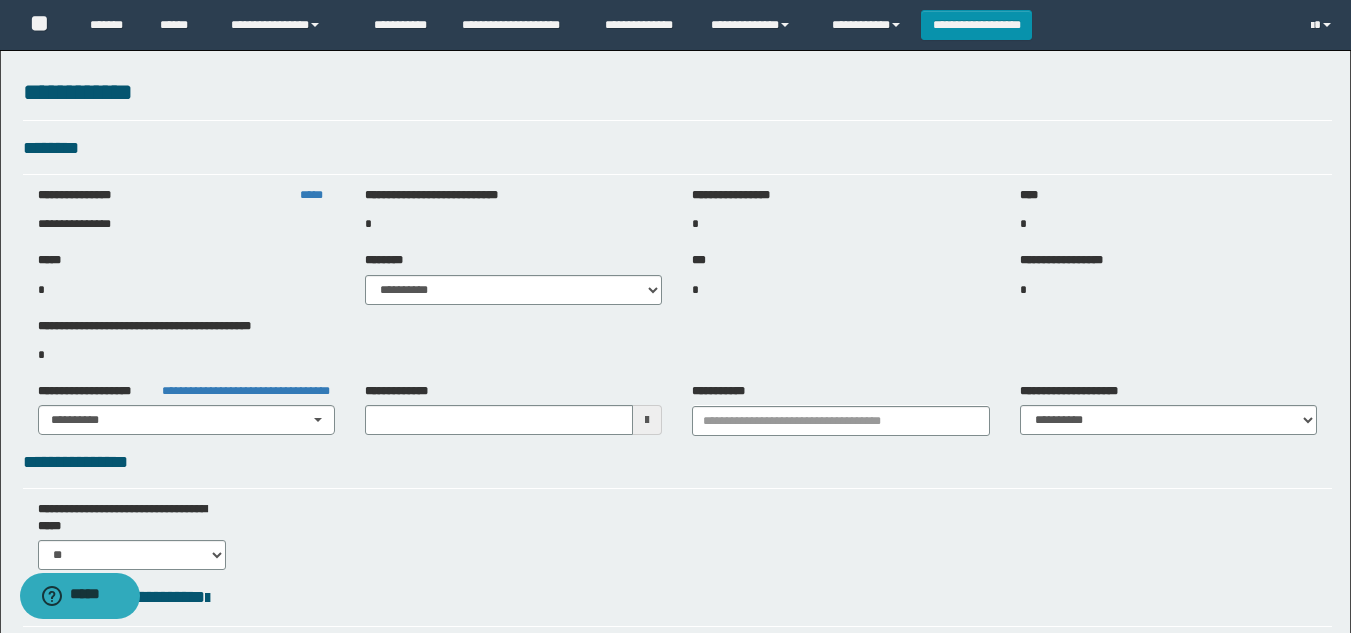 type on "**********" 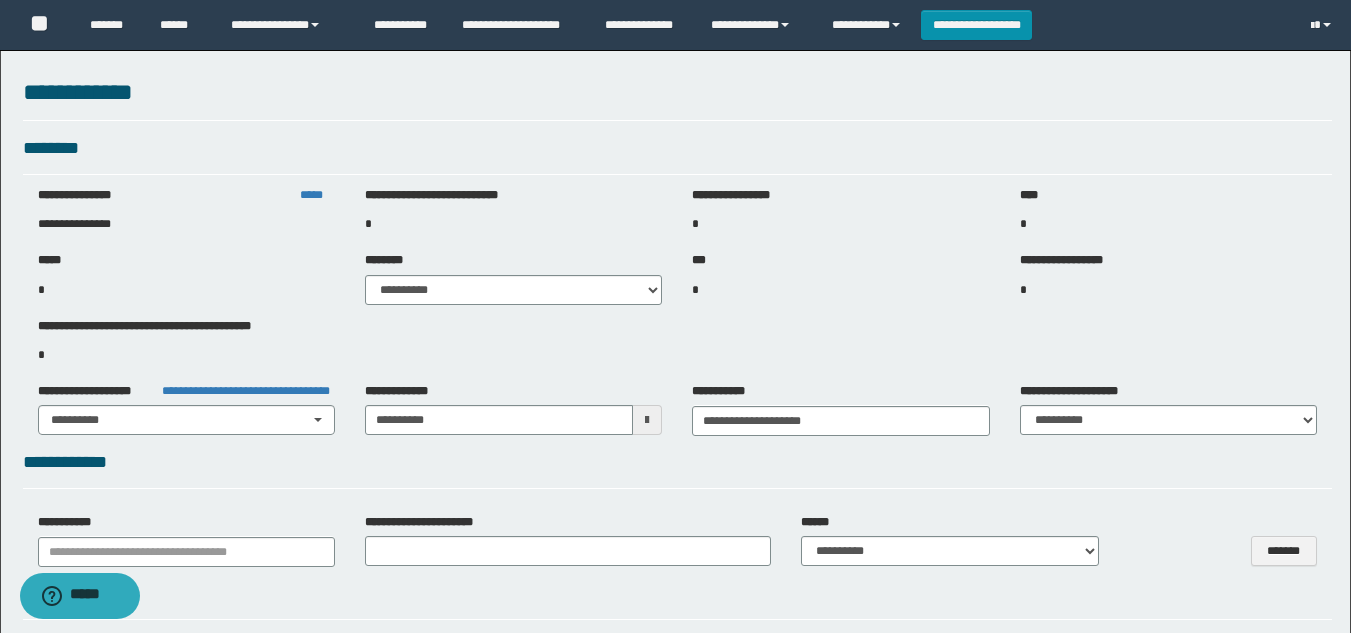 select on "***" 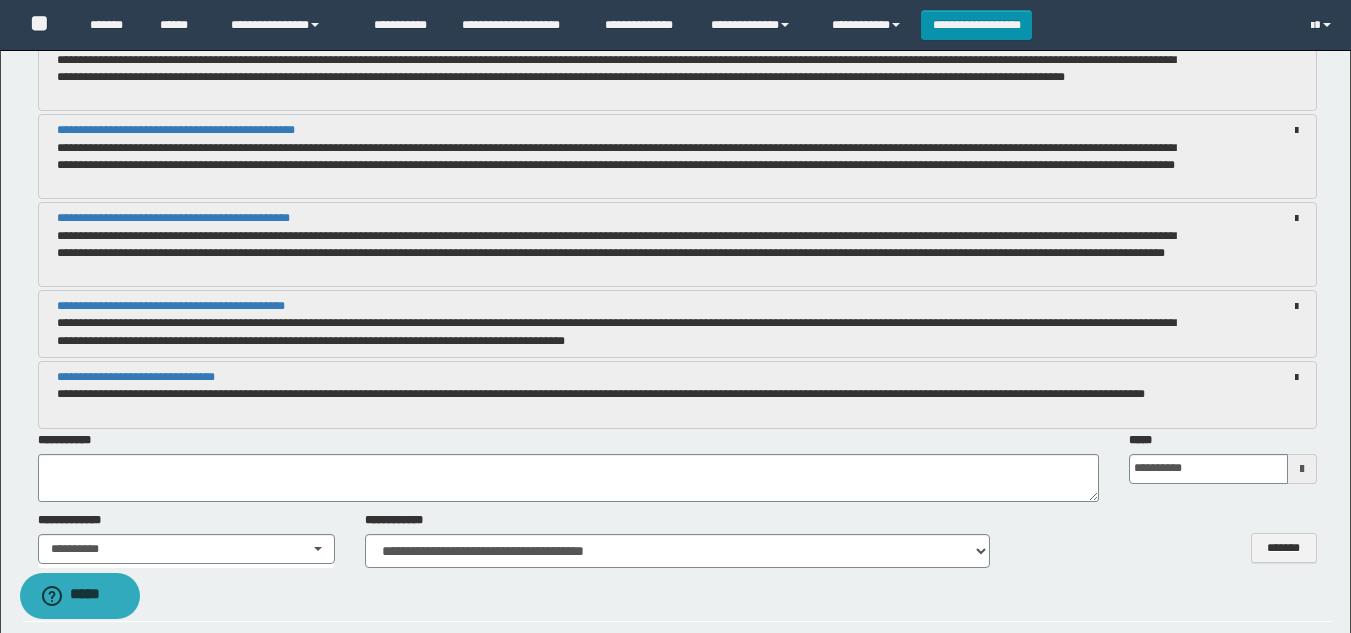 scroll, scrollTop: 4400, scrollLeft: 0, axis: vertical 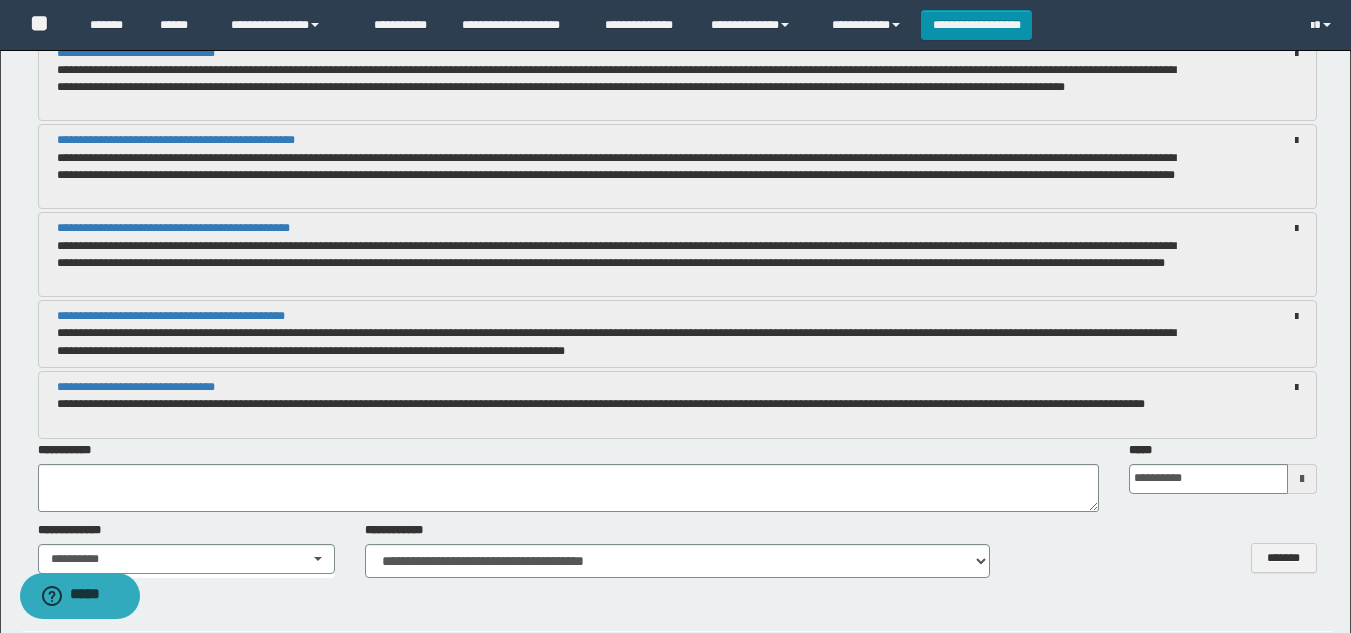 click at bounding box center [1302, 479] 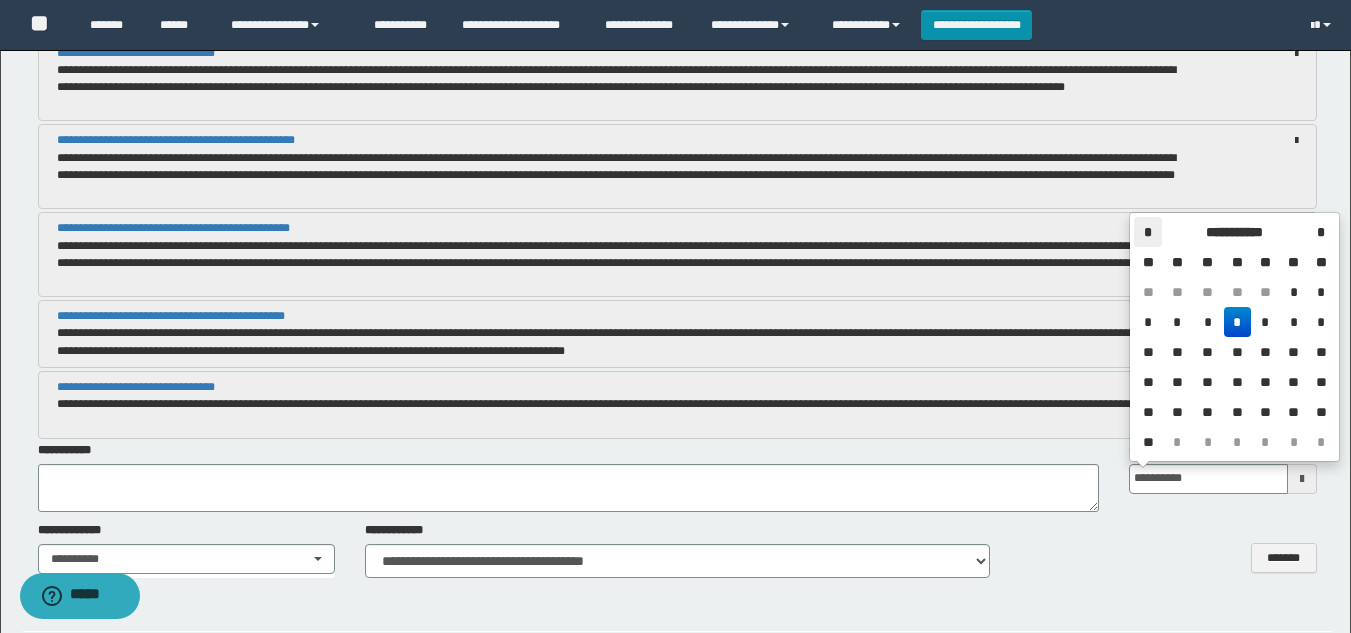 click on "*" at bounding box center (1148, 232) 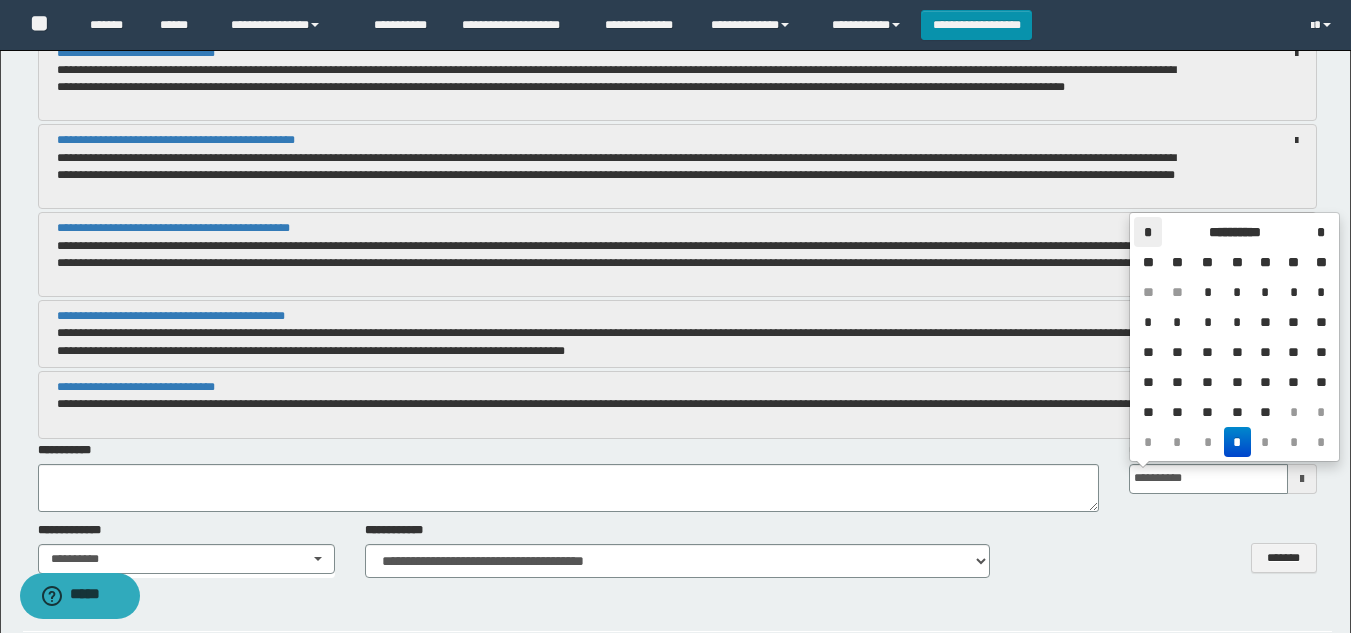 click on "*" at bounding box center (1148, 232) 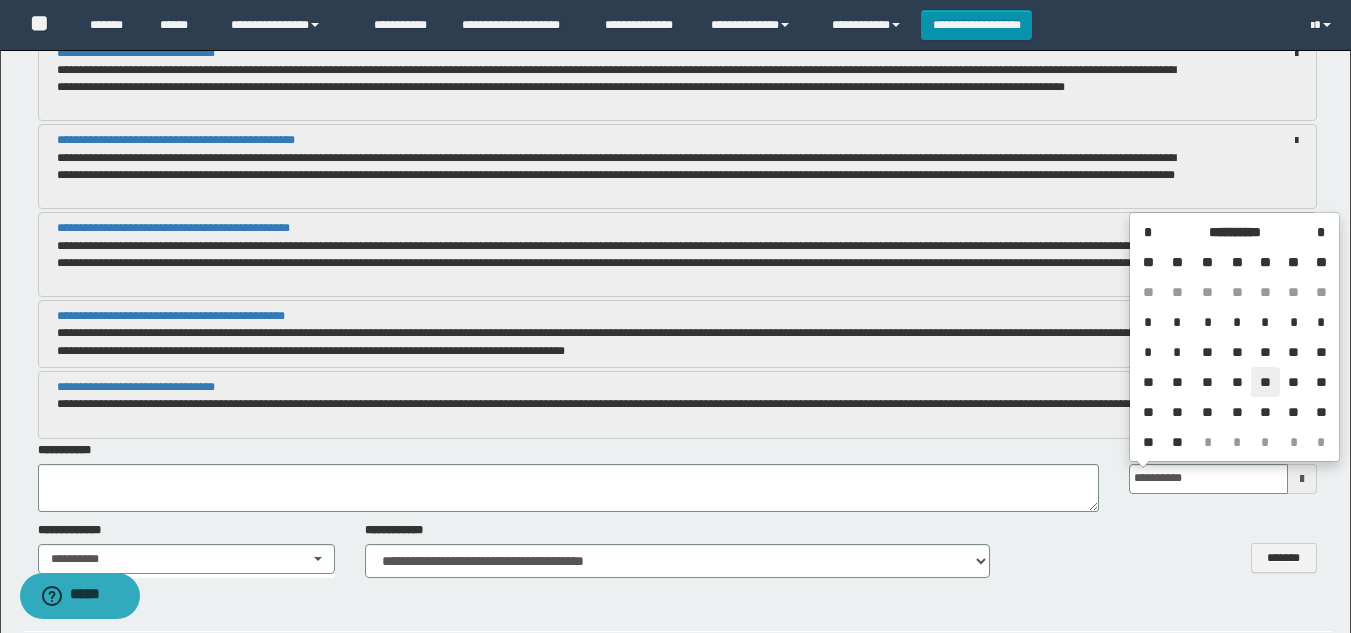 click on "**" at bounding box center [1265, 382] 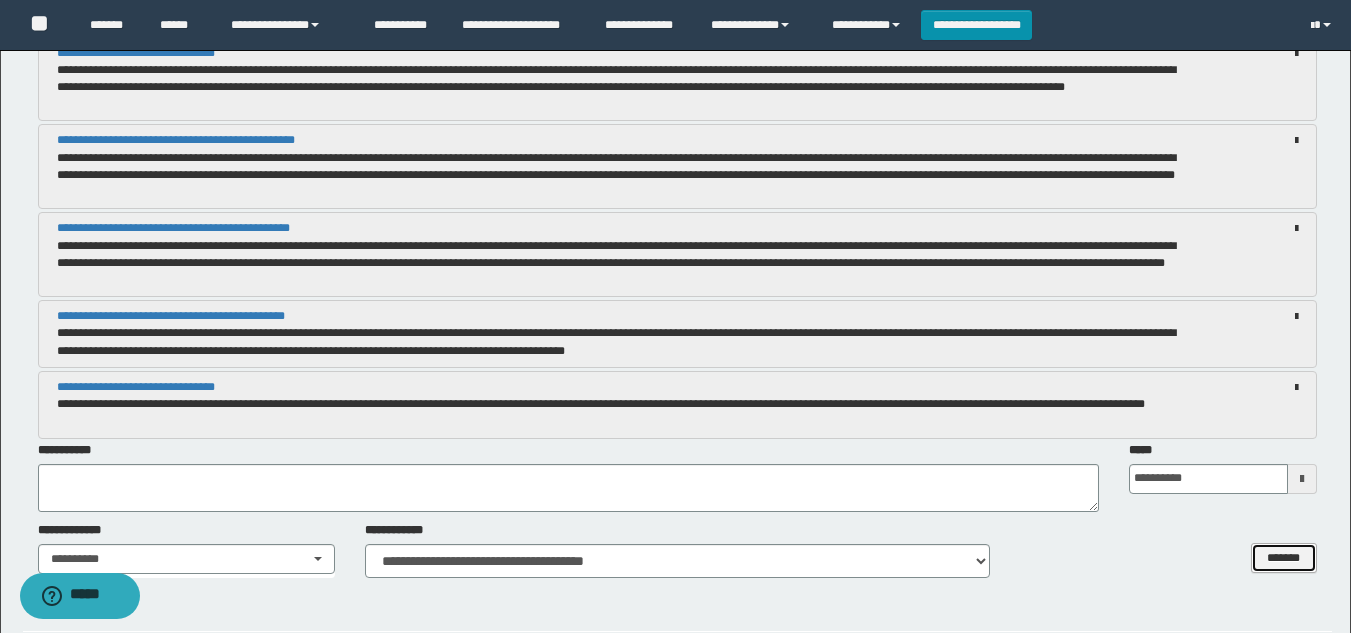 click on "*******" at bounding box center [1284, 558] 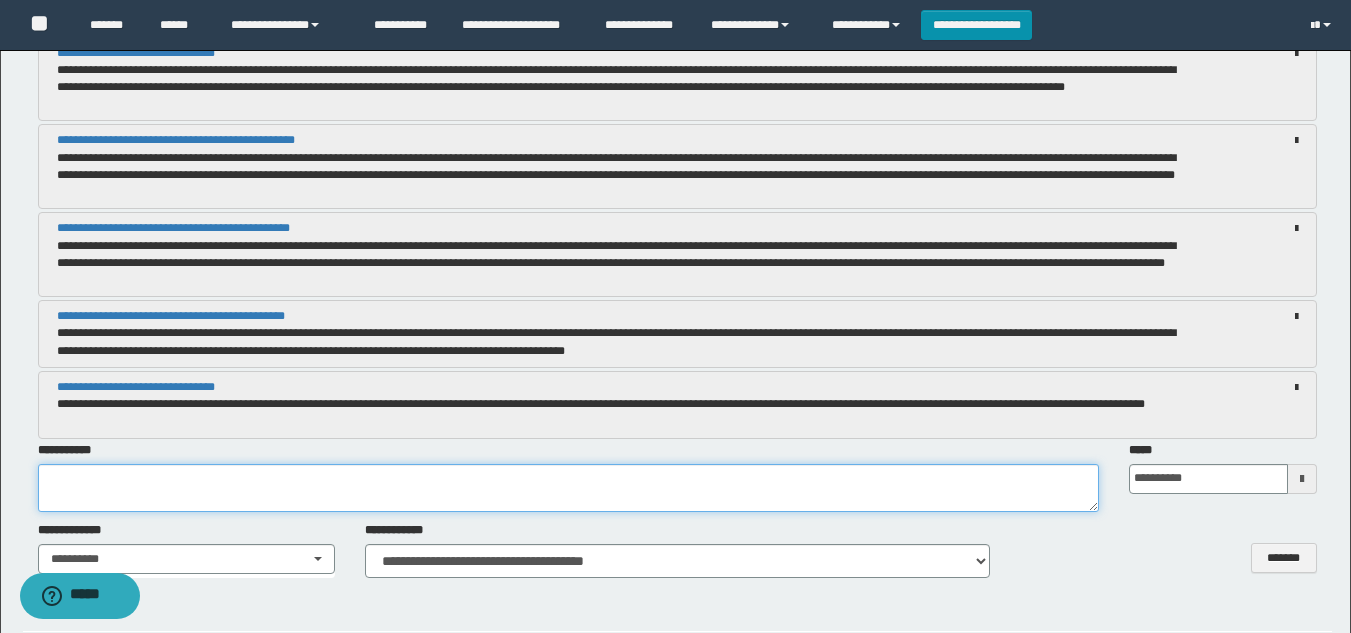 click at bounding box center [568, 488] 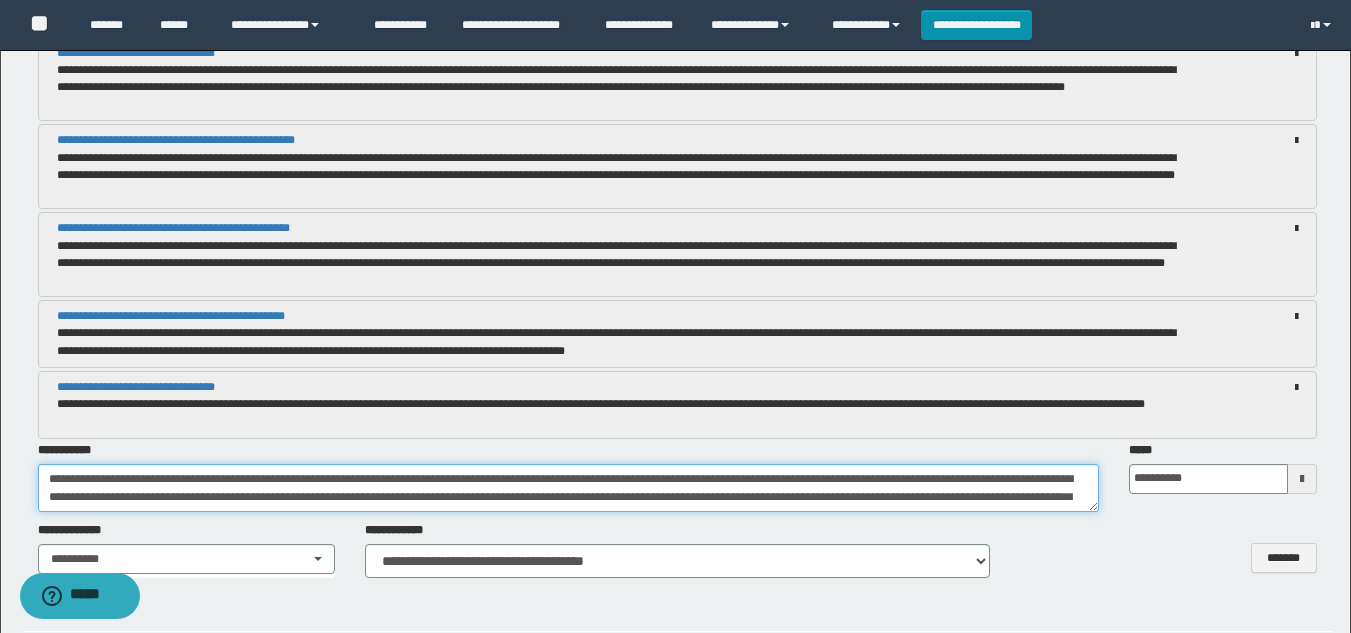 scroll, scrollTop: 29, scrollLeft: 0, axis: vertical 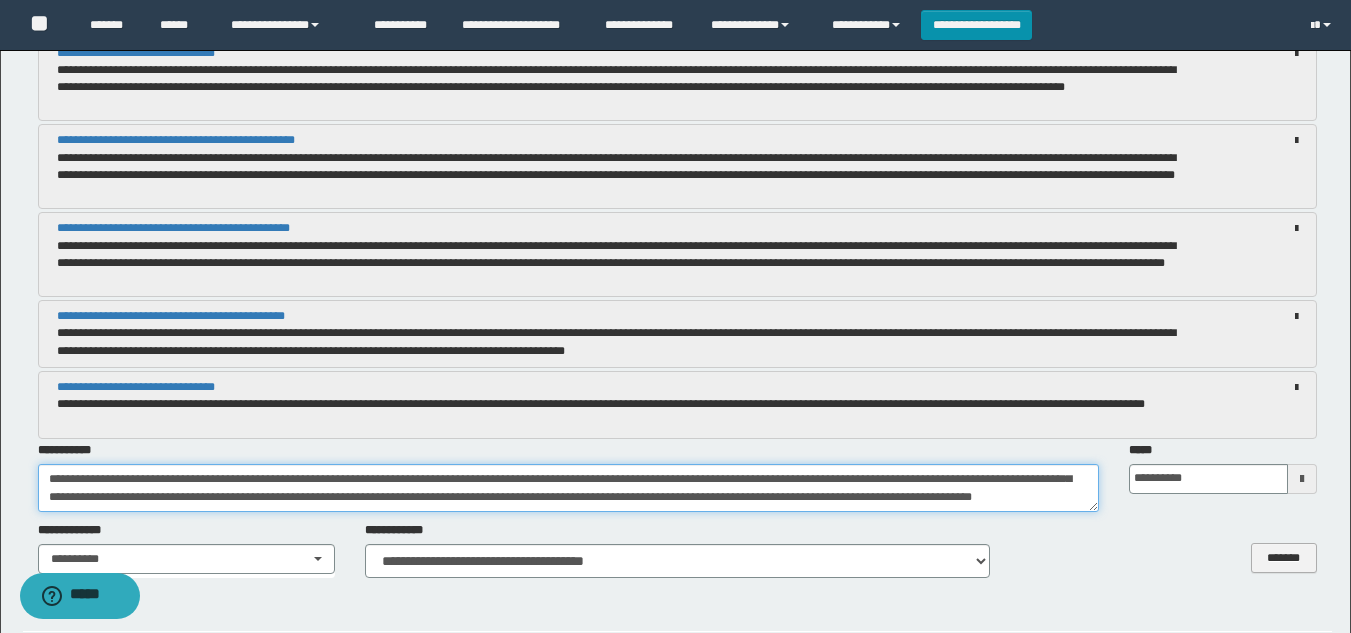 type on "**********" 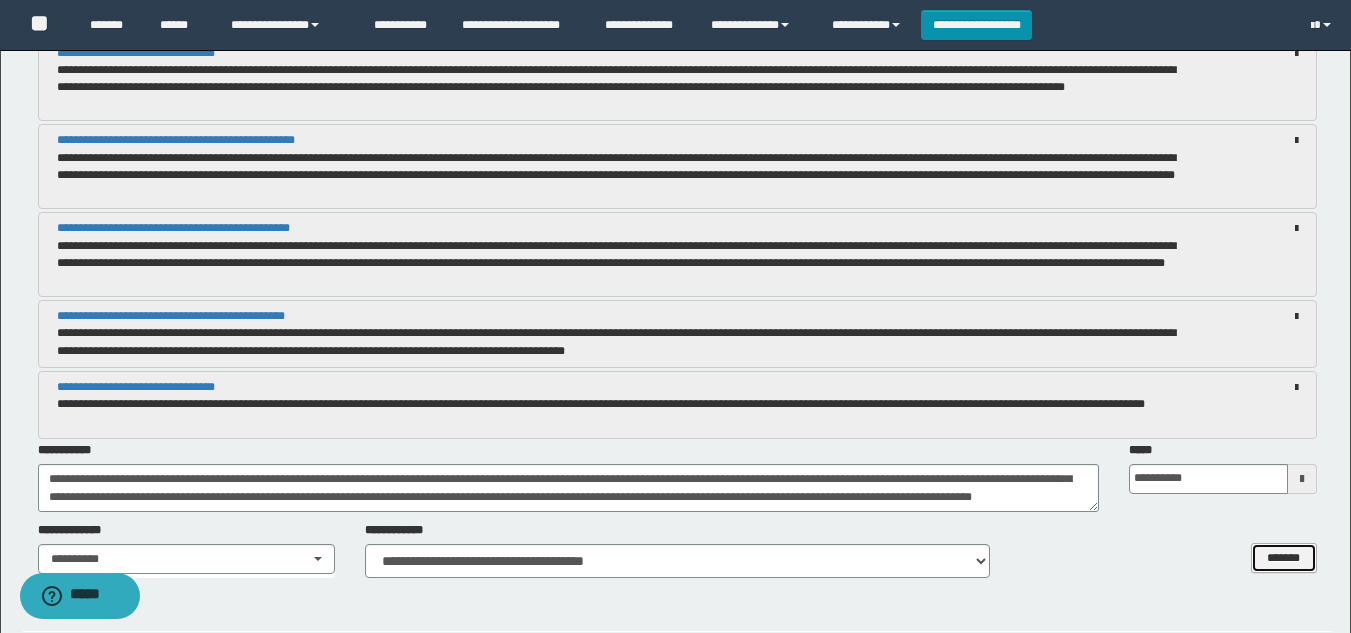 click on "*******" at bounding box center [1284, 558] 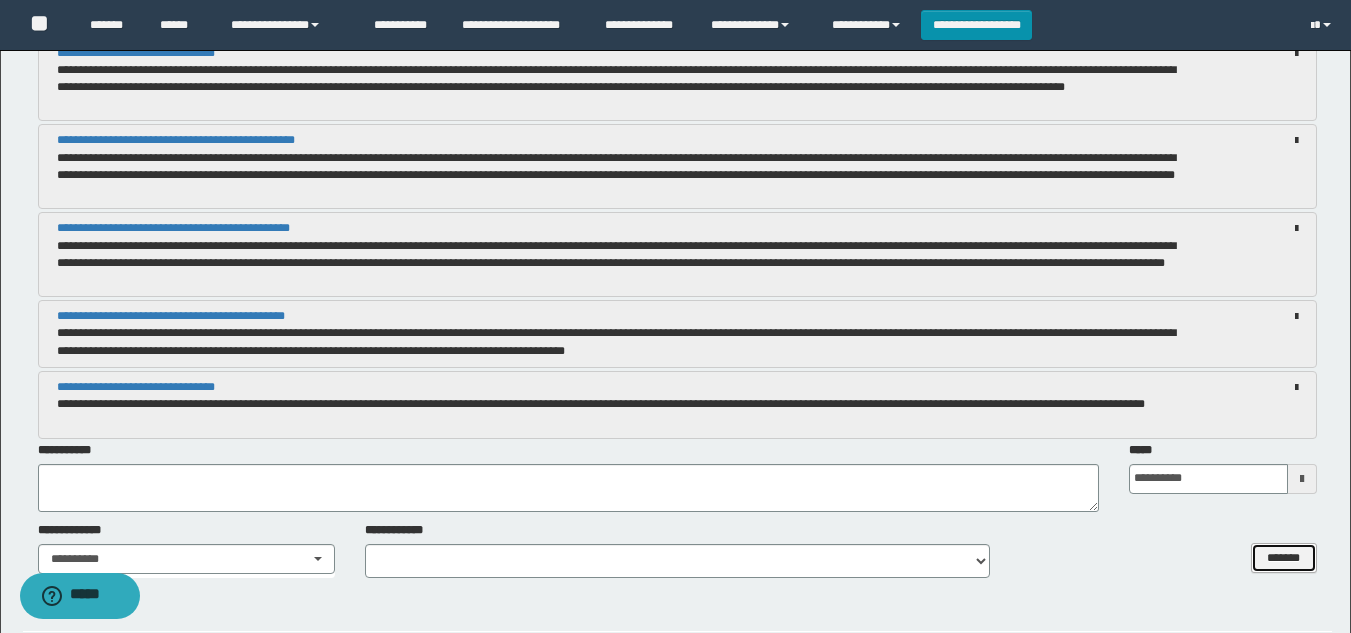 scroll, scrollTop: 0, scrollLeft: 0, axis: both 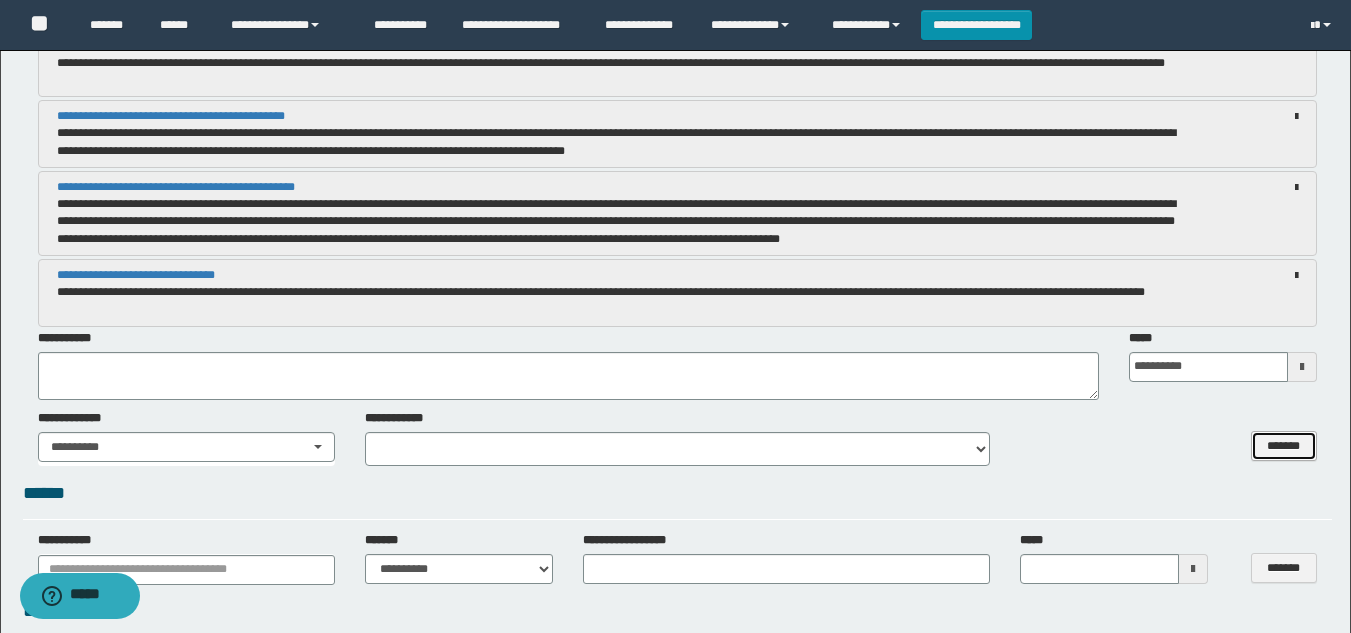 type 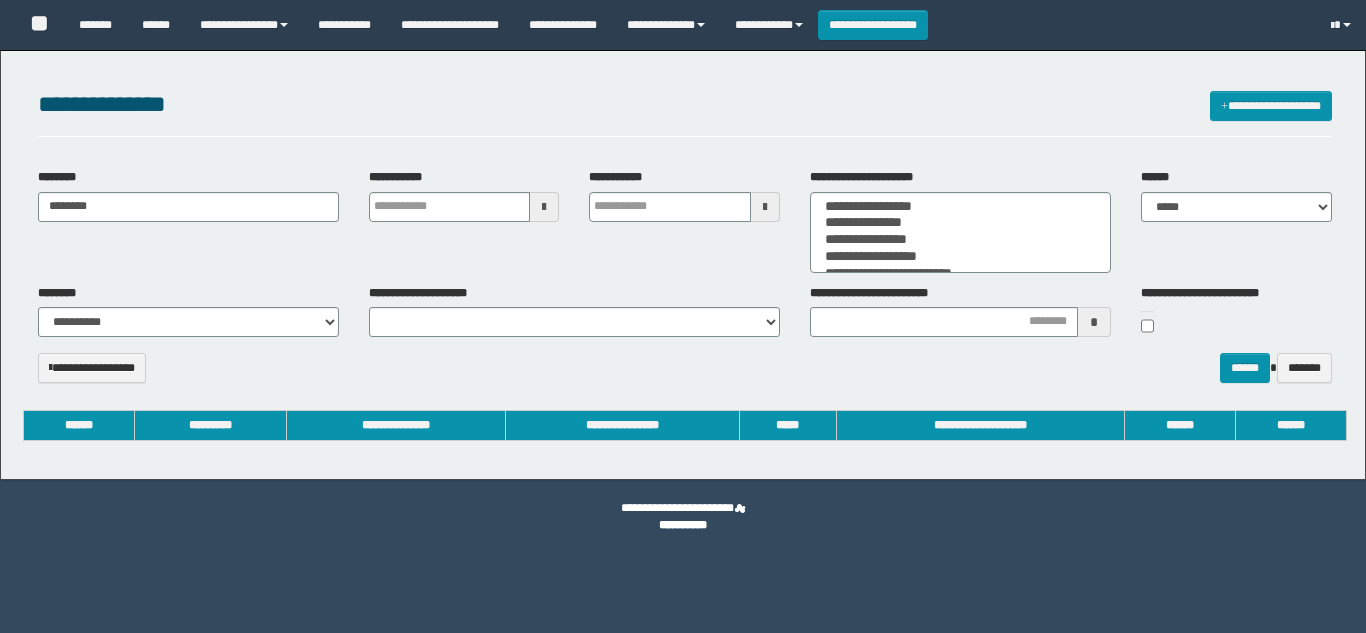 select 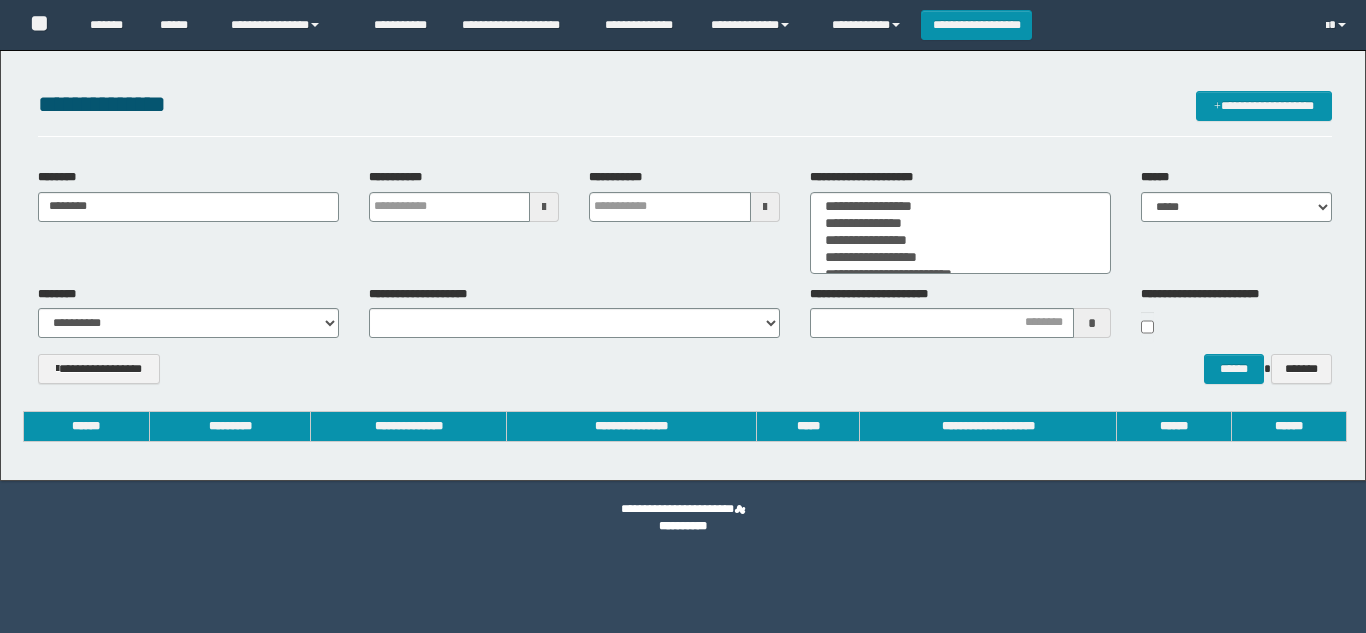 scroll, scrollTop: 0, scrollLeft: 0, axis: both 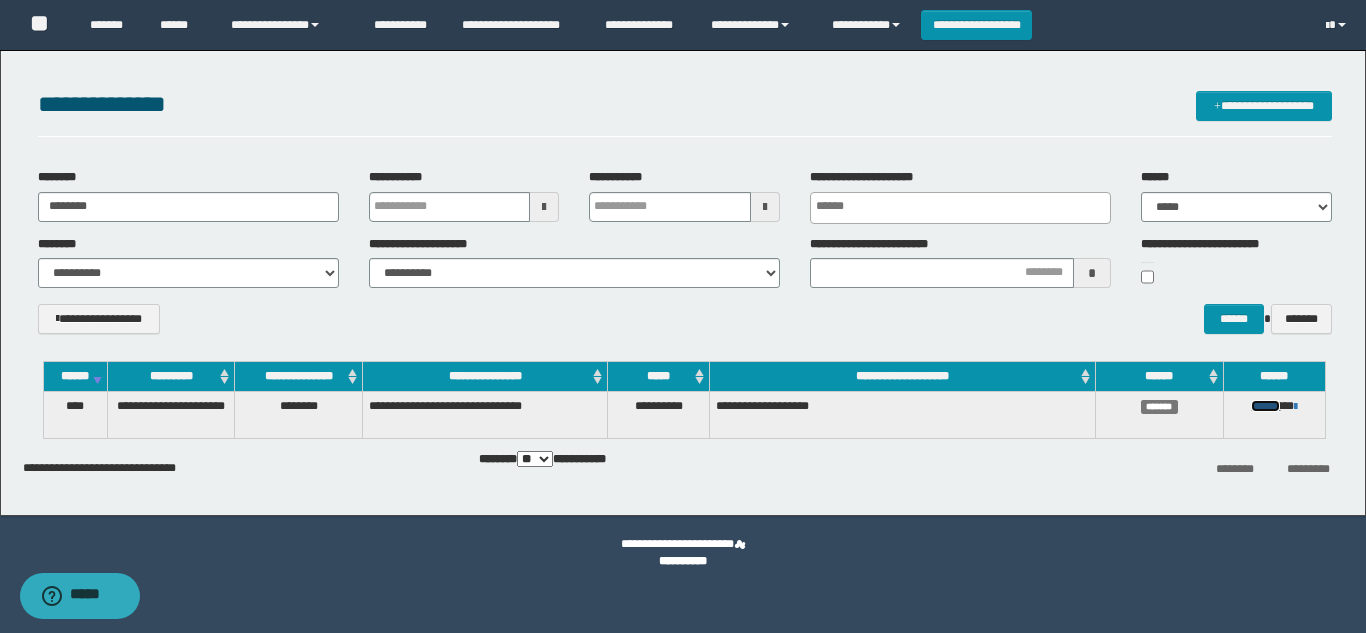 click on "******" at bounding box center (1265, 406) 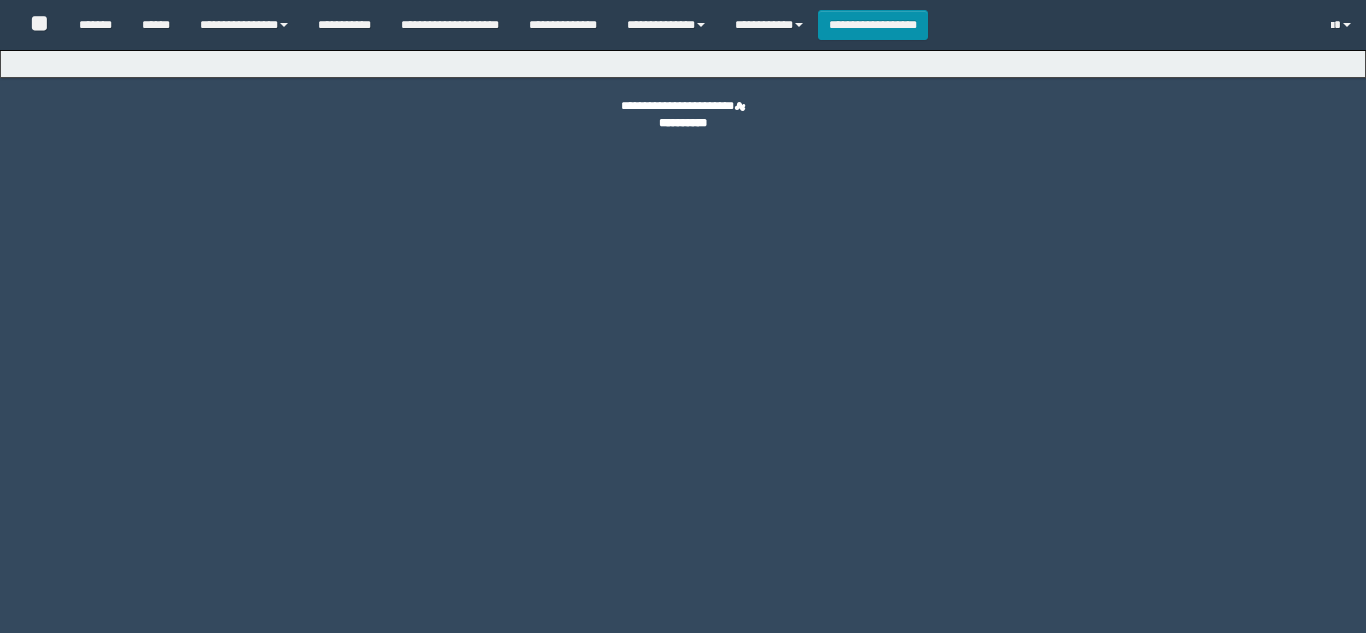 scroll, scrollTop: 0, scrollLeft: 0, axis: both 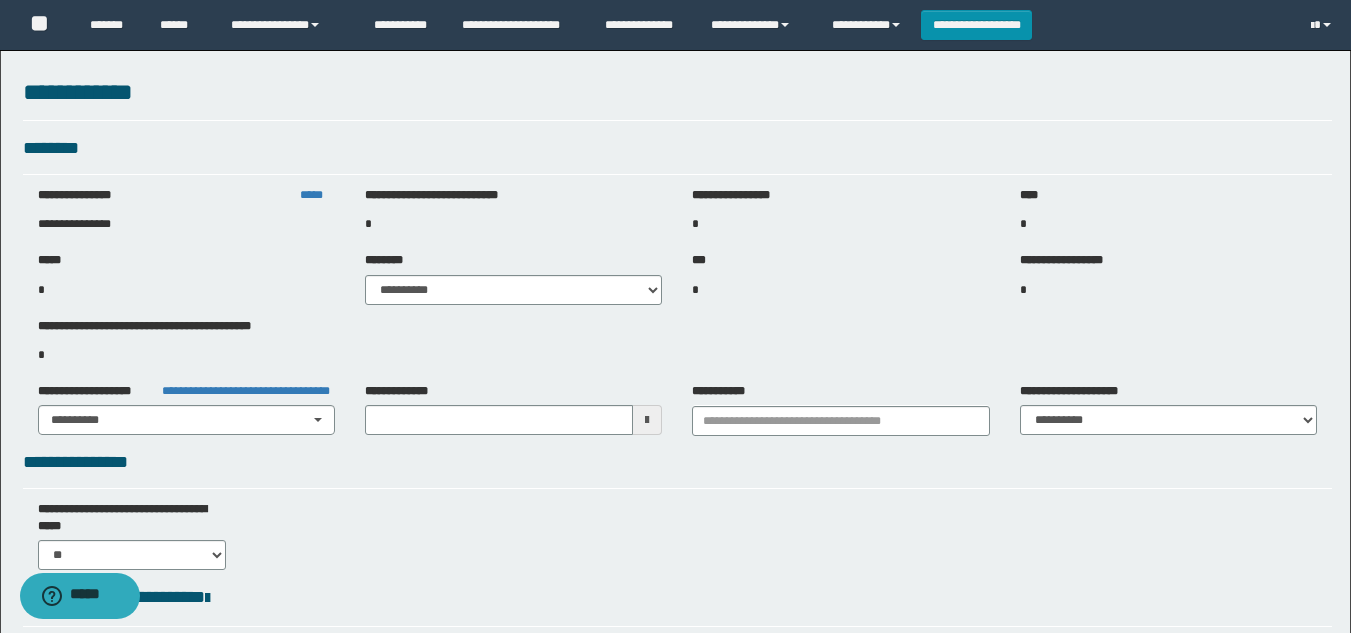 type on "**********" 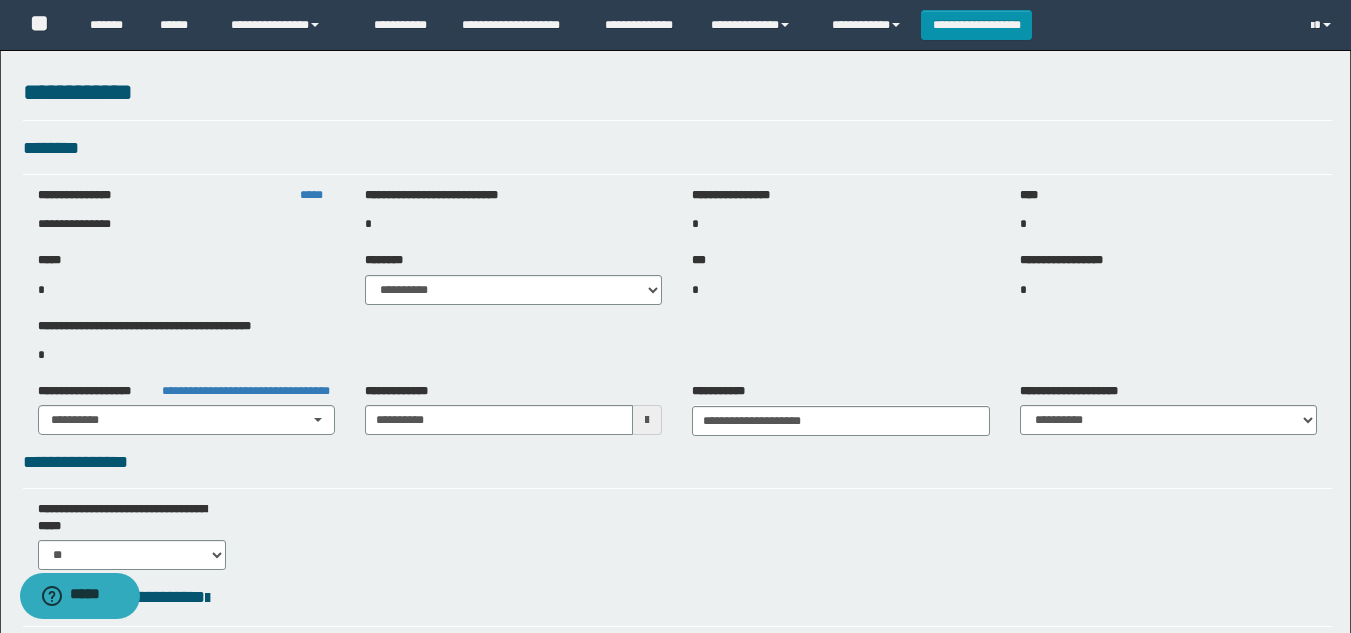 select on "***" 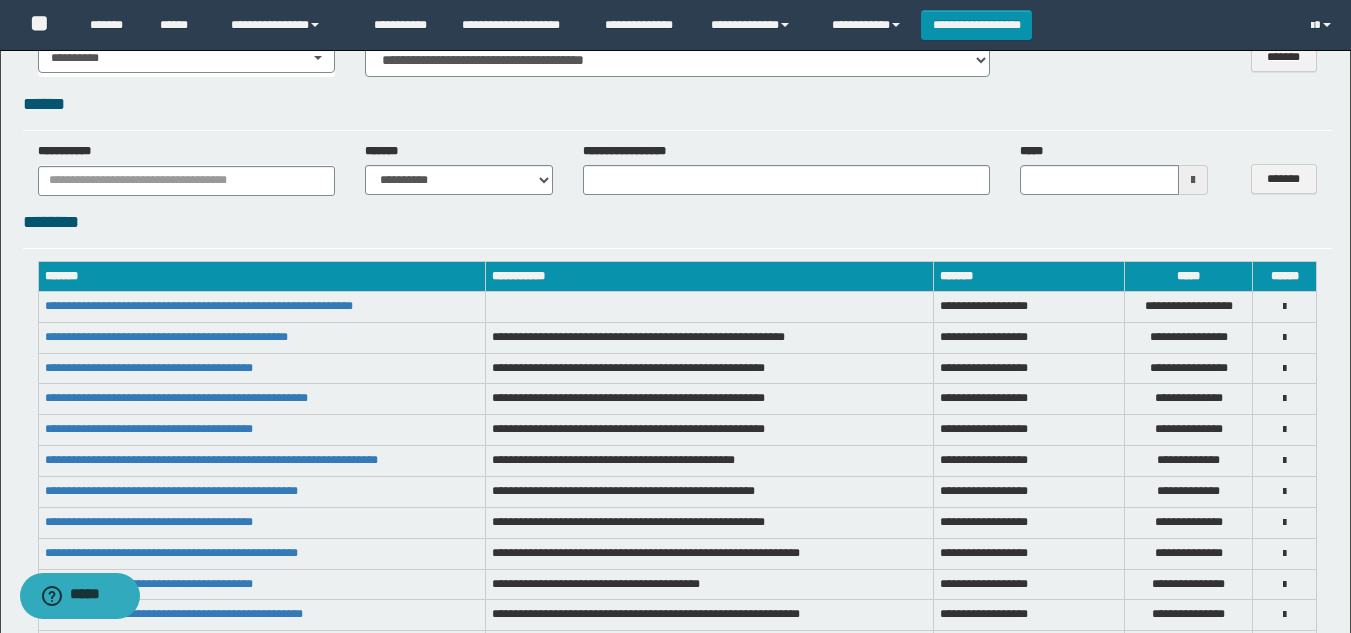 scroll, scrollTop: 5000, scrollLeft: 0, axis: vertical 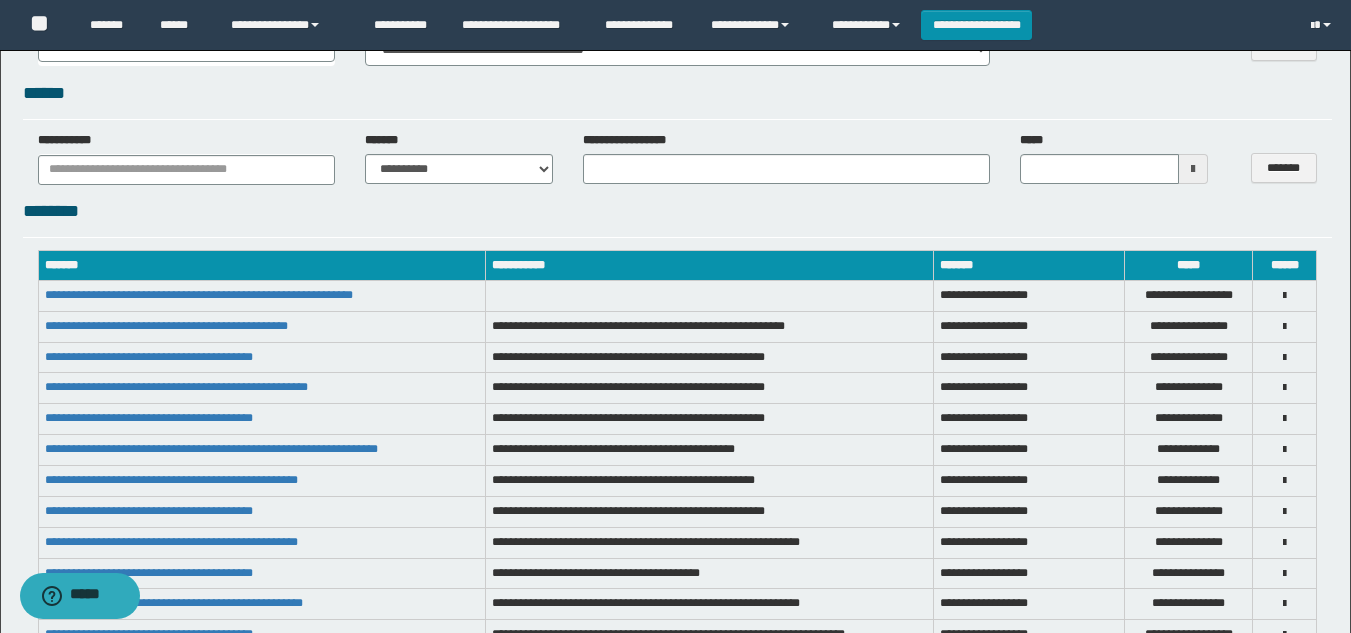 type 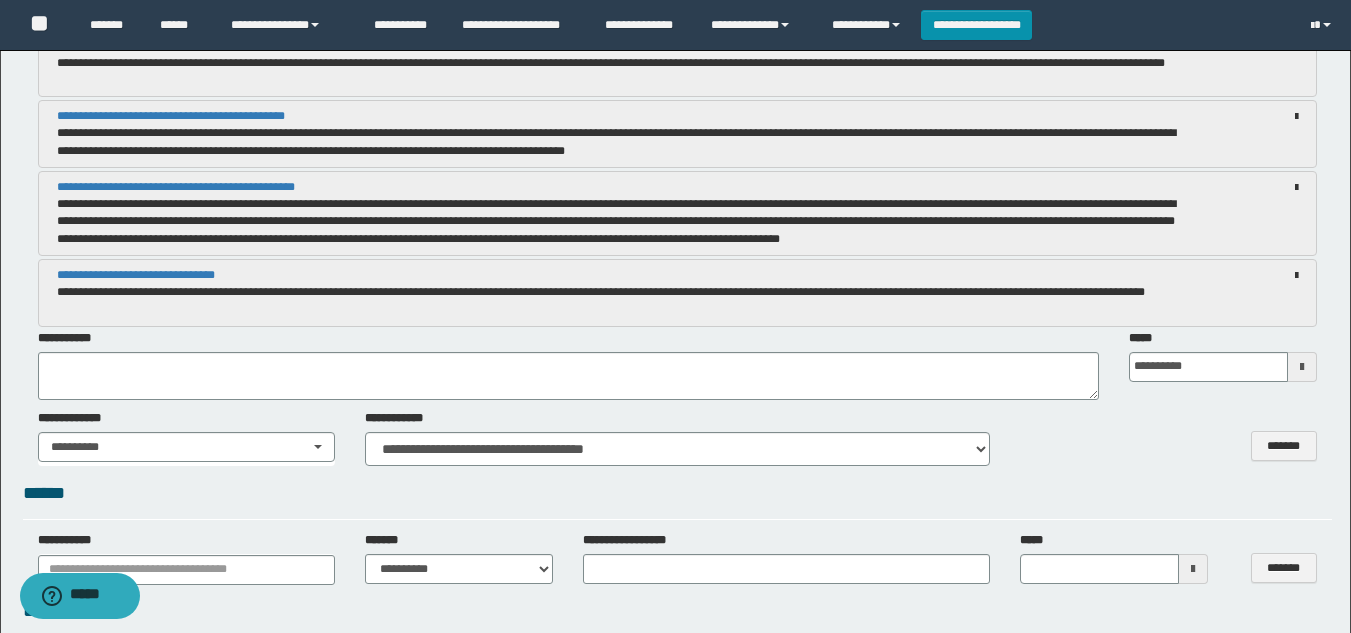 click at bounding box center (1302, 367) 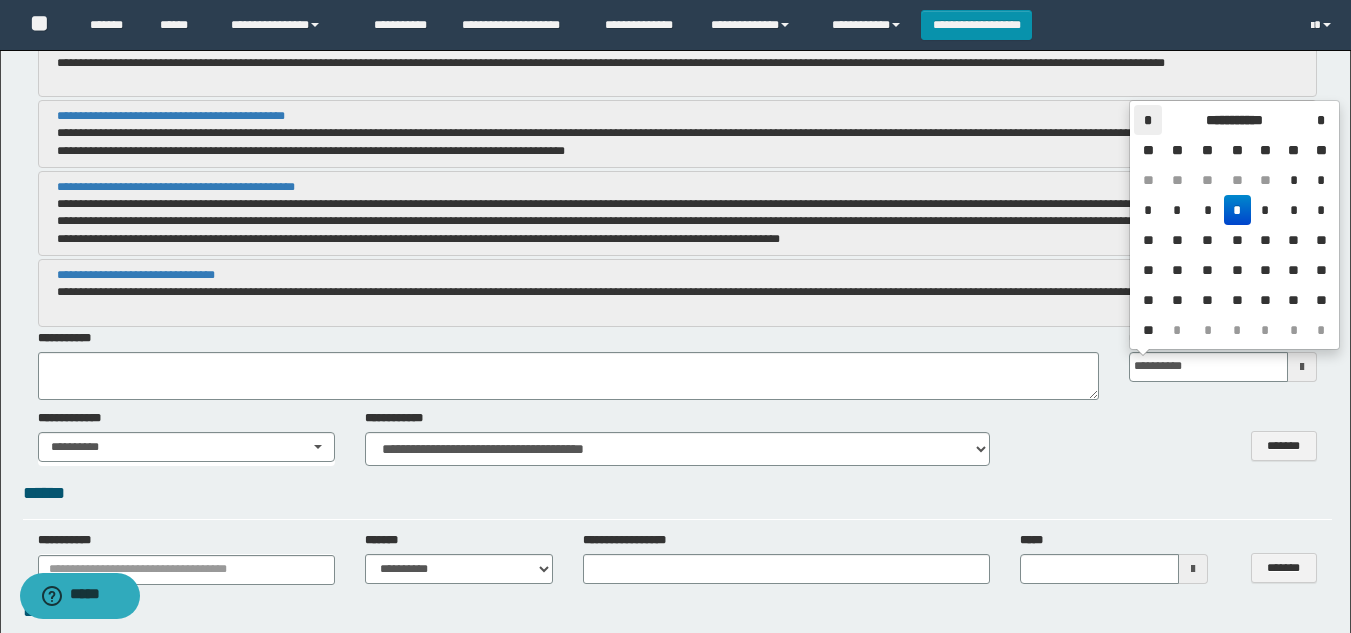 click on "*" at bounding box center (1148, 120) 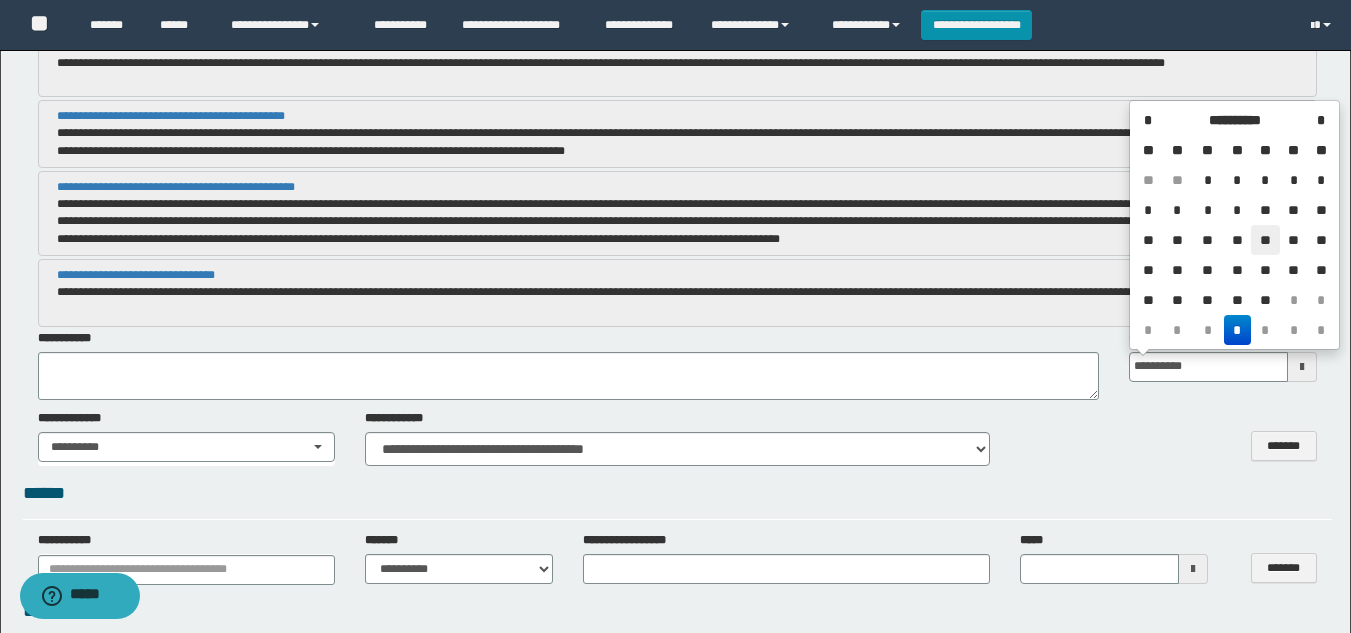 click on "**" at bounding box center [1265, 240] 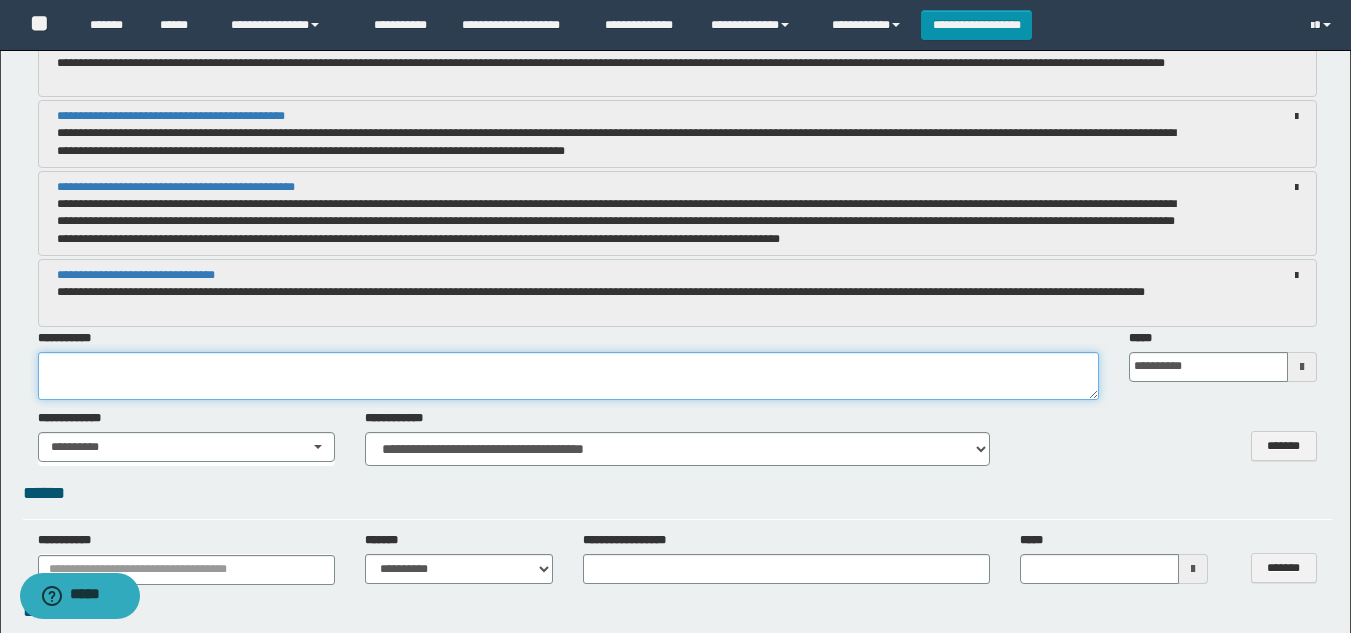 click at bounding box center (568, 376) 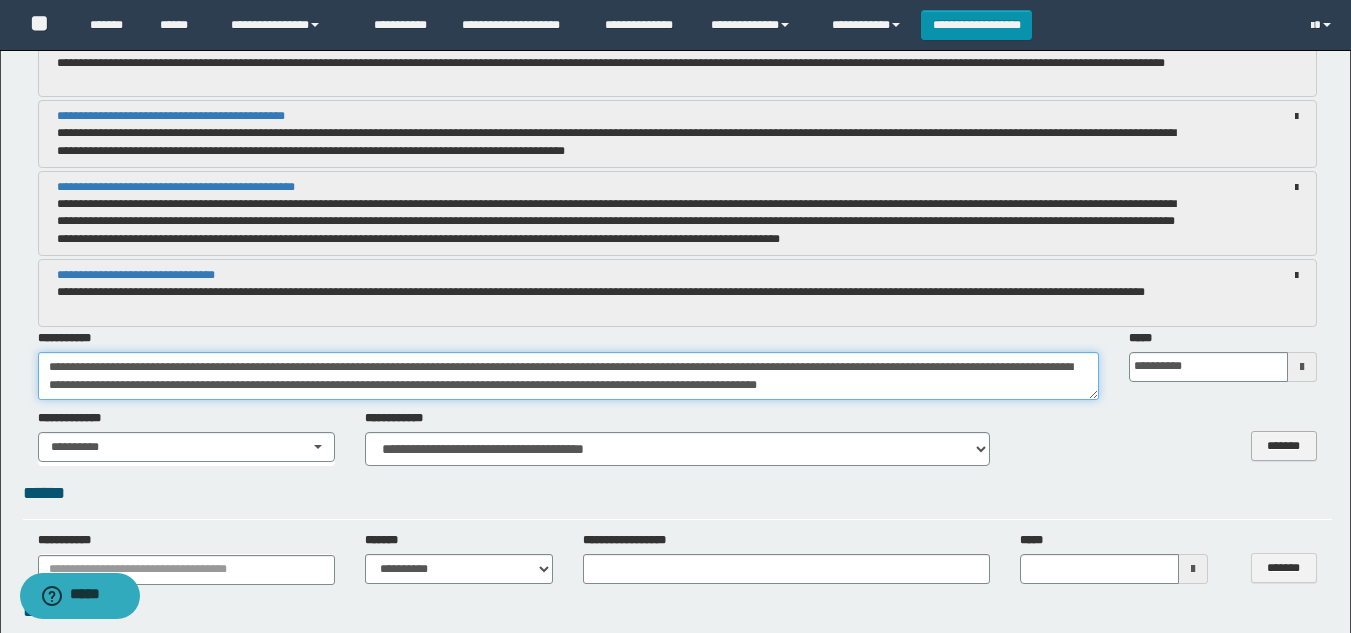 type on "**********" 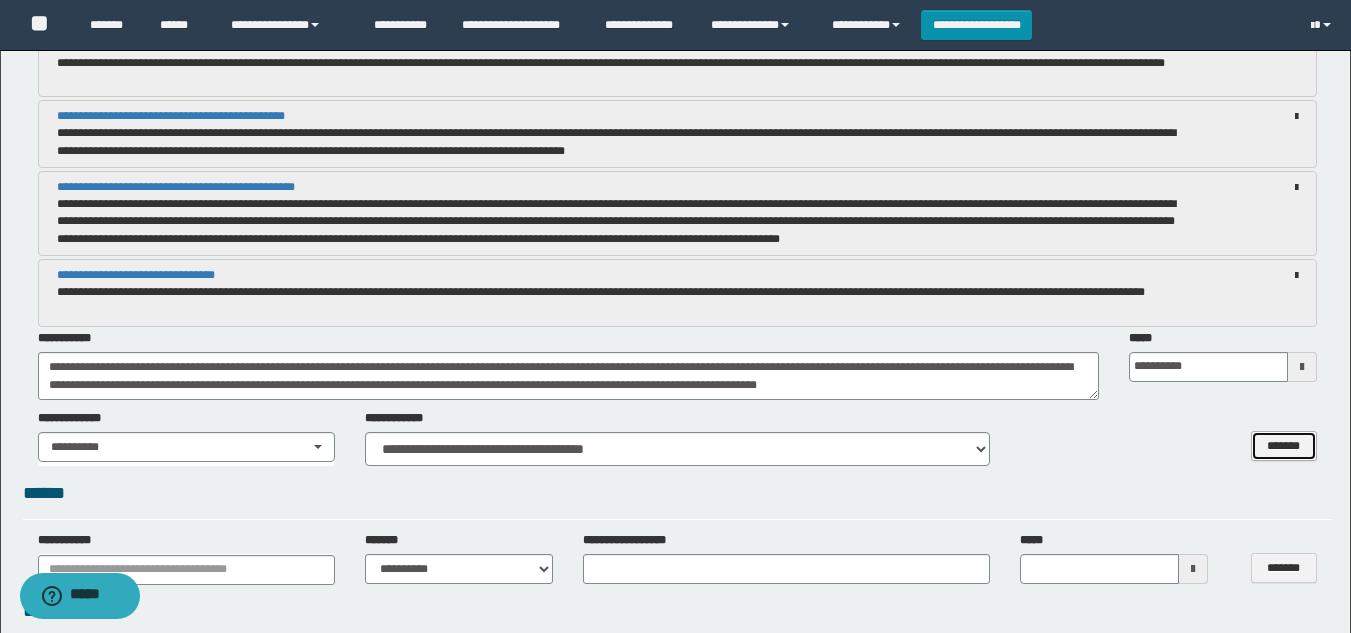 click on "*******" at bounding box center (1284, 446) 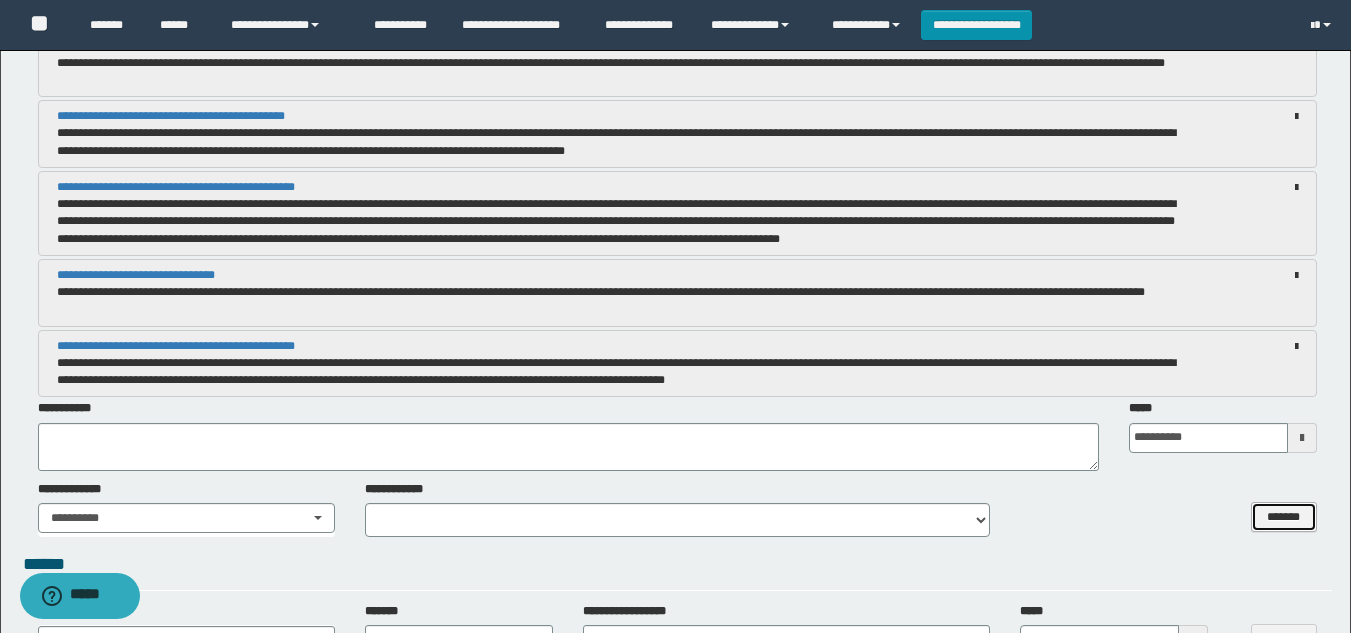 type 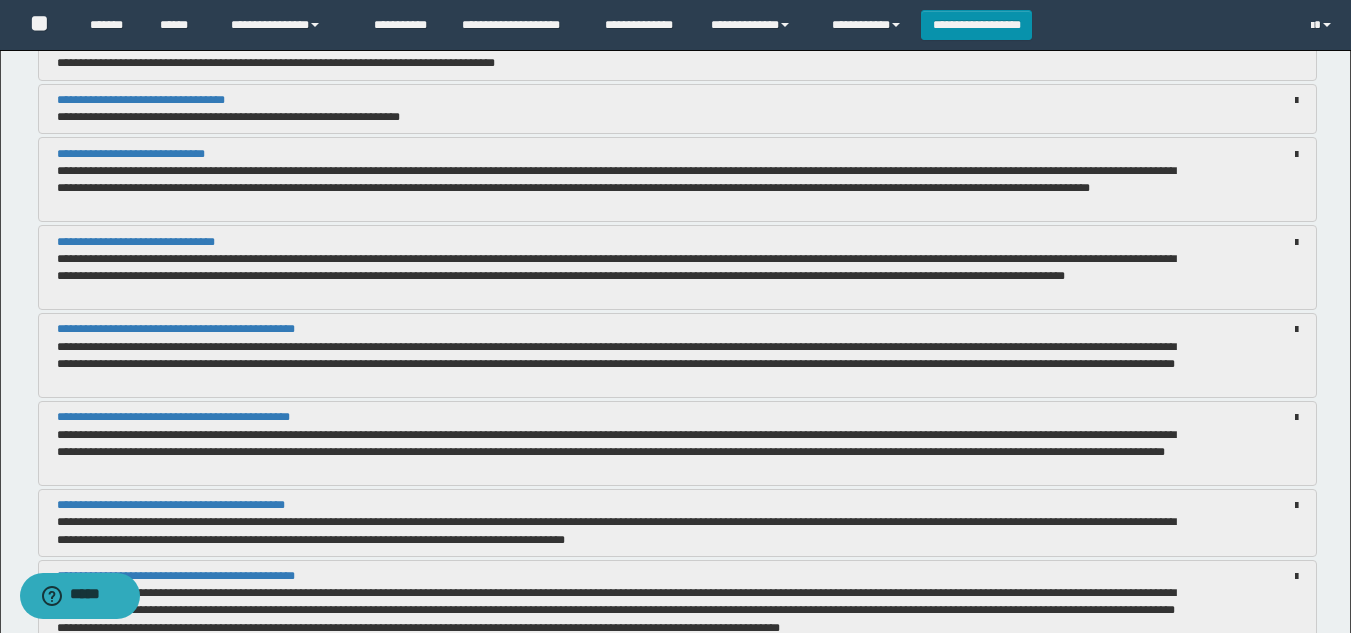 scroll, scrollTop: 4000, scrollLeft: 0, axis: vertical 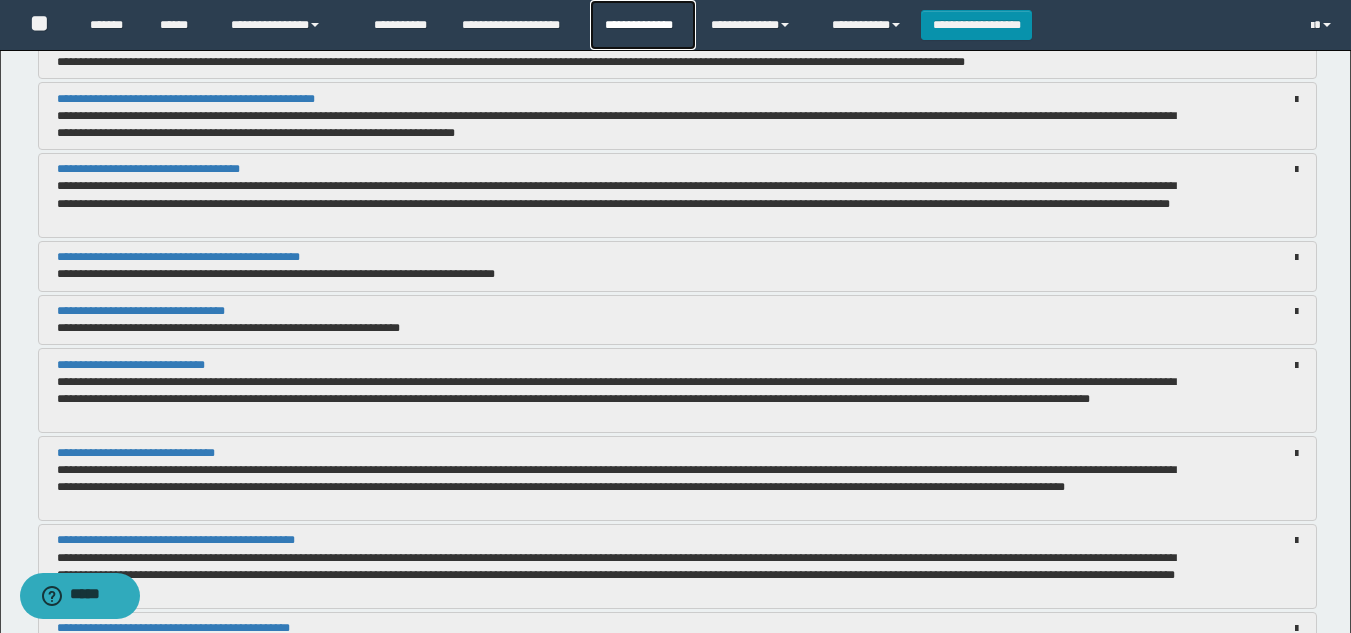 click on "**********" at bounding box center [642, 25] 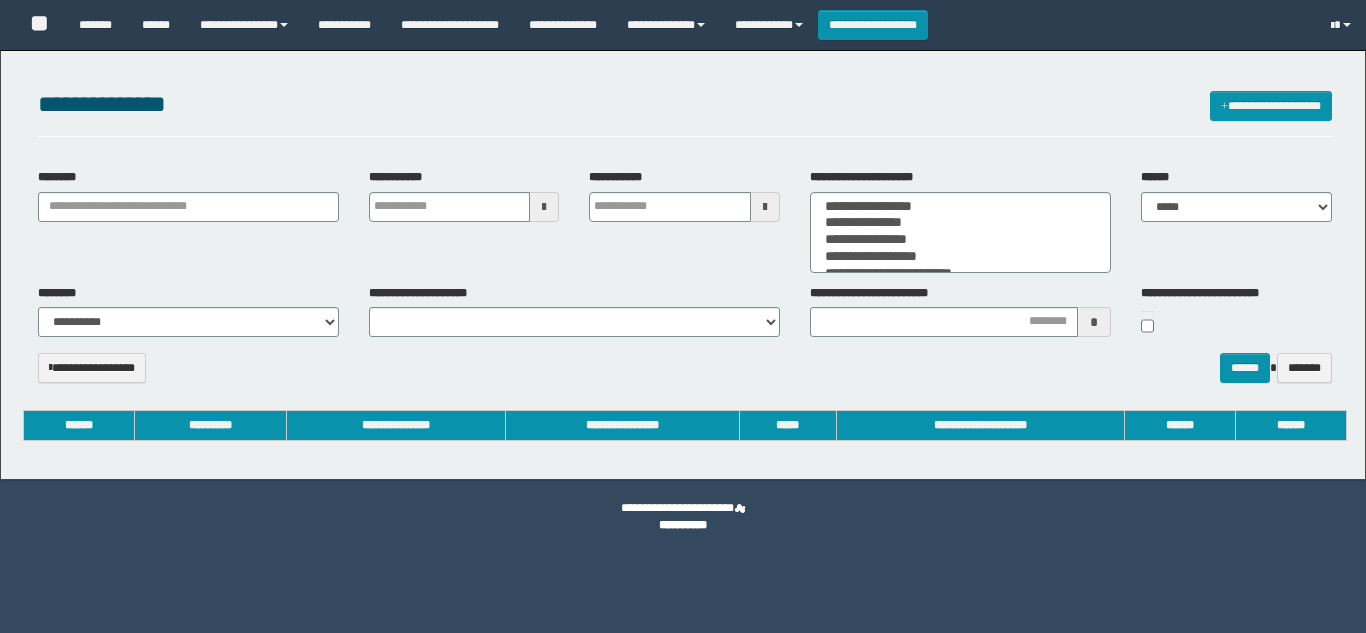 select 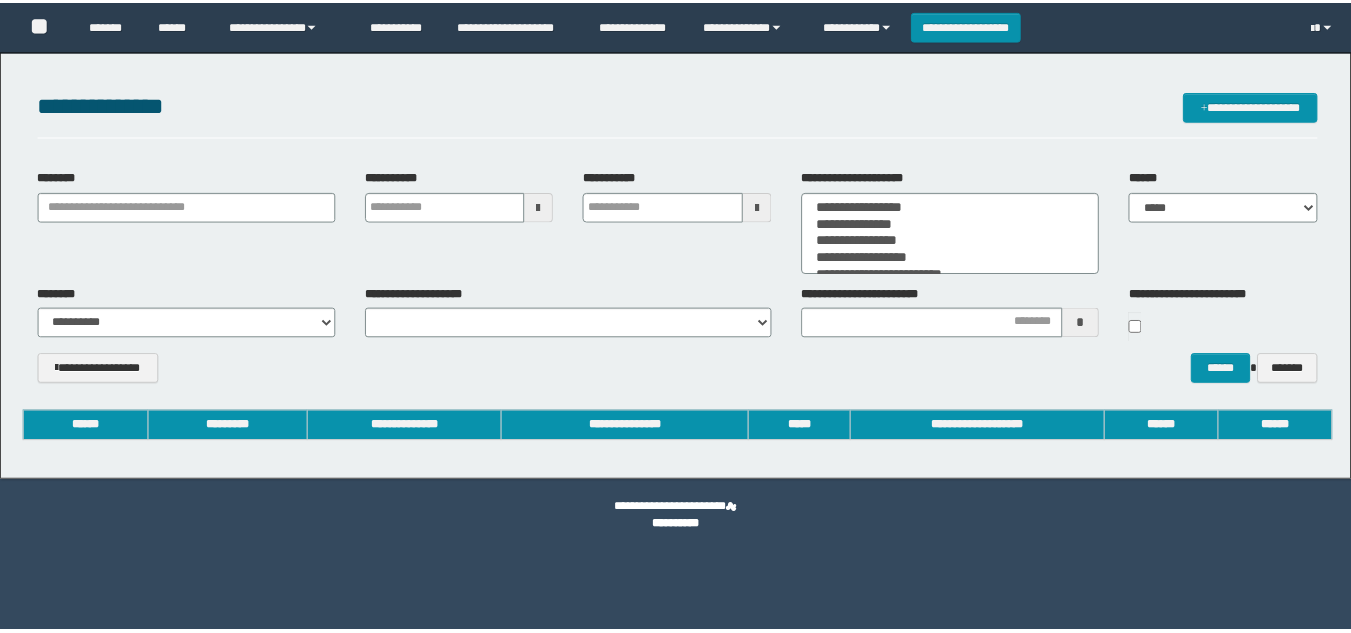 scroll, scrollTop: 0, scrollLeft: 0, axis: both 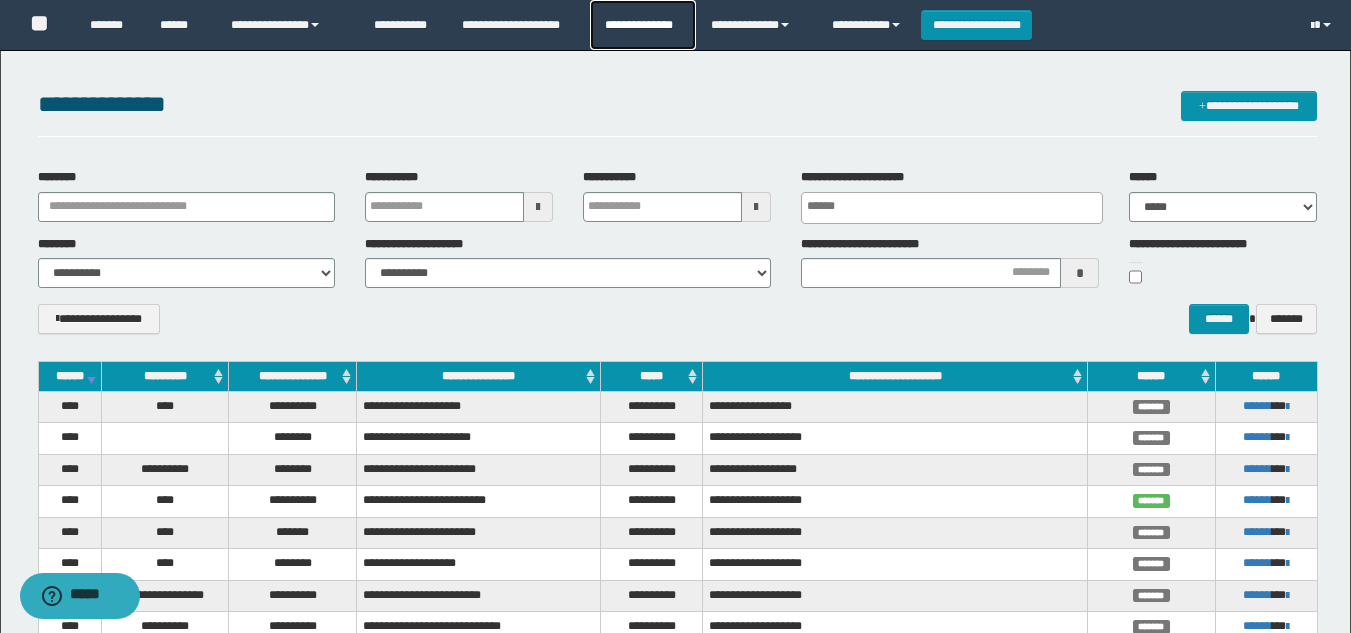 click on "**********" at bounding box center [642, 25] 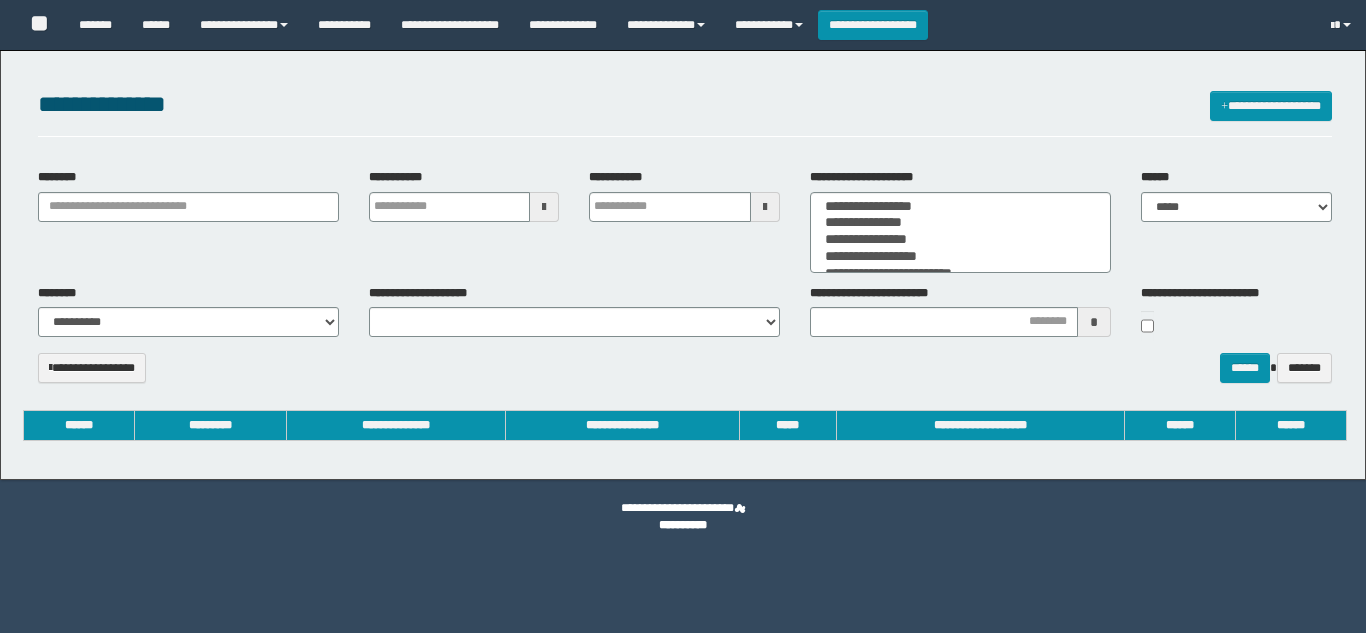 select 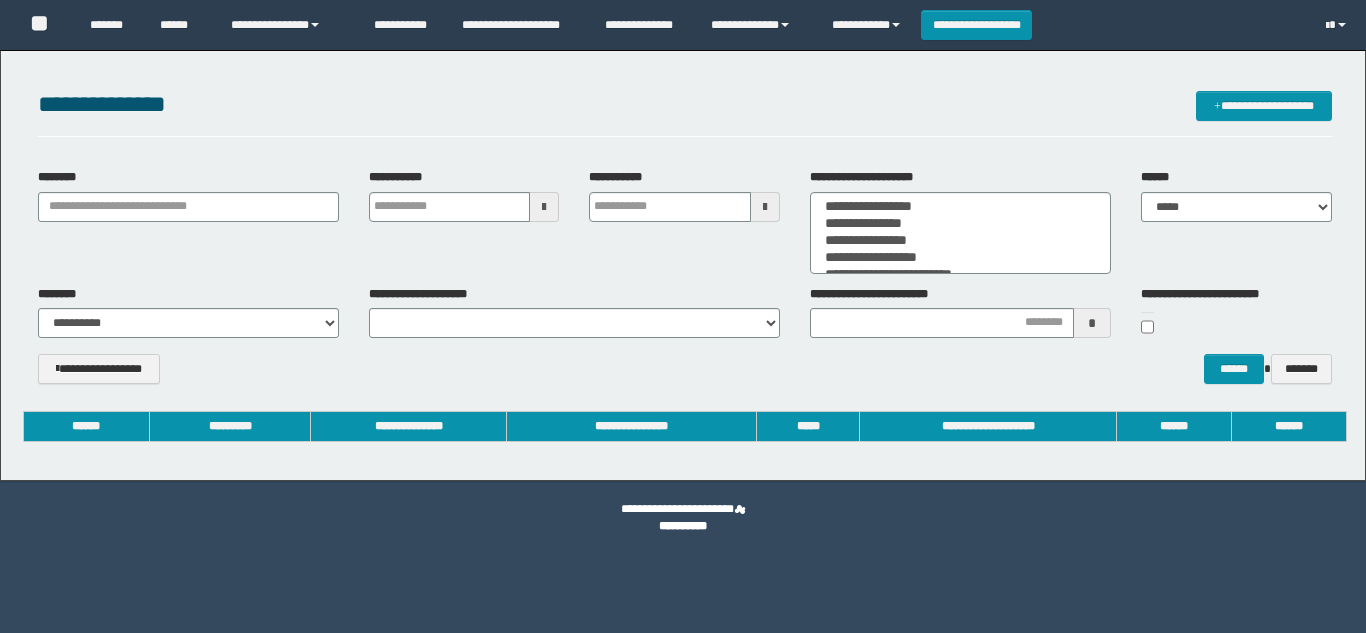 scroll, scrollTop: 0, scrollLeft: 0, axis: both 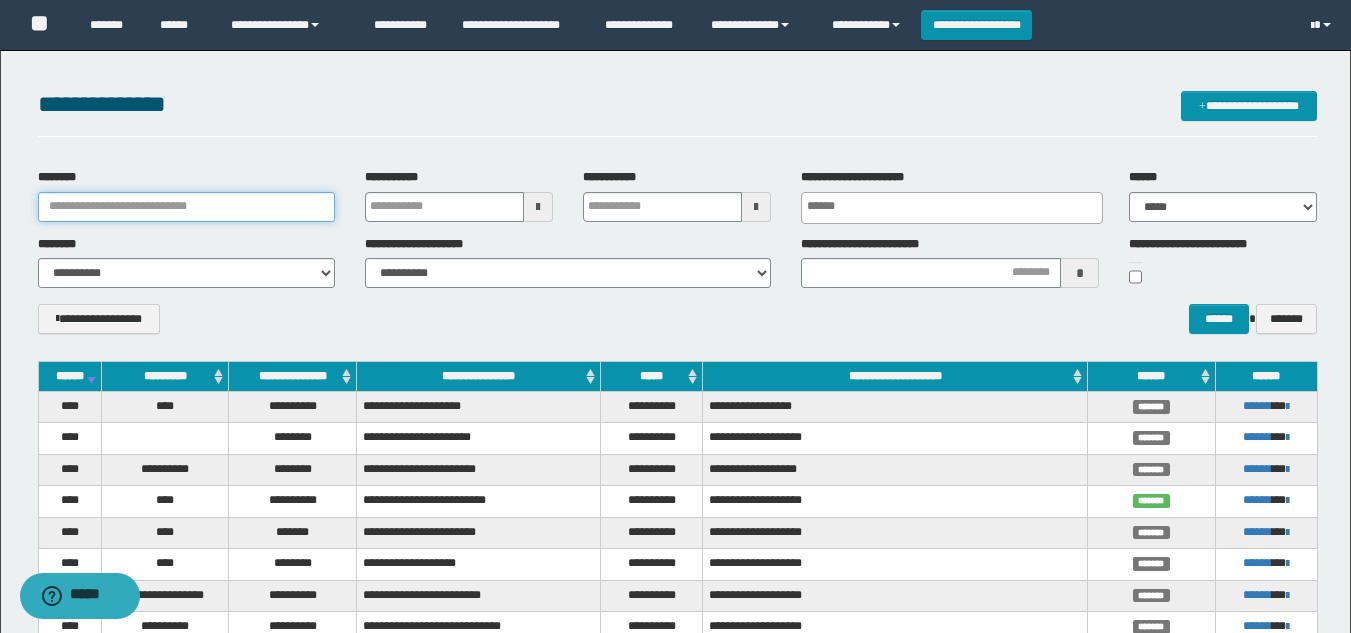 click on "********" at bounding box center (186, 207) 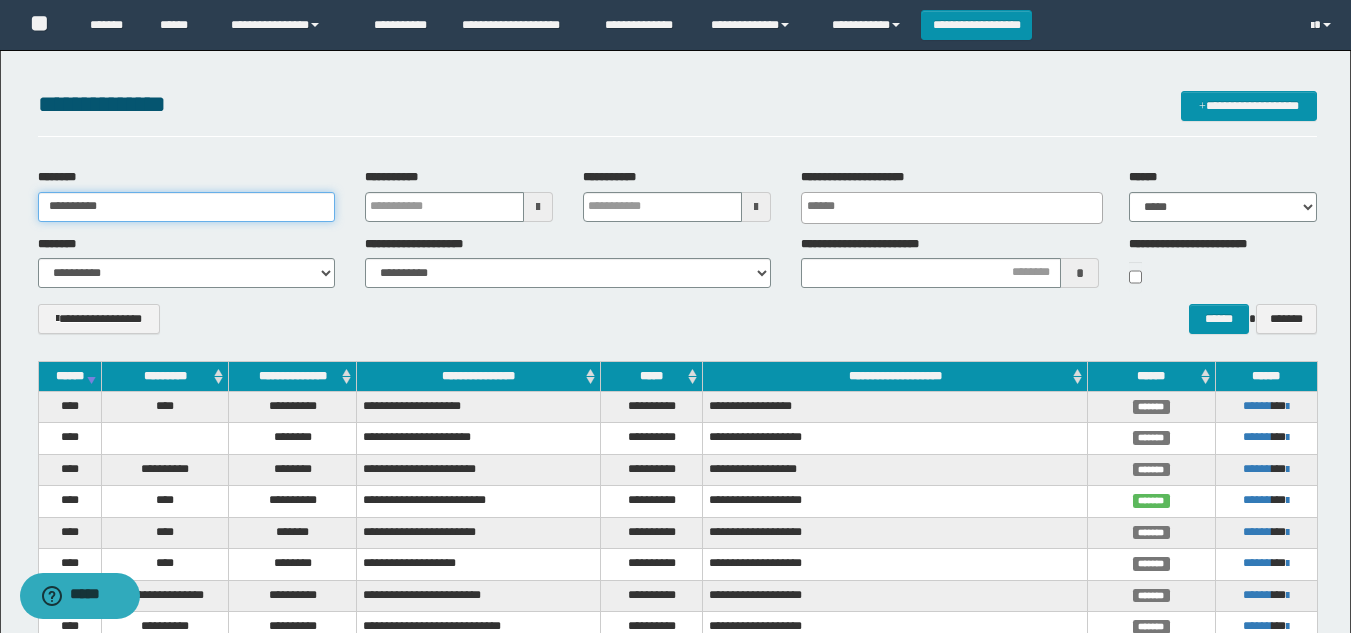 type on "**********" 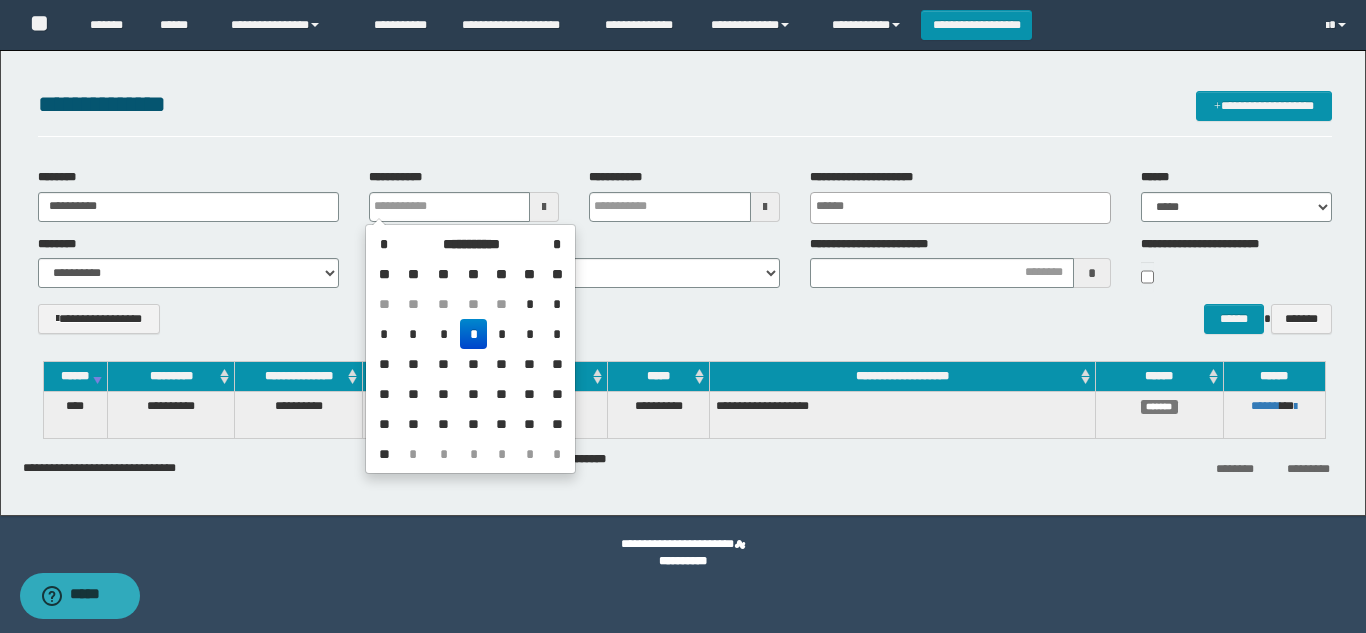 click on "**********" at bounding box center (685, 326) 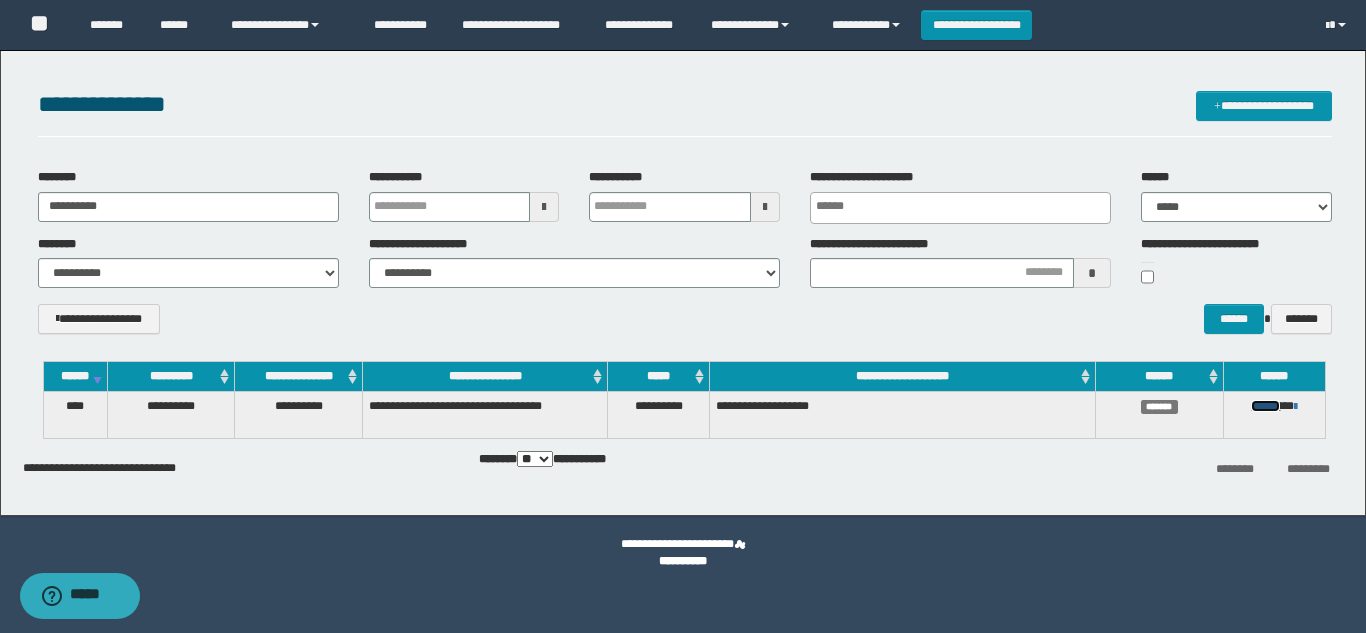 click on "******" at bounding box center (1265, 406) 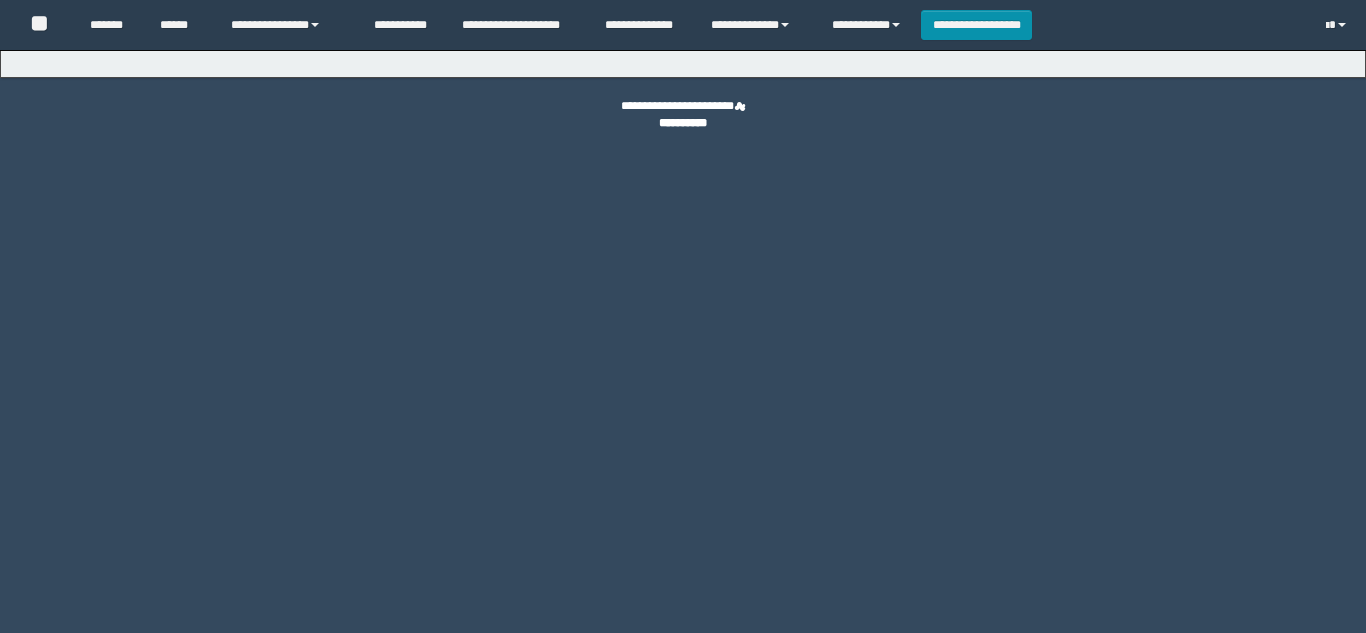 scroll, scrollTop: 0, scrollLeft: 0, axis: both 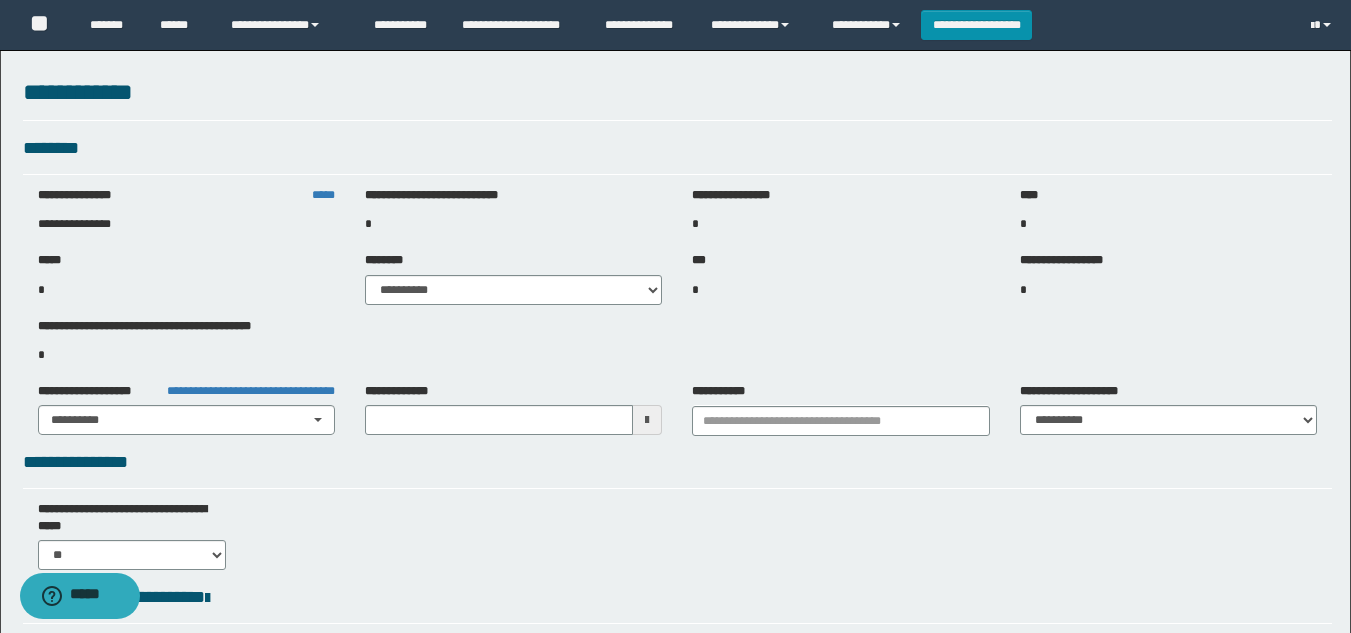 type on "**********" 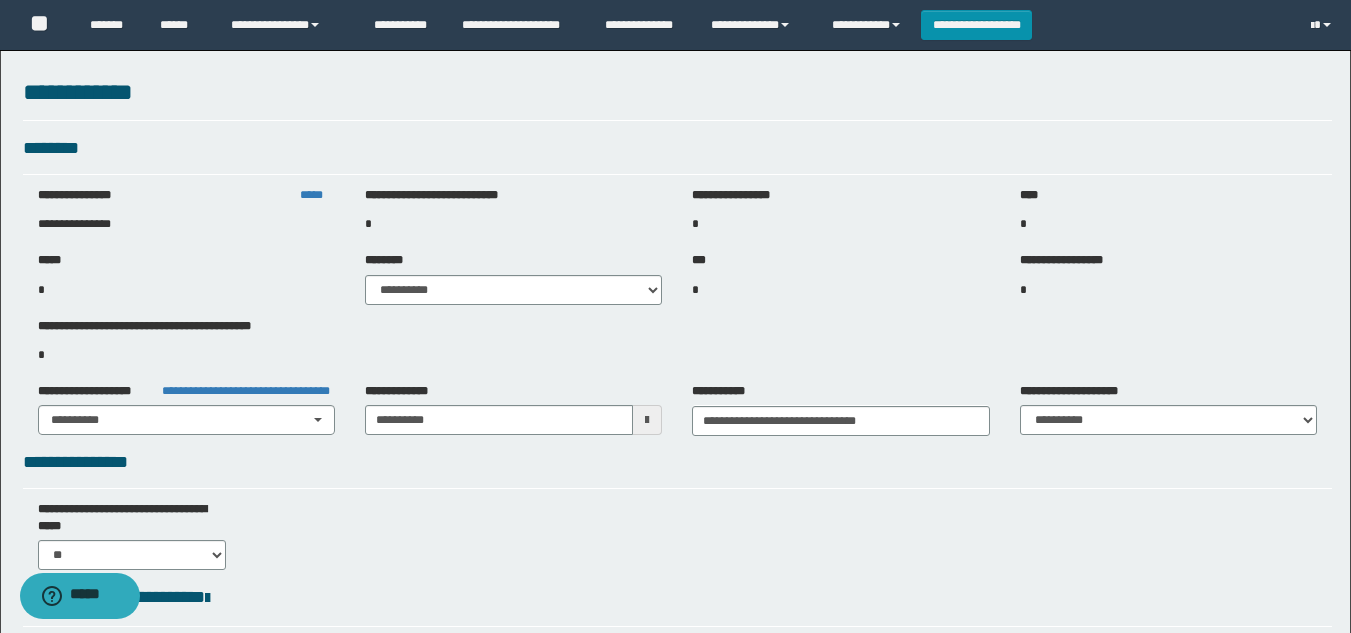 select on "***" 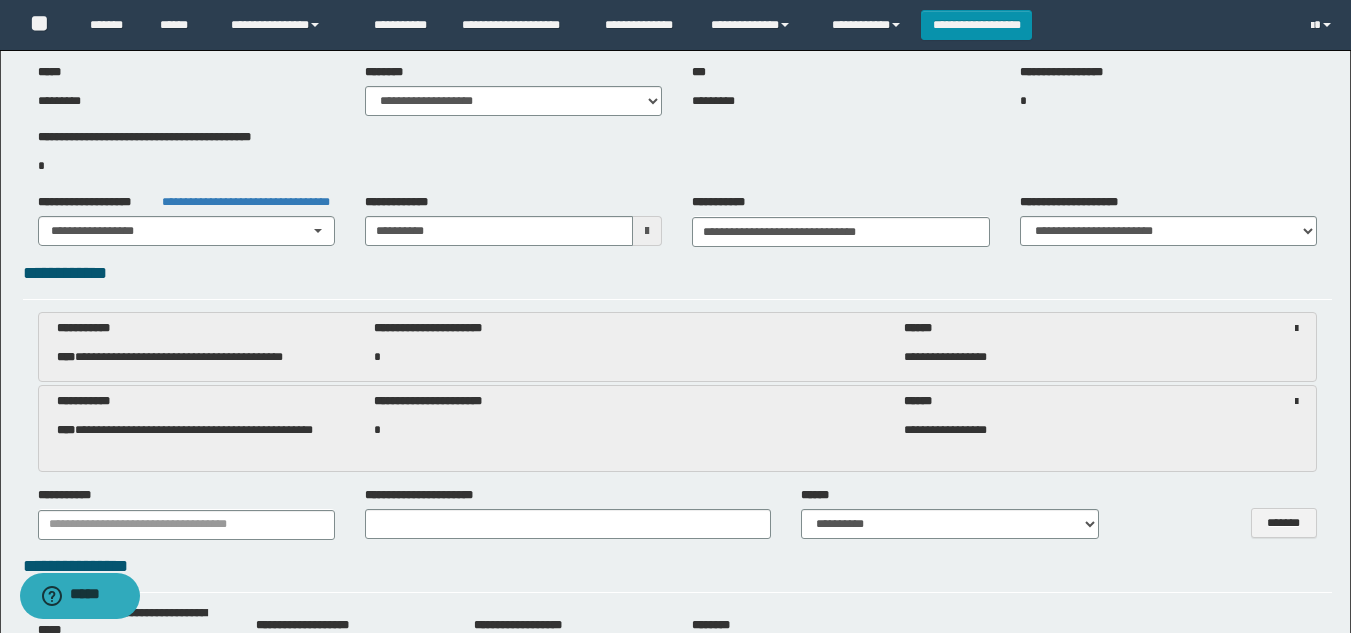scroll, scrollTop: 0, scrollLeft: 0, axis: both 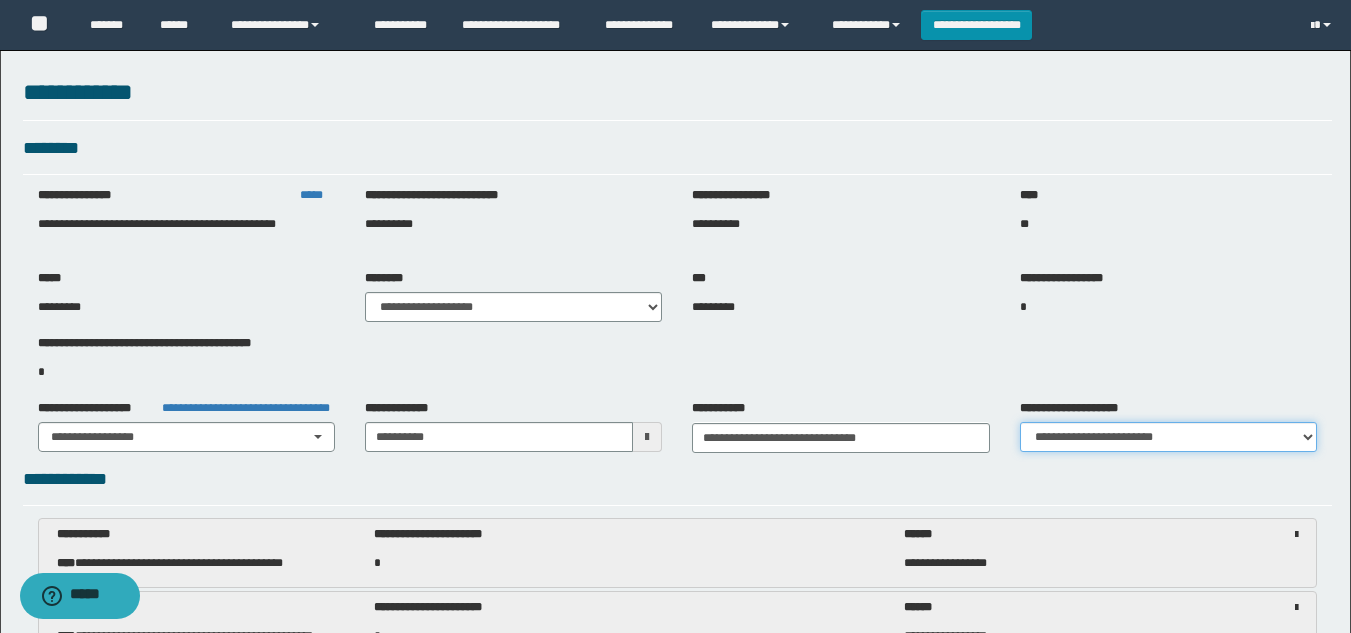 click on "**********" at bounding box center [1168, 437] 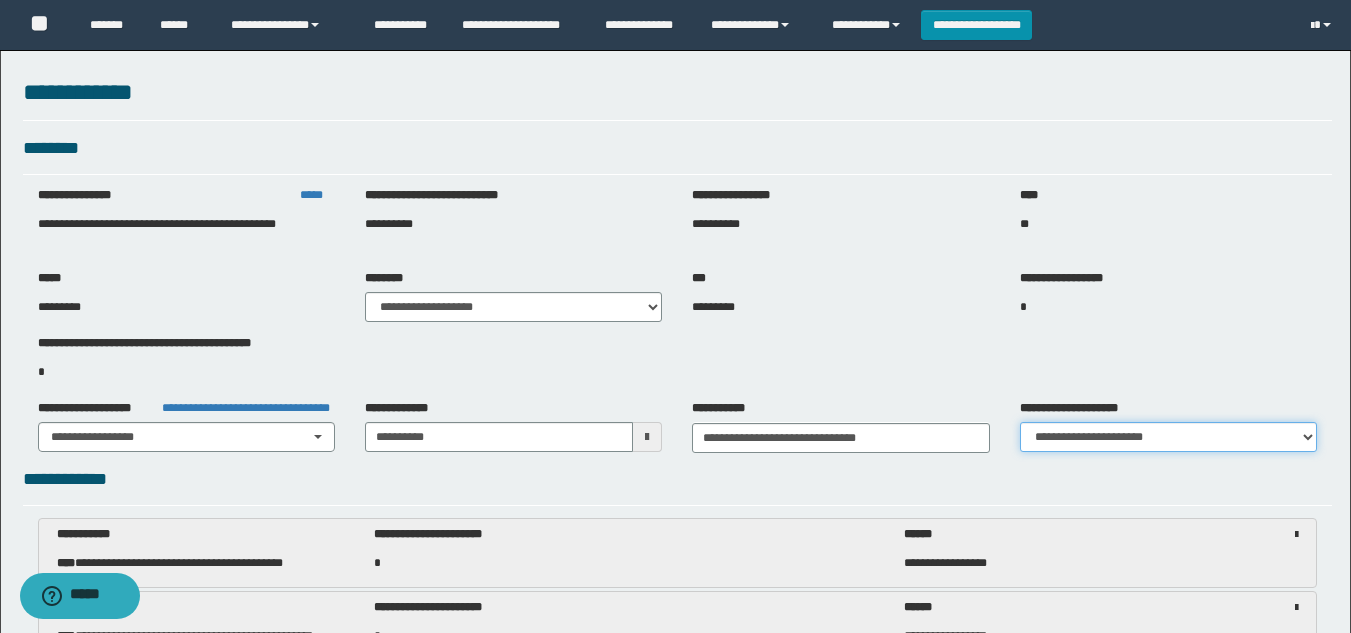 click on "**********" at bounding box center [1168, 437] 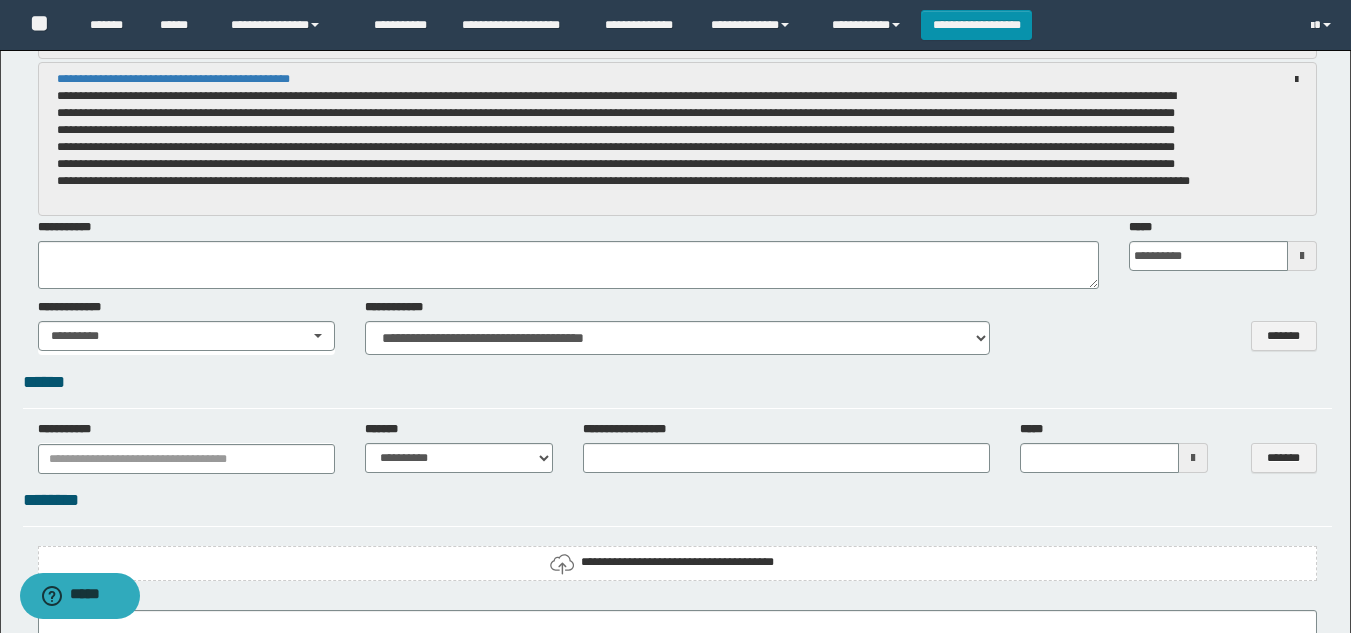scroll, scrollTop: 2100, scrollLeft: 0, axis: vertical 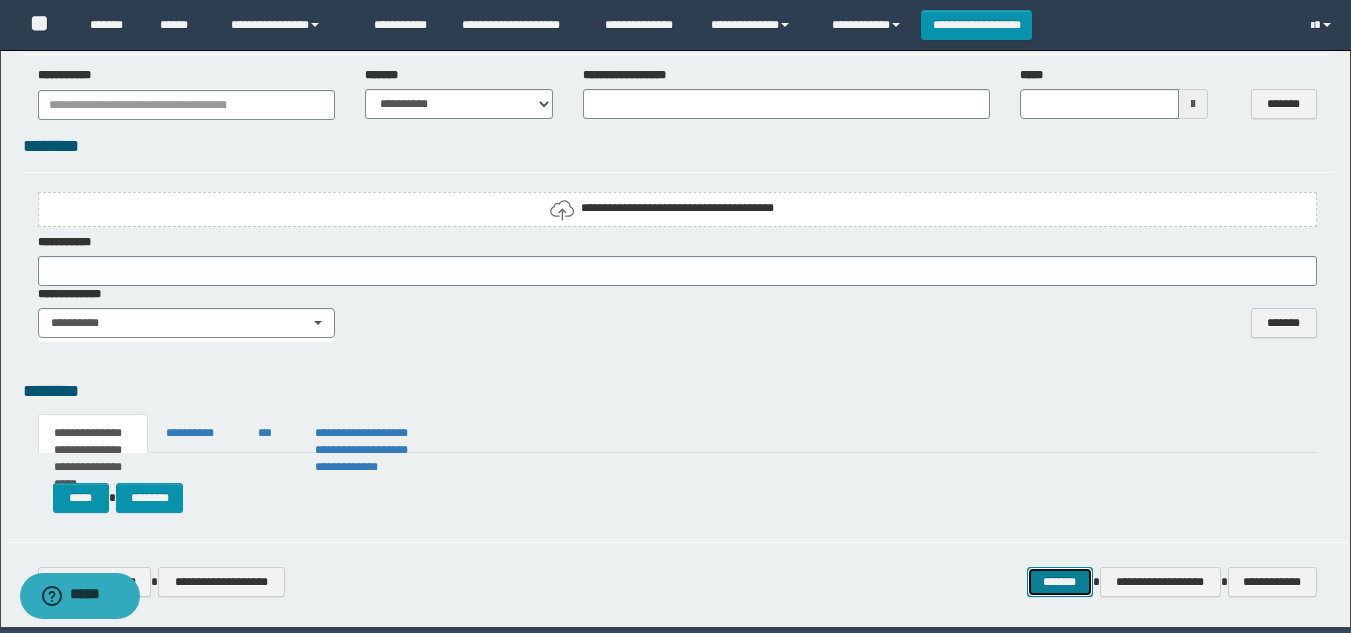 click on "*******" at bounding box center [1060, 582] 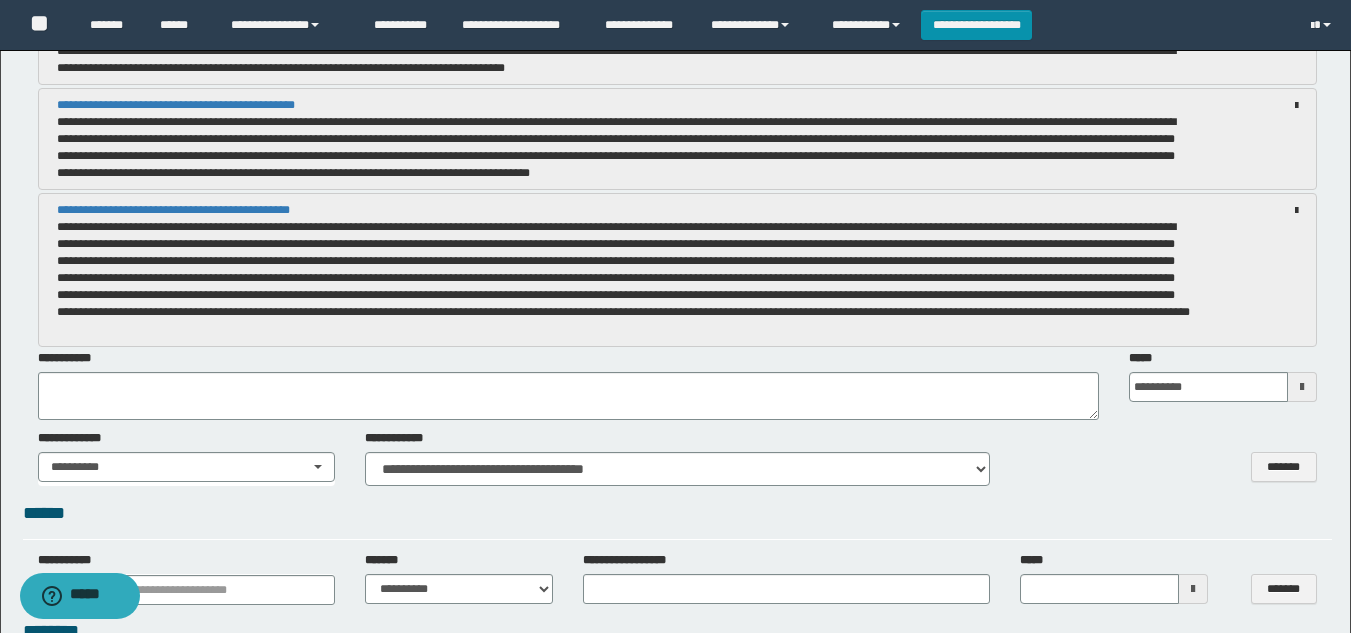 scroll, scrollTop: 1500, scrollLeft: 0, axis: vertical 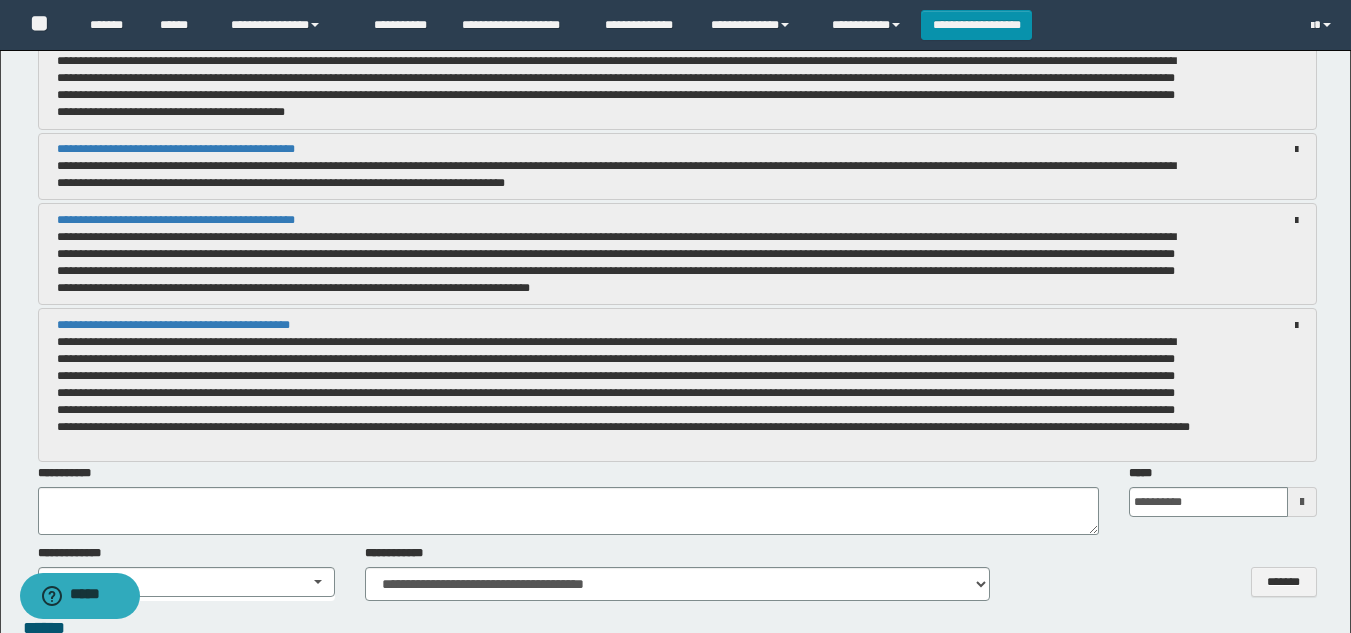 type 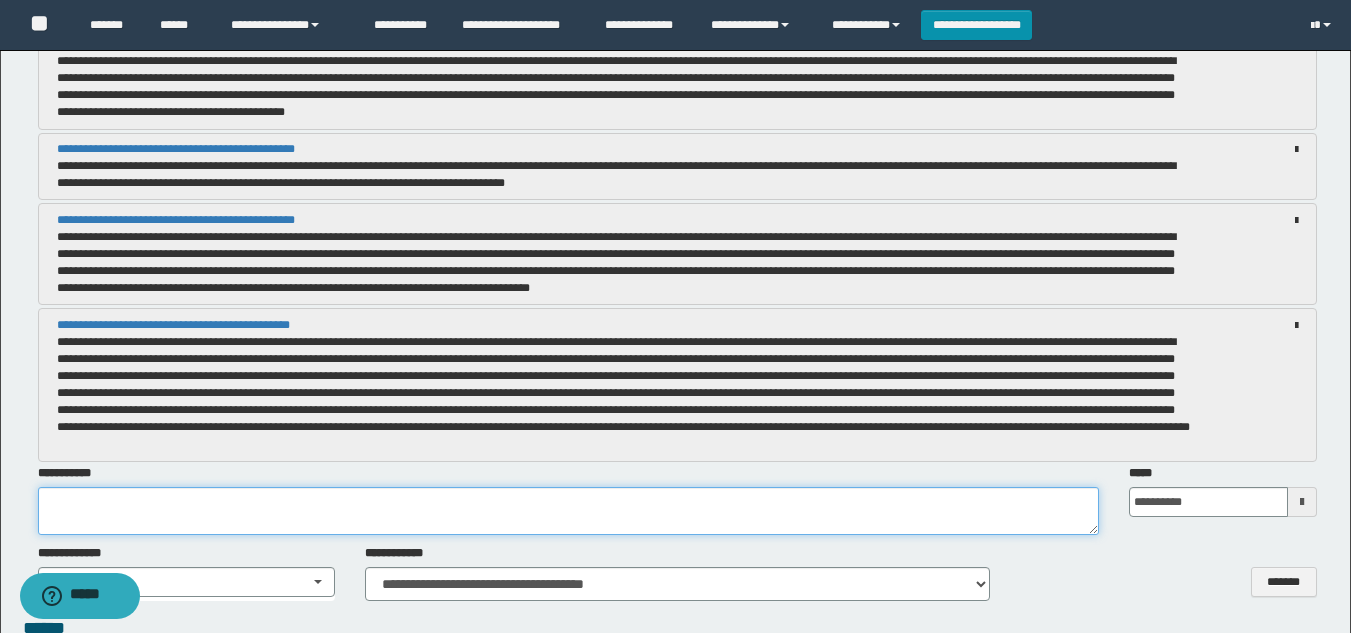 click at bounding box center (568, 511) 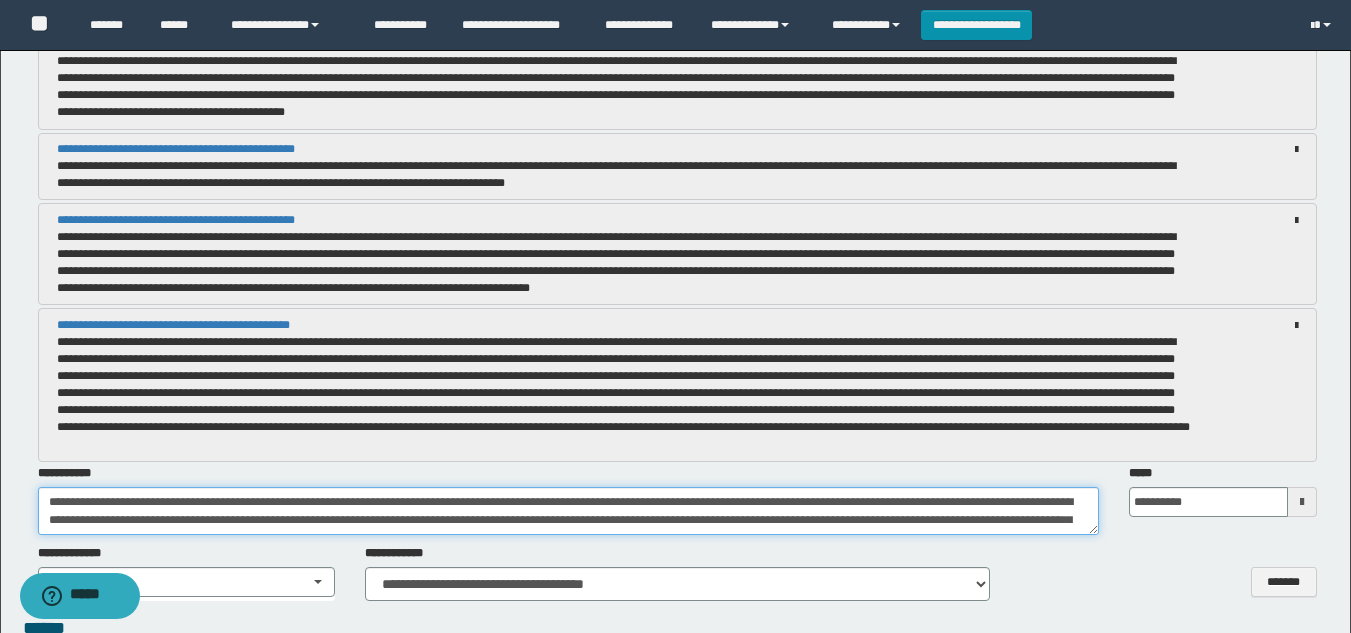 scroll, scrollTop: 66, scrollLeft: 0, axis: vertical 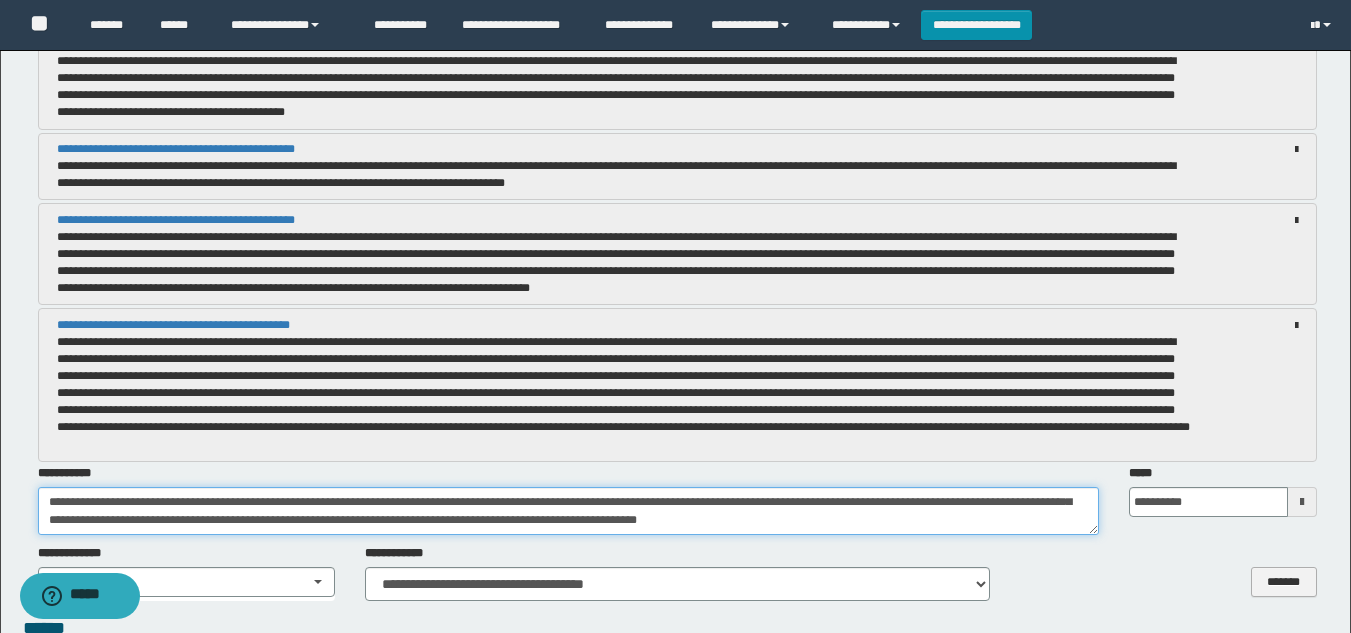 type on "**********" 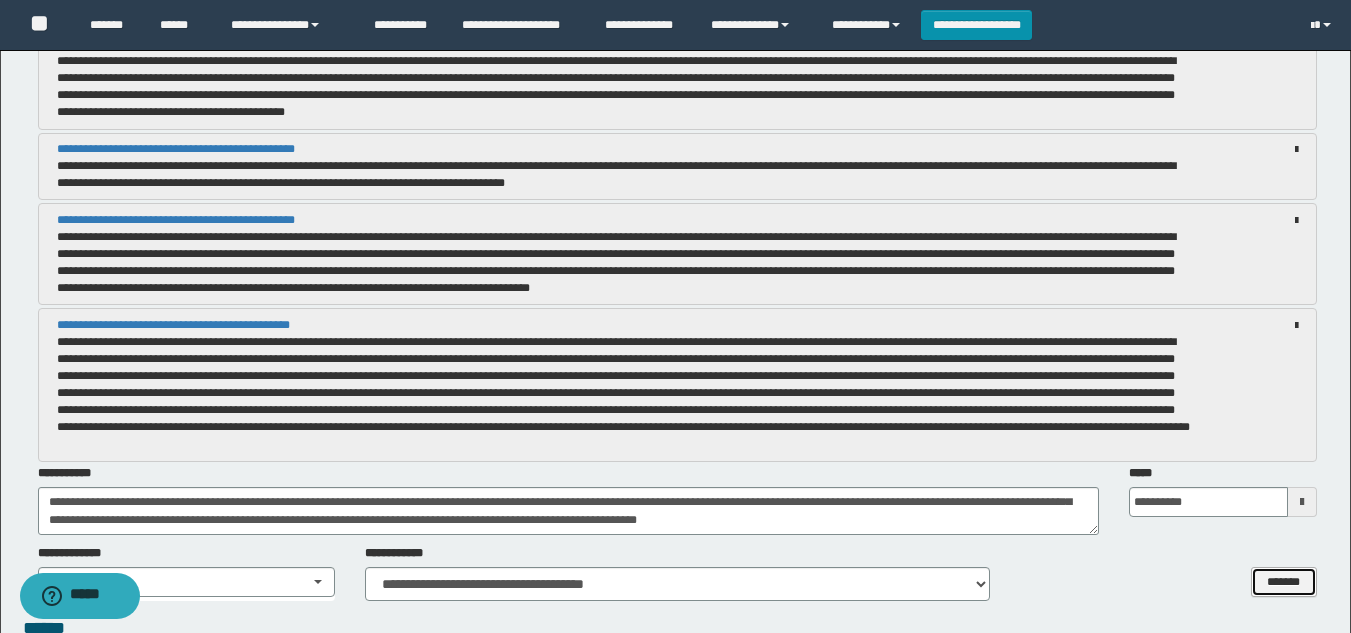 click on "*******" at bounding box center (1284, 582) 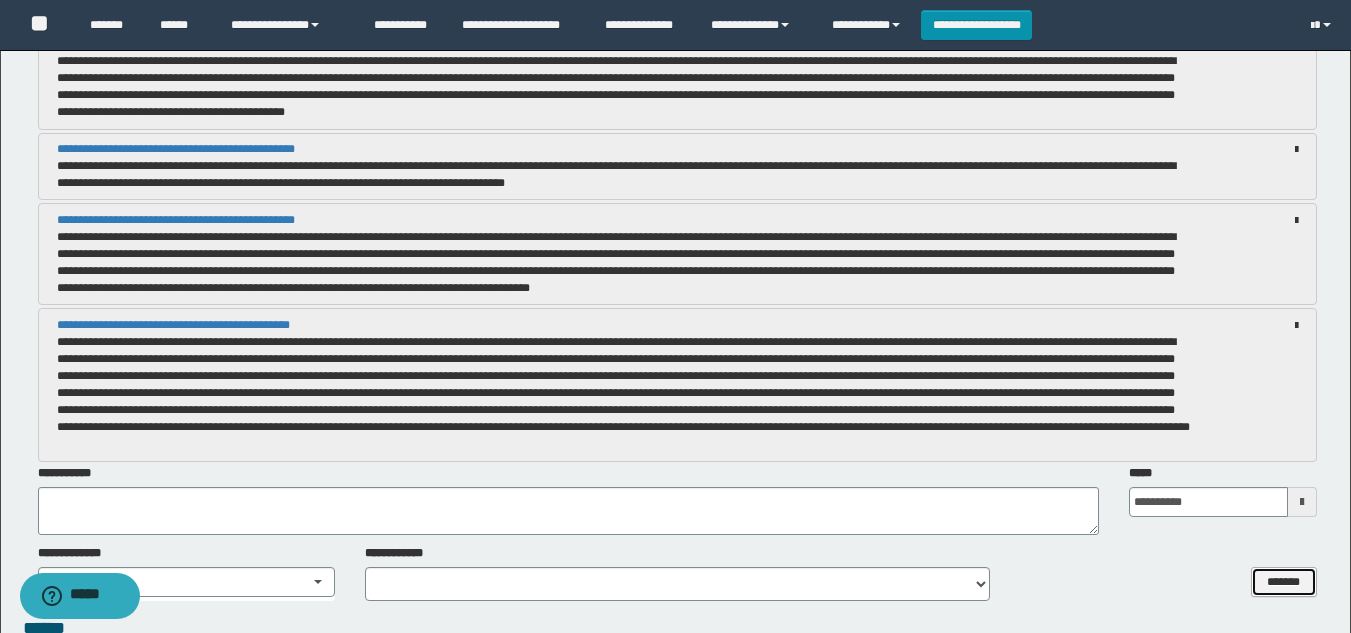 scroll, scrollTop: 0, scrollLeft: 0, axis: both 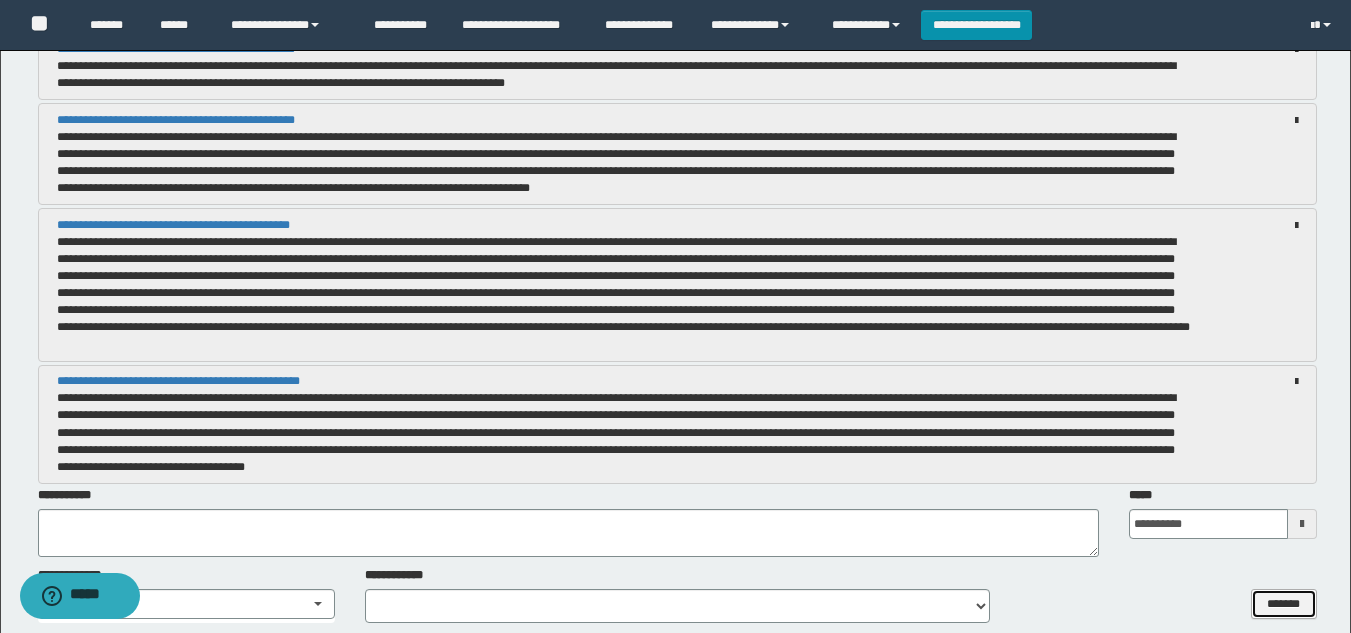 type 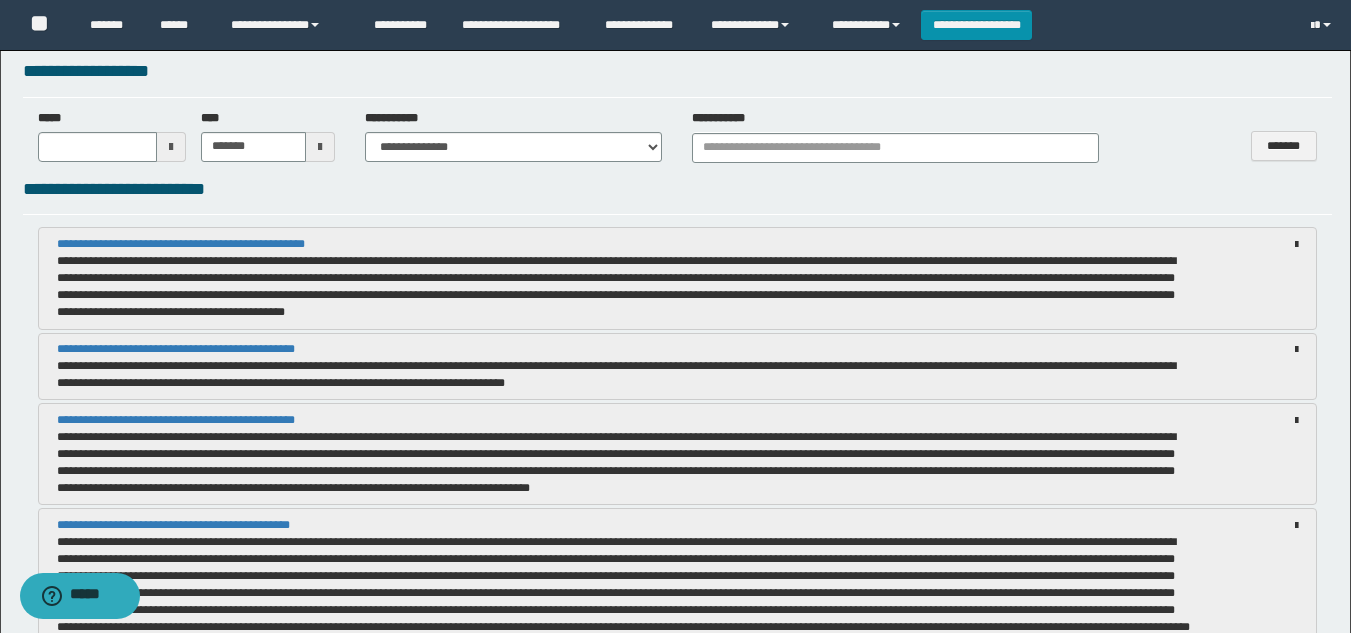scroll, scrollTop: 0, scrollLeft: 0, axis: both 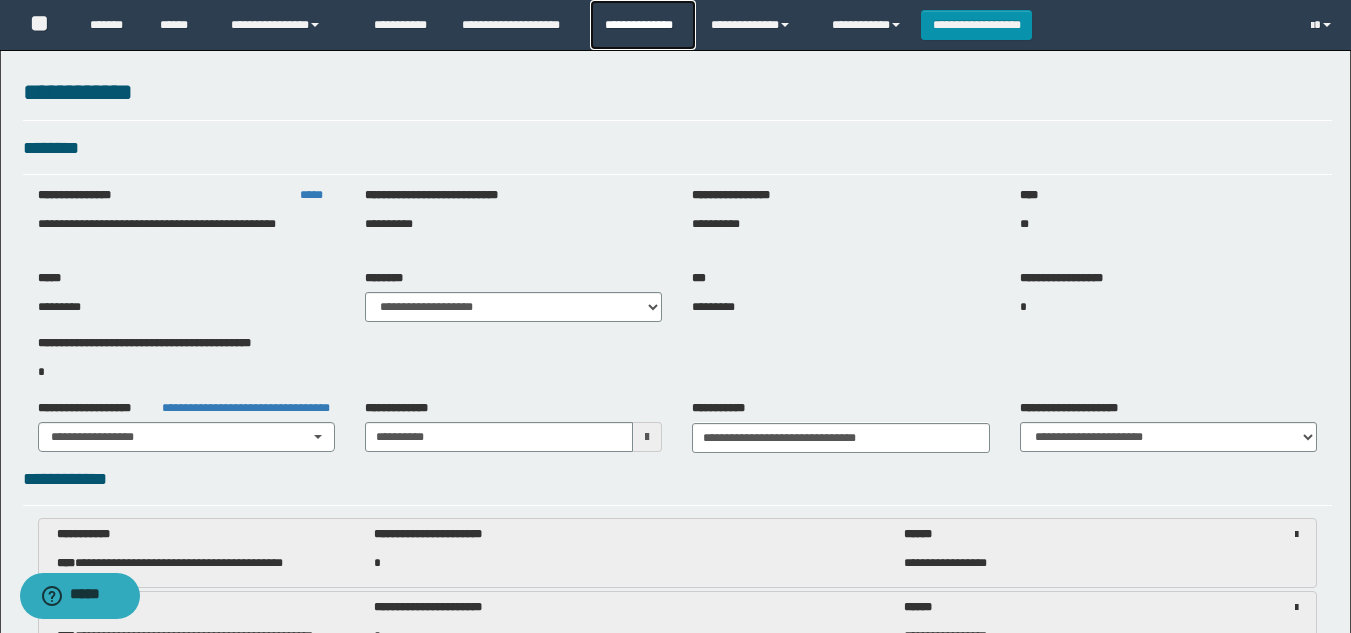 click on "**********" at bounding box center (642, 25) 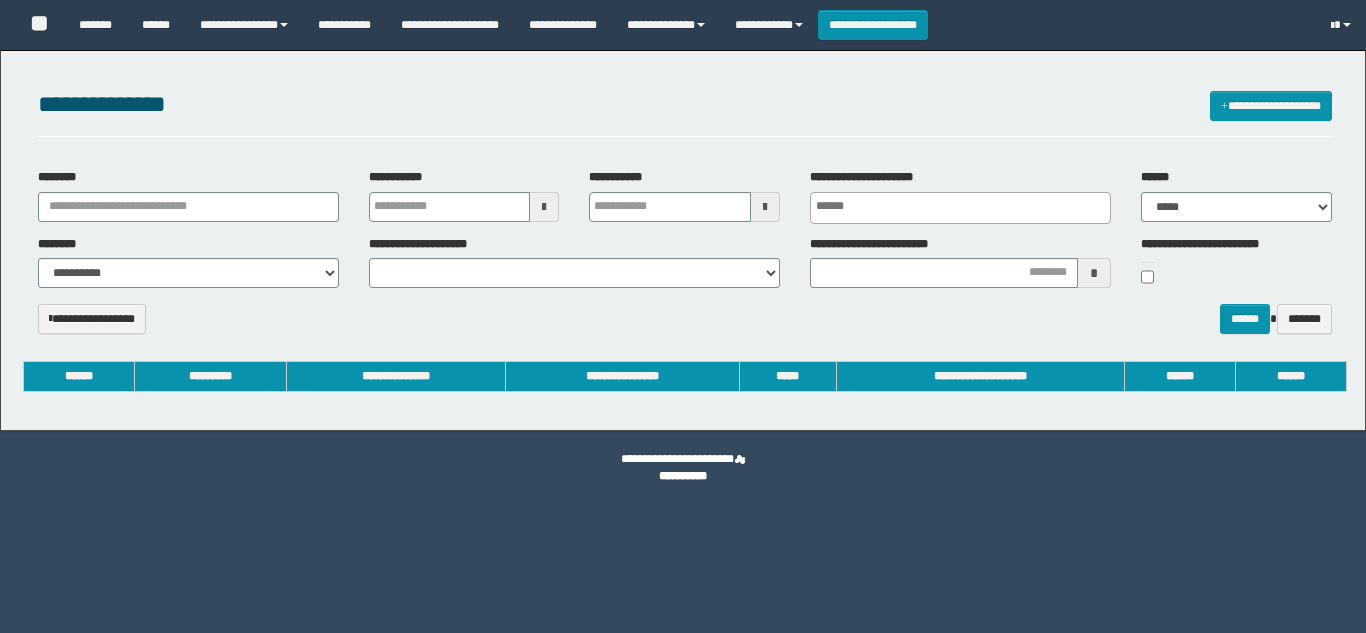 select 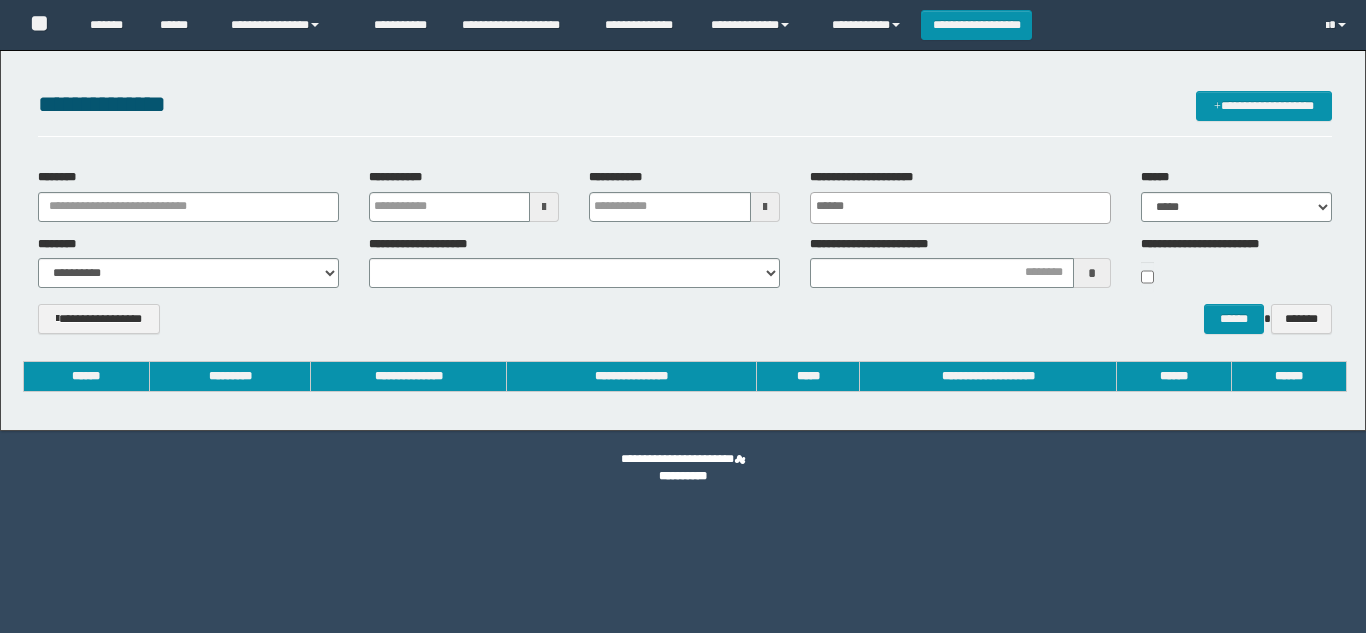 scroll, scrollTop: 0, scrollLeft: 0, axis: both 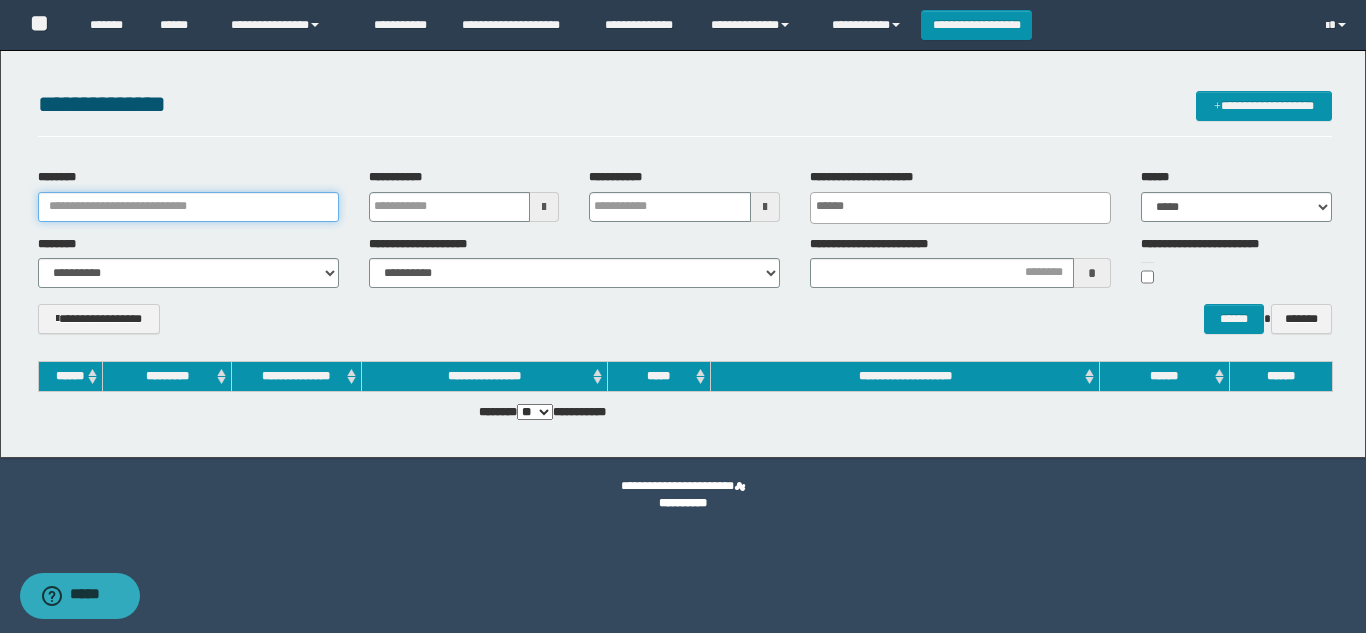 click on "********" at bounding box center [188, 207] 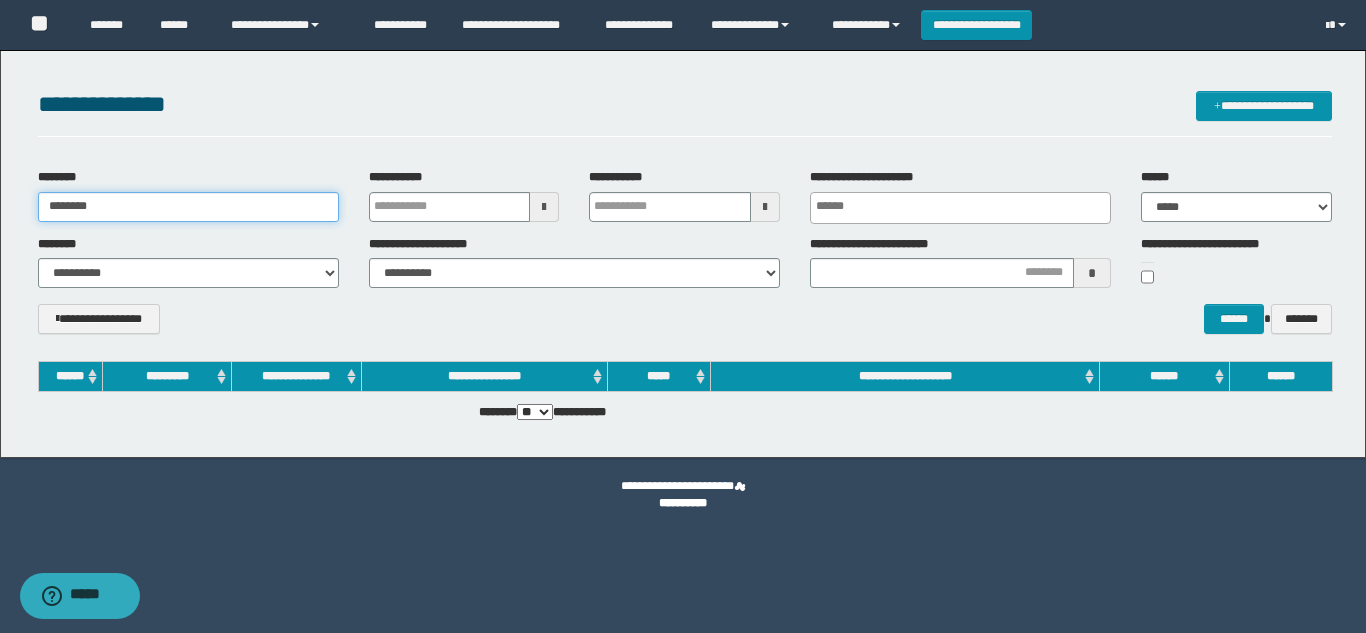 type on "********" 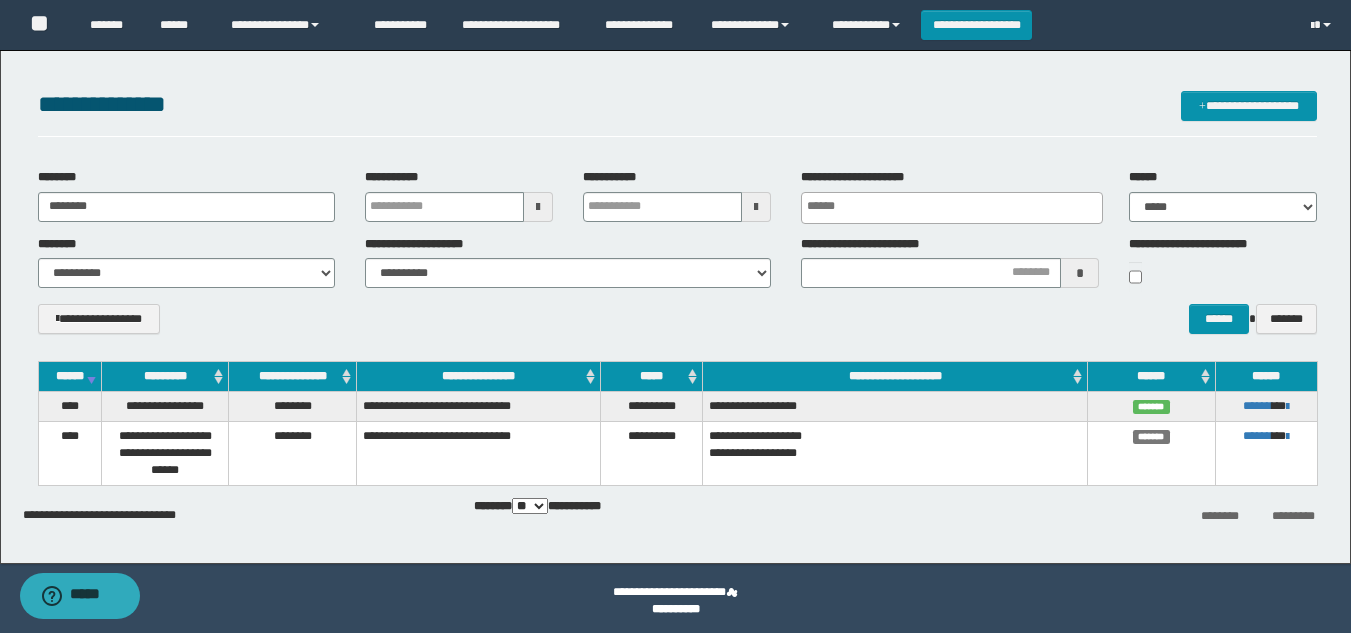 click on "**********" at bounding box center (677, 326) 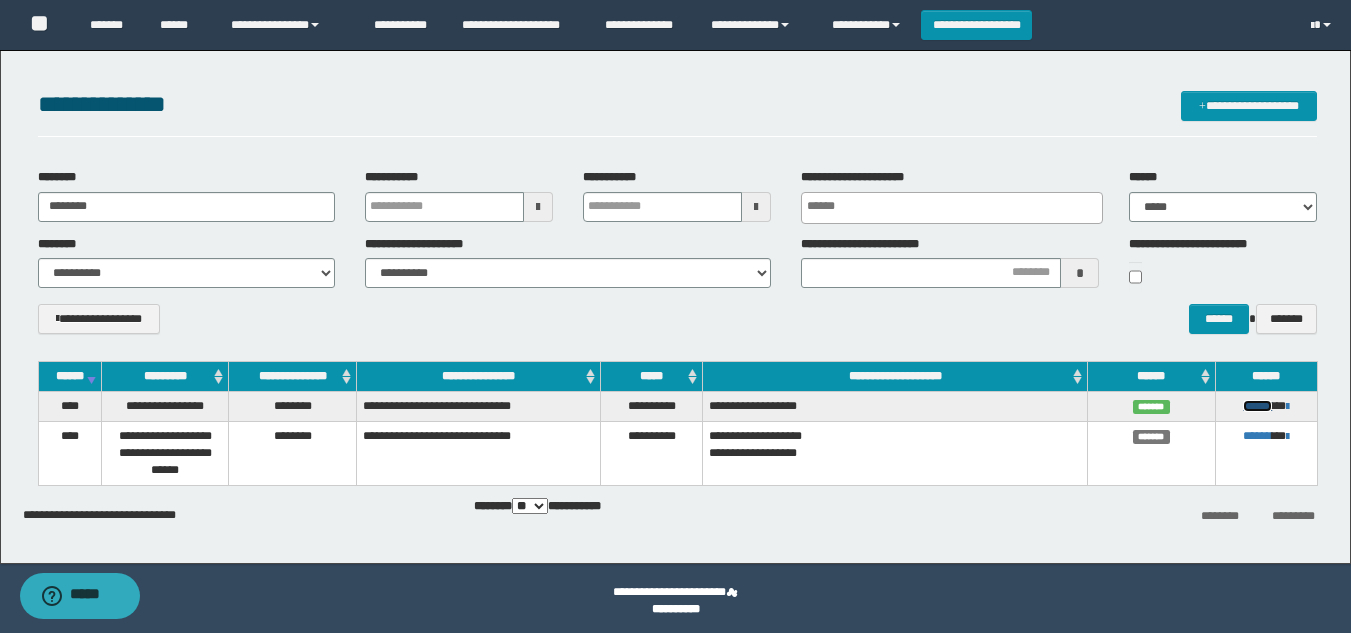 click on "******" at bounding box center [1257, 406] 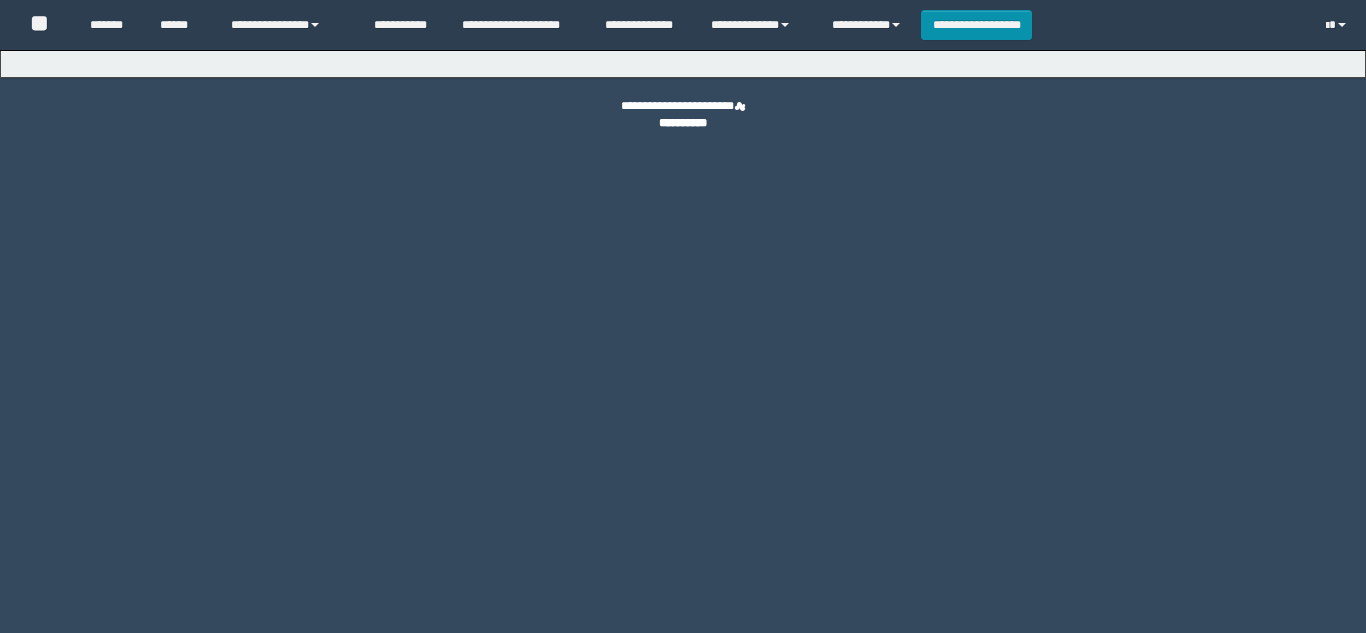 scroll, scrollTop: 0, scrollLeft: 0, axis: both 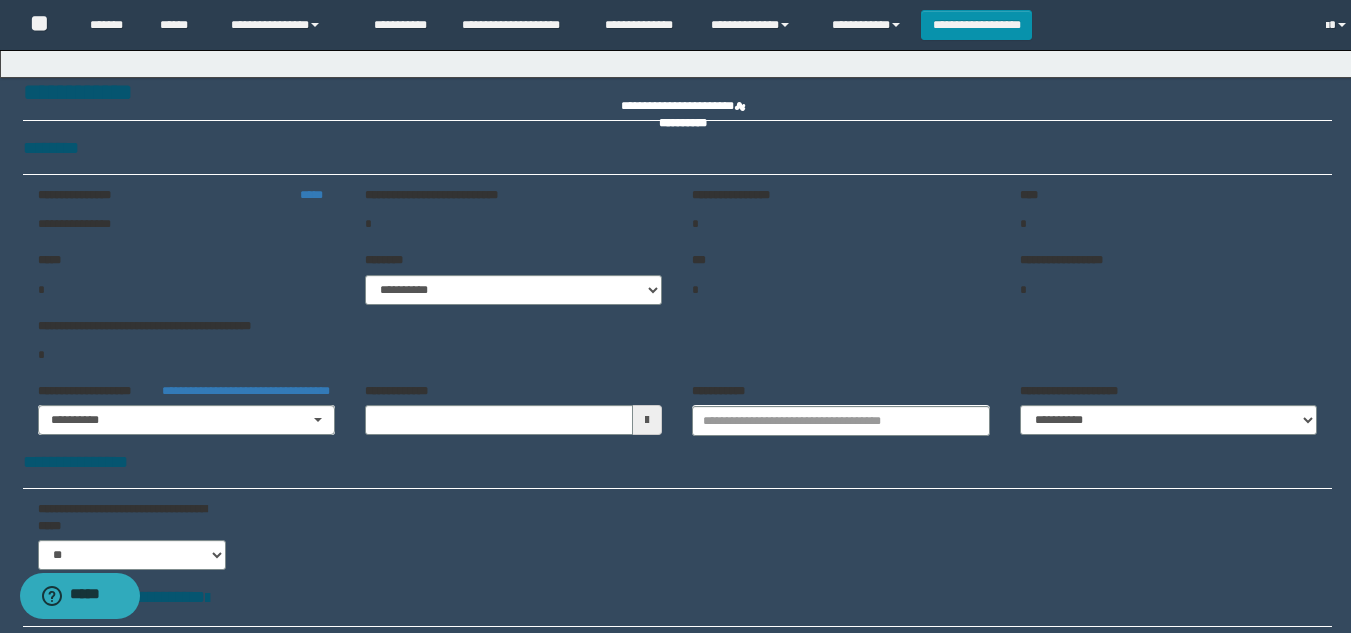 type on "**********" 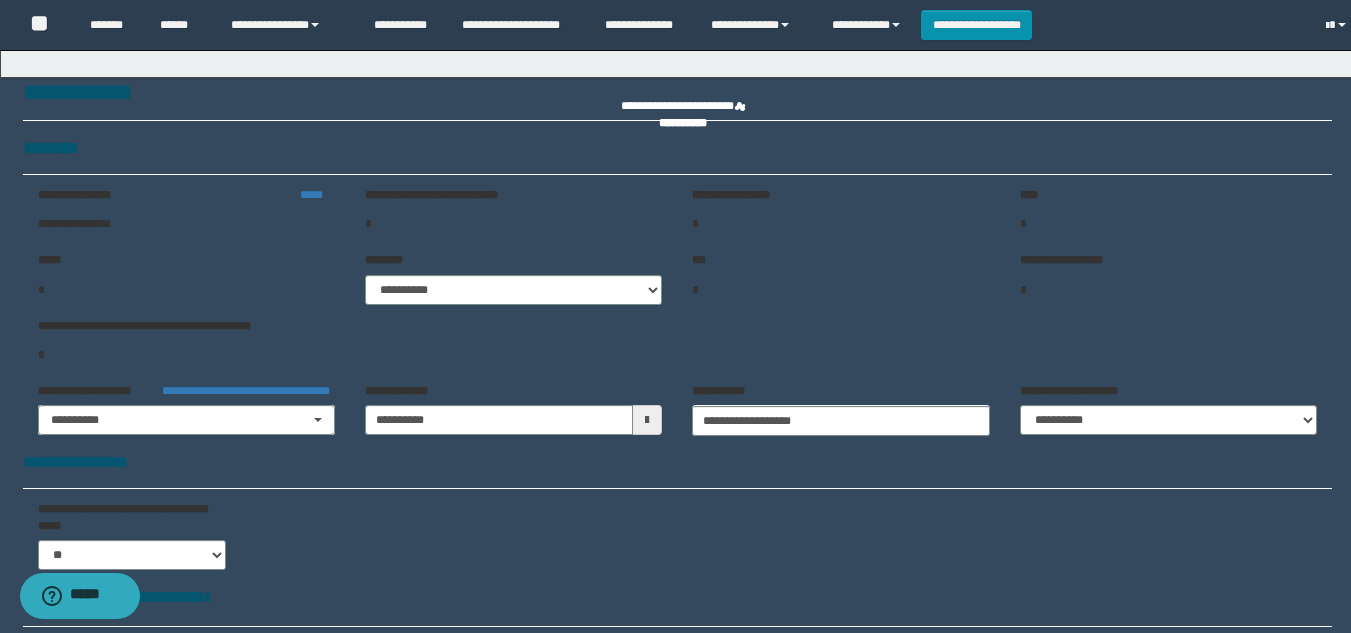 type on "**********" 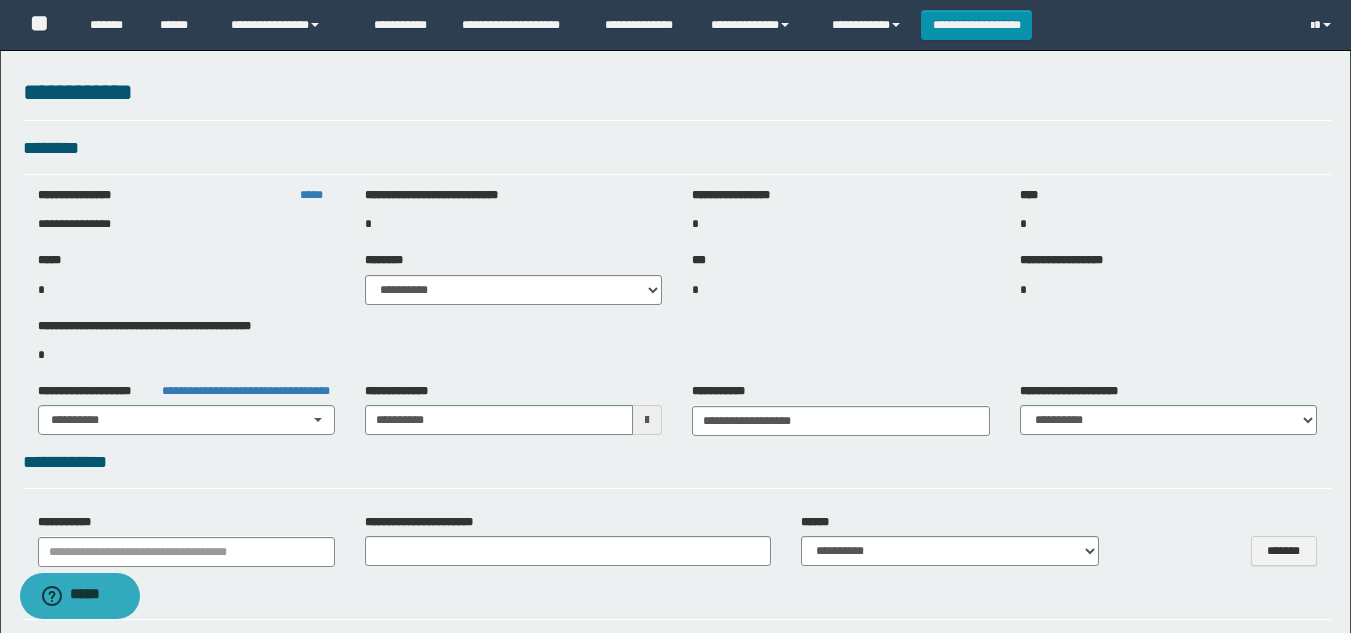 select on "***" 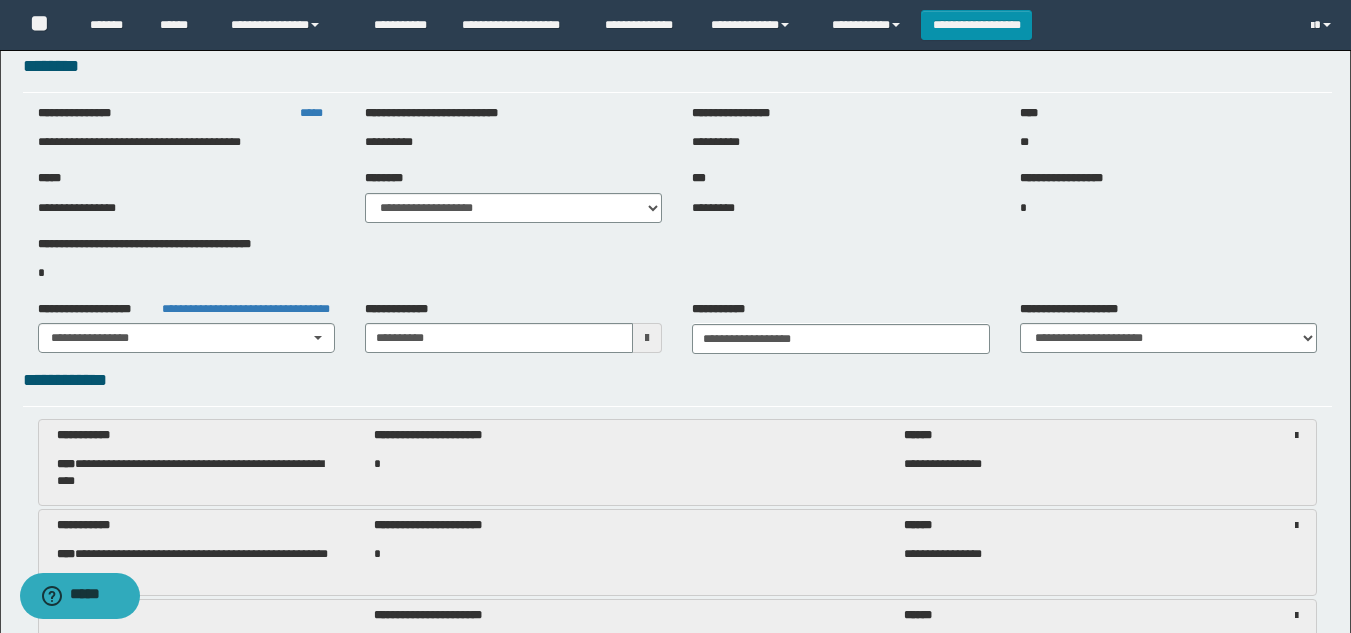 scroll, scrollTop: 0, scrollLeft: 0, axis: both 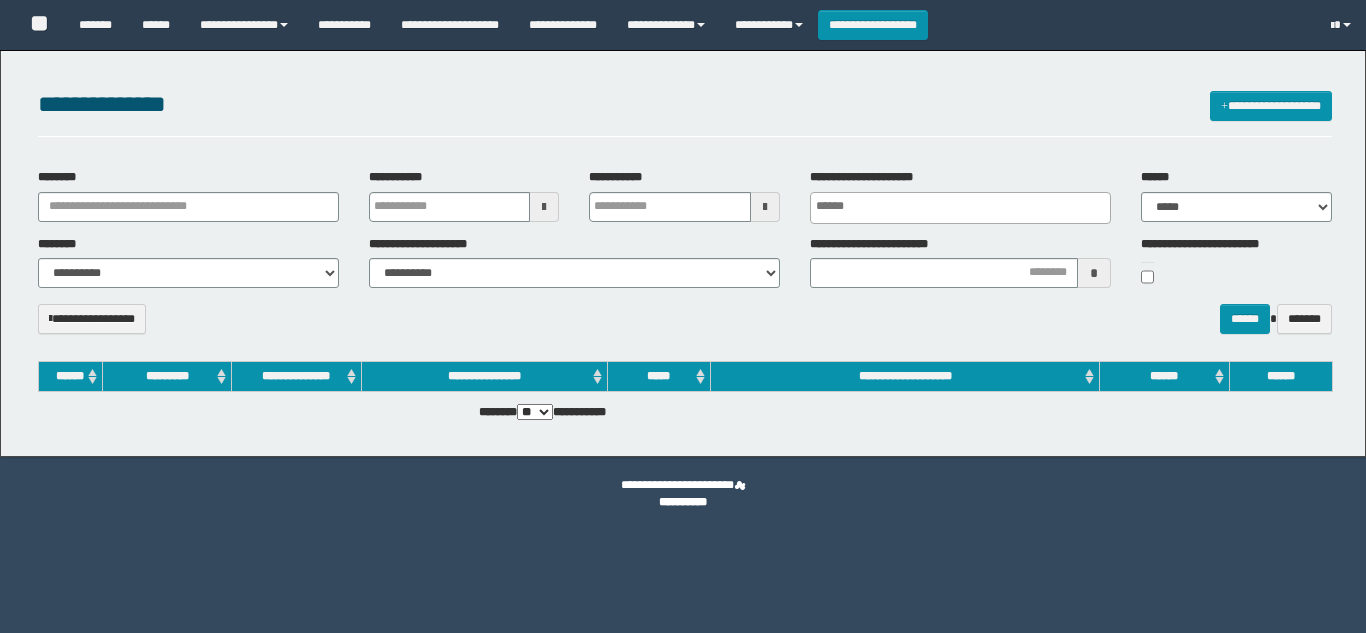 select 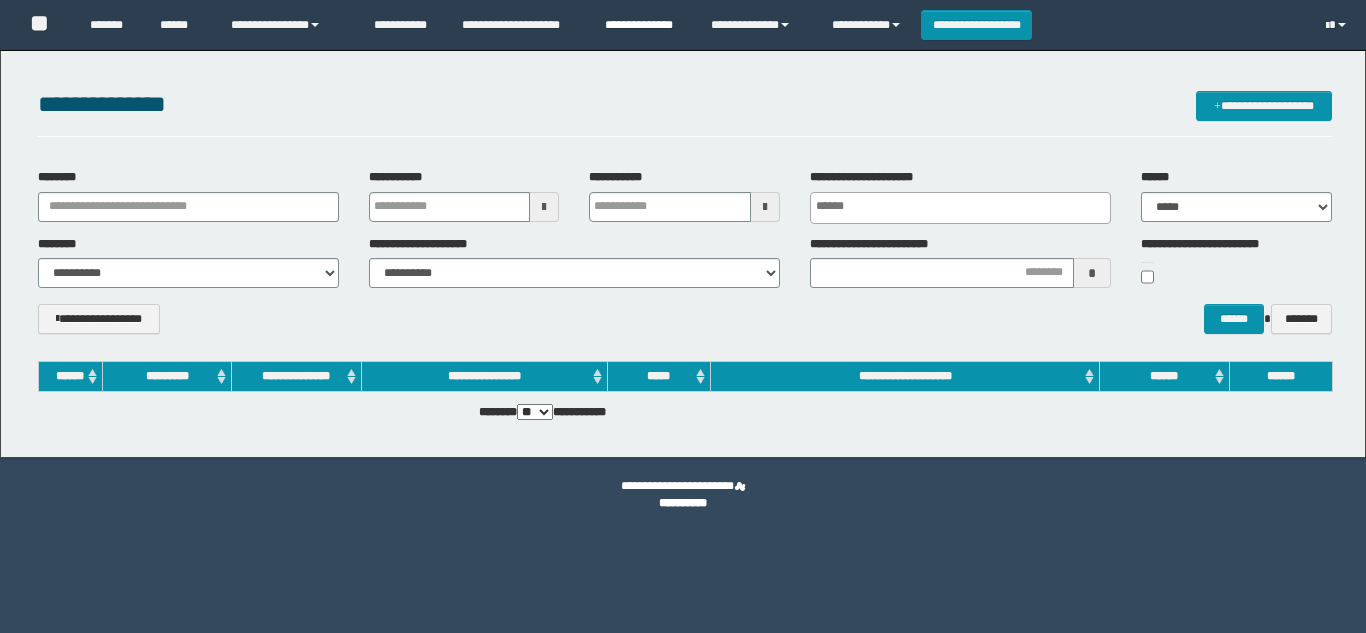 scroll, scrollTop: 0, scrollLeft: 0, axis: both 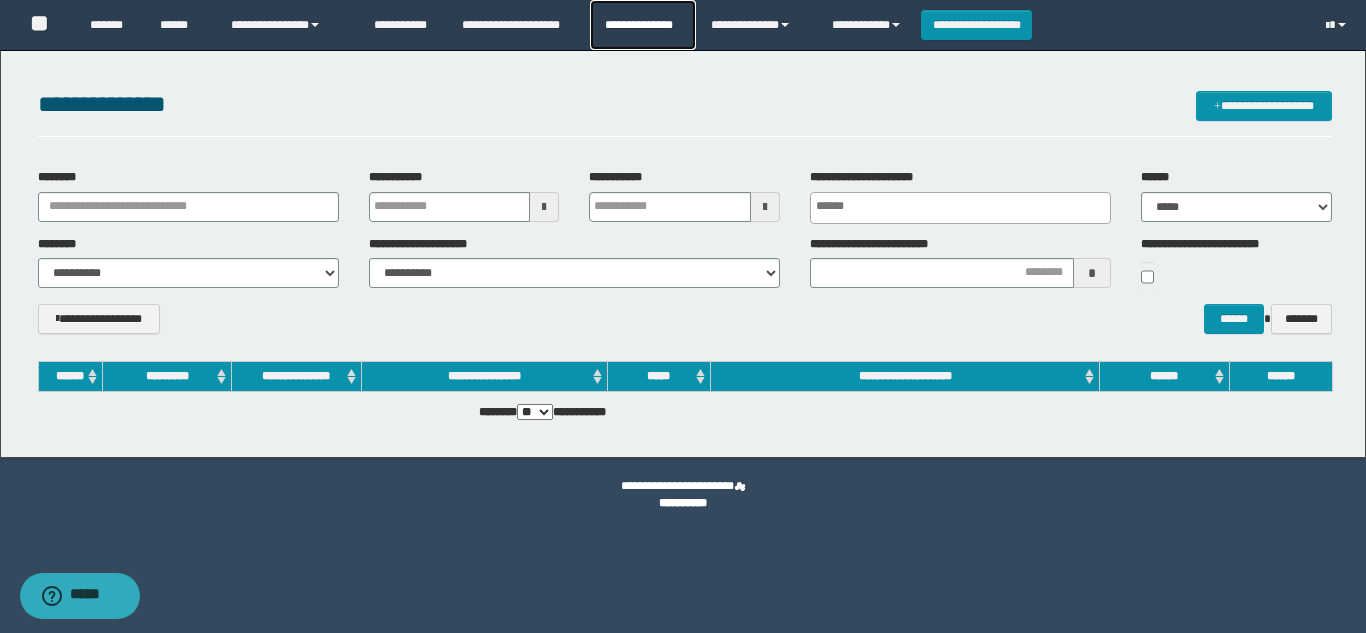 click on "**********" at bounding box center (642, 25) 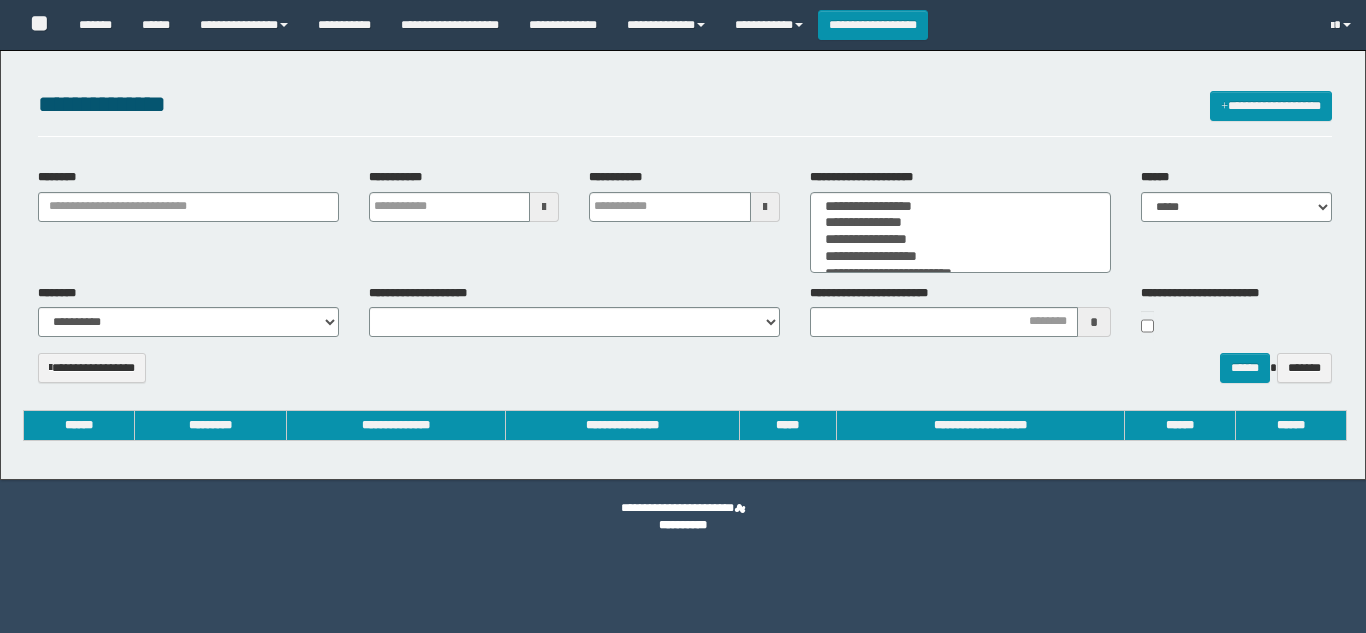 select 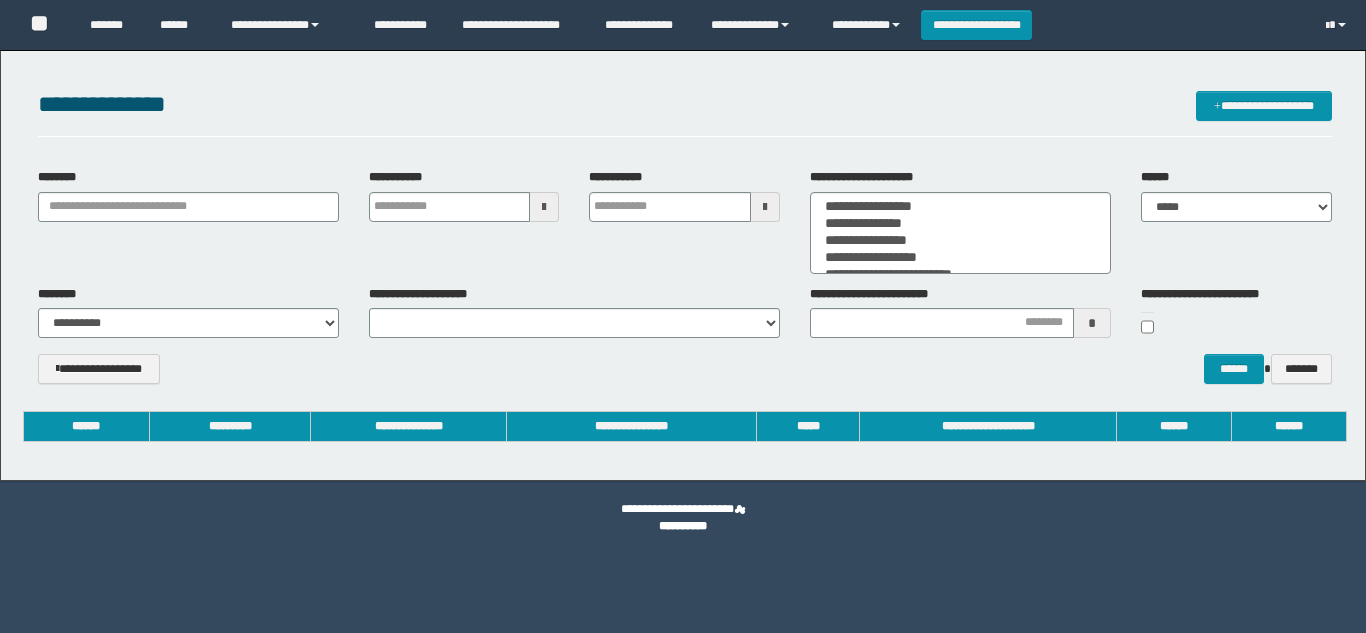 scroll, scrollTop: 0, scrollLeft: 0, axis: both 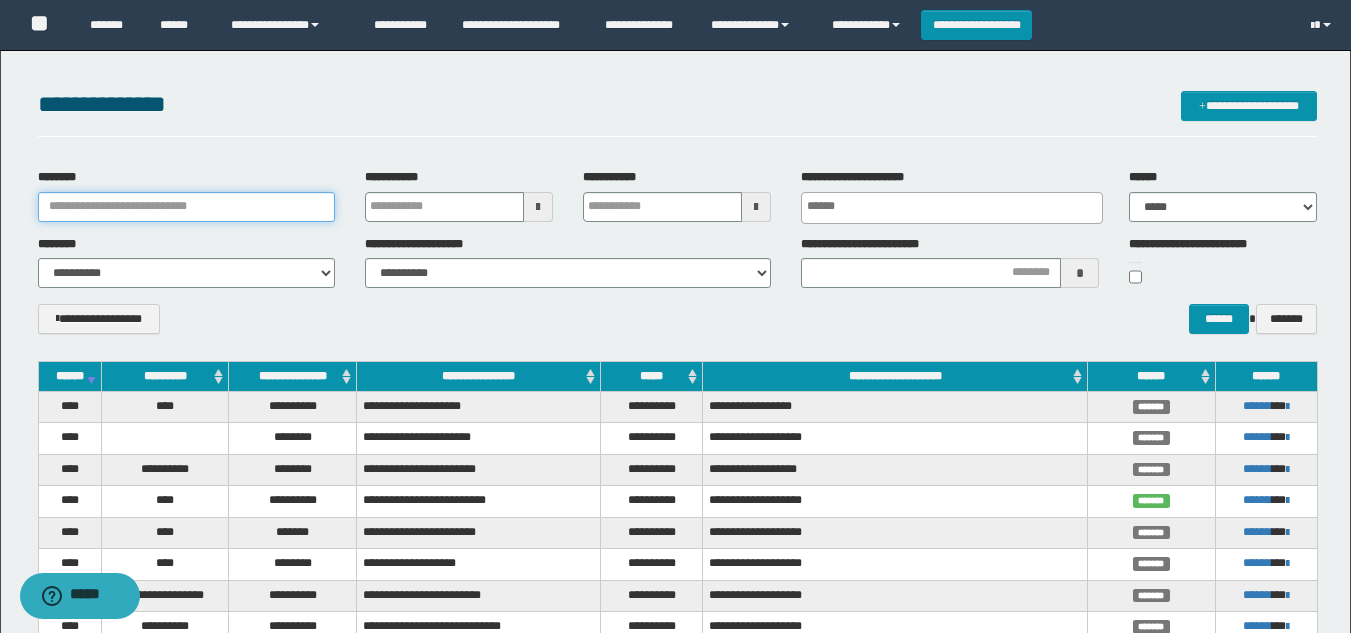 click on "********" at bounding box center (186, 207) 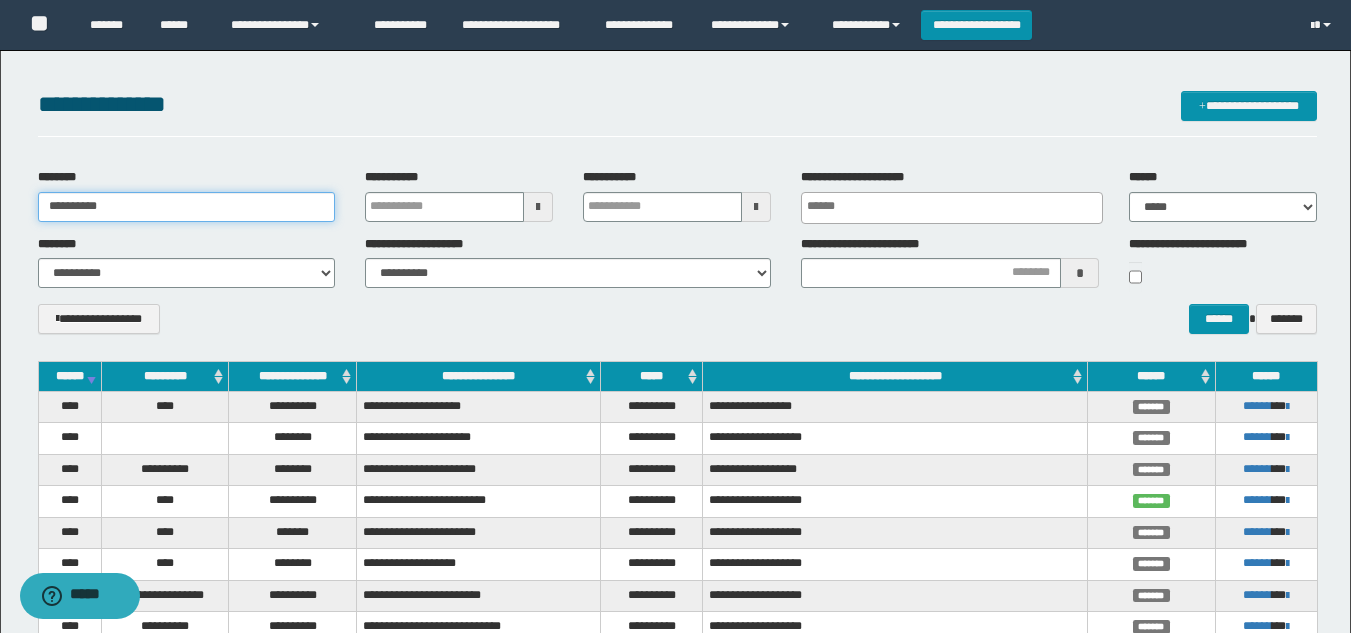 type on "**********" 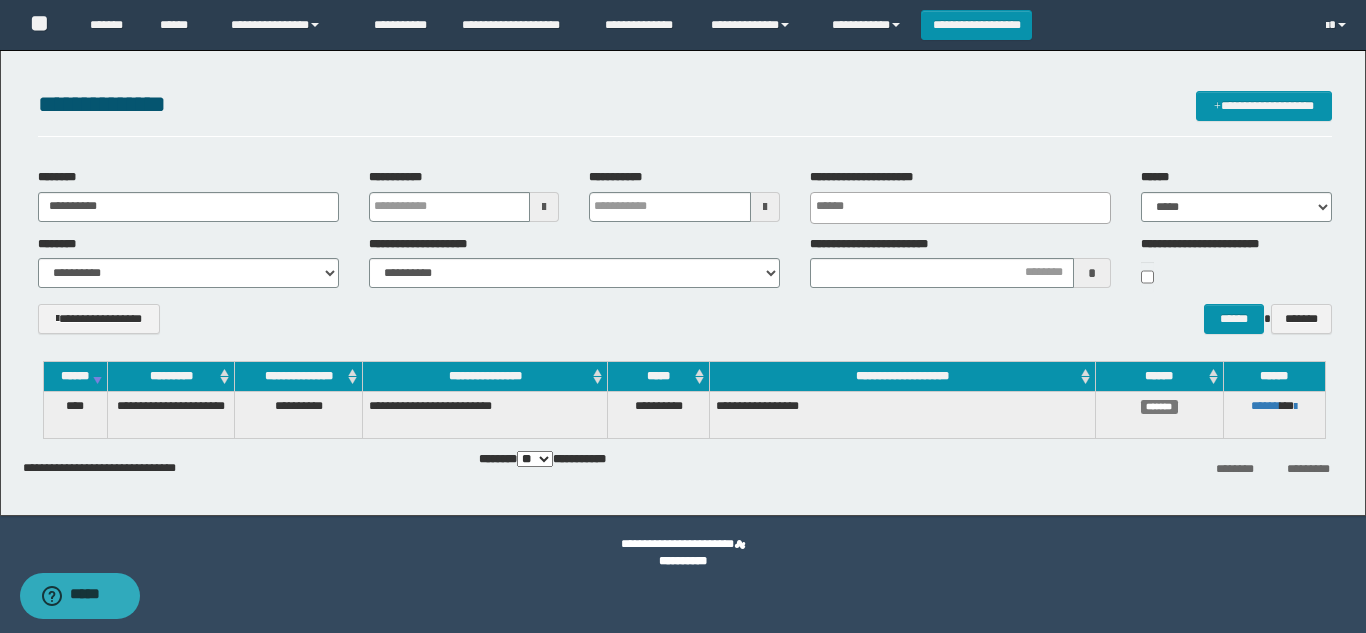 click on "**********" at bounding box center [684, 462] 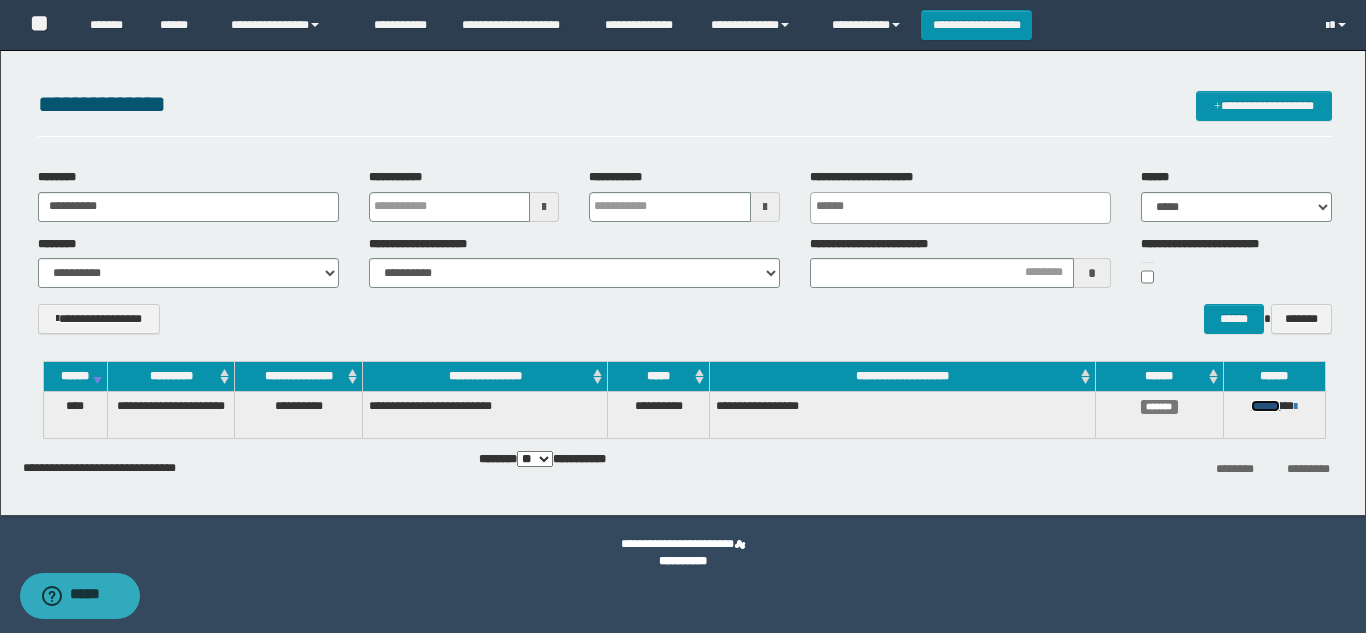 click on "******" at bounding box center (1265, 406) 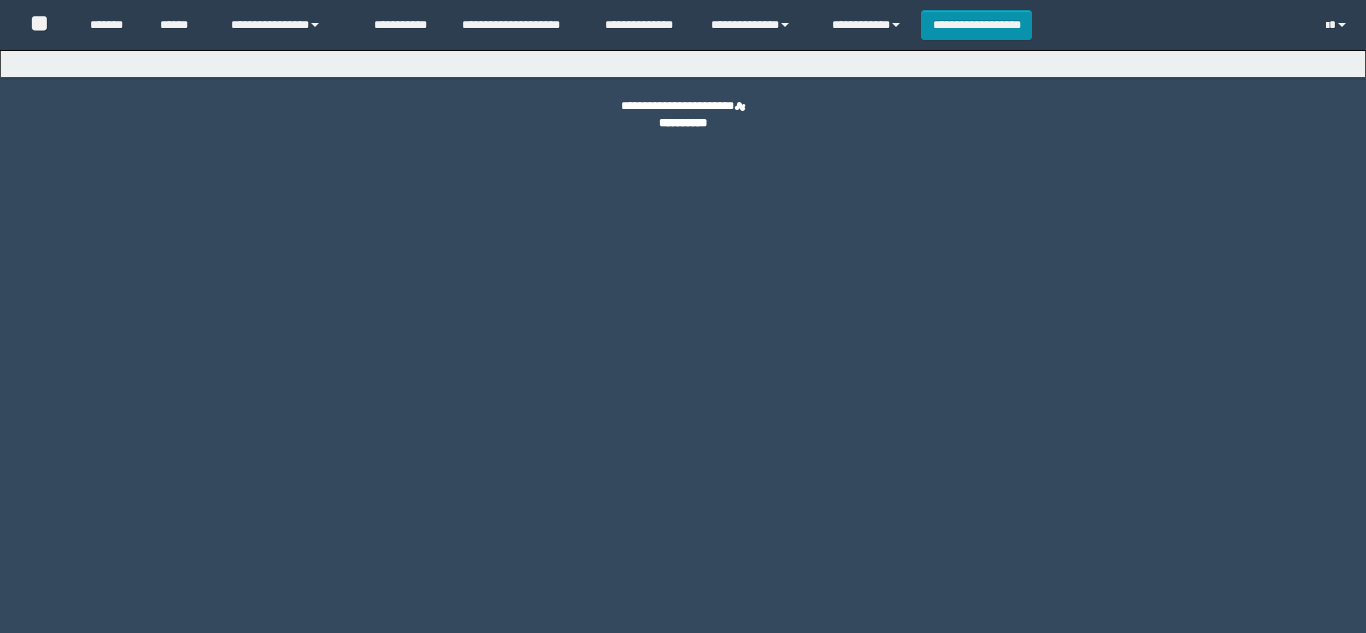 scroll, scrollTop: 0, scrollLeft: 0, axis: both 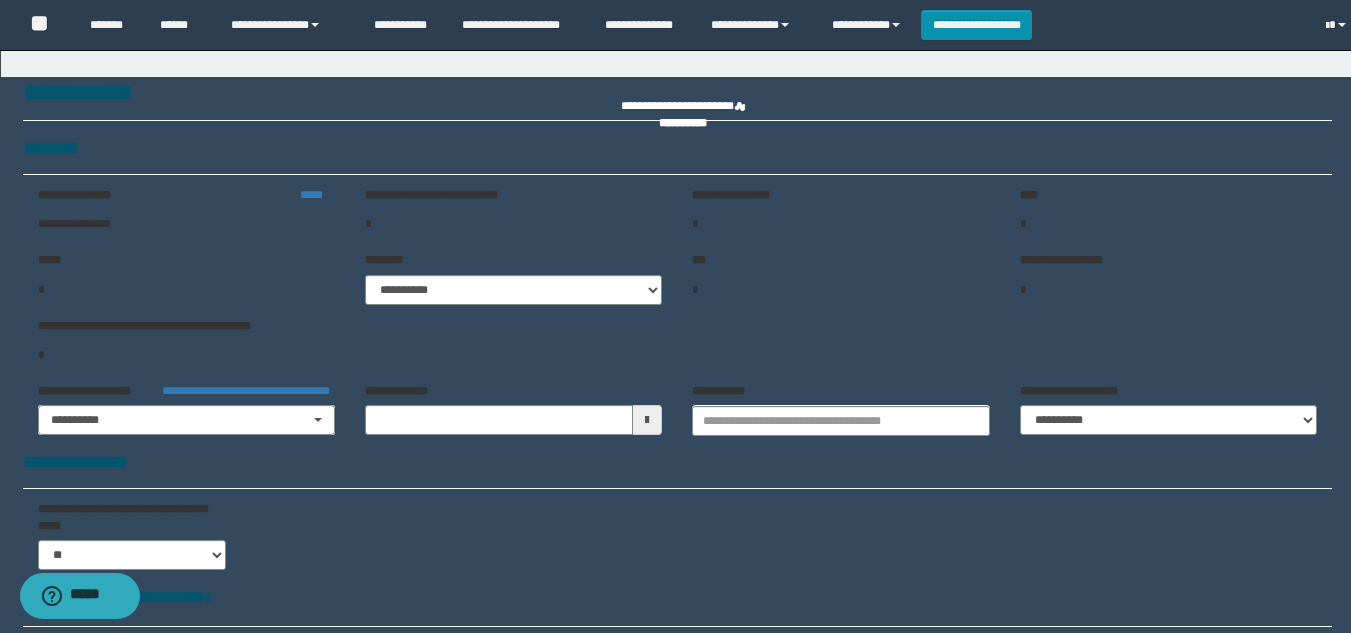type on "**********" 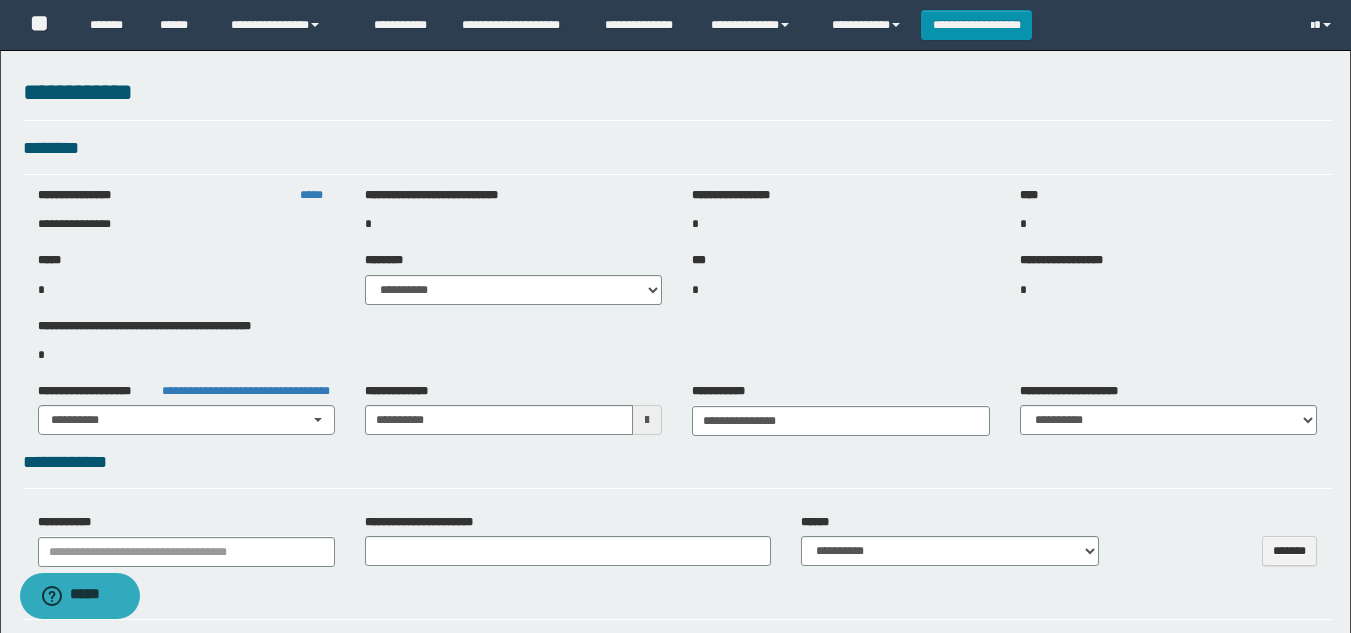select on "***" 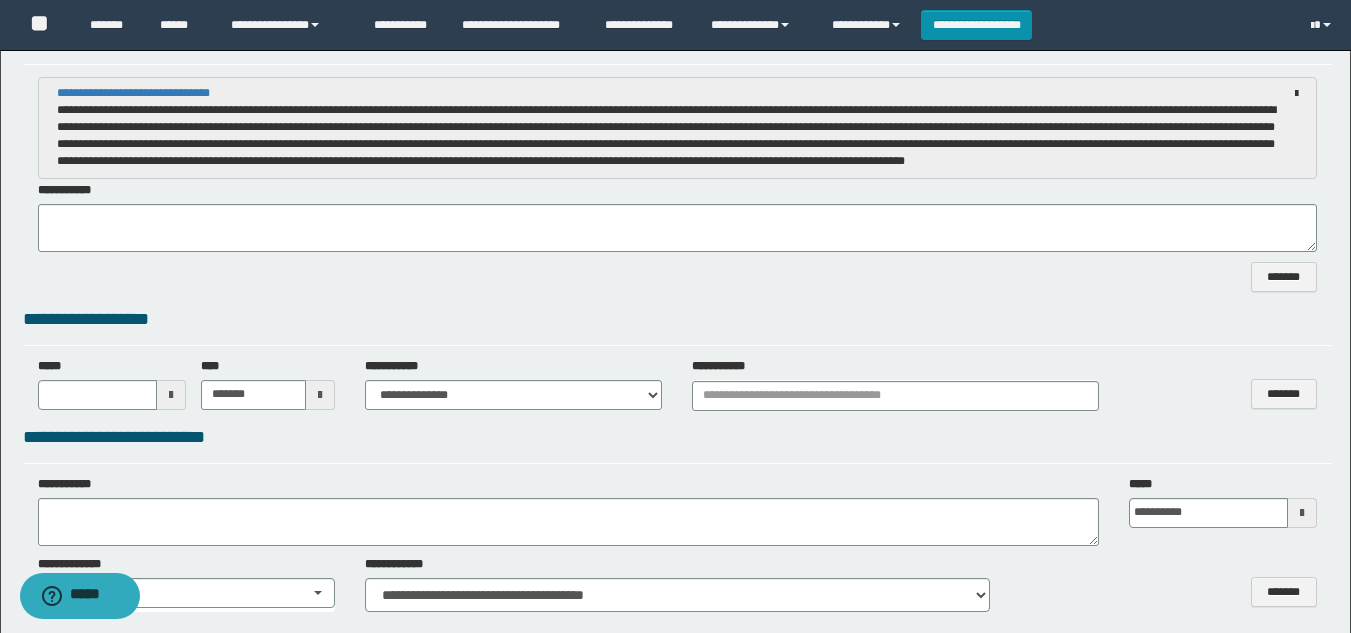scroll, scrollTop: 1101, scrollLeft: 0, axis: vertical 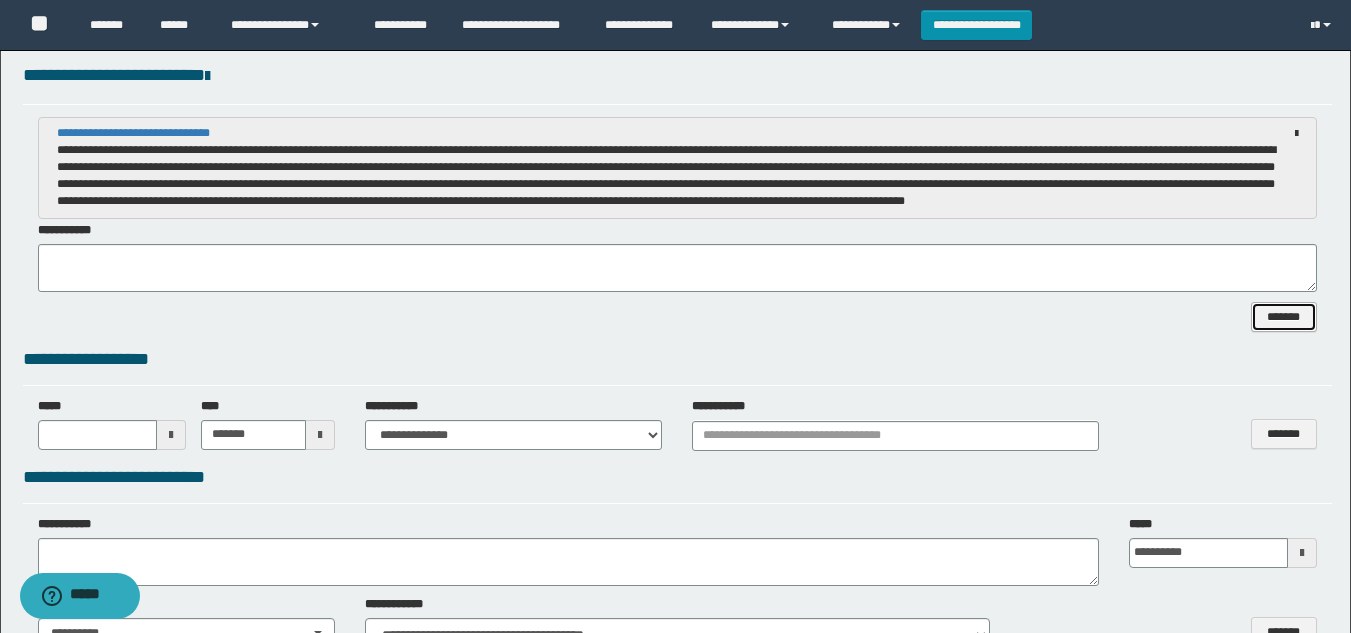 click on "*******" at bounding box center (1284, 317) 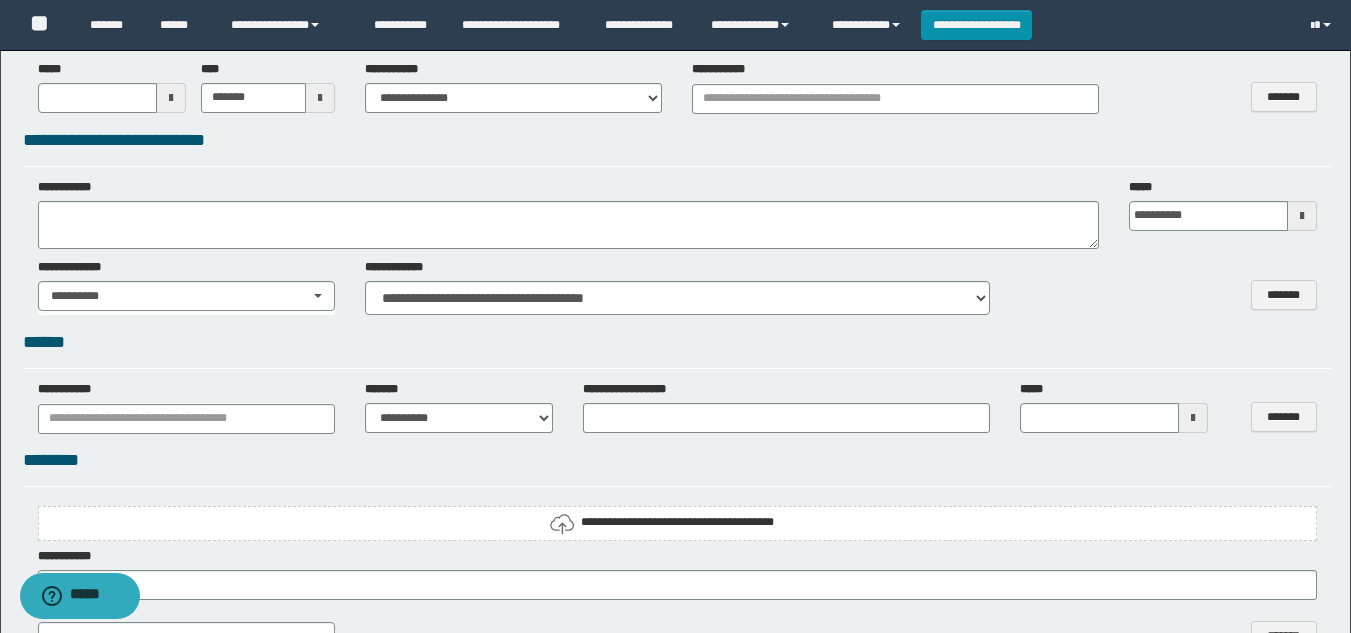 scroll, scrollTop: 1397, scrollLeft: 0, axis: vertical 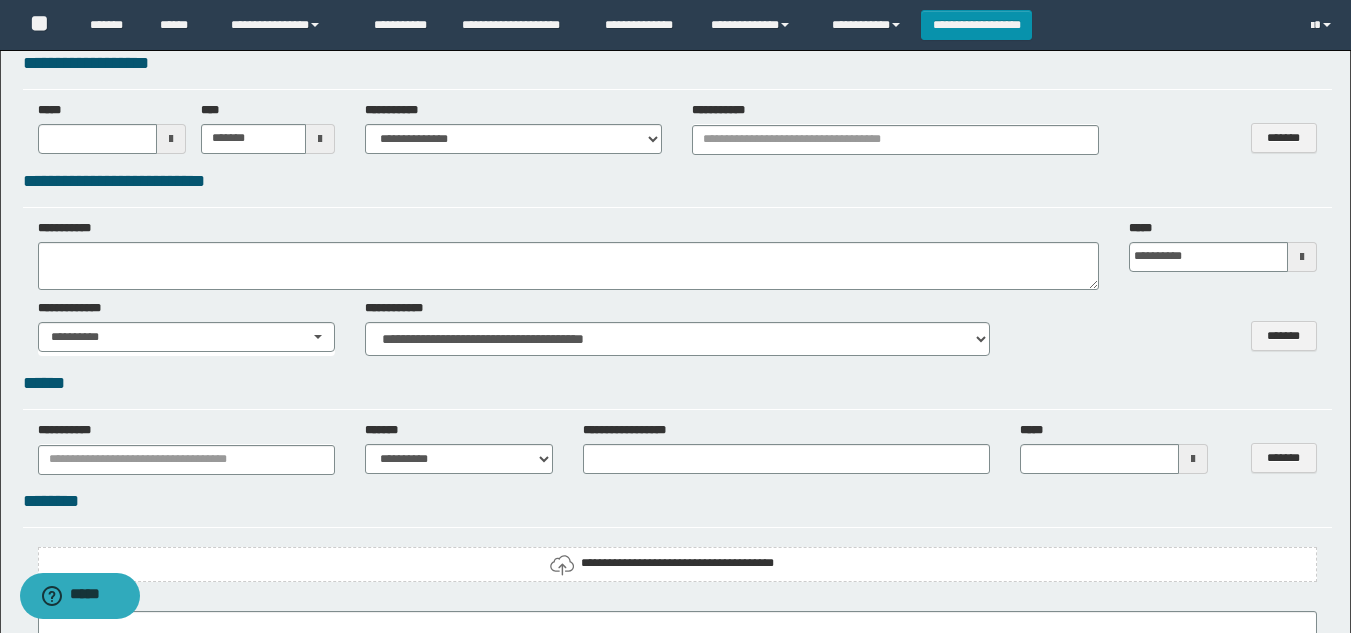 click at bounding box center (1302, 257) 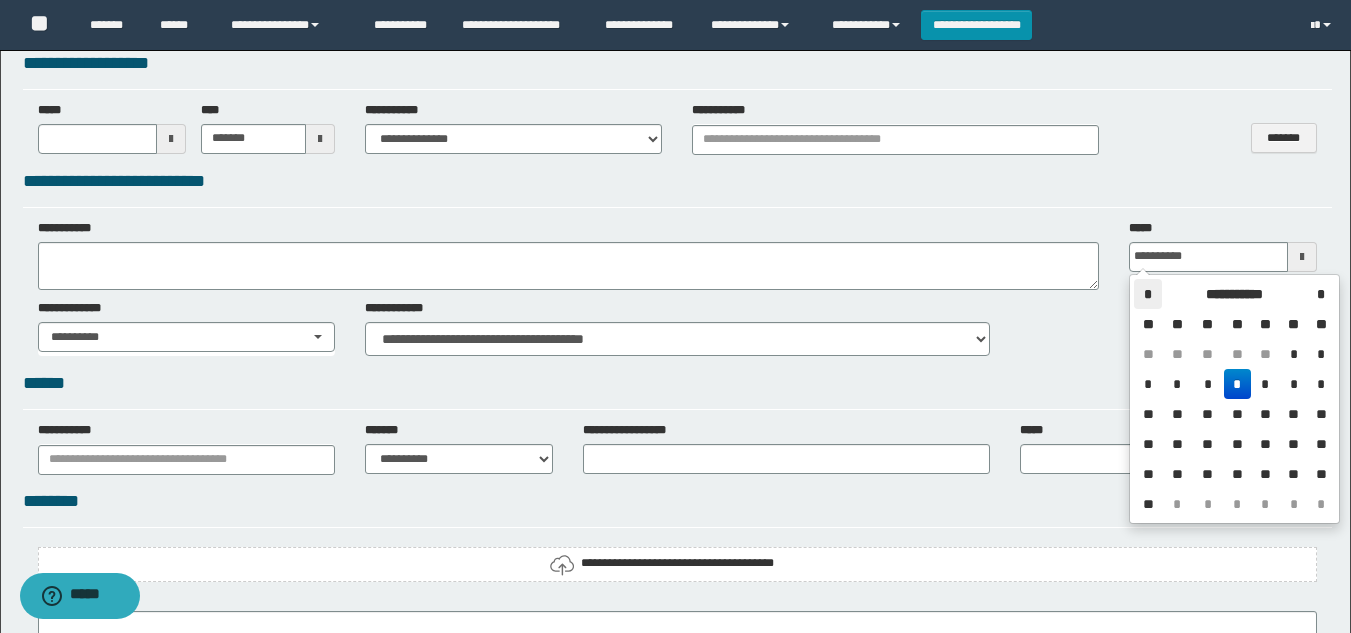 click on "*" at bounding box center [1148, 294] 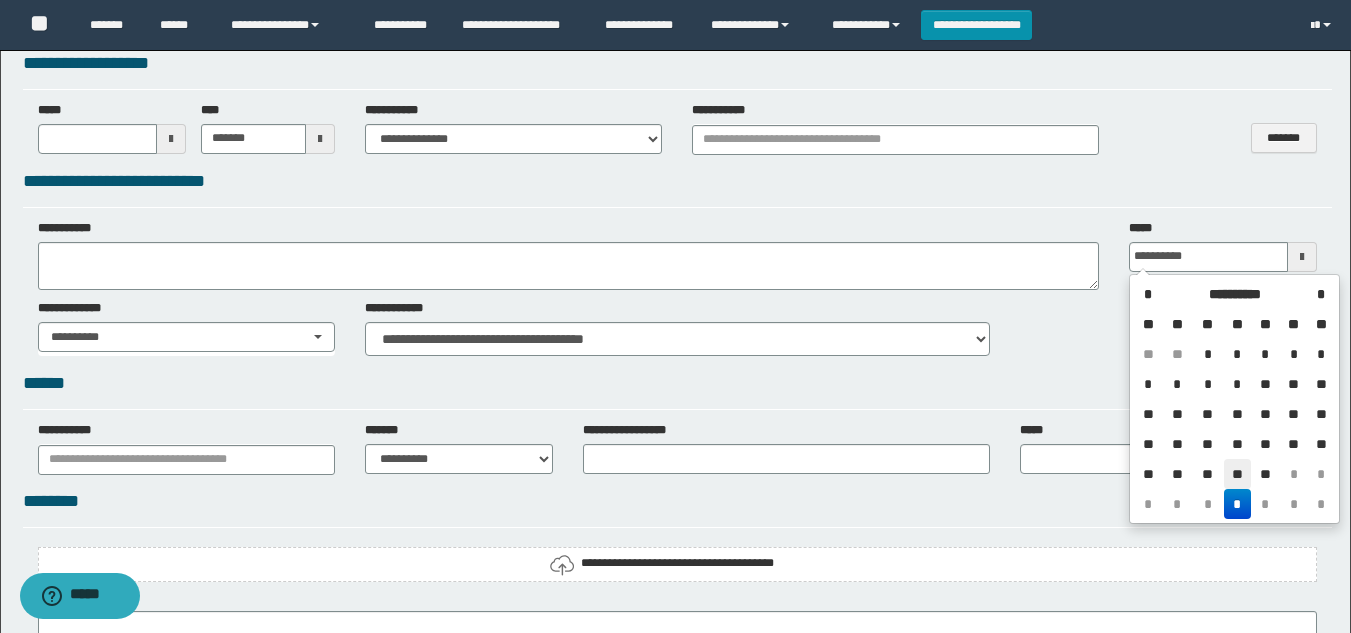 click on "**" at bounding box center [1238, 474] 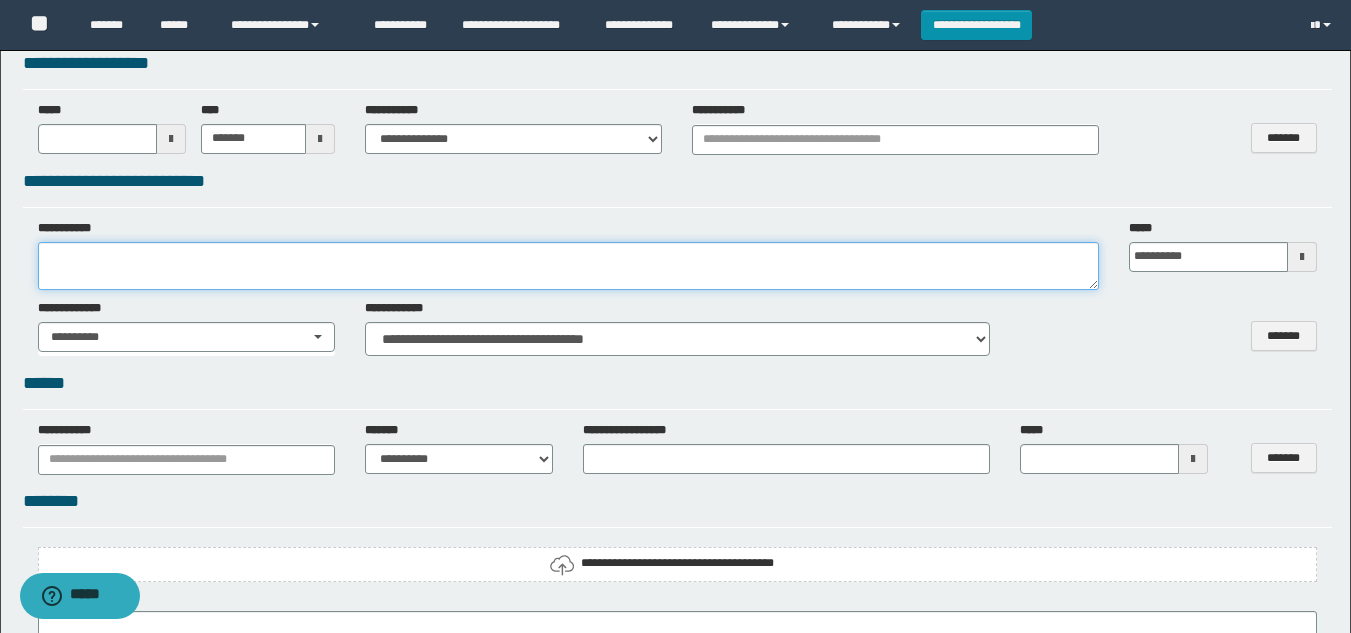click at bounding box center [568, 266] 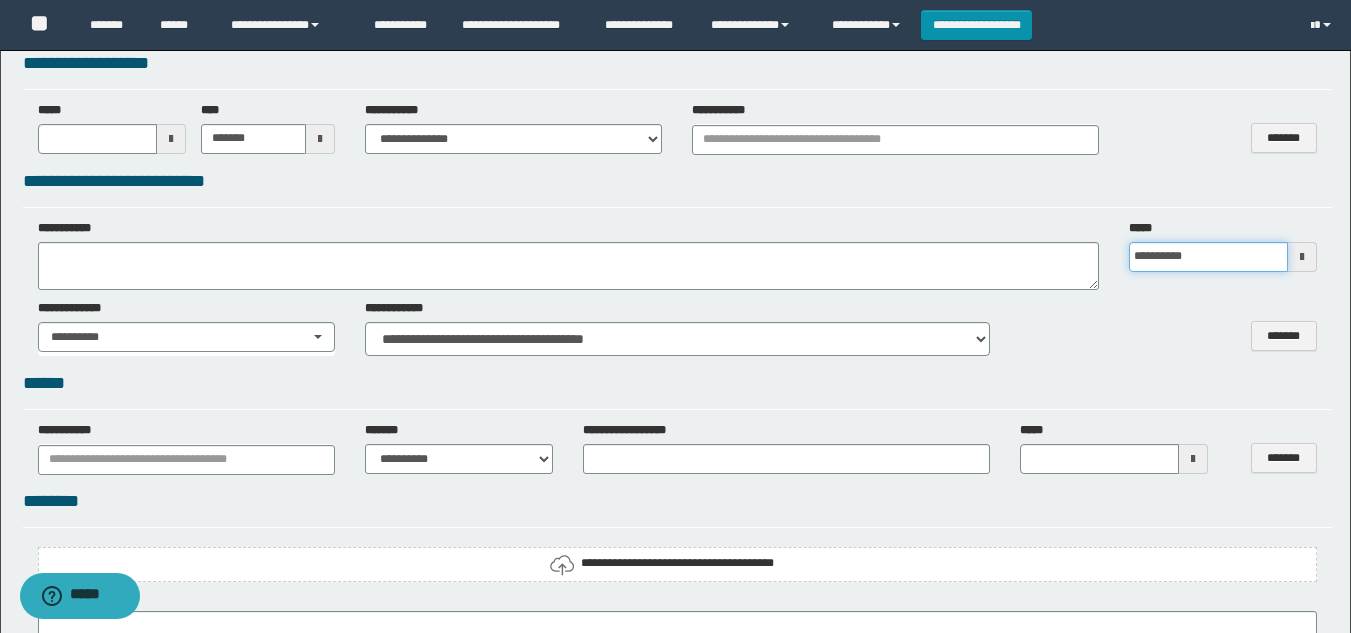 click on "**********" at bounding box center [1208, 257] 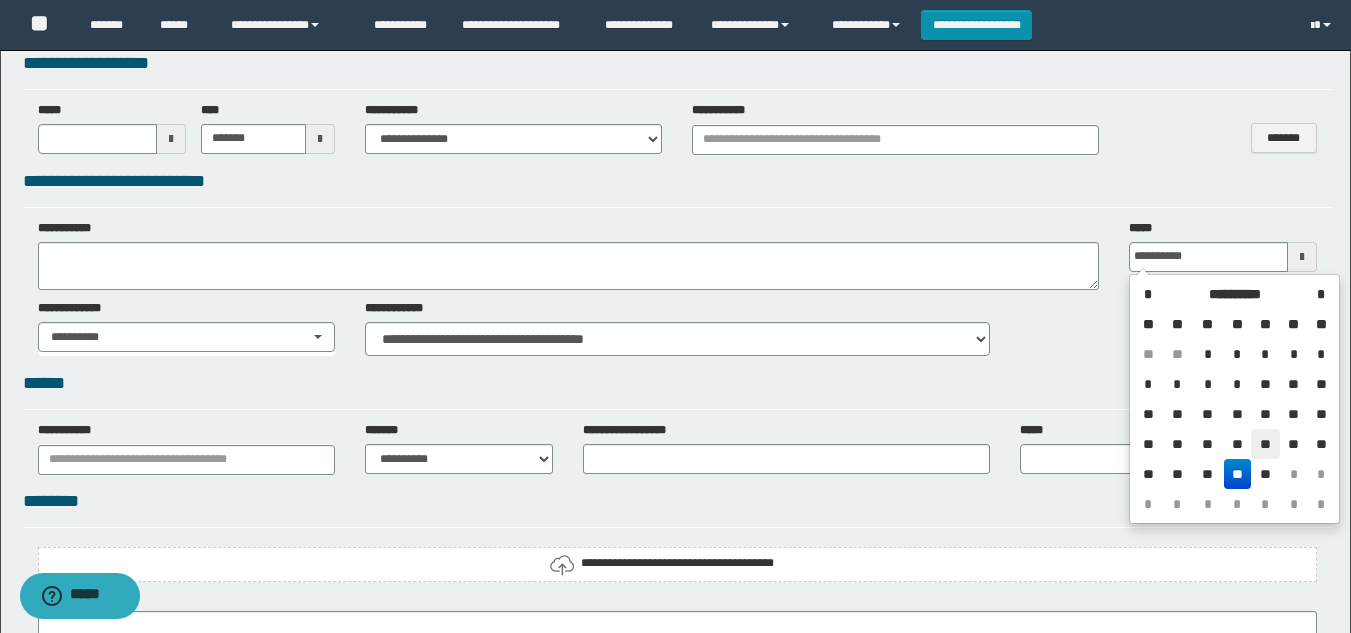 click on "**" at bounding box center (1265, 444) 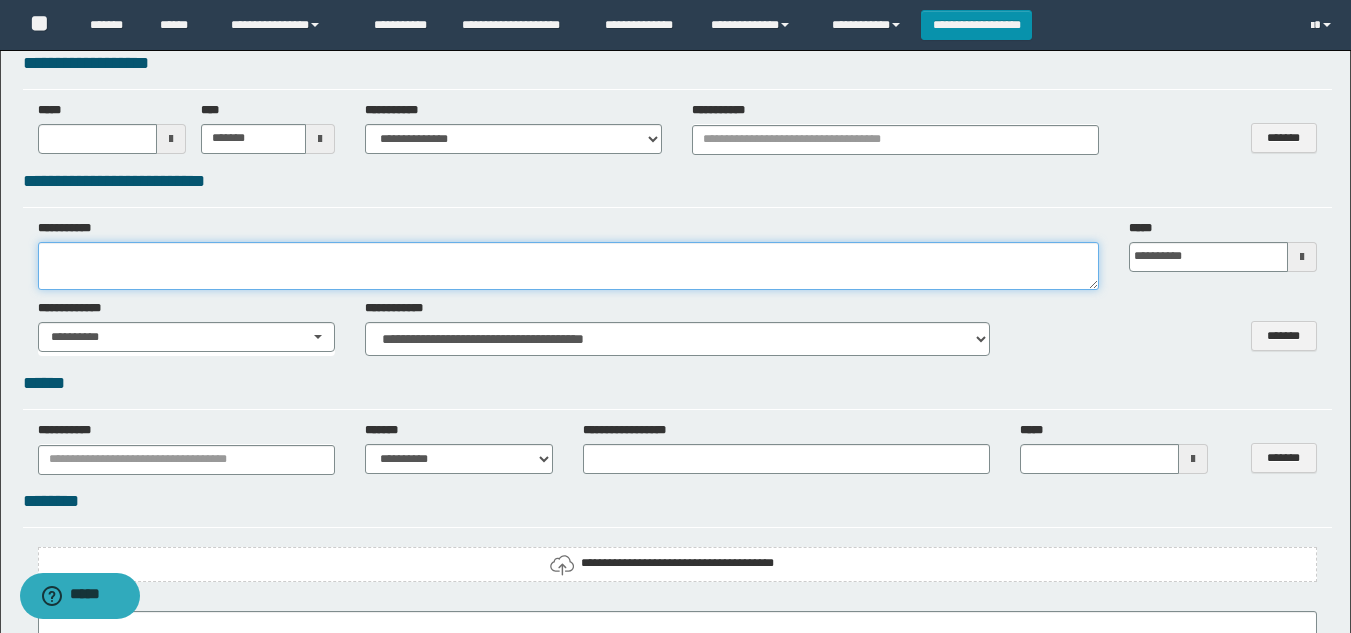 click at bounding box center [568, 266] 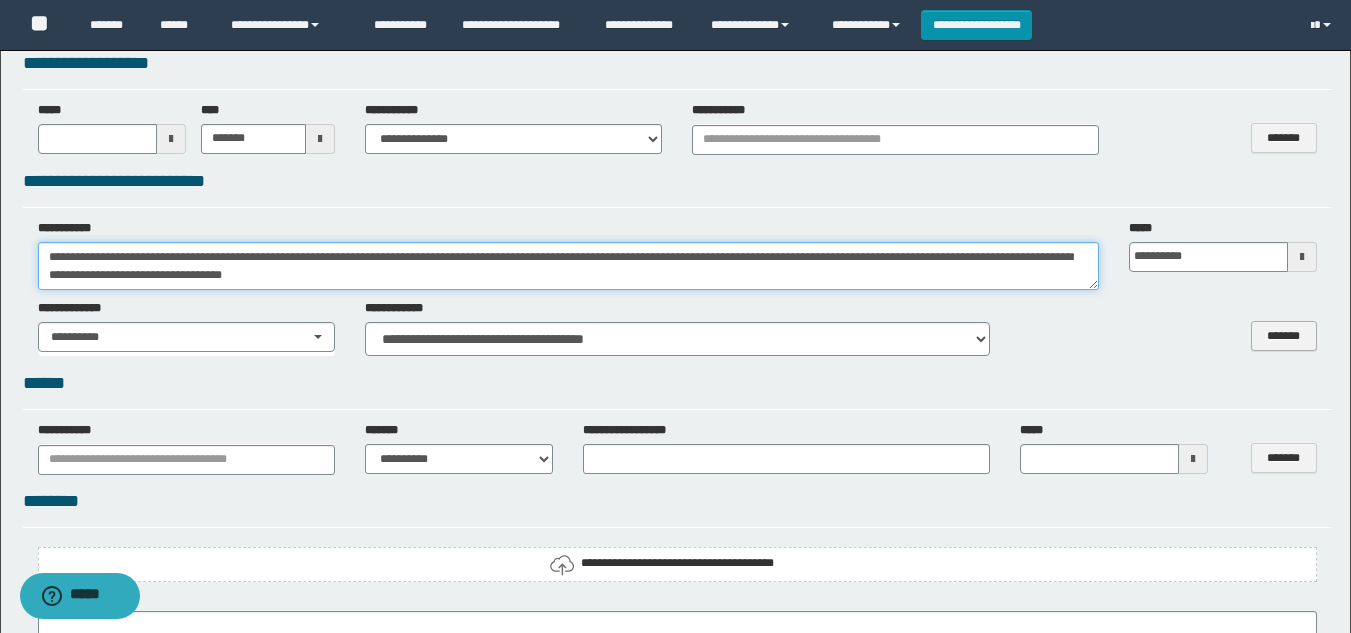 type on "**********" 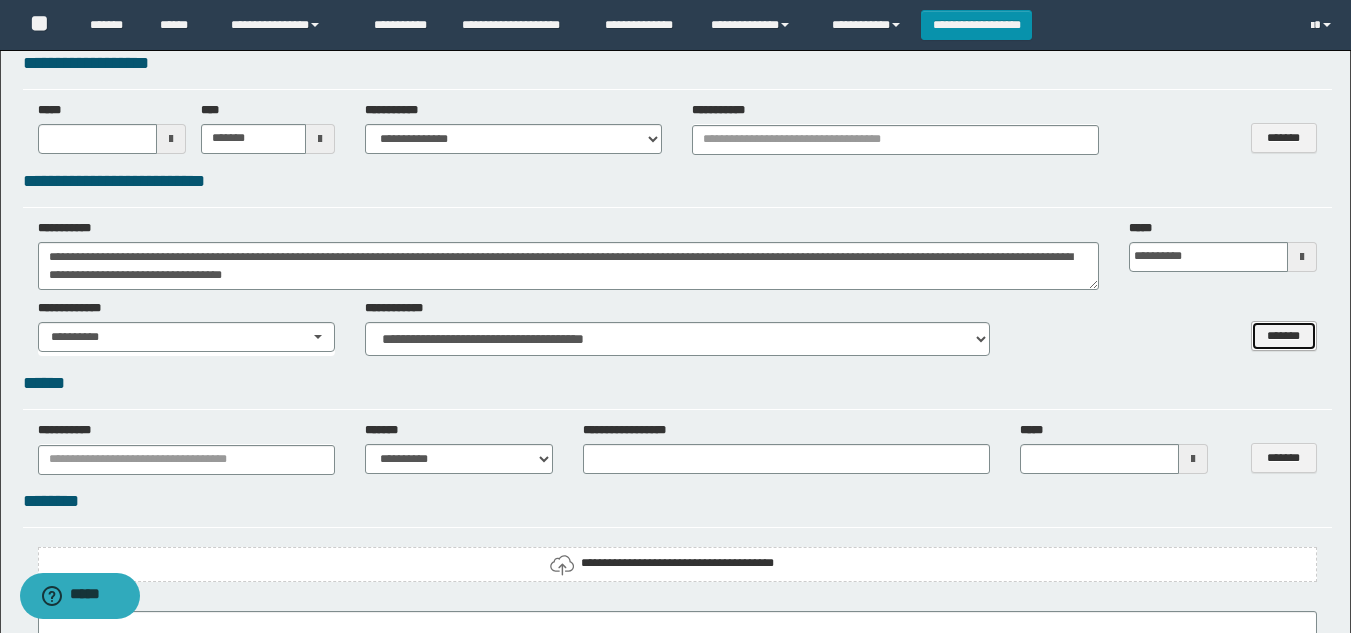 click on "*******" at bounding box center [1284, 336] 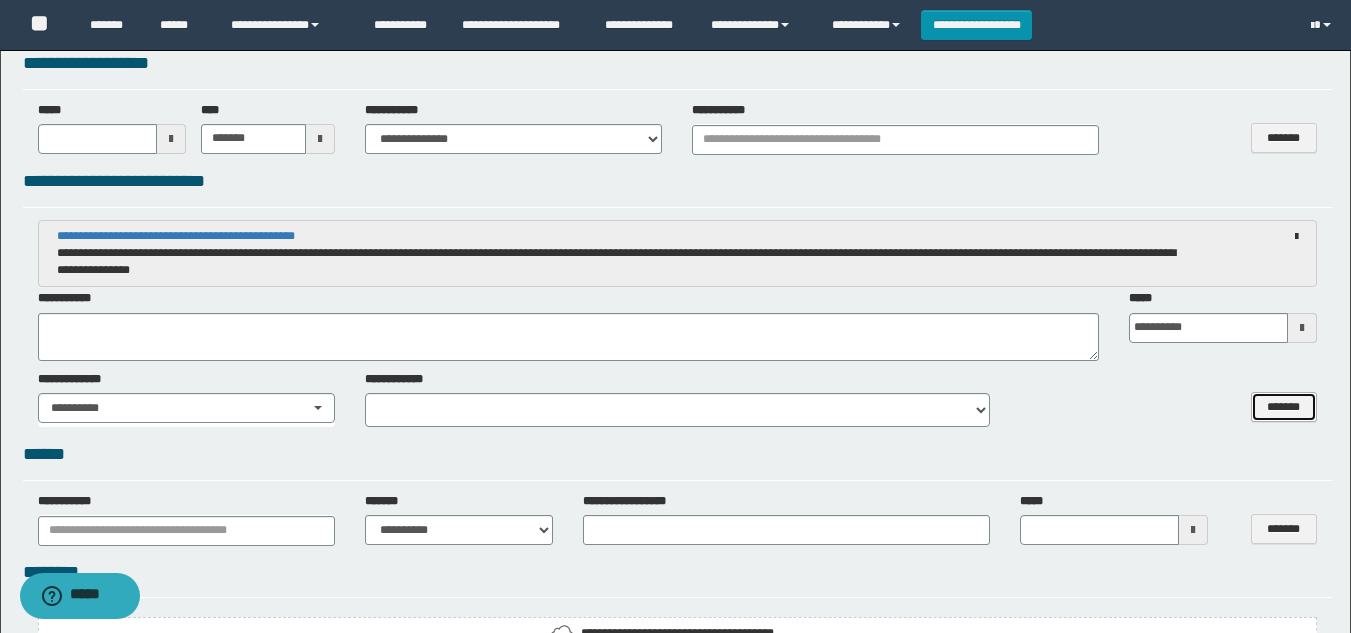 type 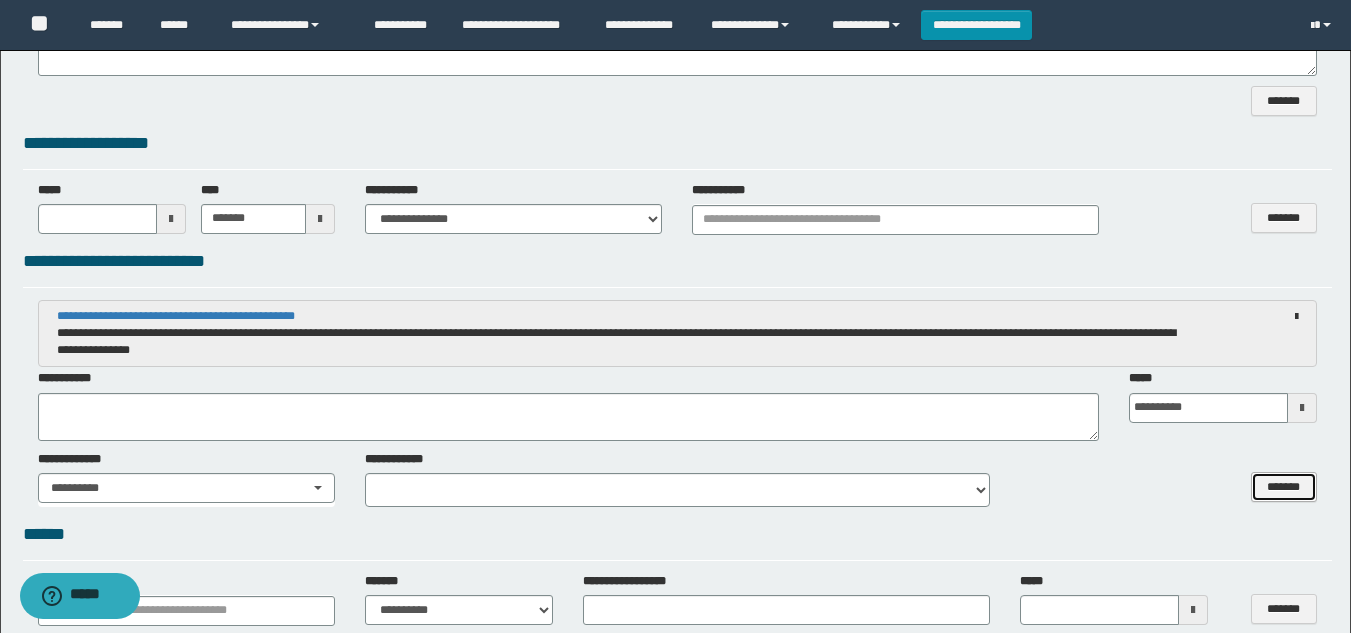 scroll, scrollTop: 1357, scrollLeft: 0, axis: vertical 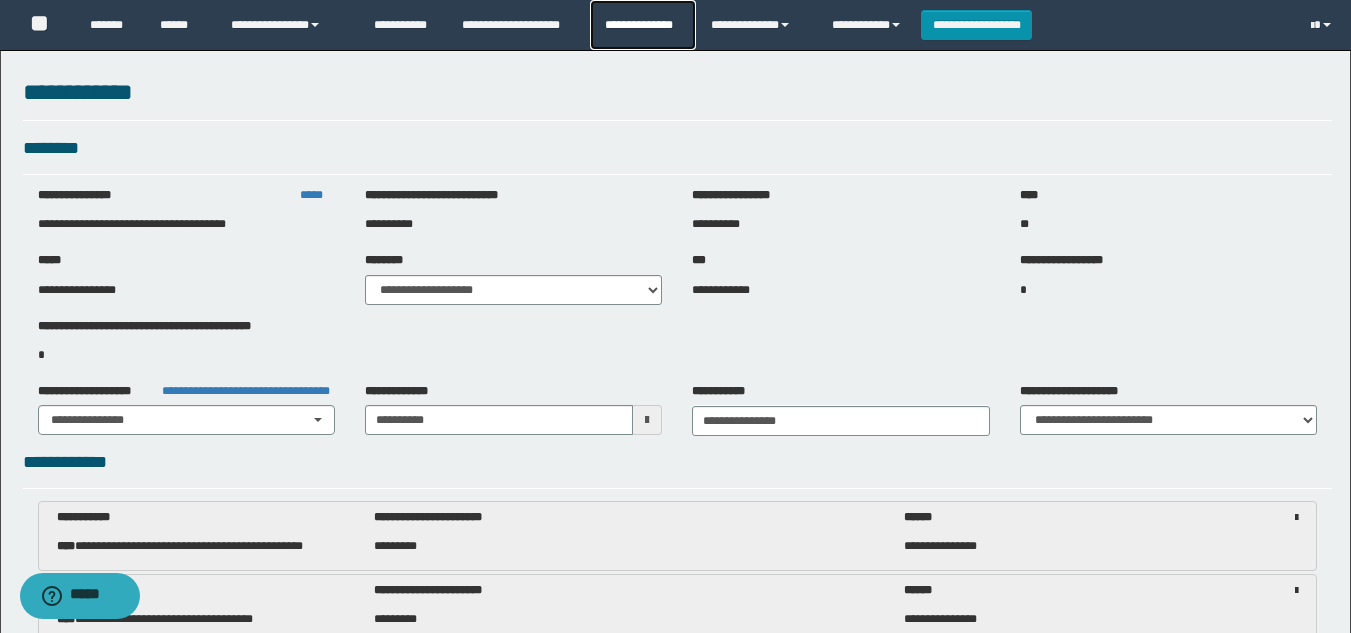 click on "**********" at bounding box center (642, 25) 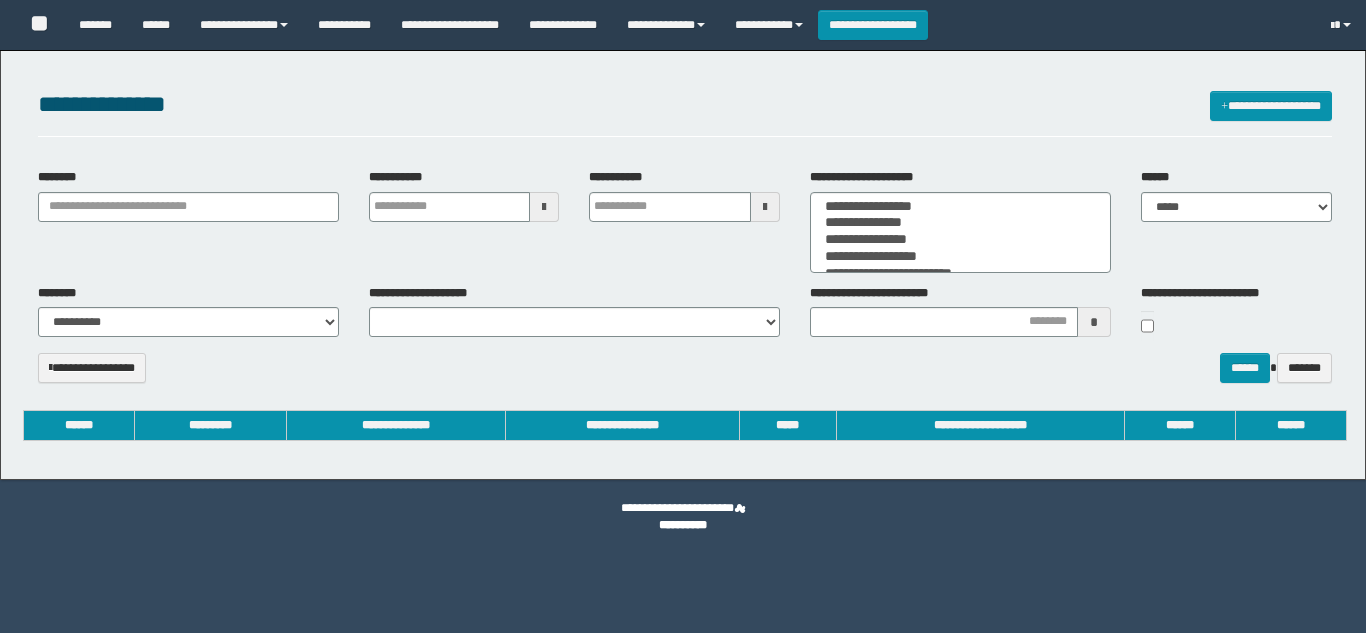 select 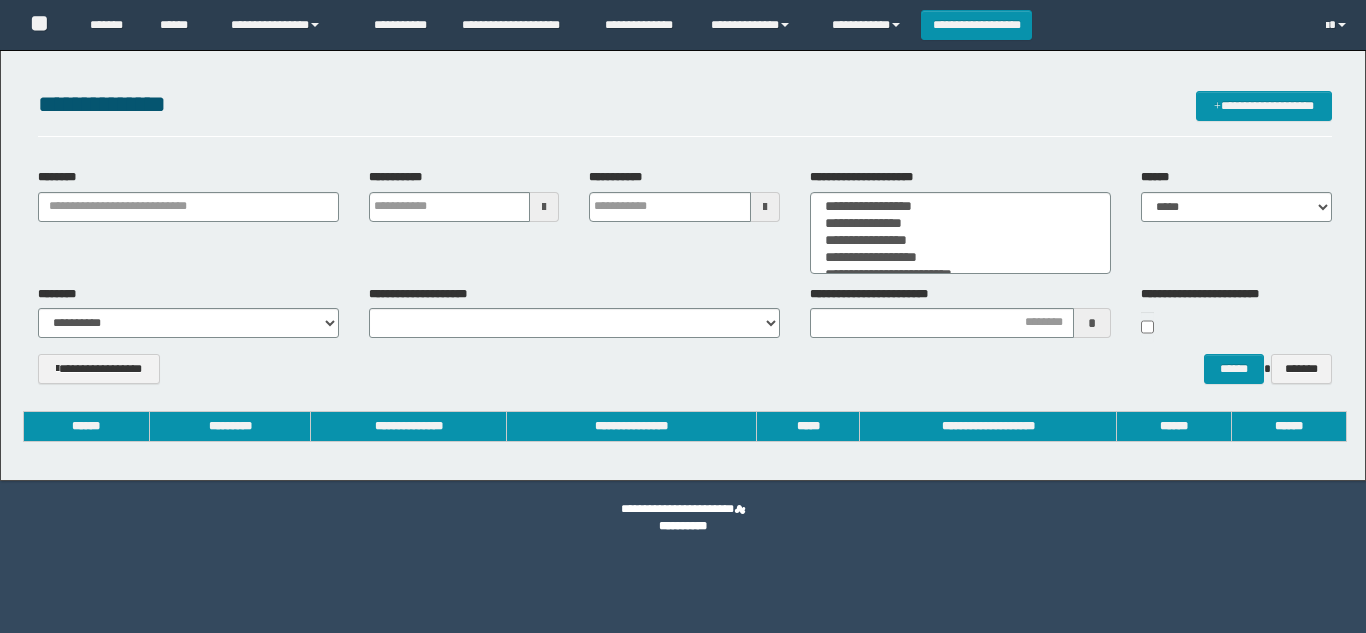 scroll, scrollTop: 0, scrollLeft: 0, axis: both 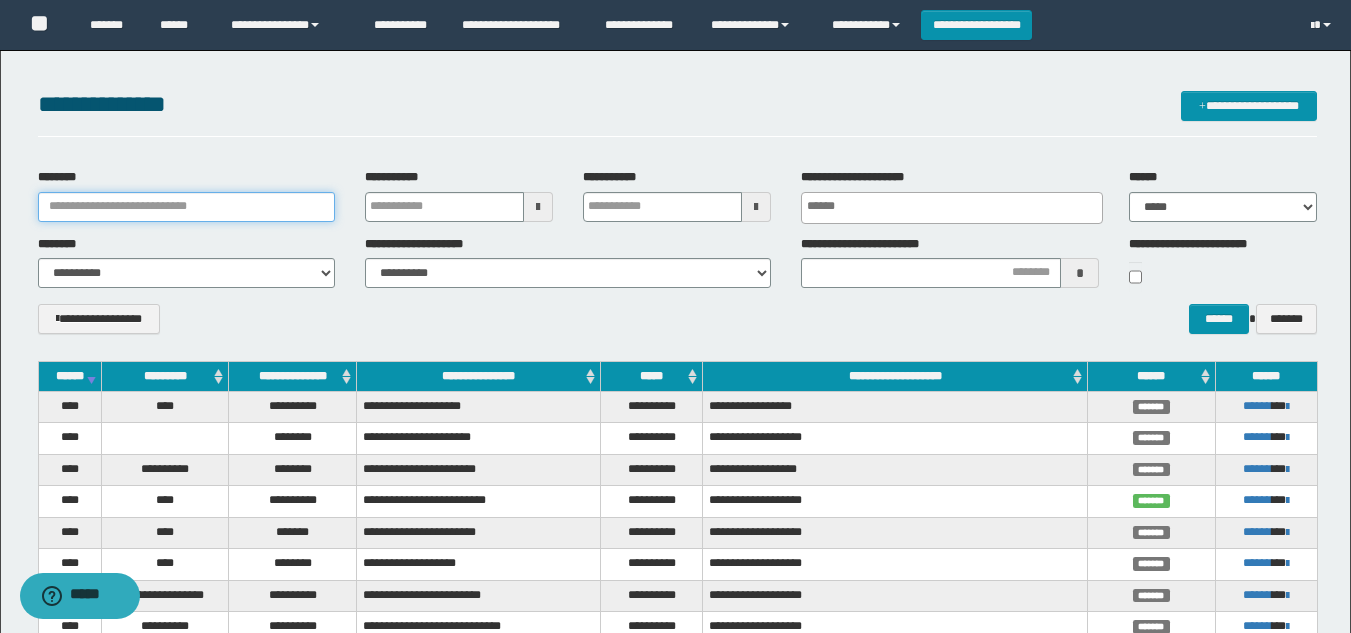 click on "********" at bounding box center [186, 207] 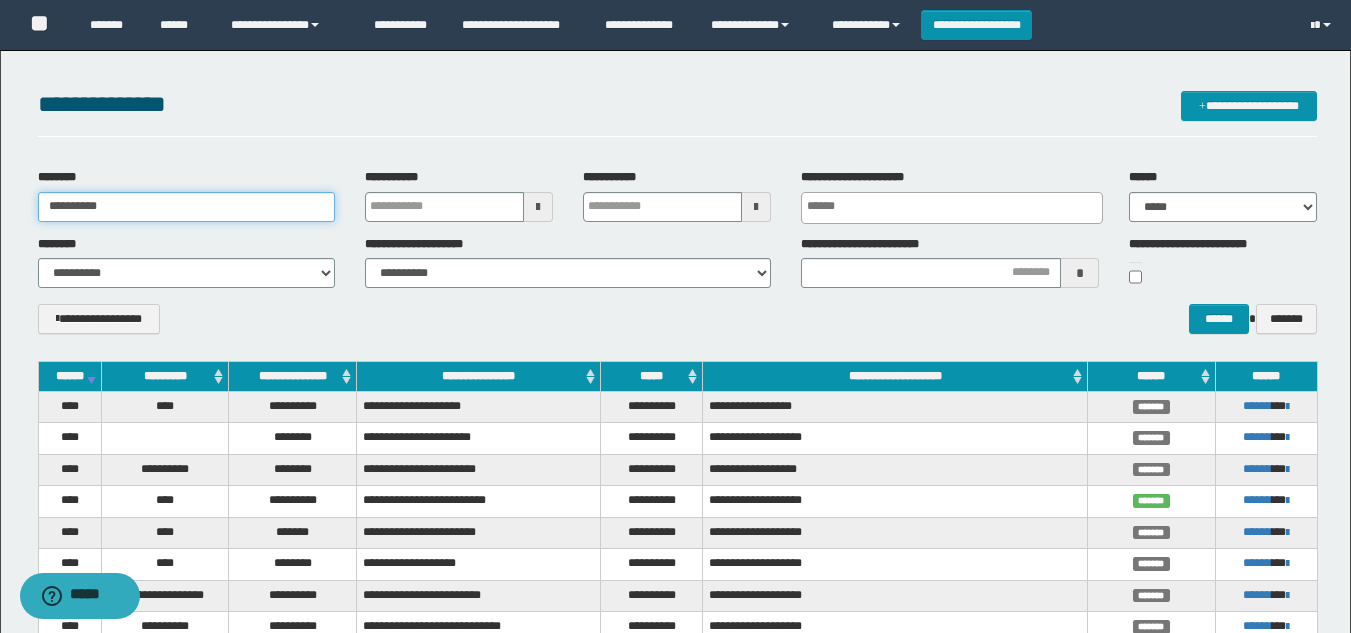 type on "**********" 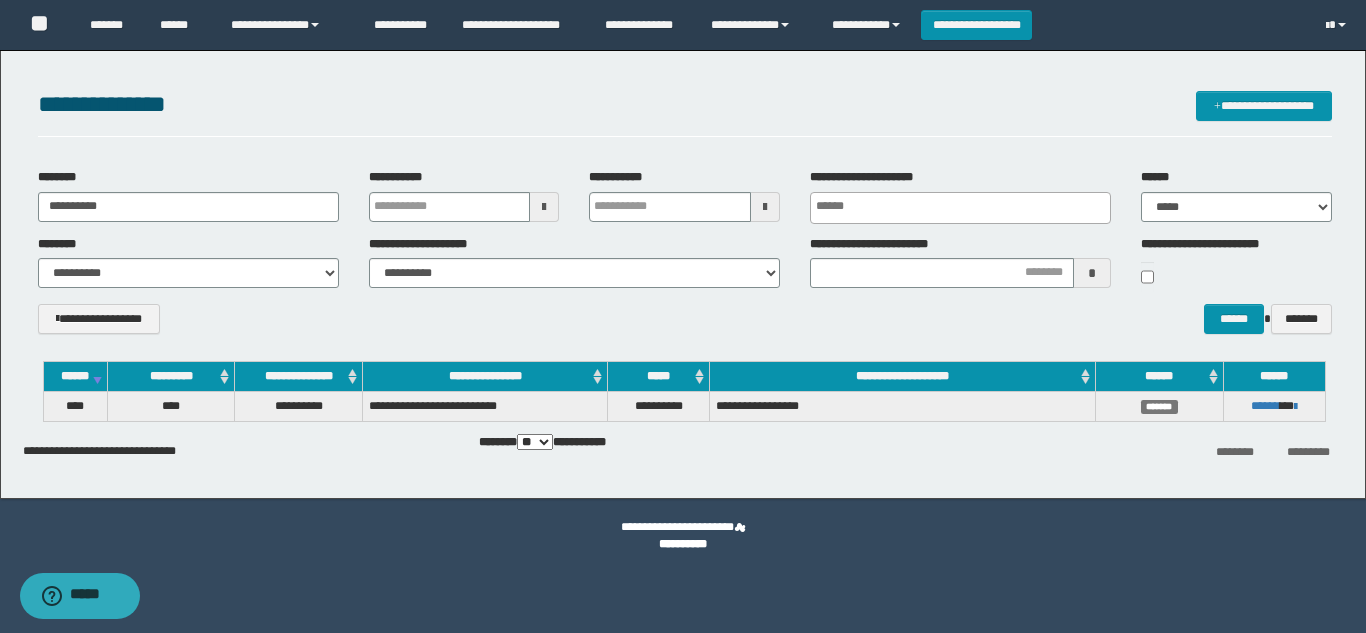 click on "**********" at bounding box center [685, 326] 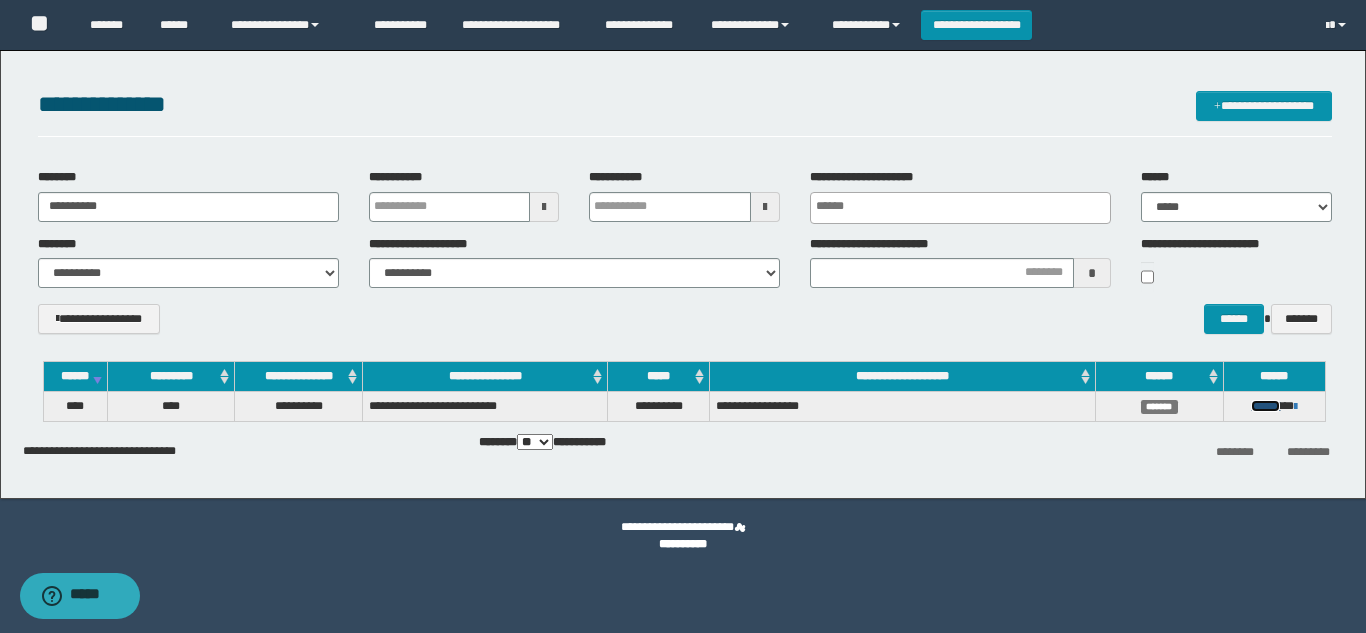 click on "******" at bounding box center [1265, 406] 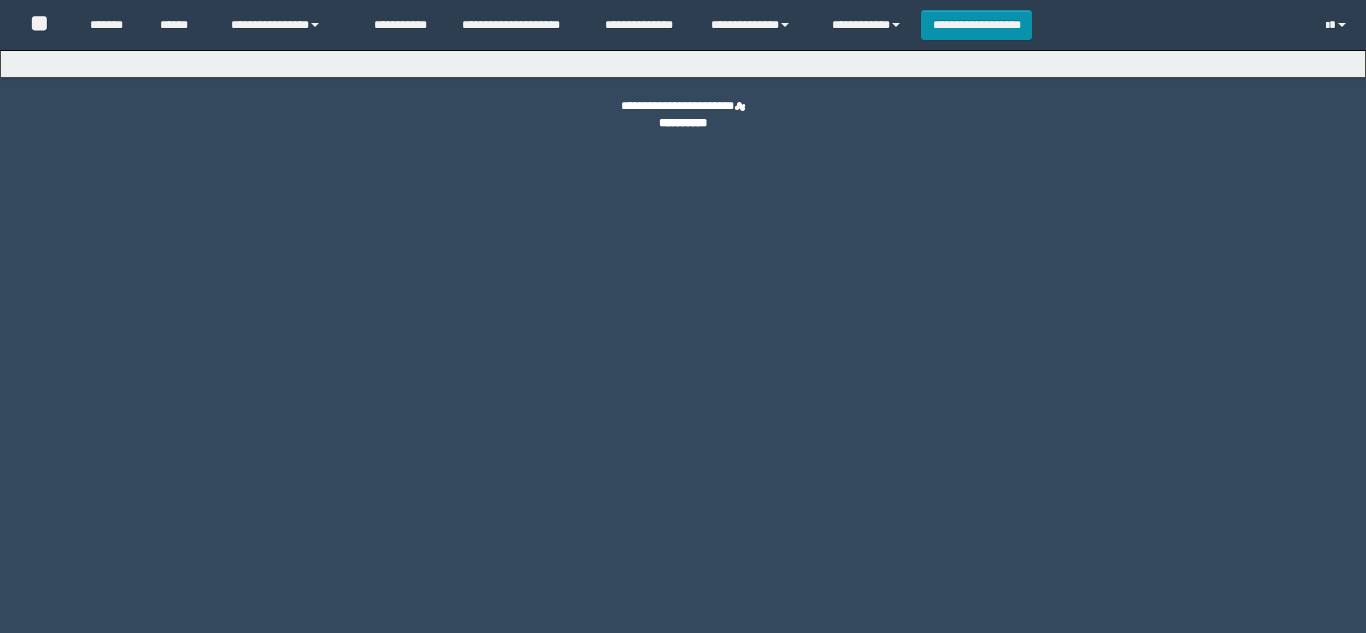 scroll, scrollTop: 0, scrollLeft: 0, axis: both 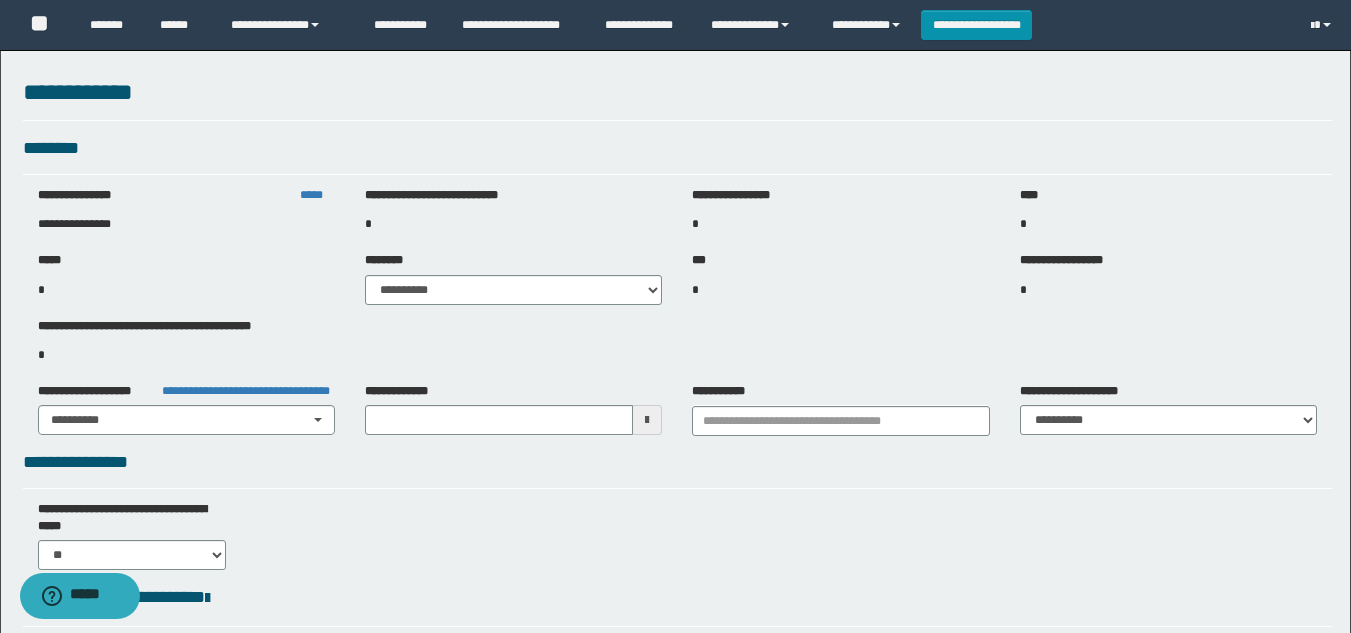 type on "**********" 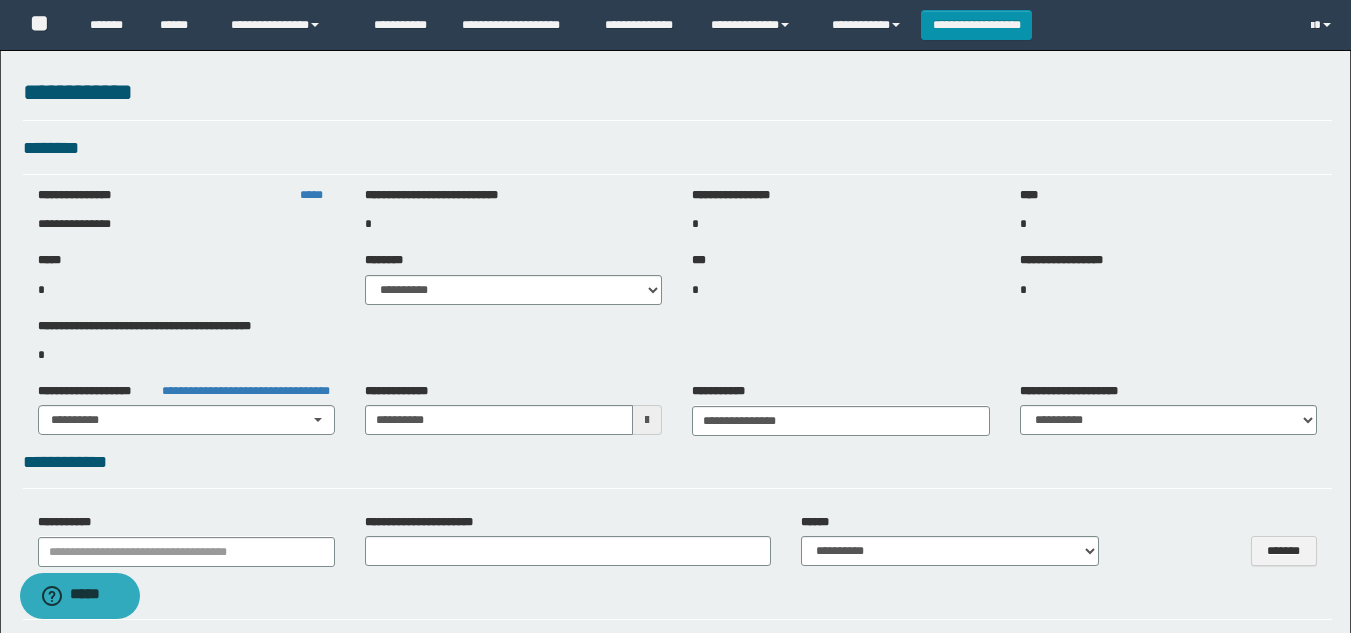 select on "***" 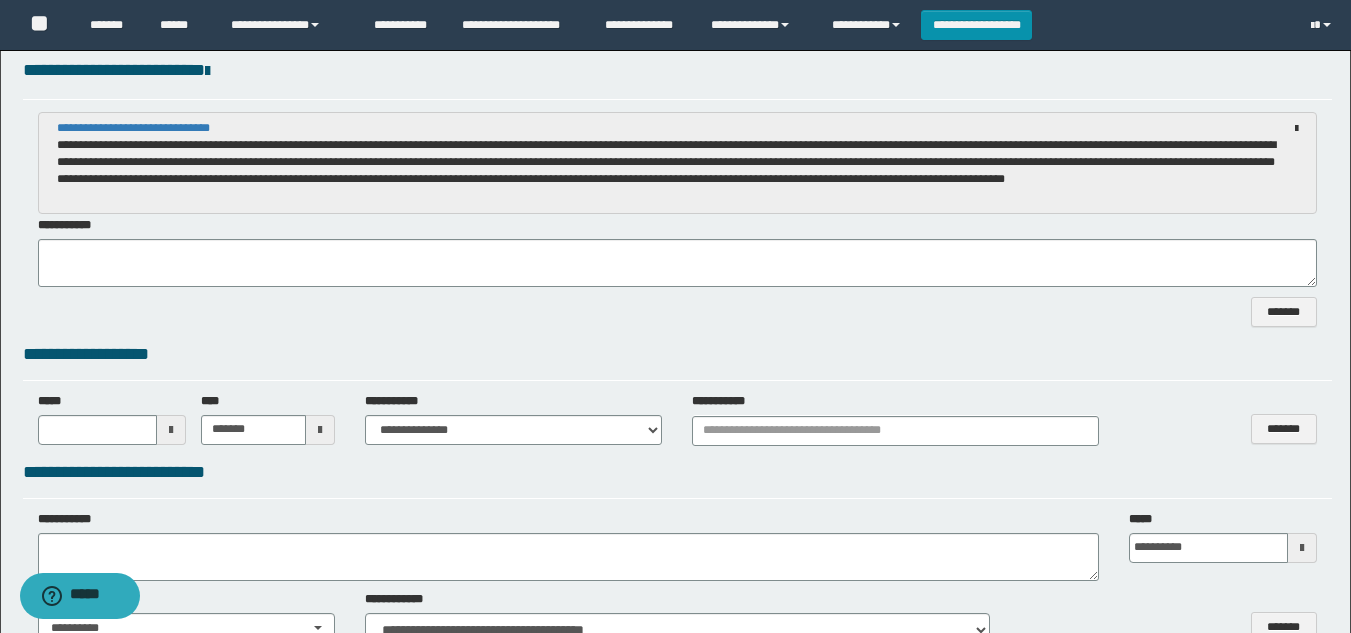scroll, scrollTop: 903, scrollLeft: 0, axis: vertical 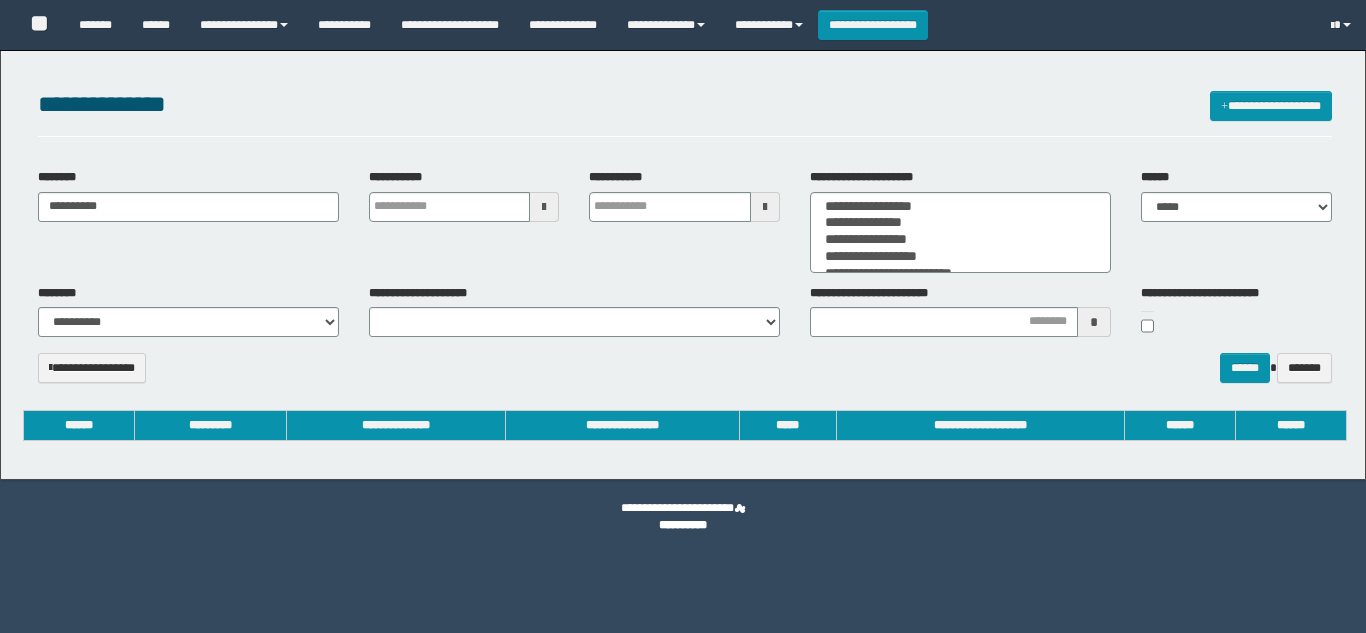 select 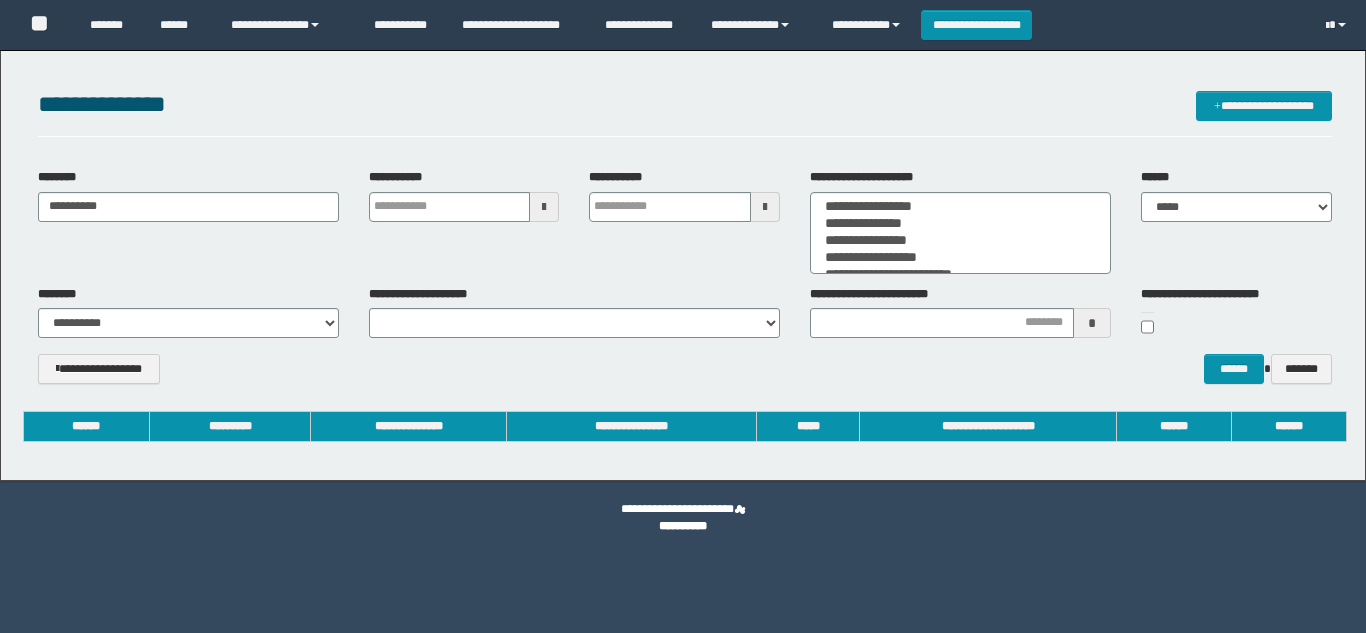 scroll, scrollTop: 0, scrollLeft: 0, axis: both 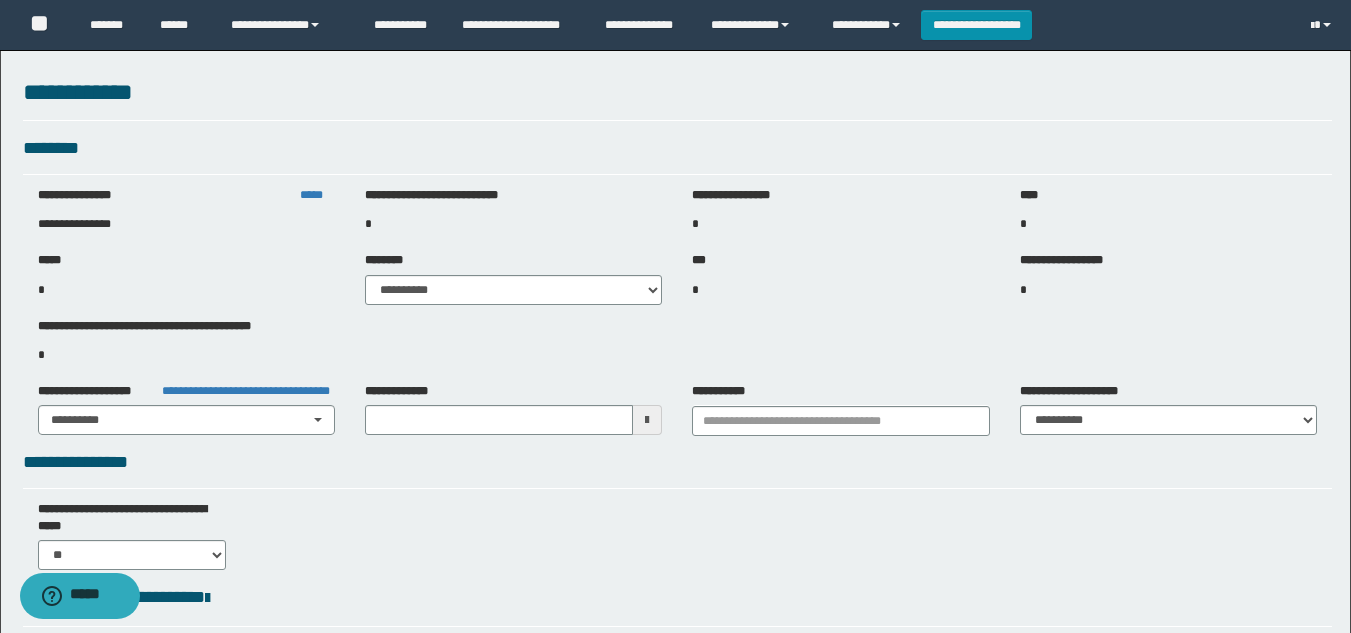 type on "**********" 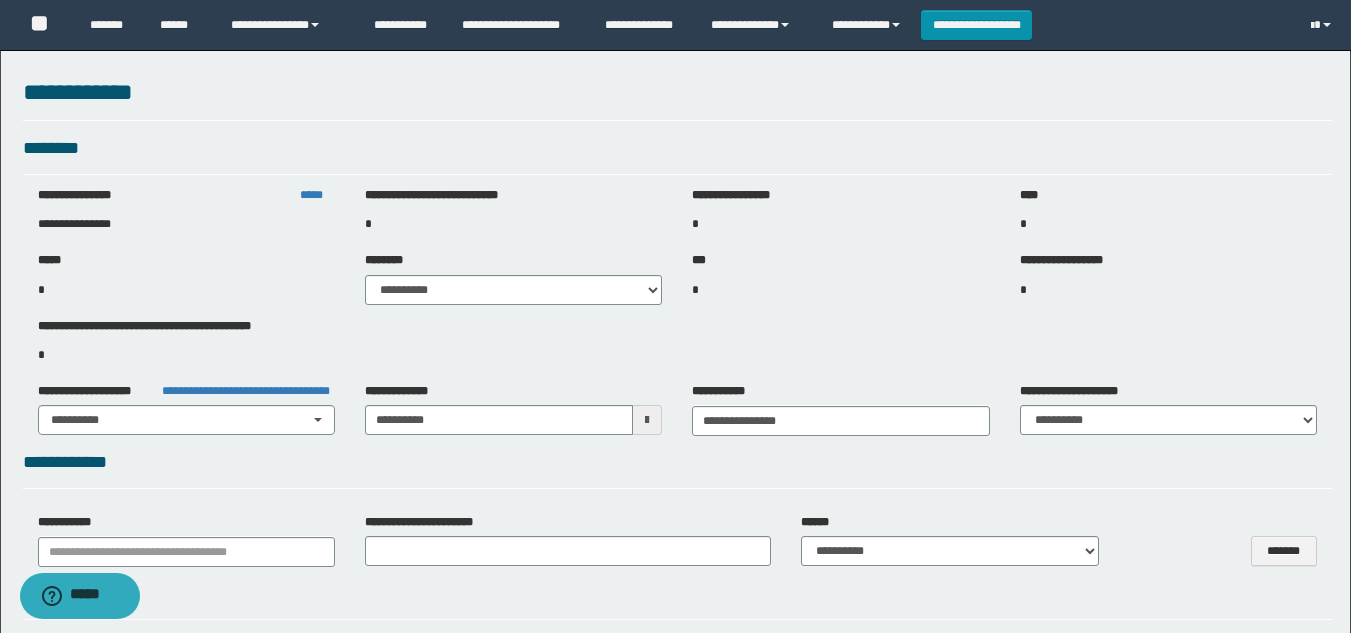 select on "***" 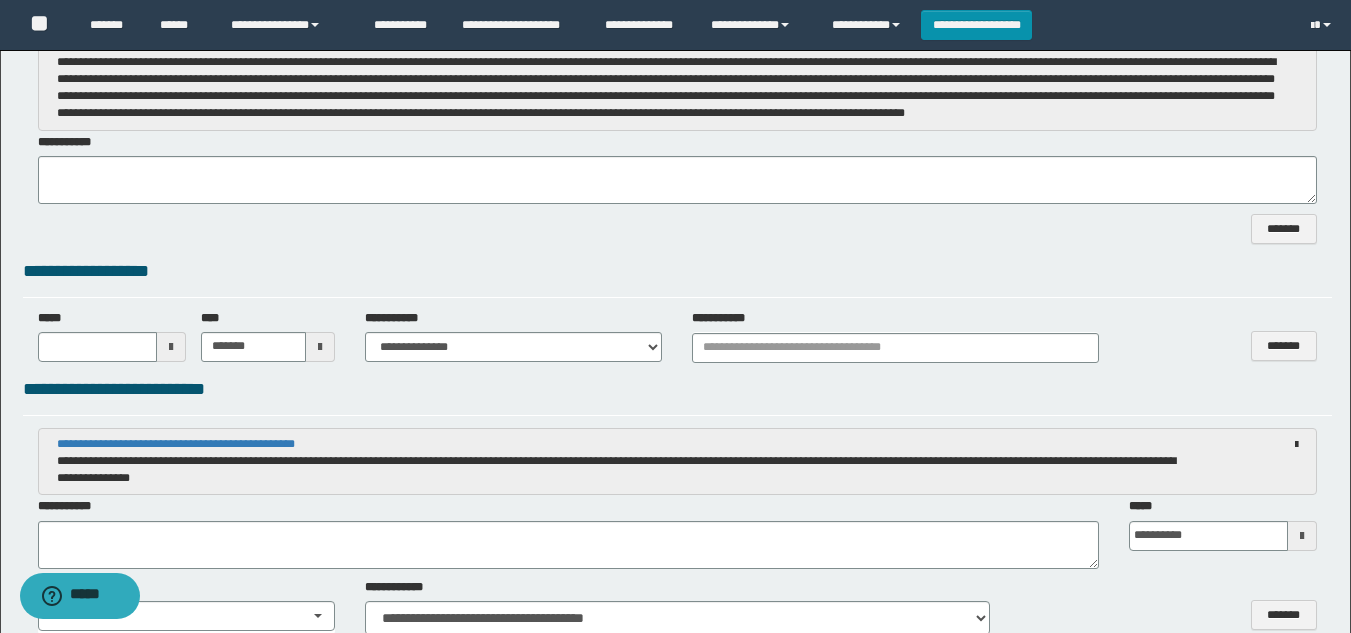 scroll, scrollTop: 1257, scrollLeft: 0, axis: vertical 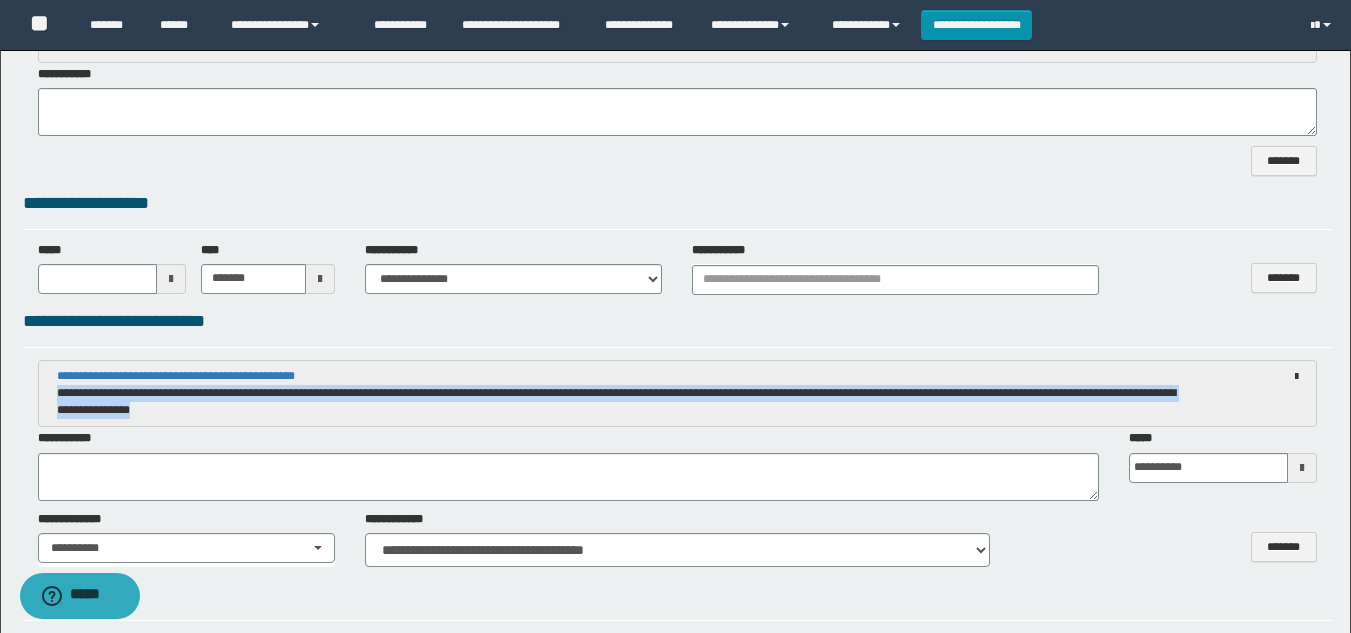 drag, startPoint x: 299, startPoint y: 407, endPoint x: 41, endPoint y: 391, distance: 258.49564 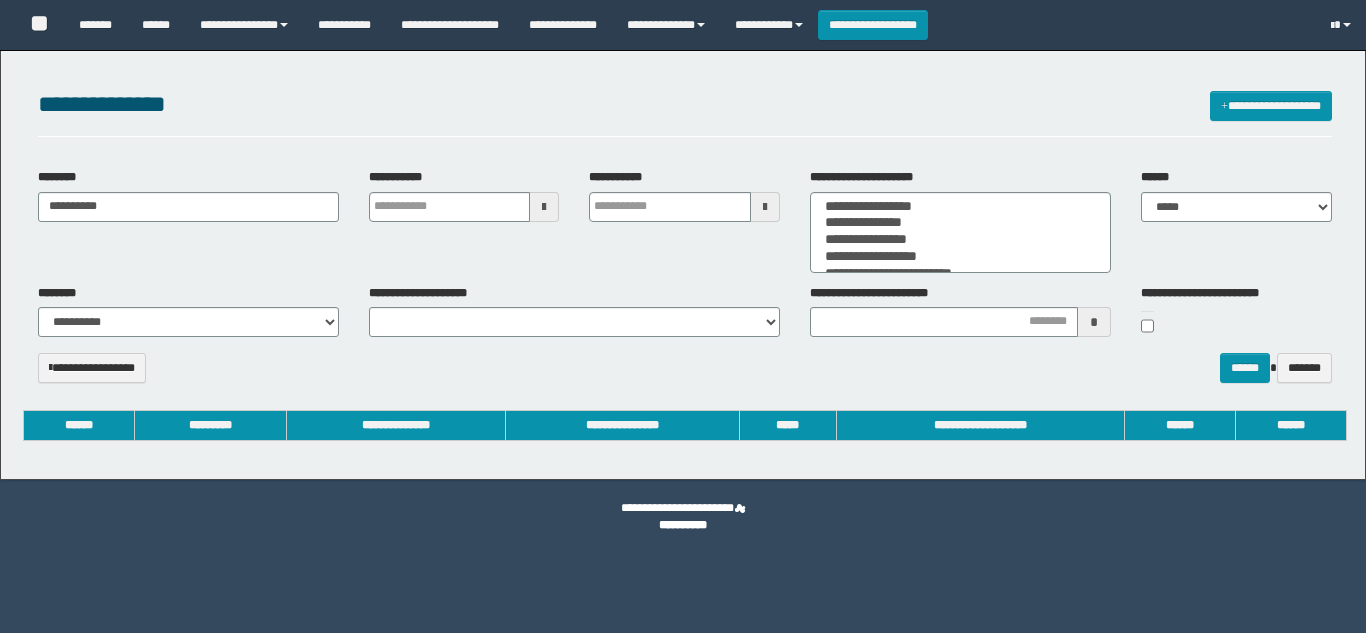 select 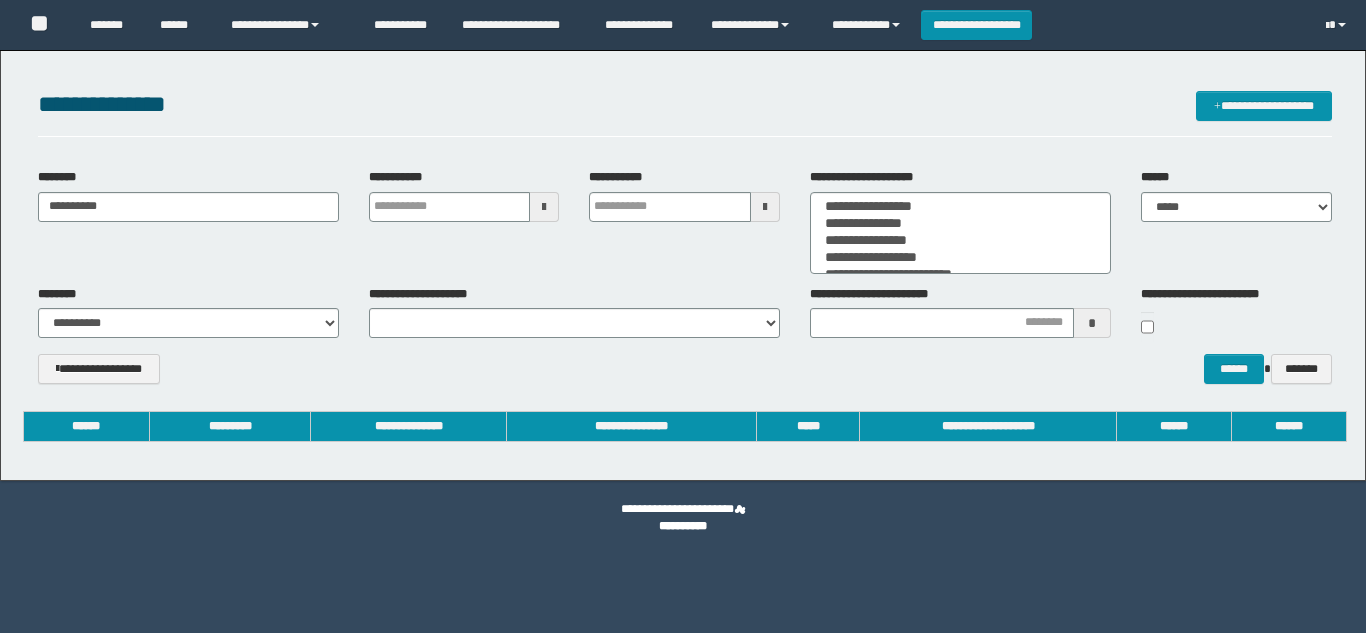 scroll, scrollTop: 0, scrollLeft: 0, axis: both 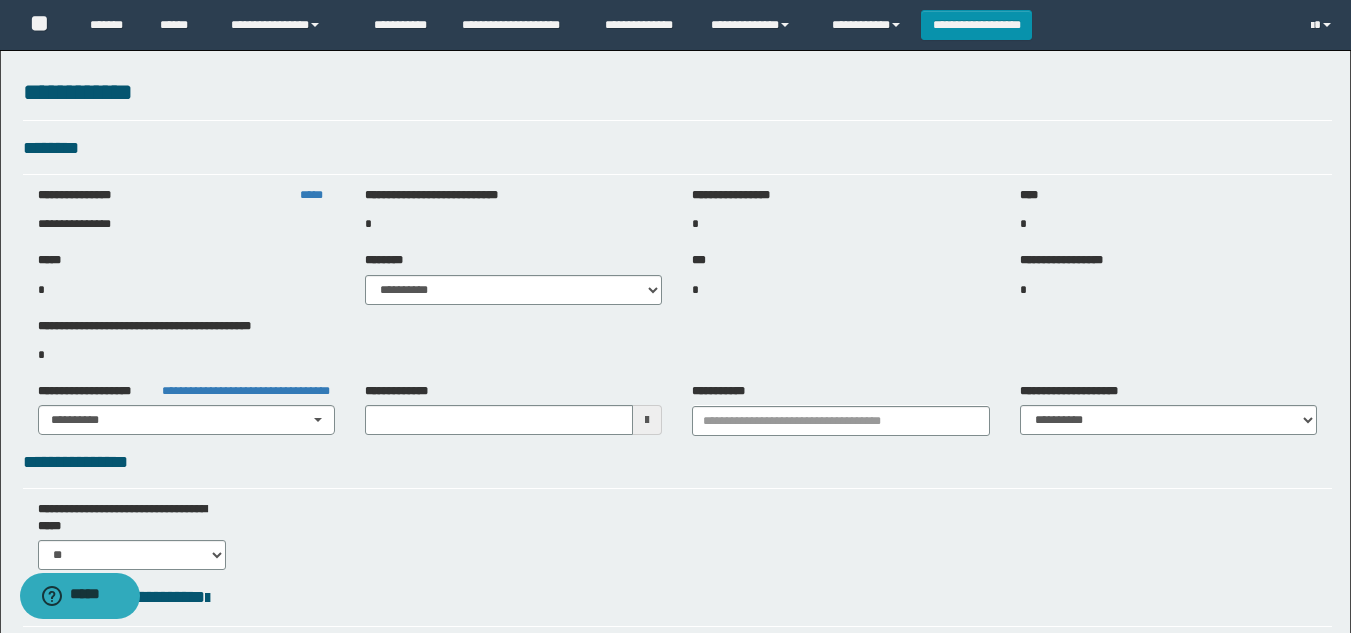 type on "**********" 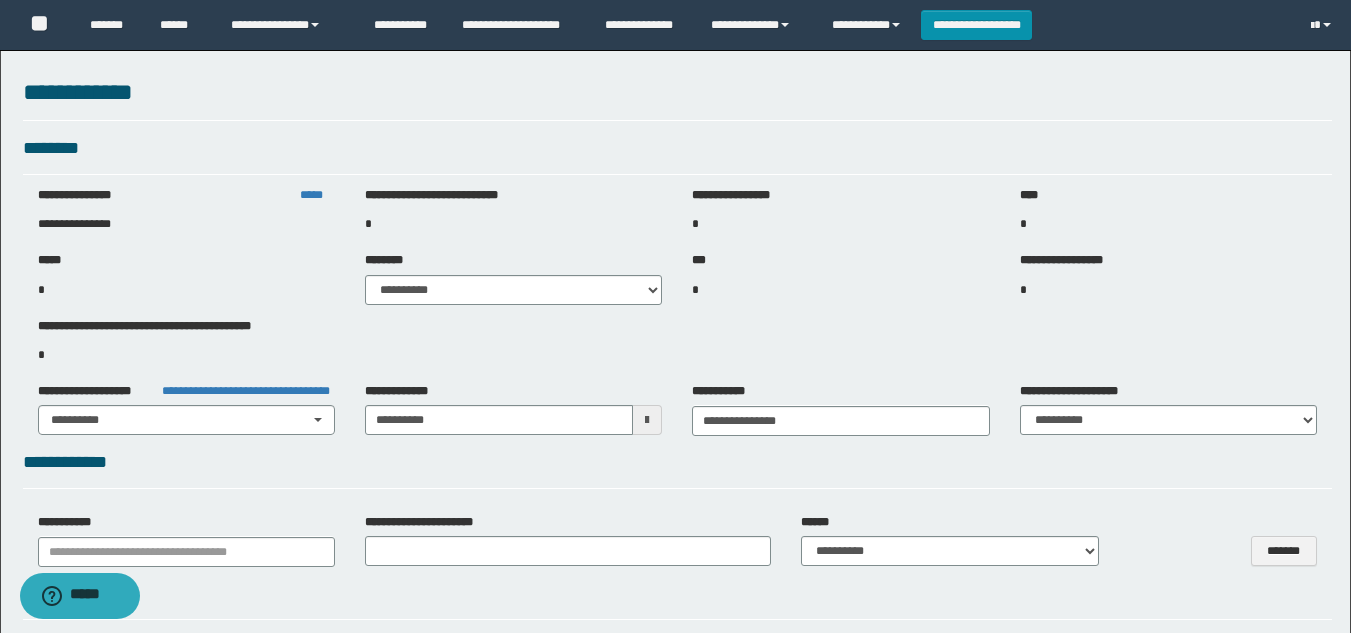 select on "***" 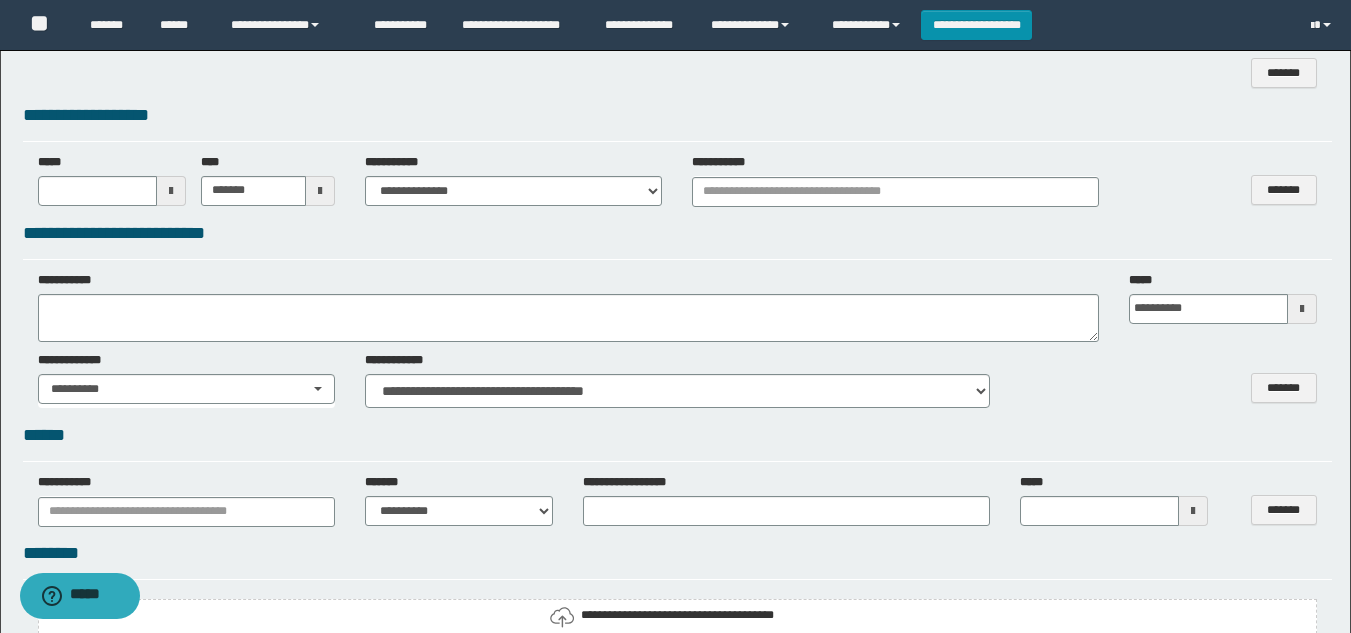 scroll, scrollTop: 1105, scrollLeft: 0, axis: vertical 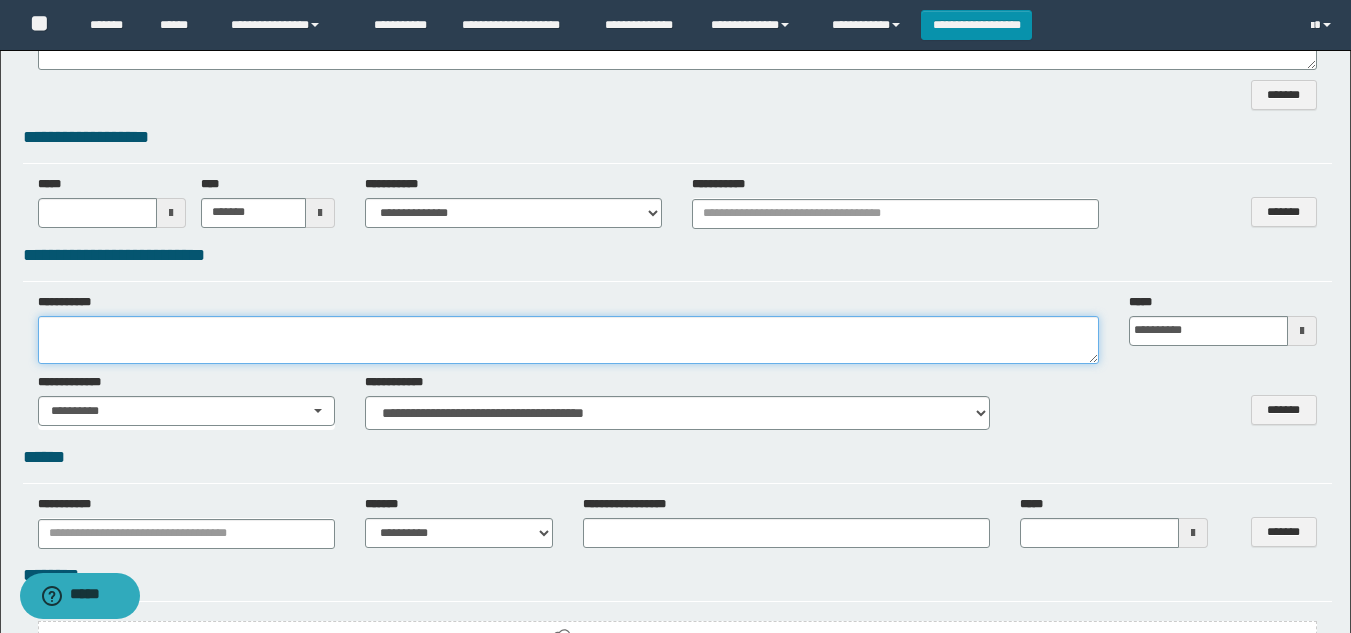 click at bounding box center [568, 340] 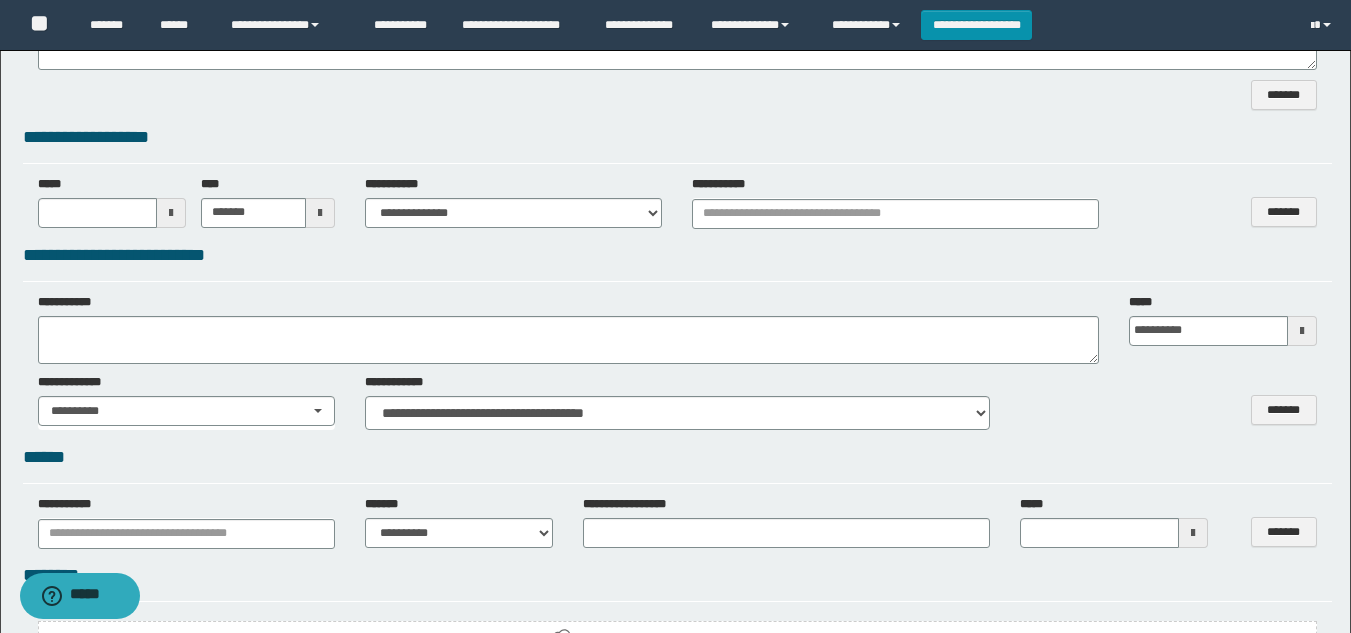 click on "**********" at bounding box center [568, 329] 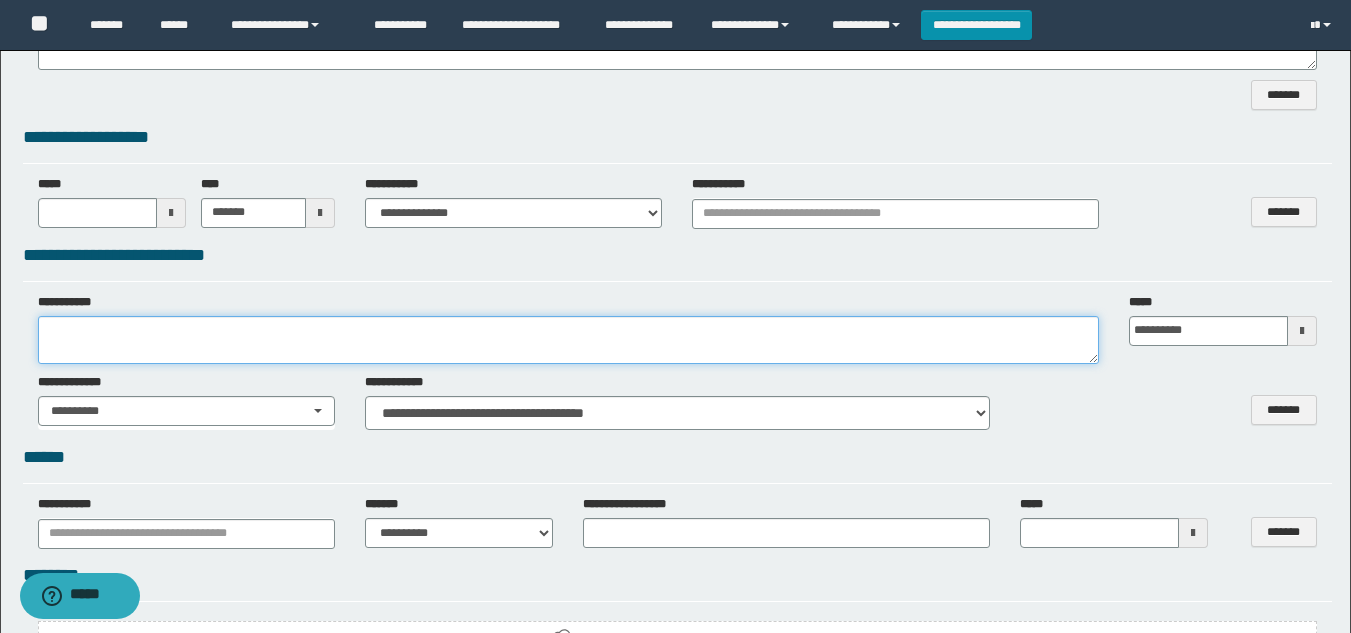 click at bounding box center [568, 340] 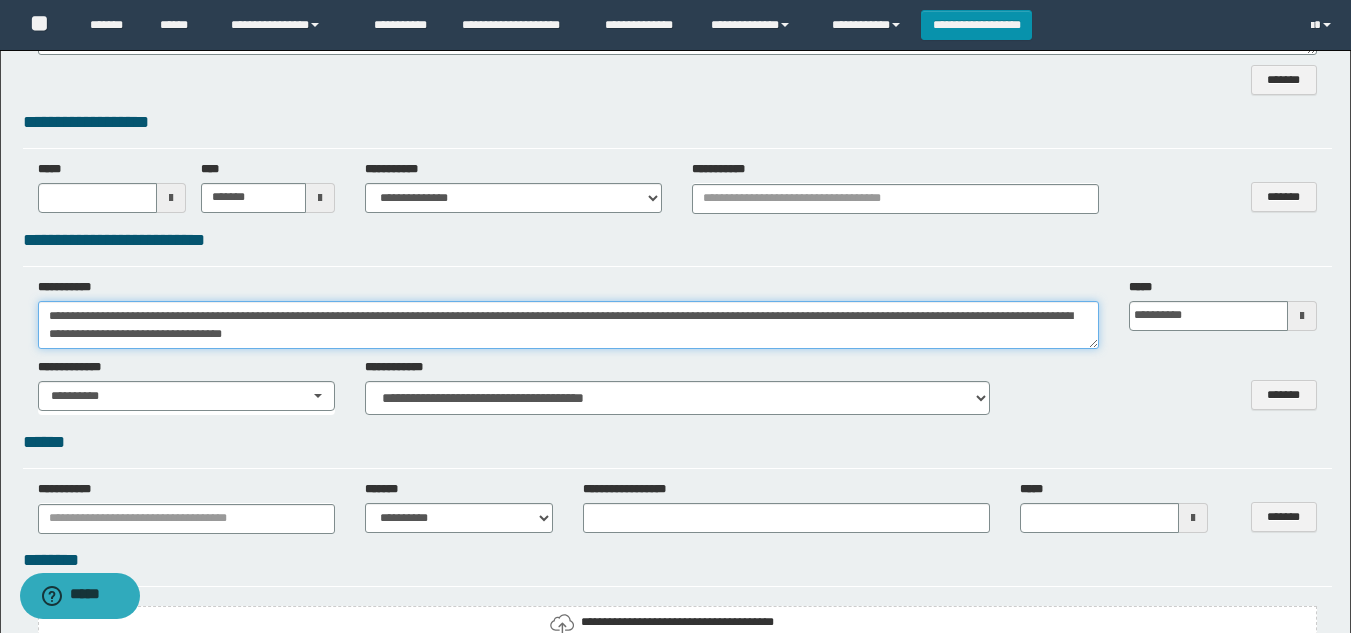 scroll, scrollTop: 1127, scrollLeft: 0, axis: vertical 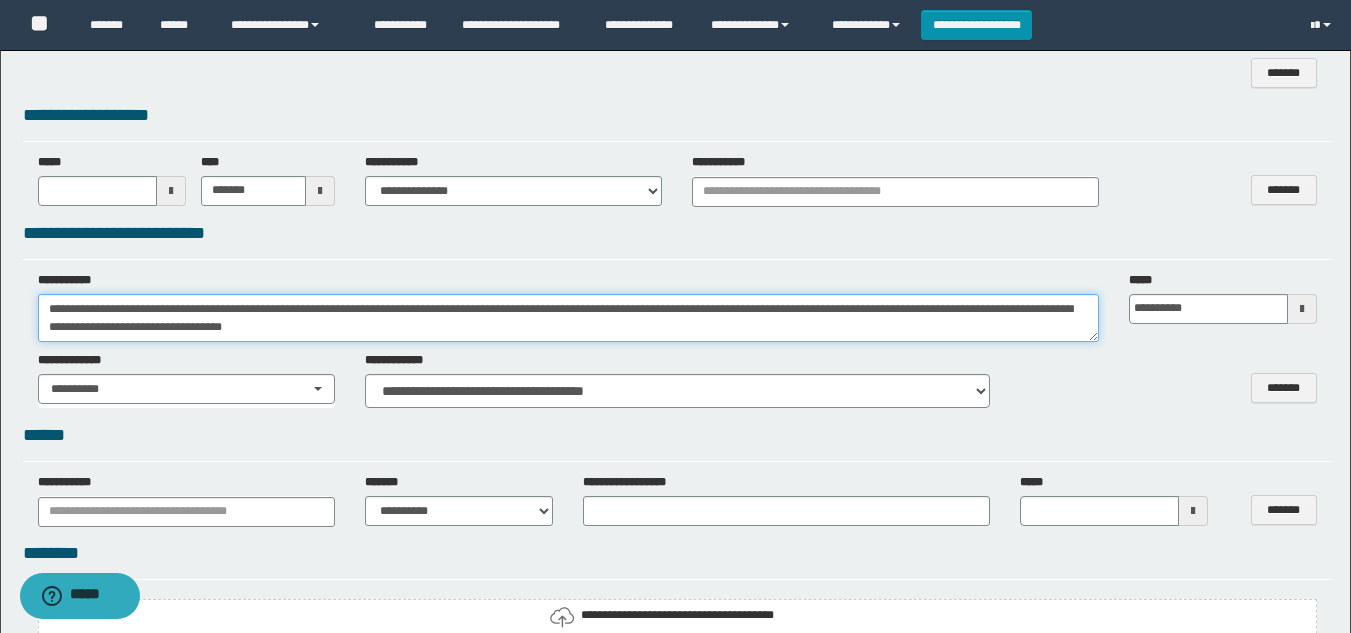 type on "**********" 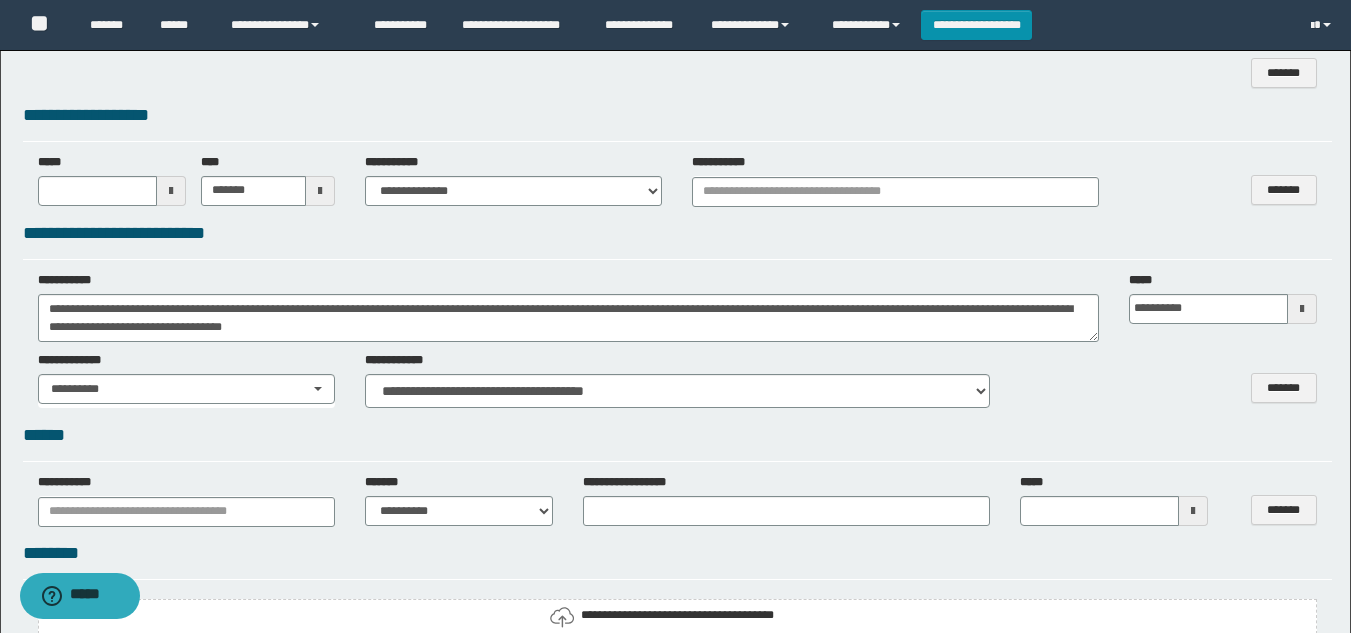 click at bounding box center (1302, 309) 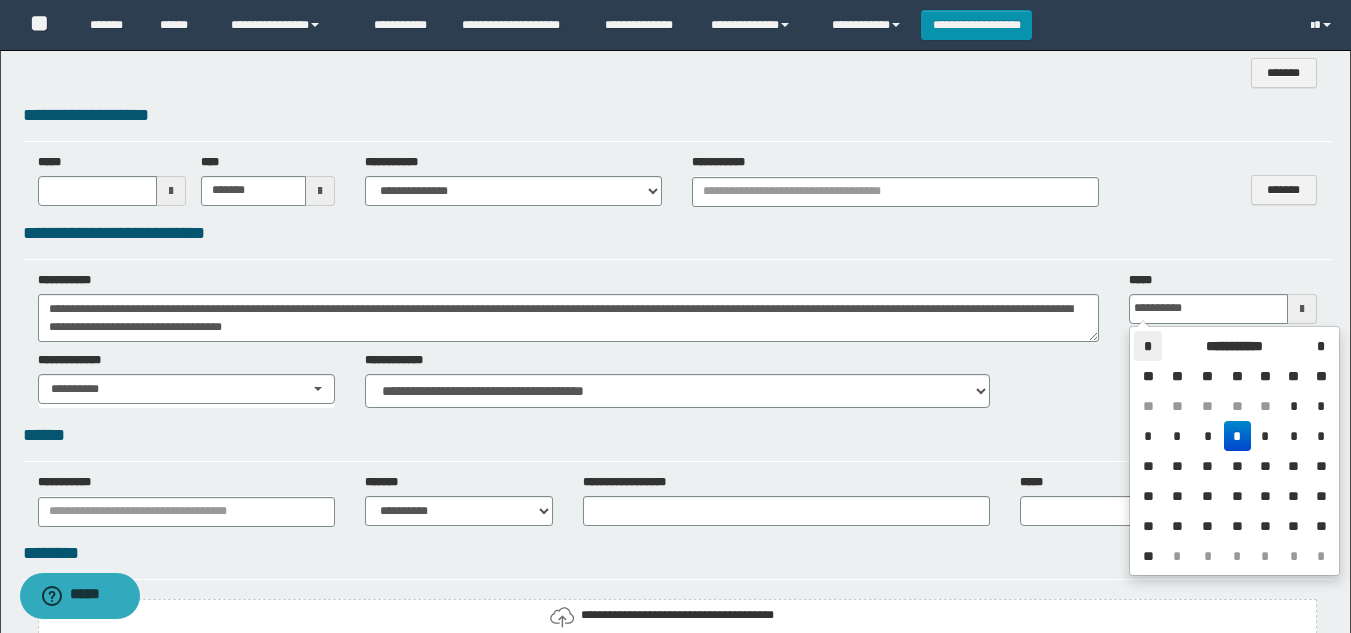 click on "*" at bounding box center (1148, 346) 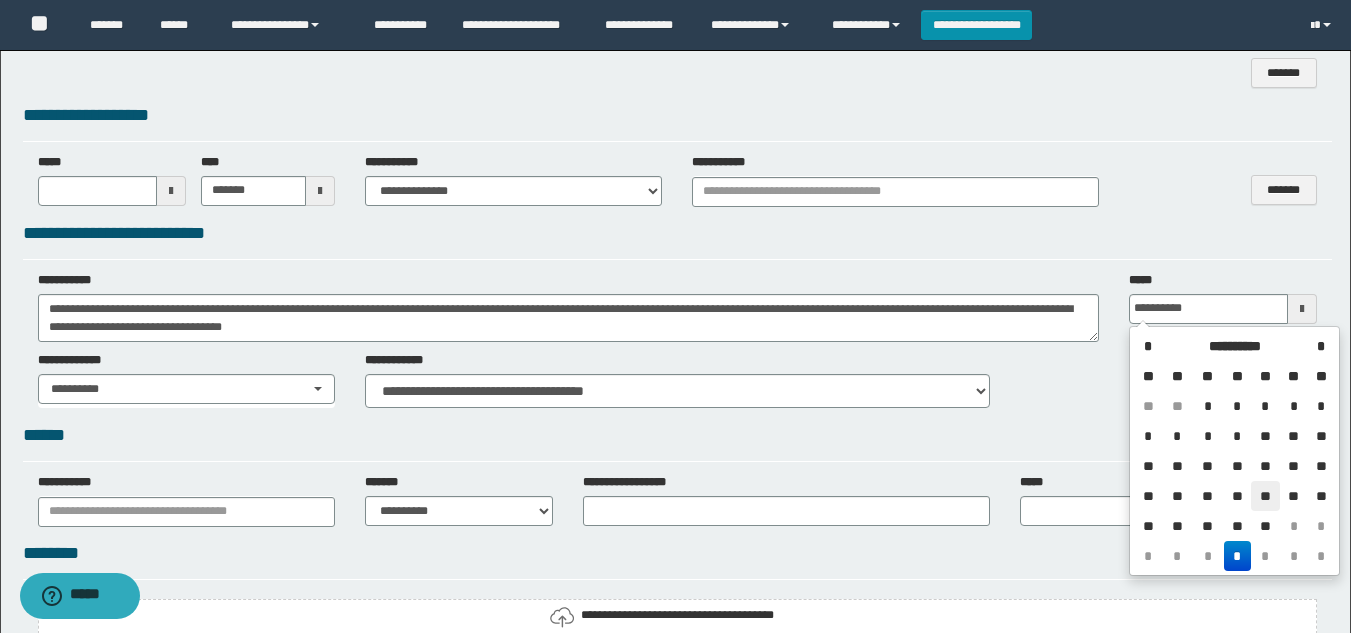 click on "**" at bounding box center (1265, 496) 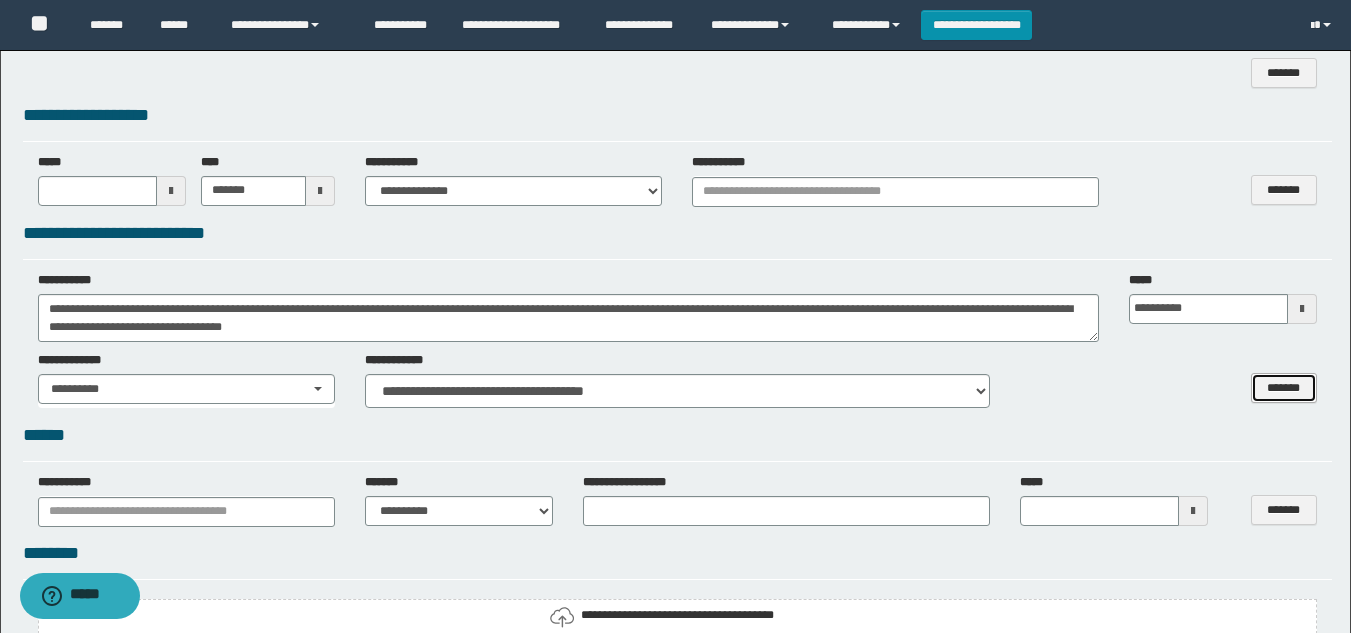 click on "*******" at bounding box center [1284, 388] 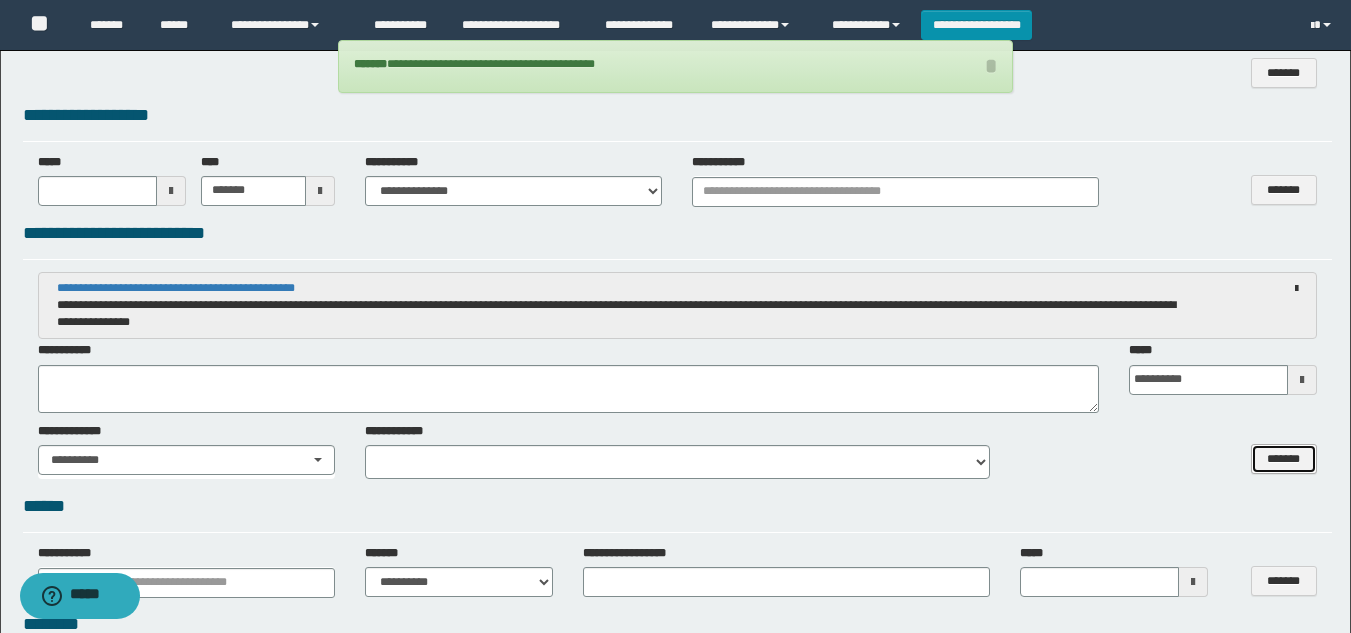 type 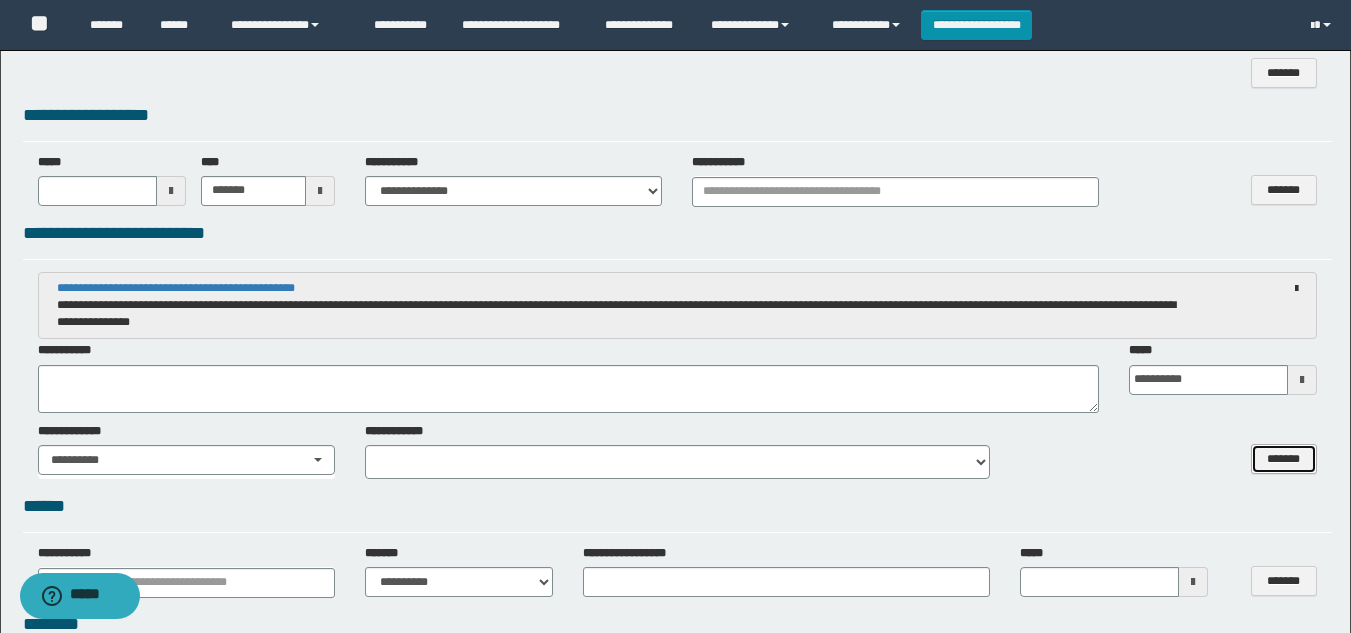 scroll, scrollTop: 0, scrollLeft: 0, axis: both 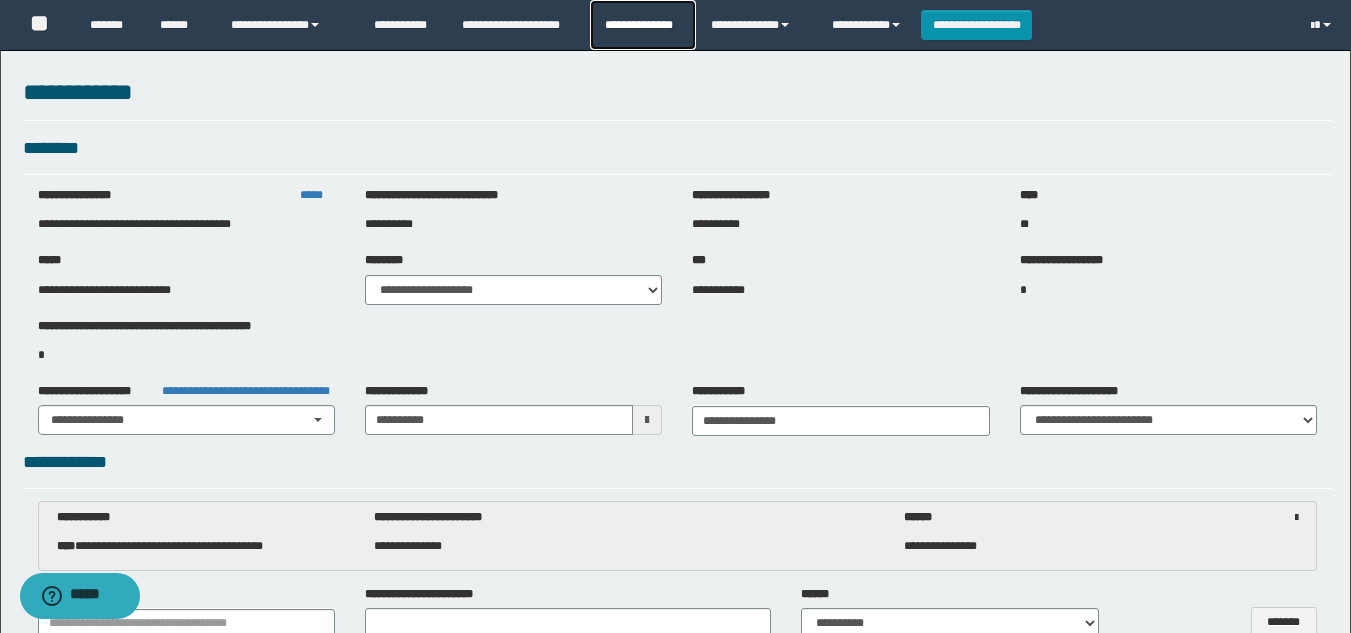click on "**********" at bounding box center (642, 25) 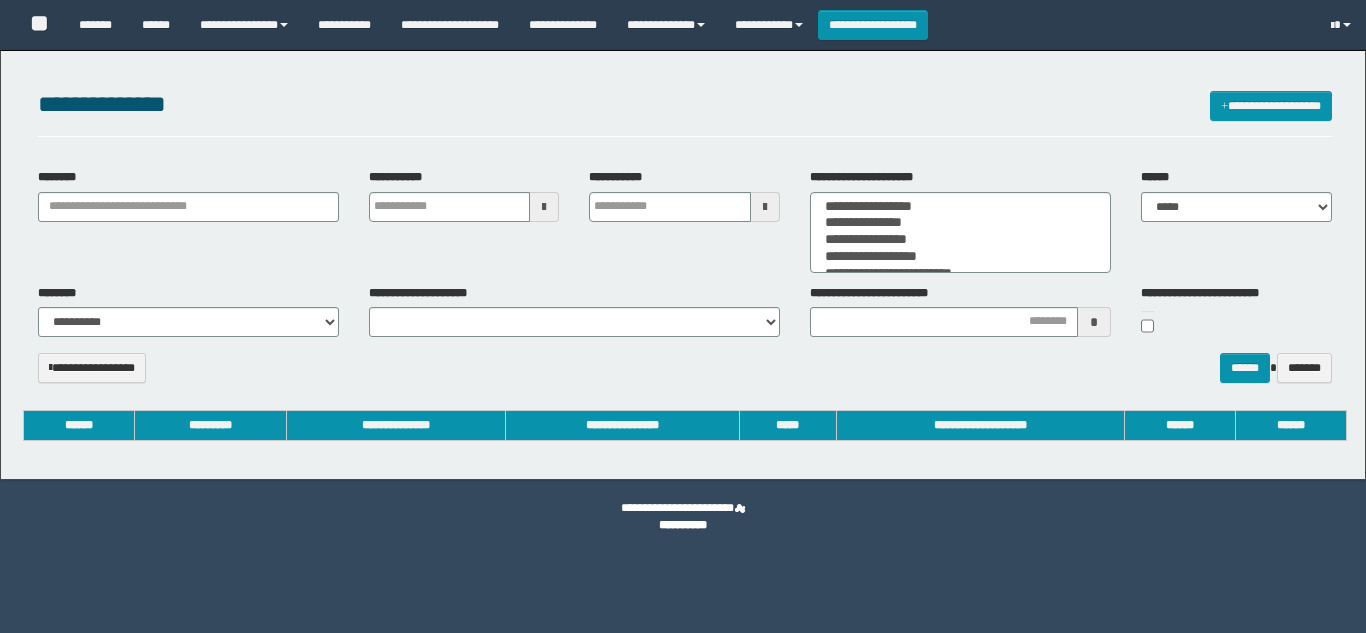select 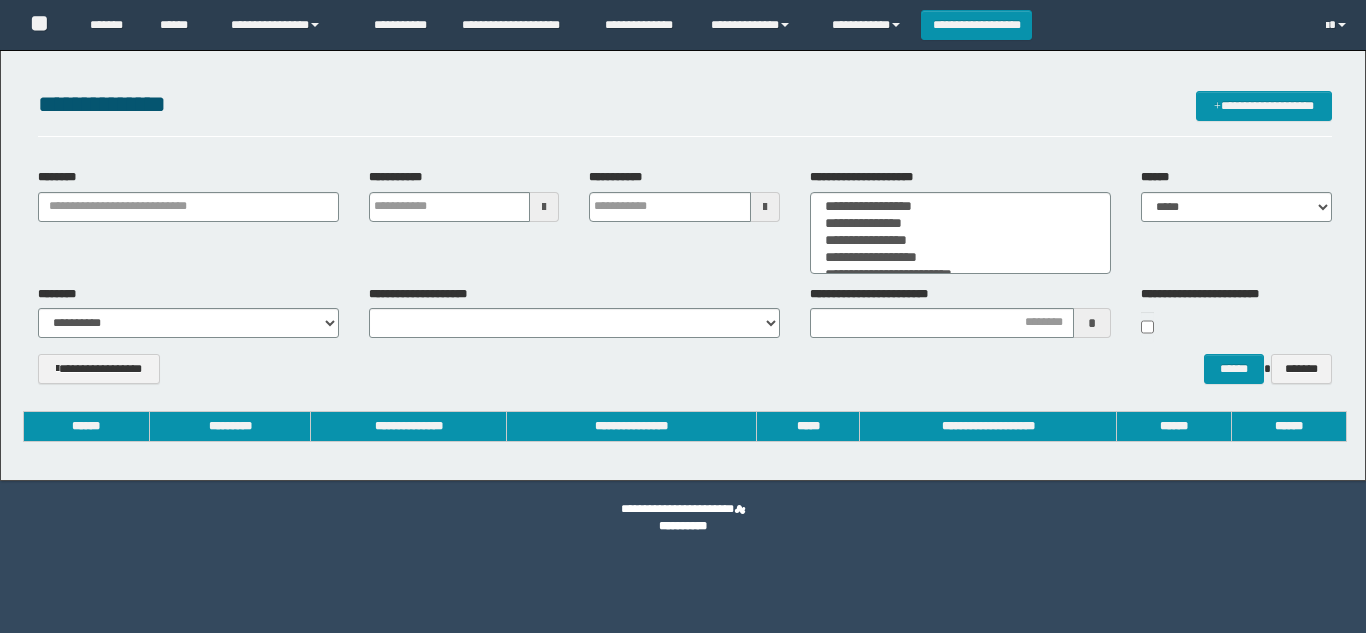 scroll, scrollTop: 0, scrollLeft: 0, axis: both 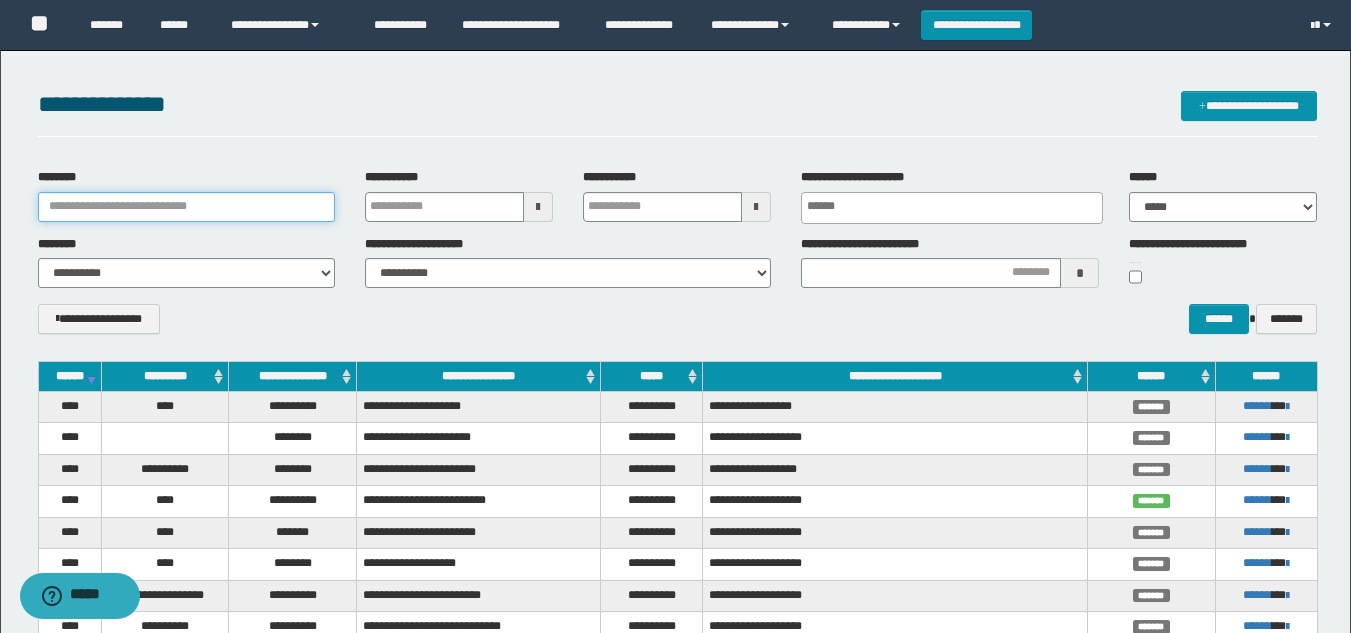 click on "********" at bounding box center [186, 207] 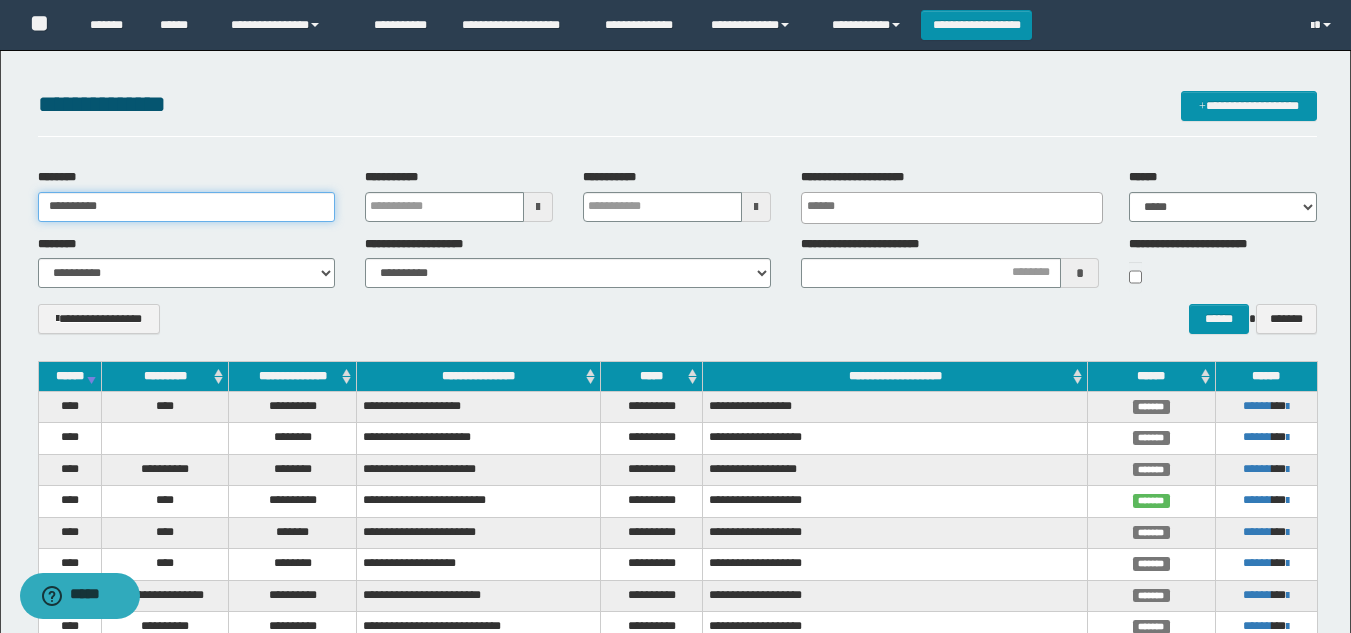 type on "**********" 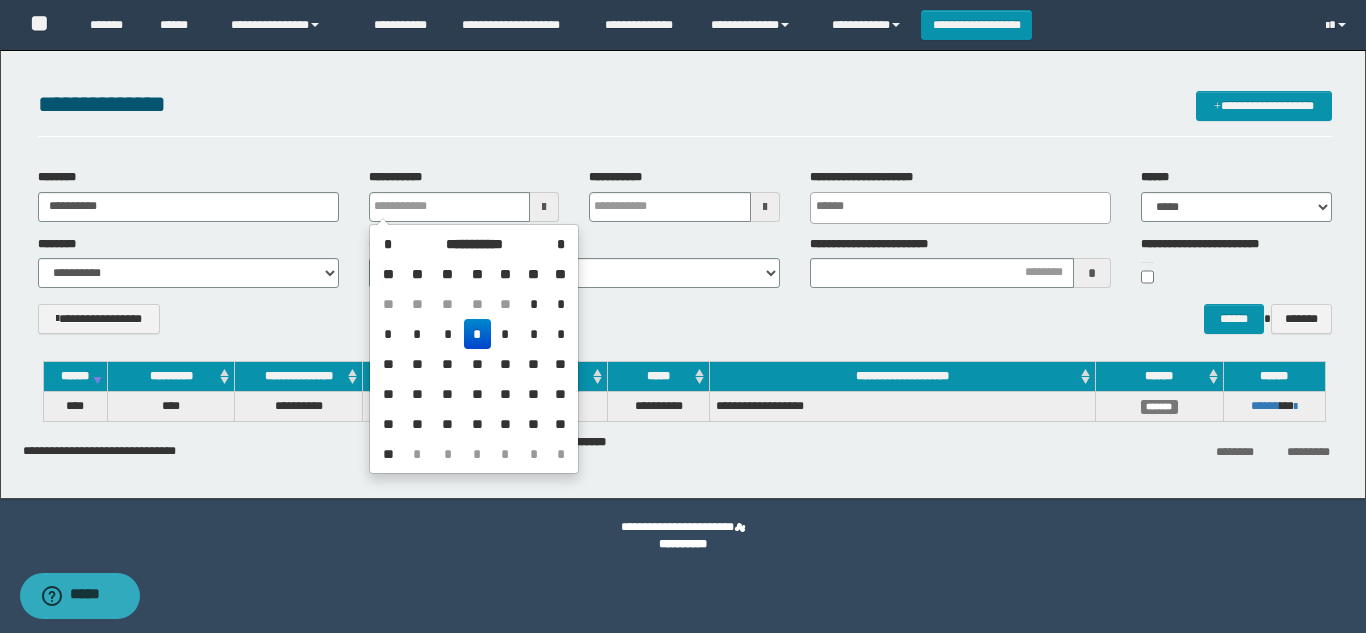 click on "**********" at bounding box center (685, 326) 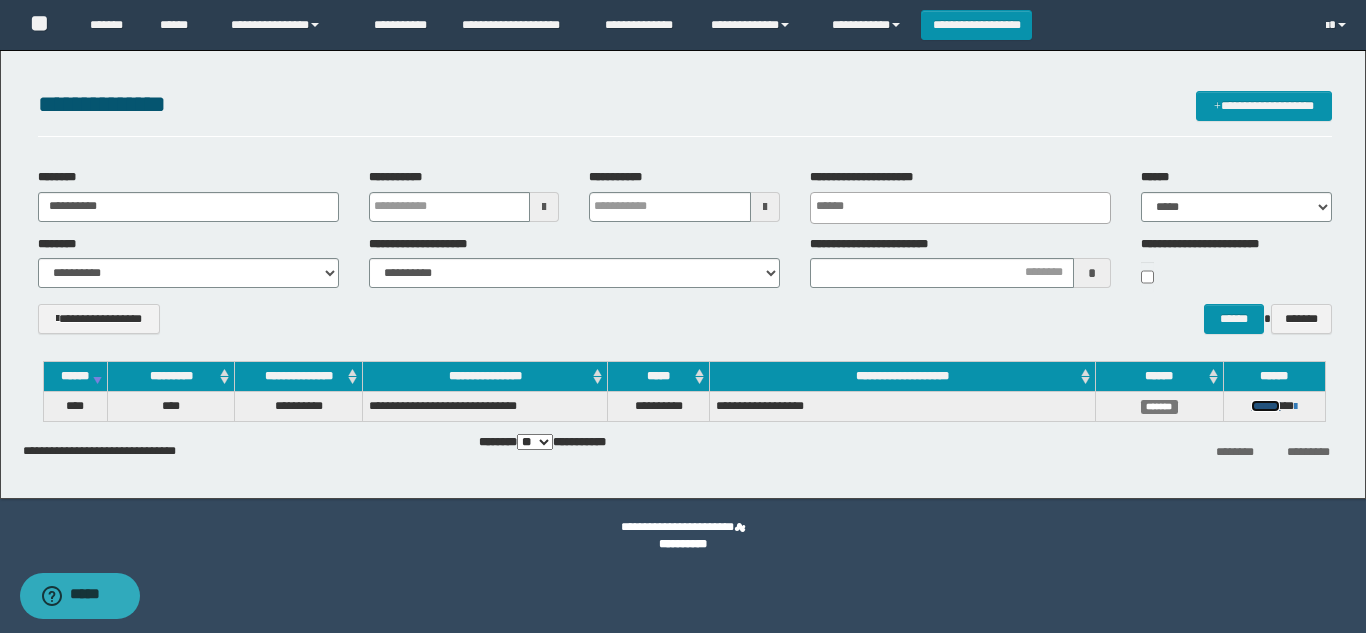 click on "******" at bounding box center [1265, 406] 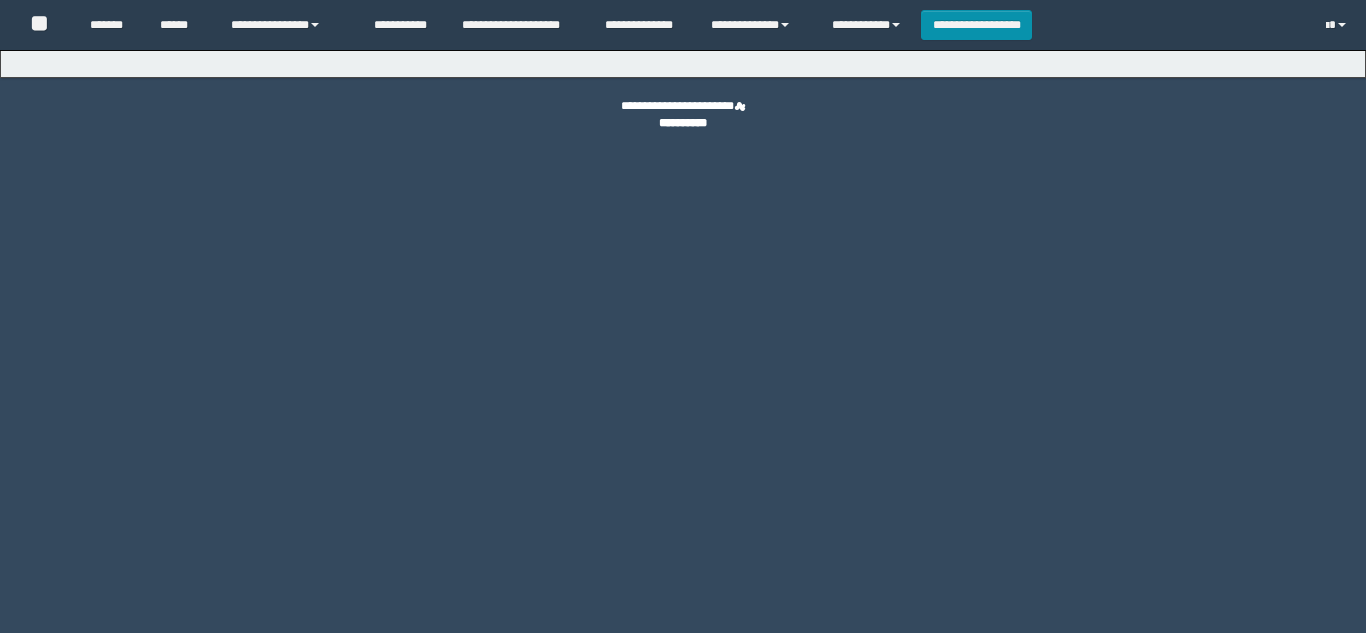 scroll, scrollTop: 0, scrollLeft: 0, axis: both 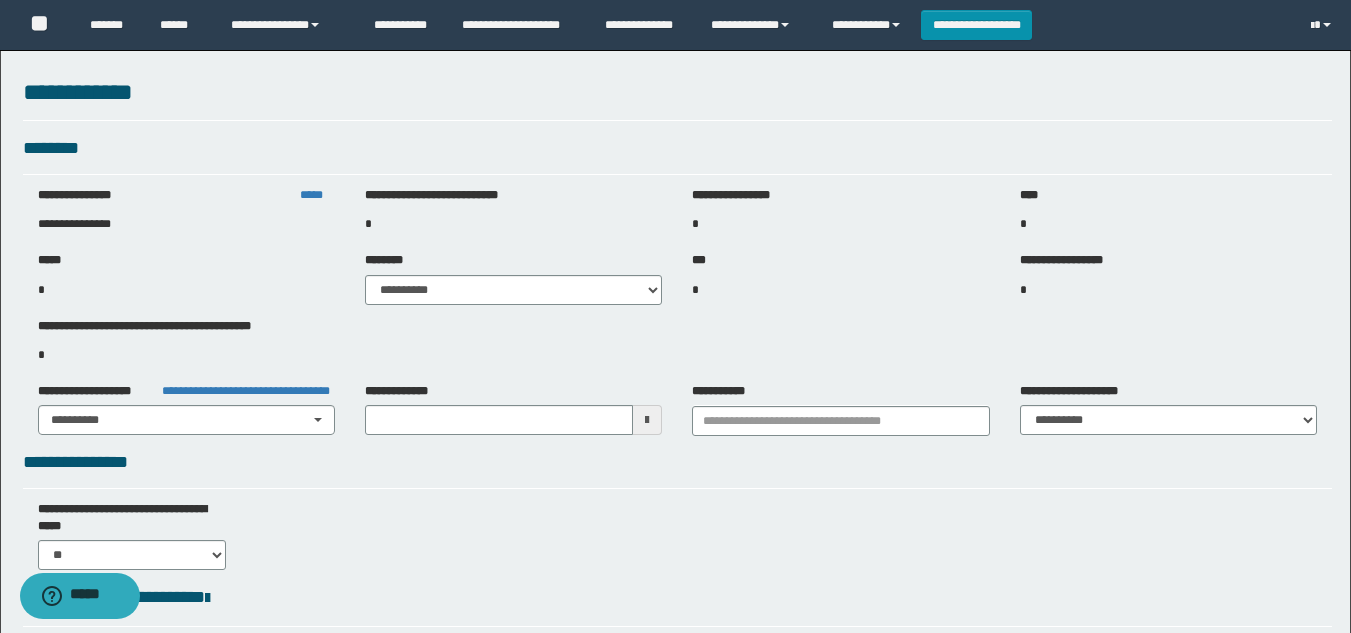 type on "**********" 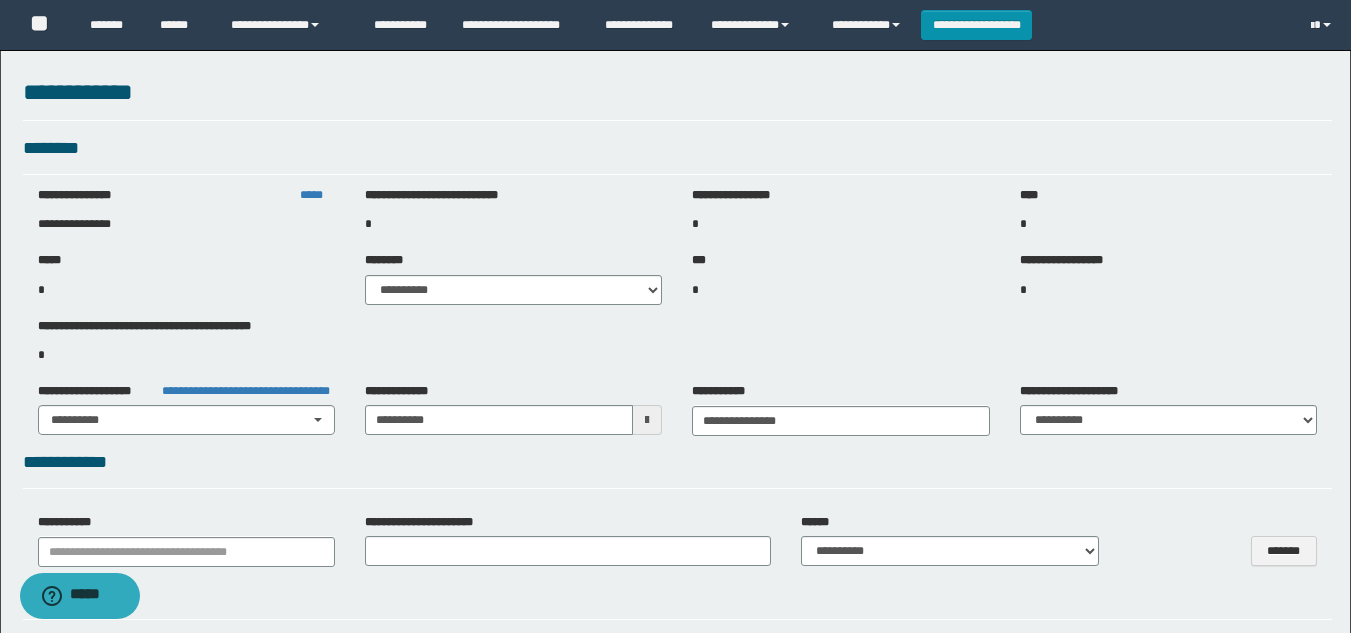 select on "***" 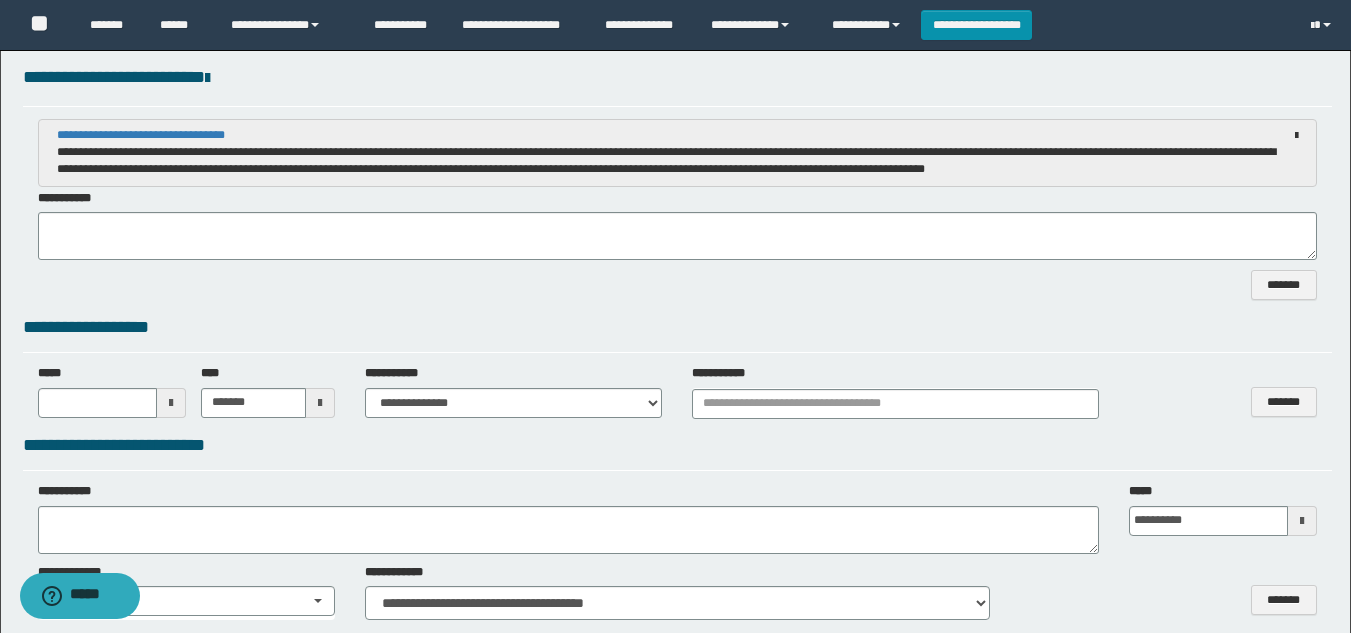 scroll, scrollTop: 960, scrollLeft: 0, axis: vertical 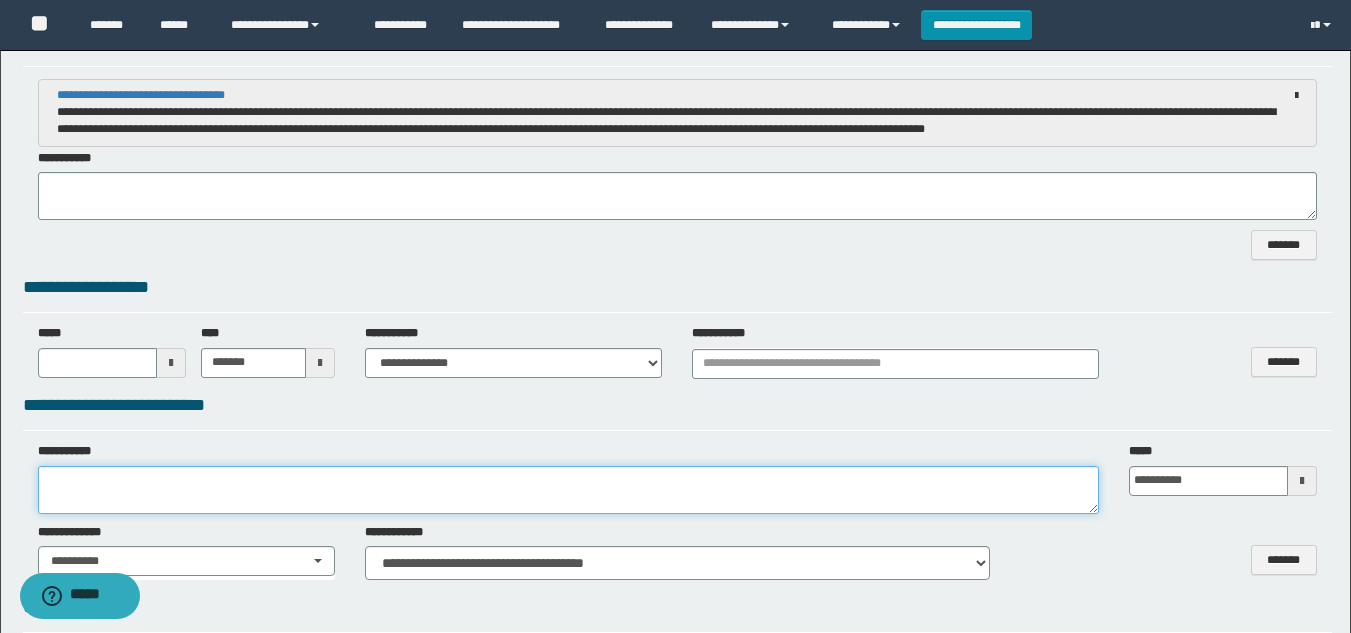 click at bounding box center (568, 490) 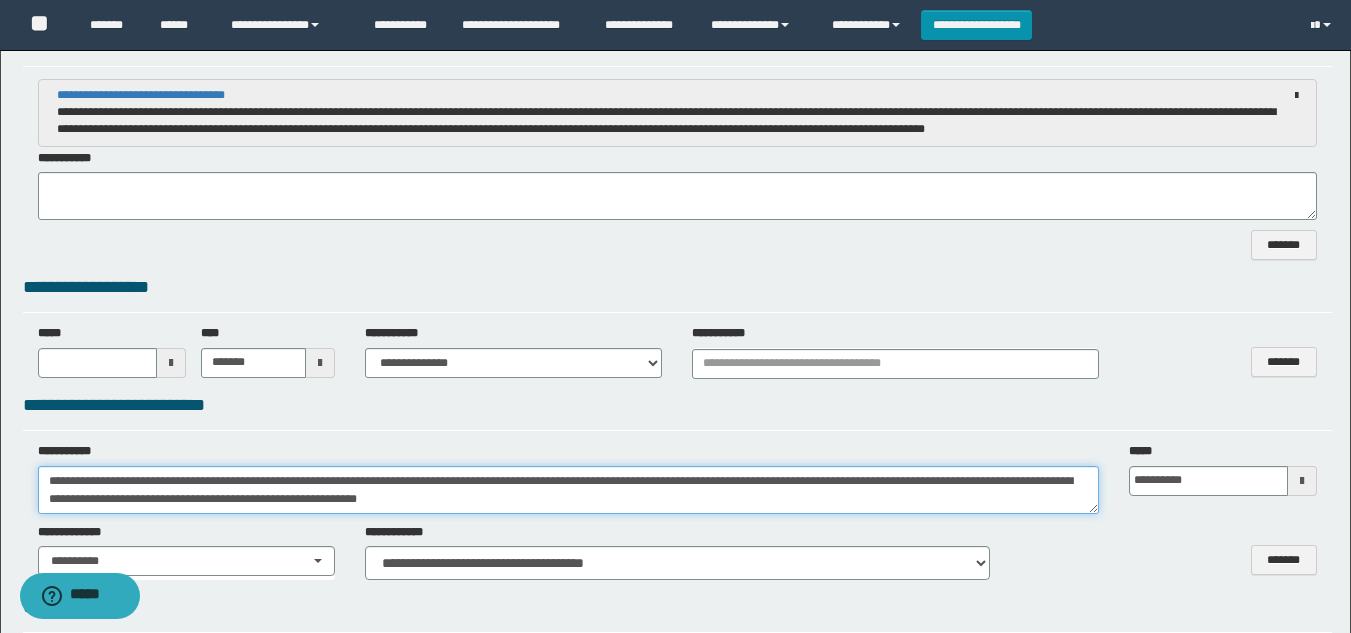 type on "**********" 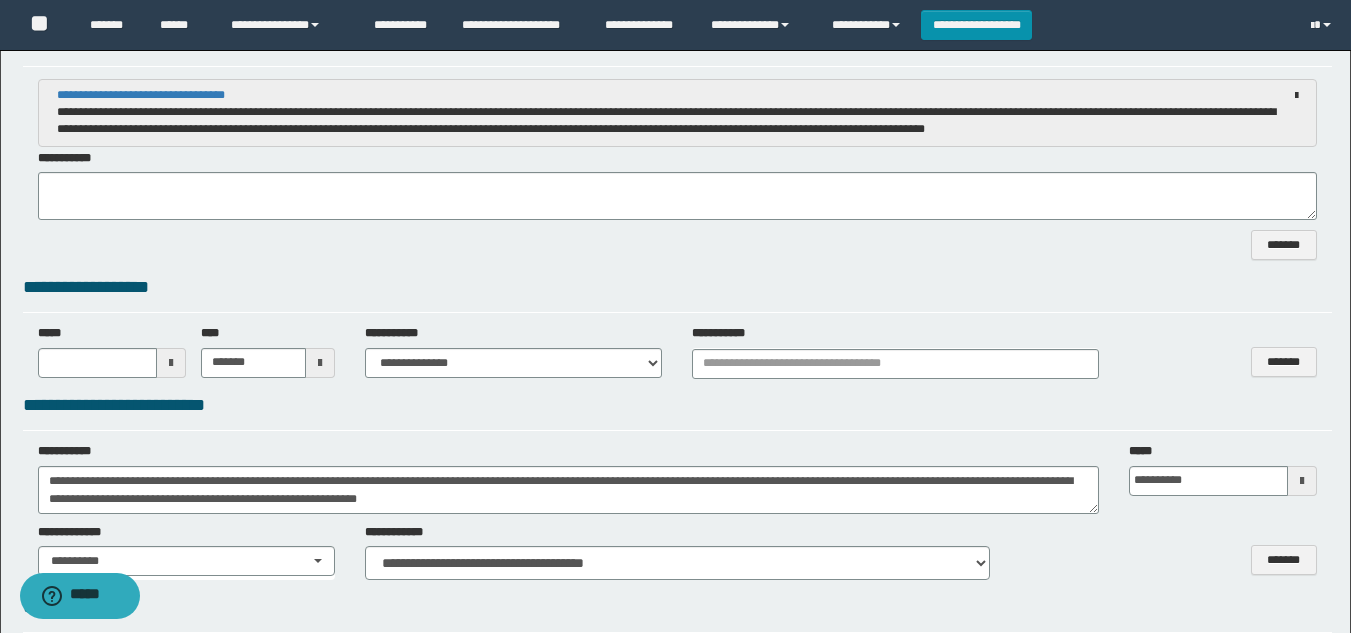 click at bounding box center [1302, 481] 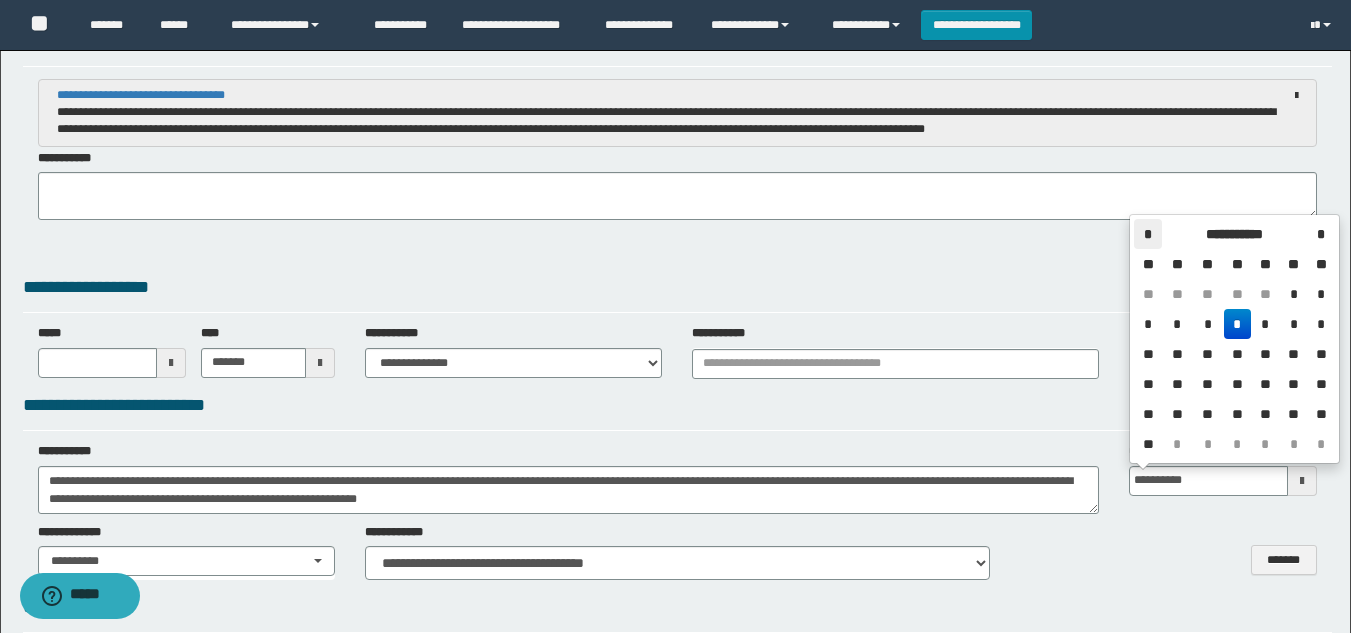 click on "*" at bounding box center (1148, 234) 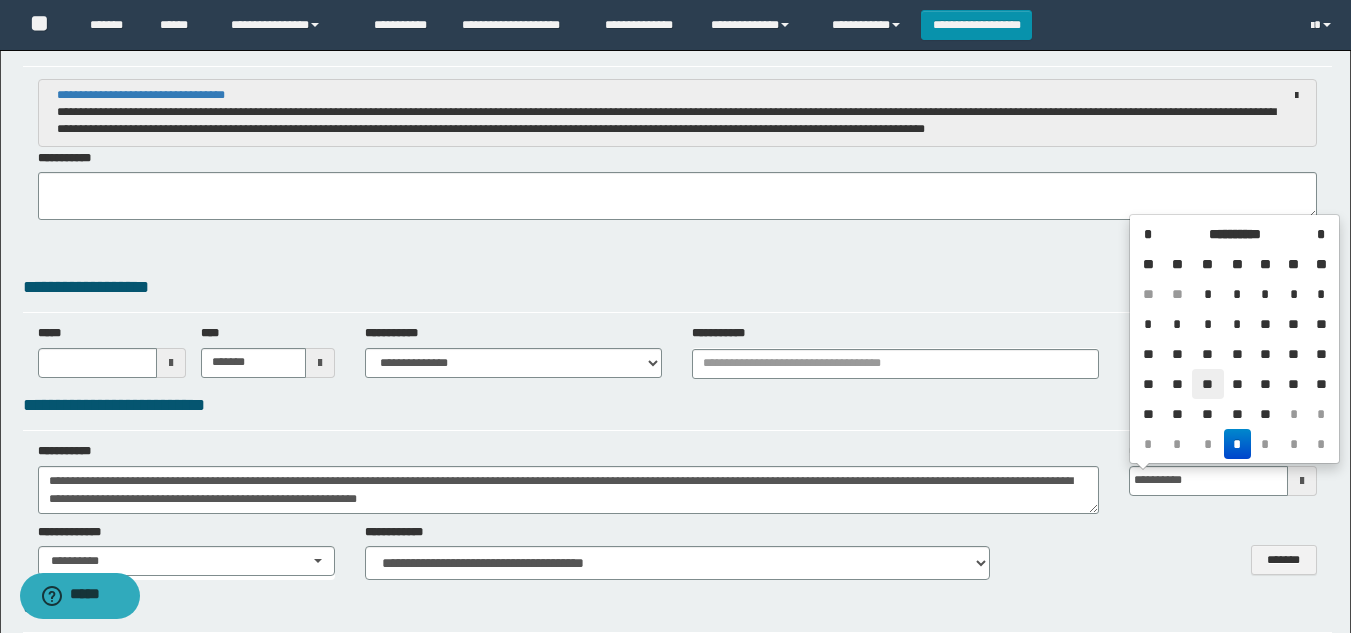 click on "**" at bounding box center [1208, 384] 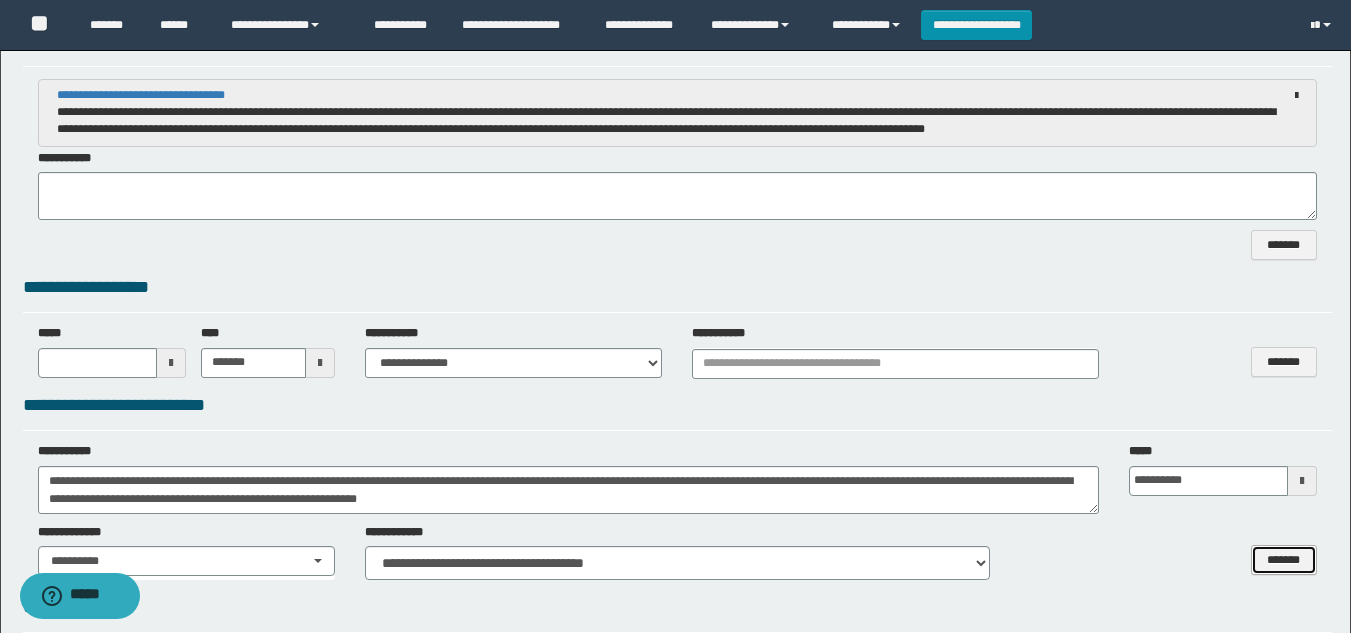 click on "*******" at bounding box center (1284, 560) 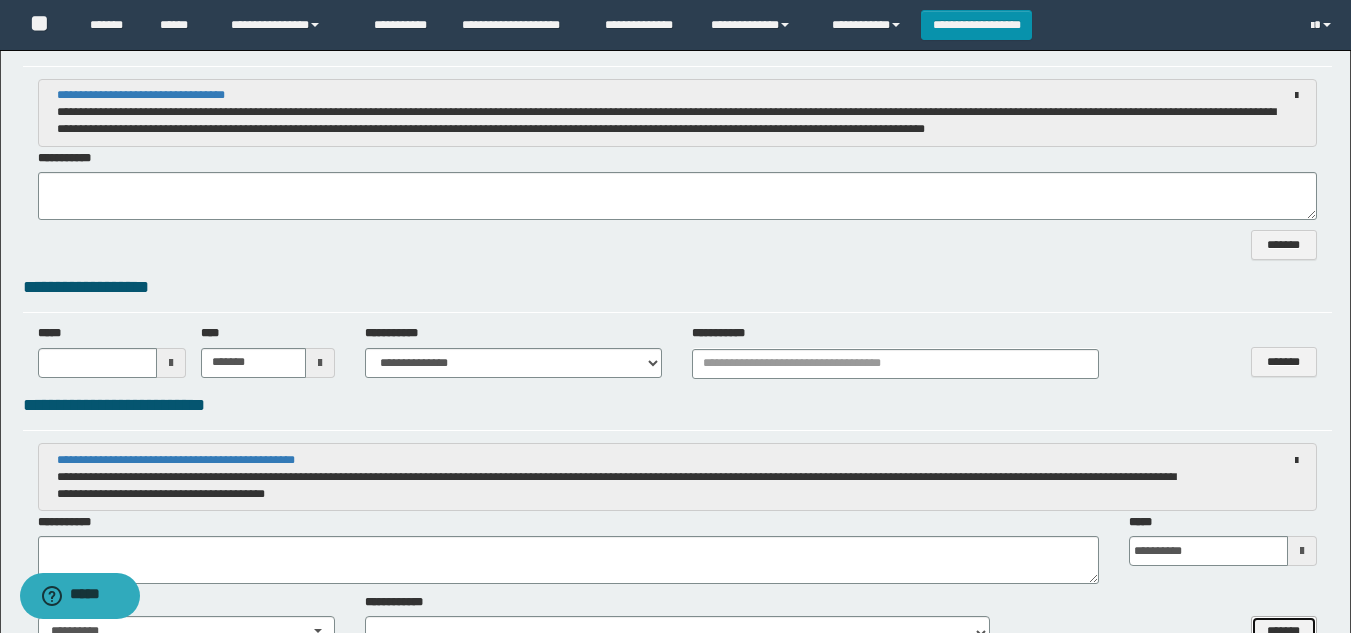 type 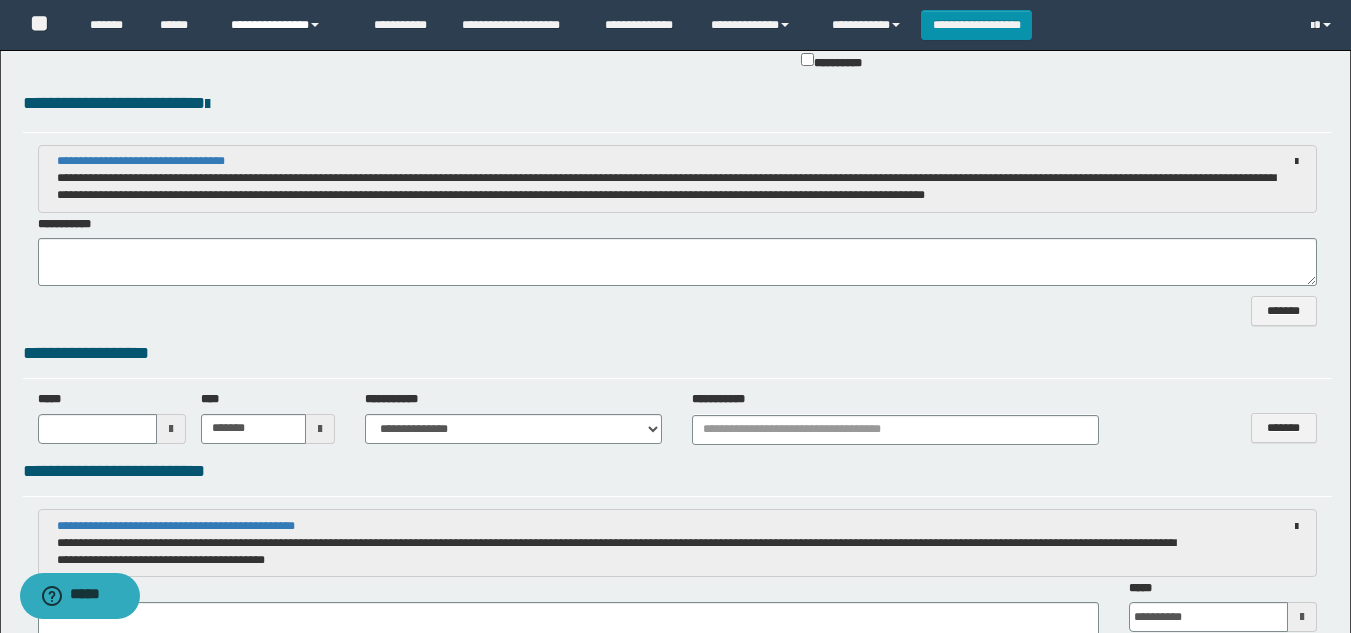scroll, scrollTop: 920, scrollLeft: 0, axis: vertical 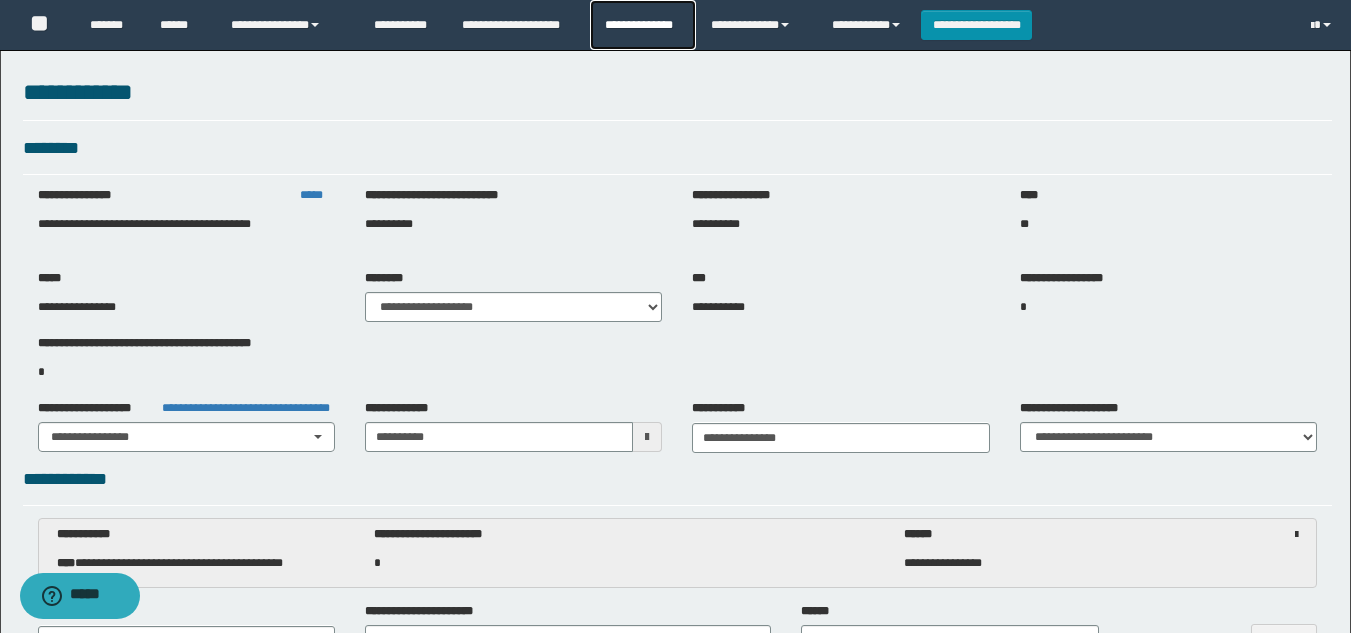 click on "**********" at bounding box center (642, 25) 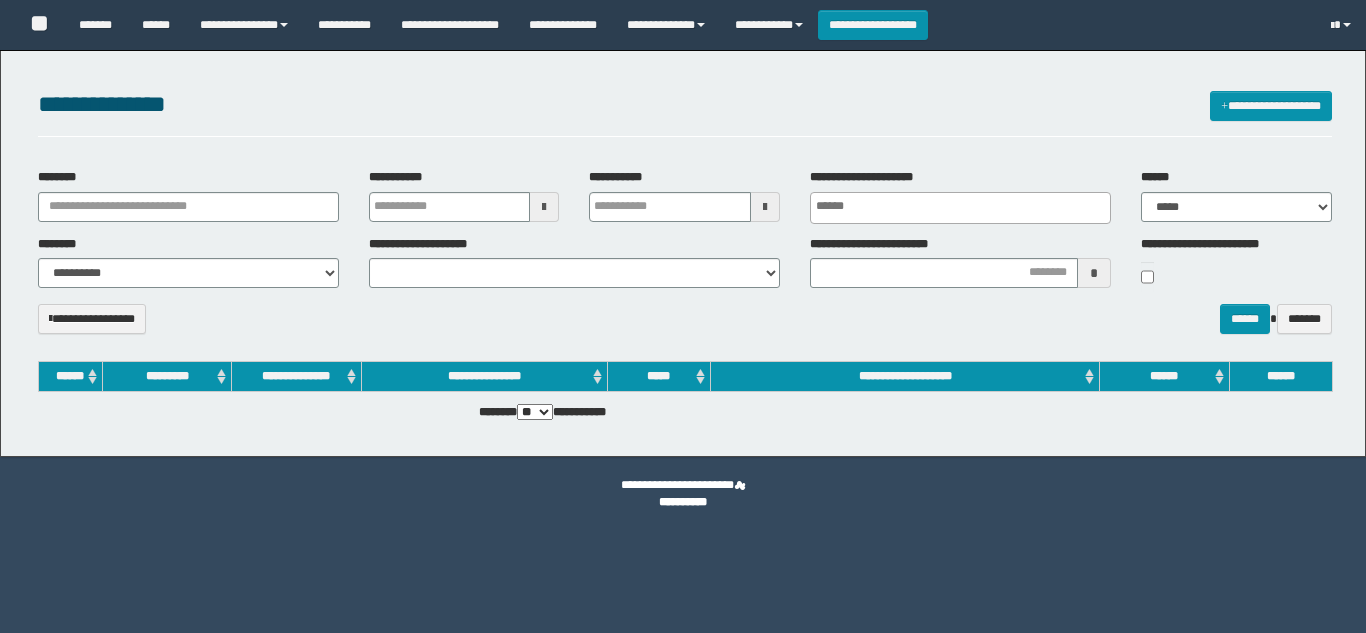 select 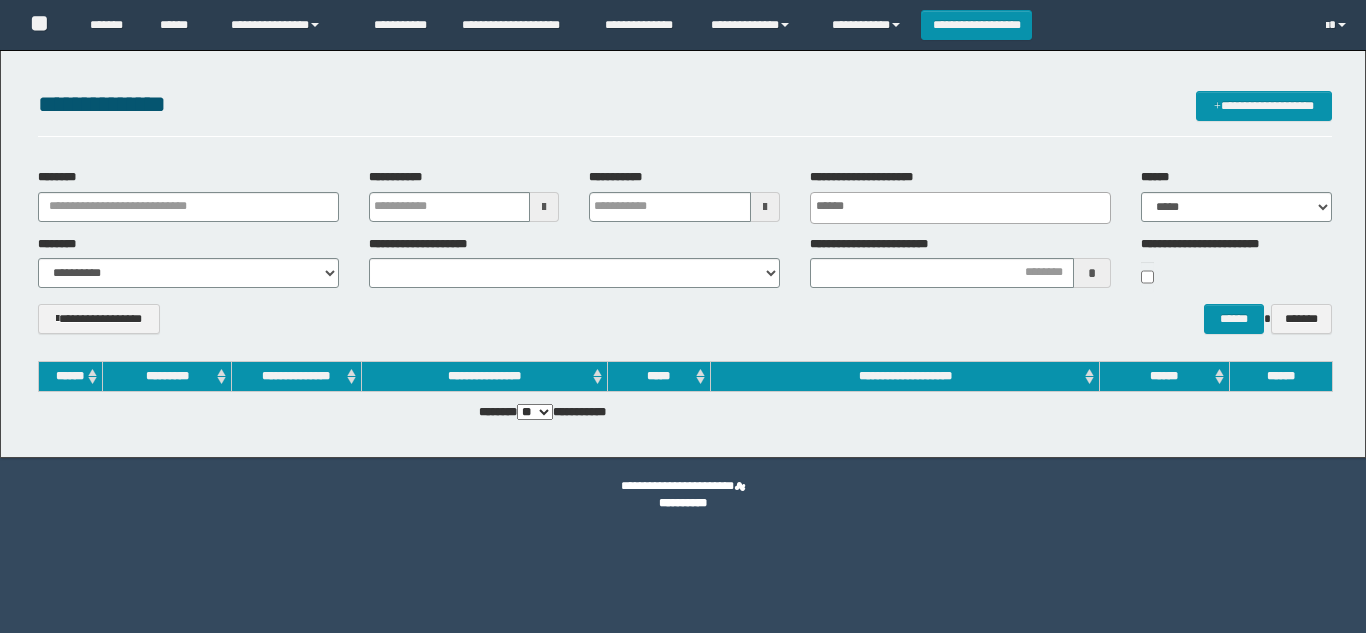 scroll, scrollTop: 0, scrollLeft: 0, axis: both 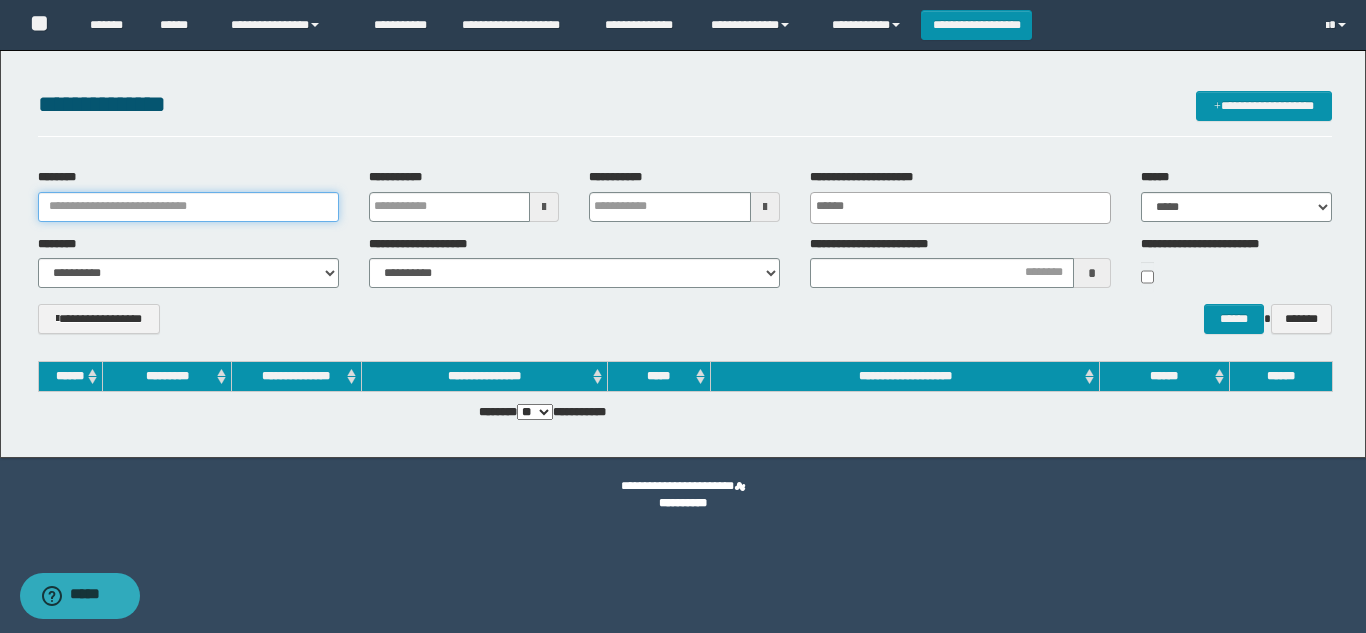 click on "********" at bounding box center [188, 207] 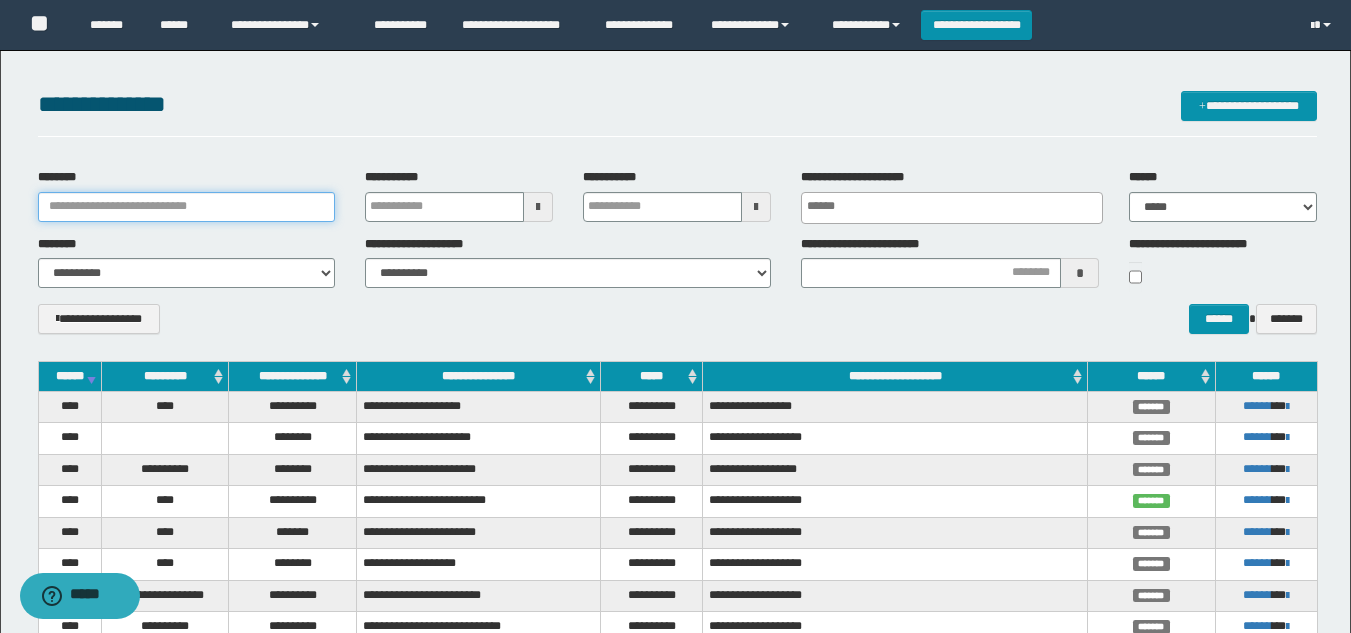paste on "*******" 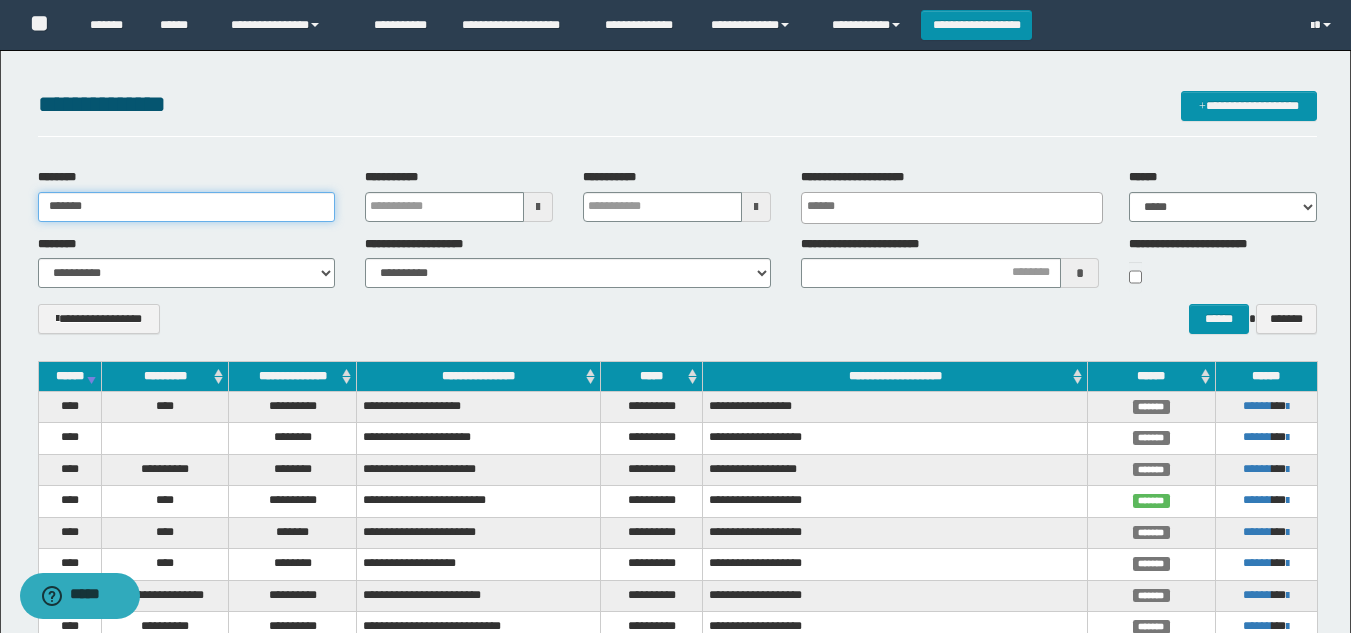 type on "*******" 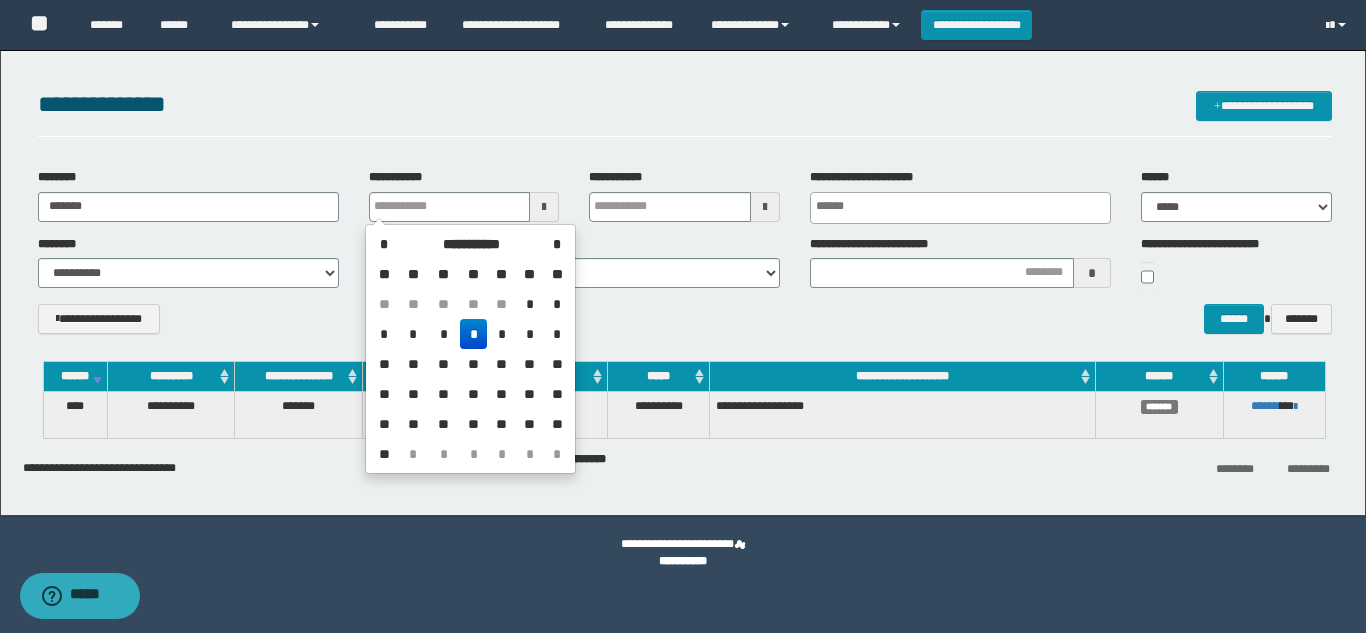 click on "**********" at bounding box center [685, 326] 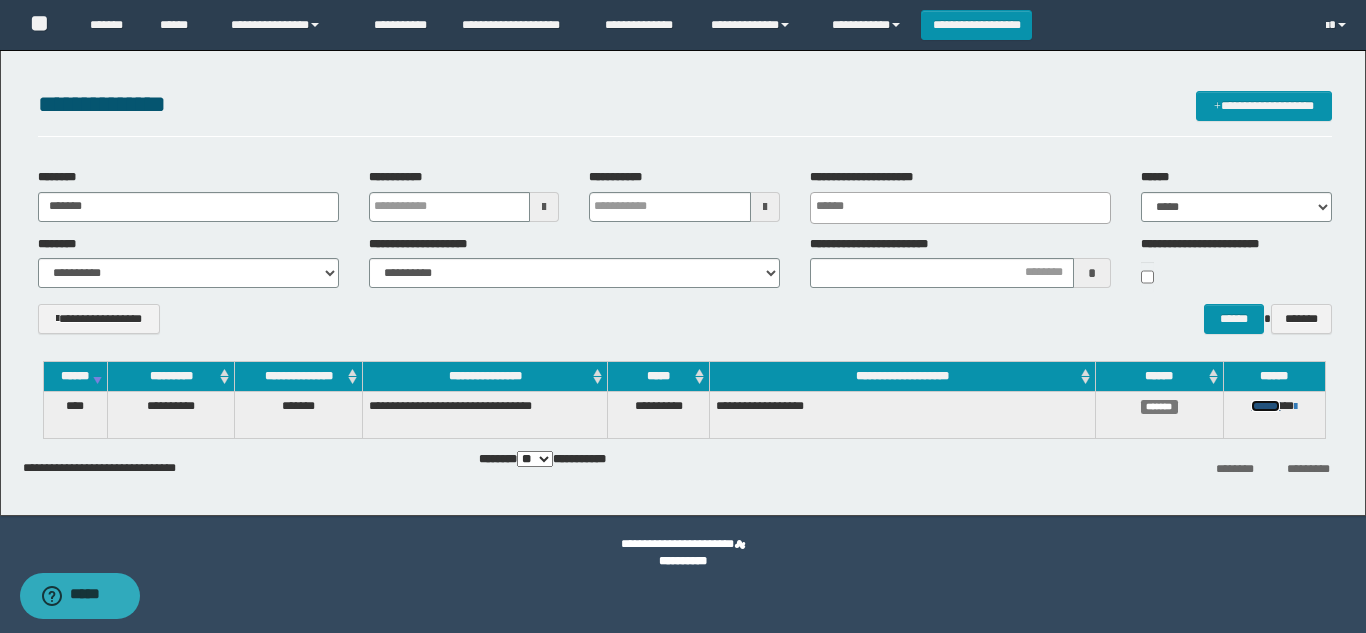 click on "******" at bounding box center [1265, 406] 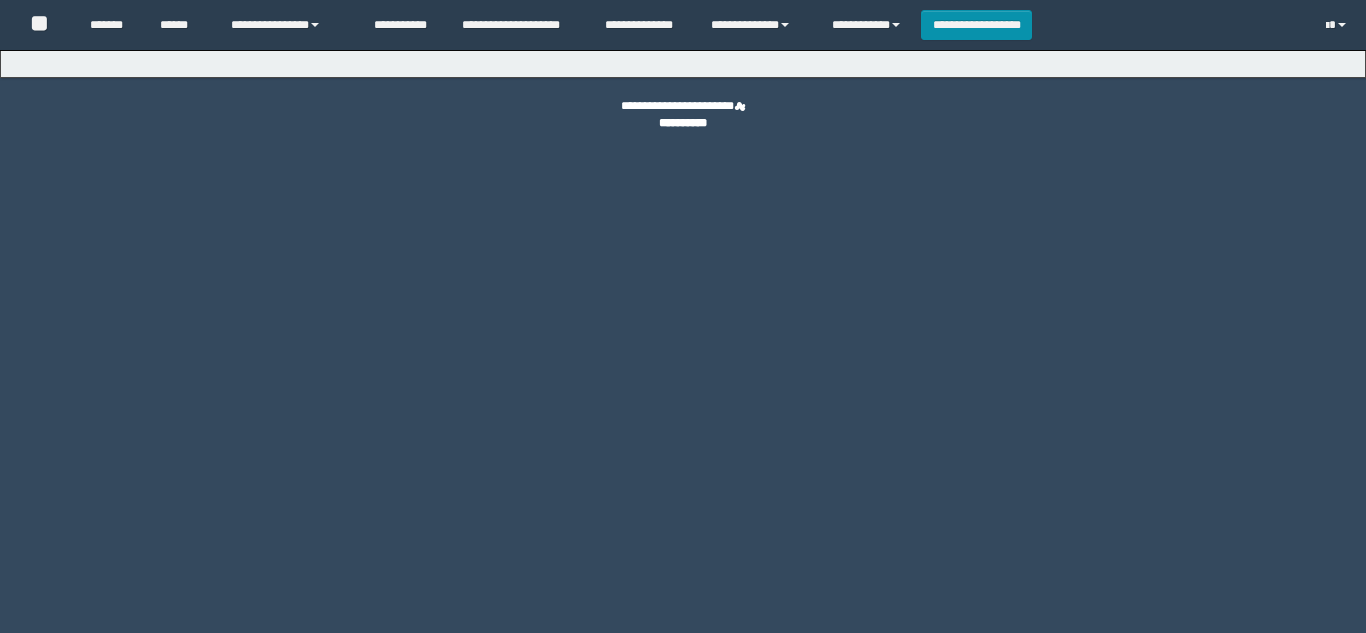 scroll, scrollTop: 0, scrollLeft: 0, axis: both 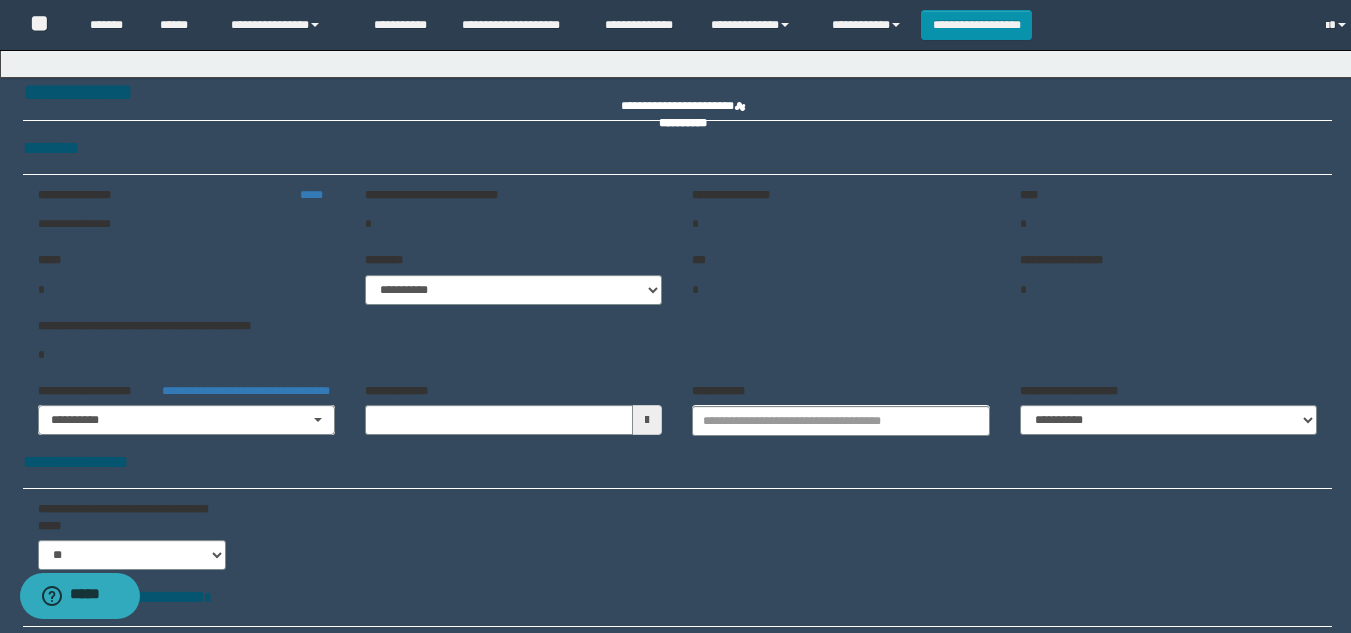 type on "**********" 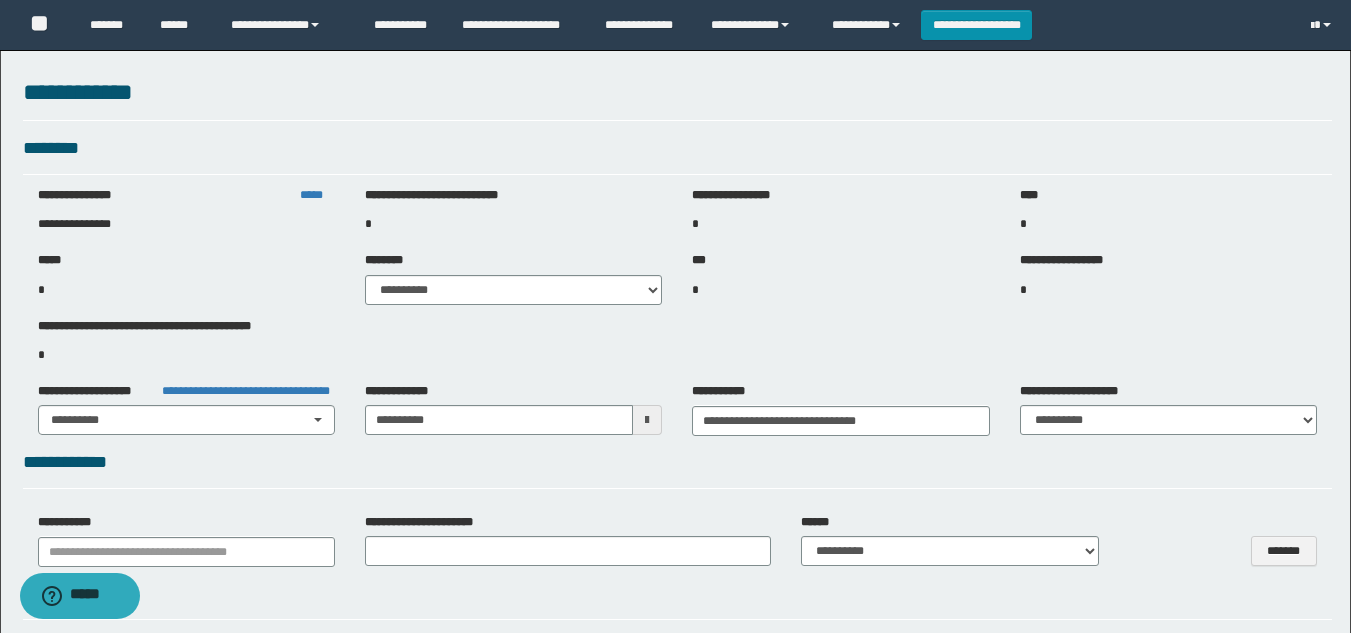 select on "***" 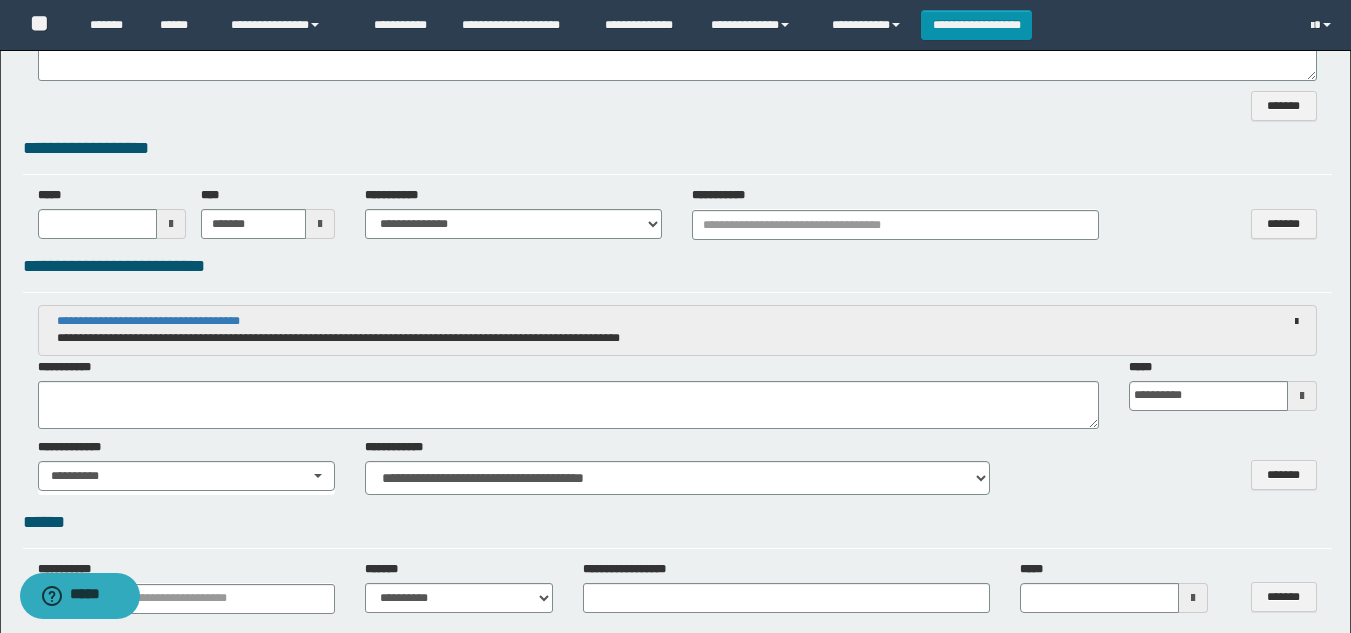 scroll, scrollTop: 1175, scrollLeft: 0, axis: vertical 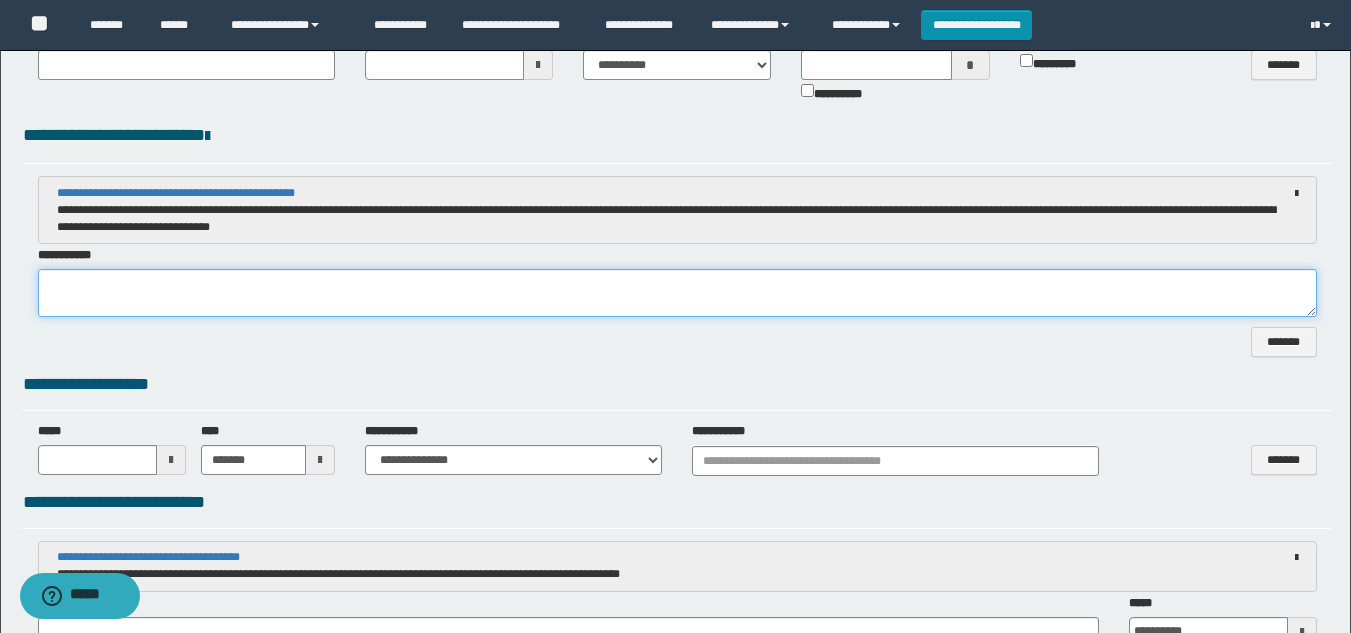 click at bounding box center (677, 293) 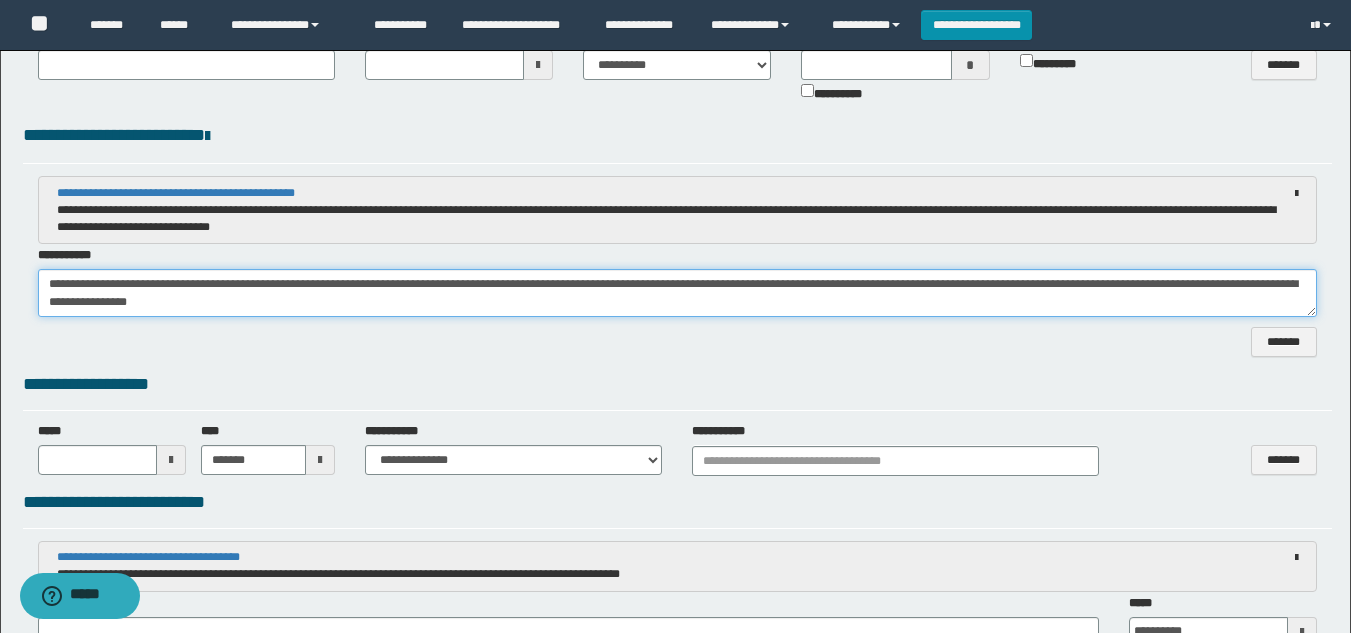 type 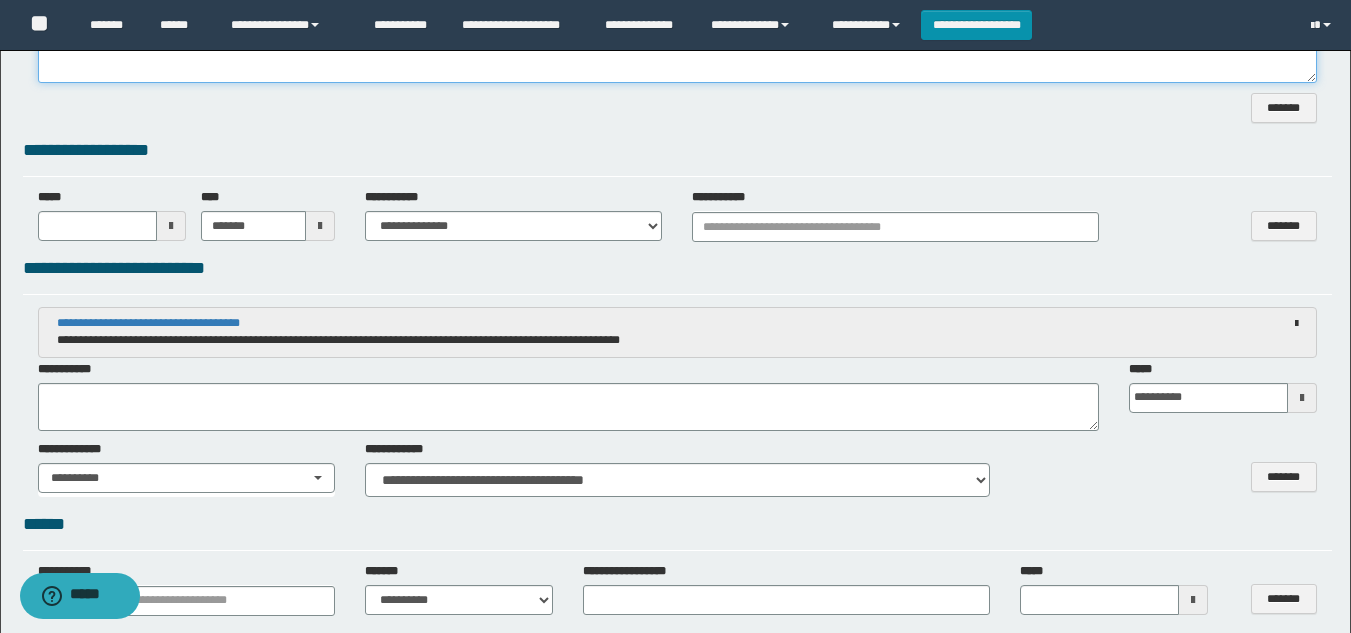 scroll, scrollTop: 1181, scrollLeft: 0, axis: vertical 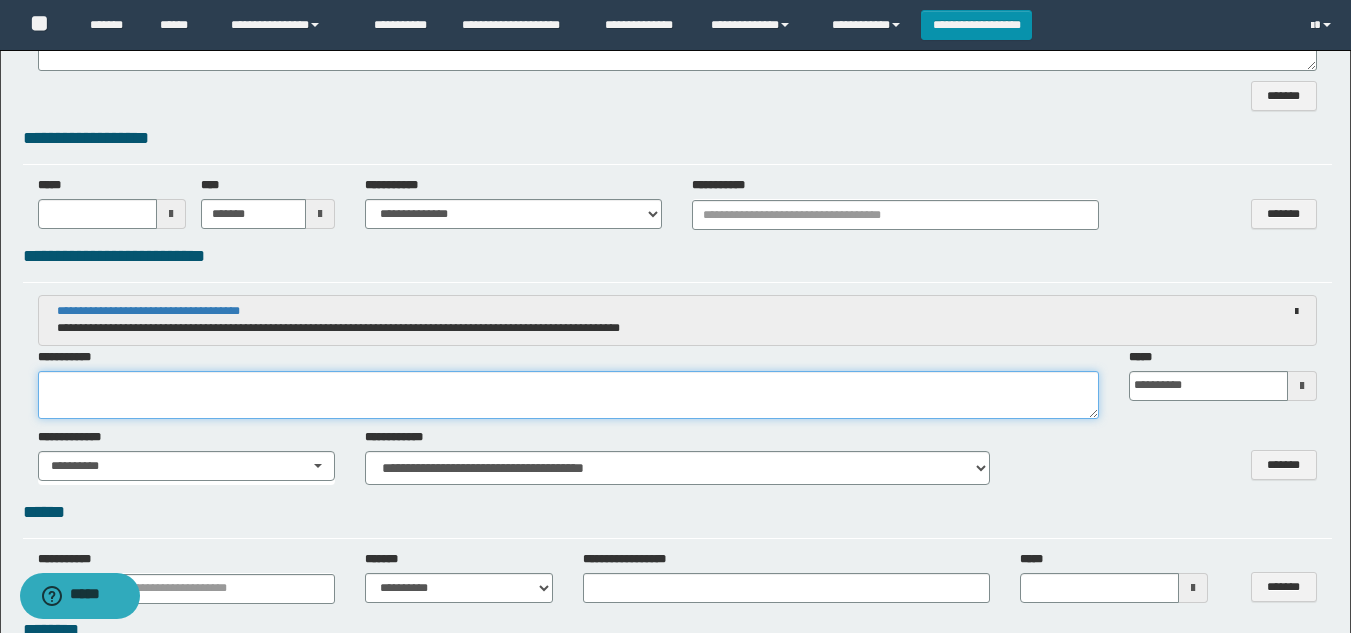 click at bounding box center (568, 395) 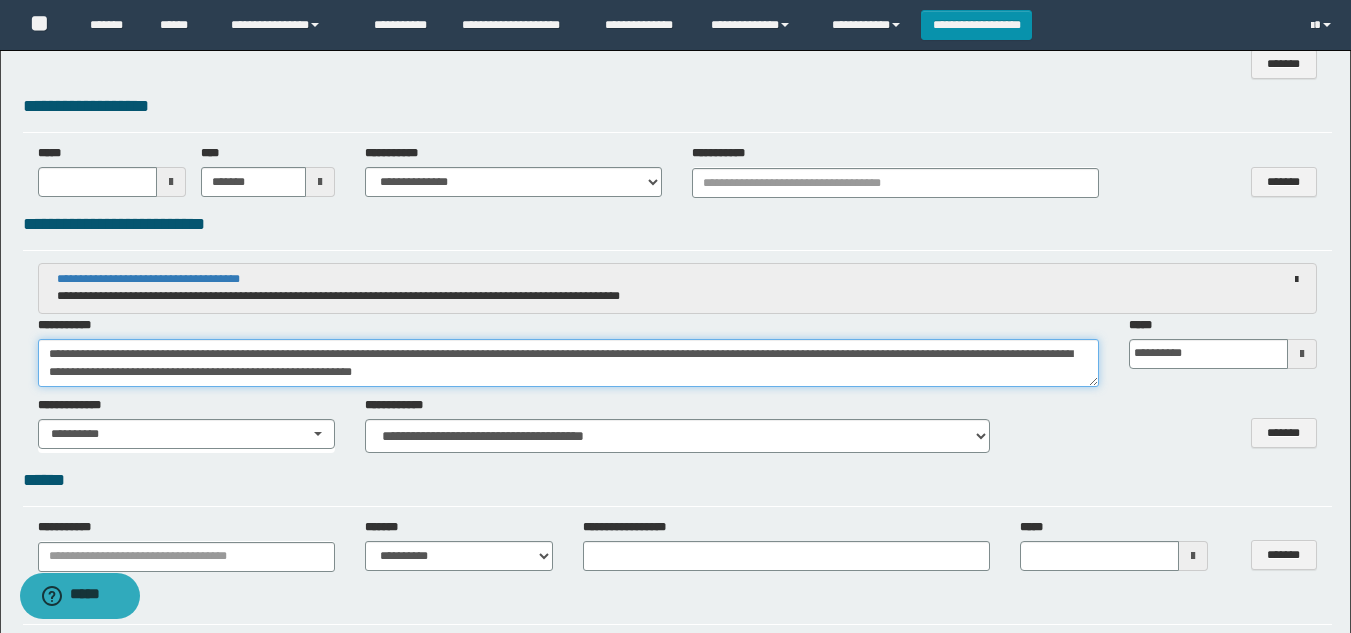 scroll, scrollTop: 1233, scrollLeft: 0, axis: vertical 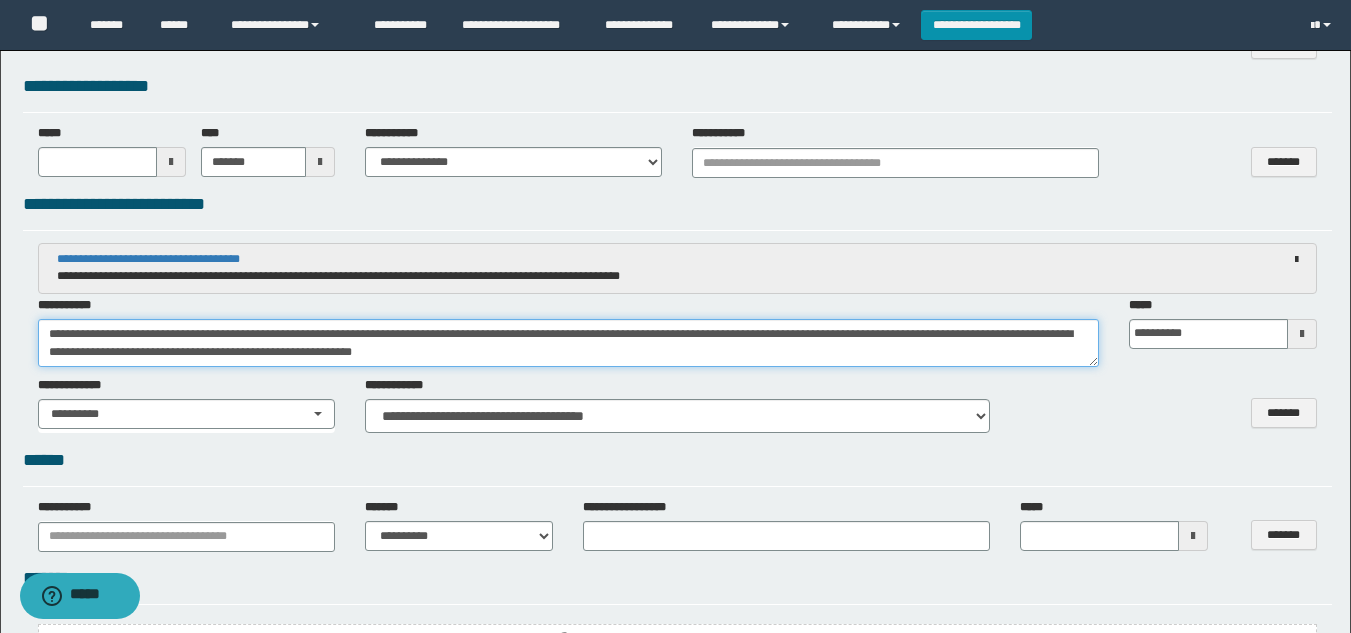 type on "**********" 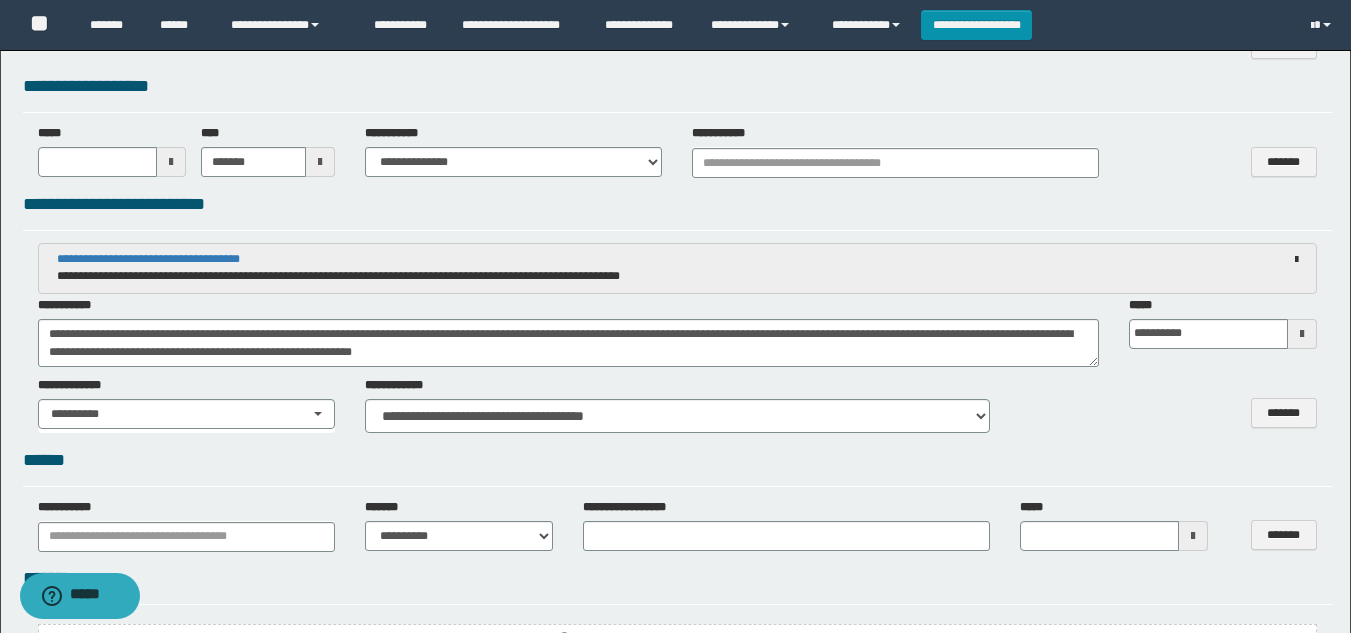 click at bounding box center [1302, 334] 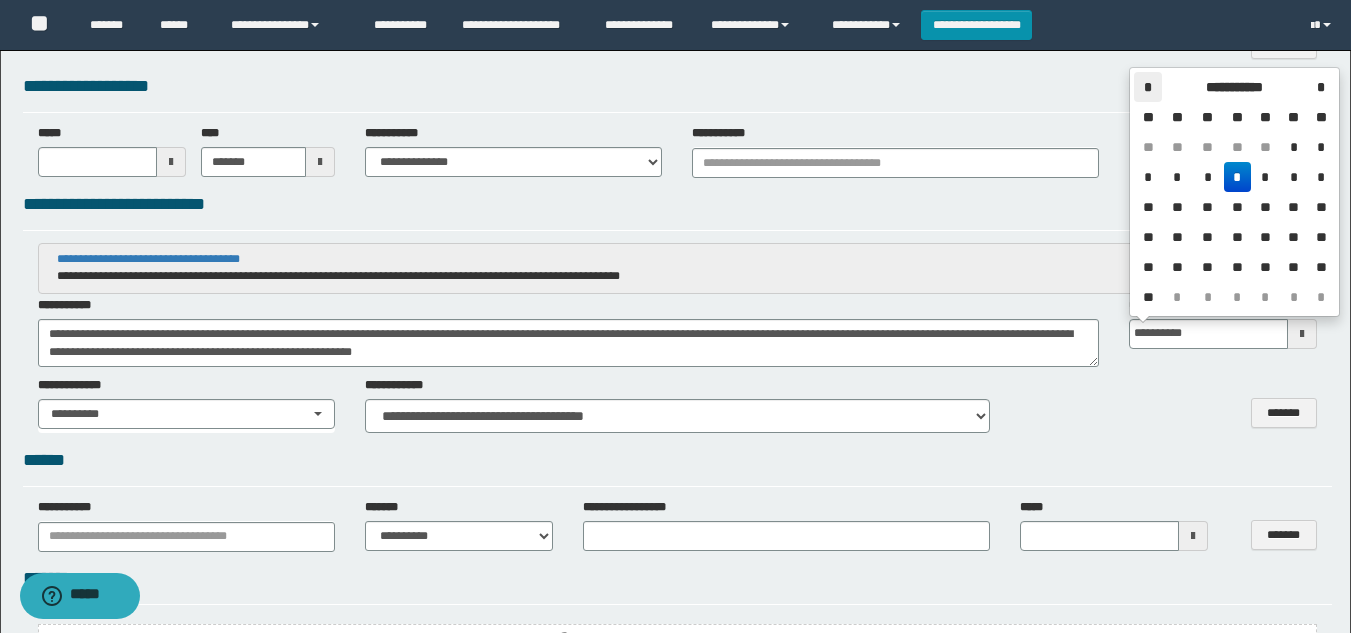 click on "*" at bounding box center (1148, 87) 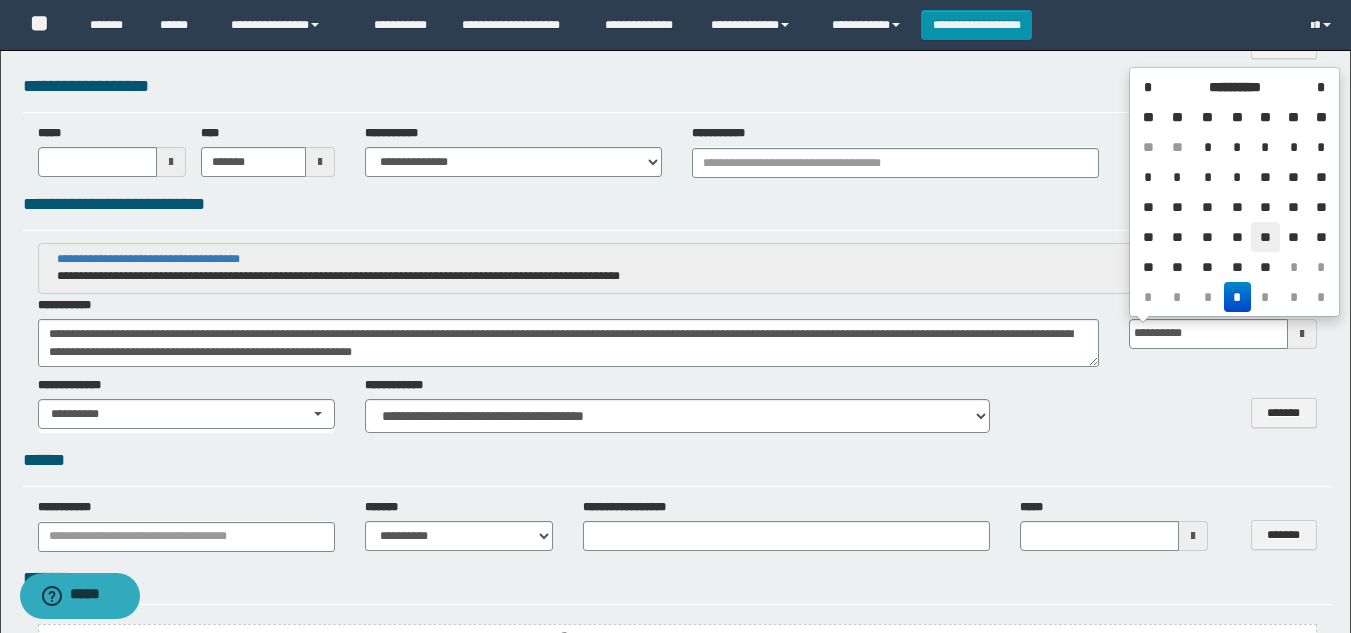 click on "**" at bounding box center (1265, 237) 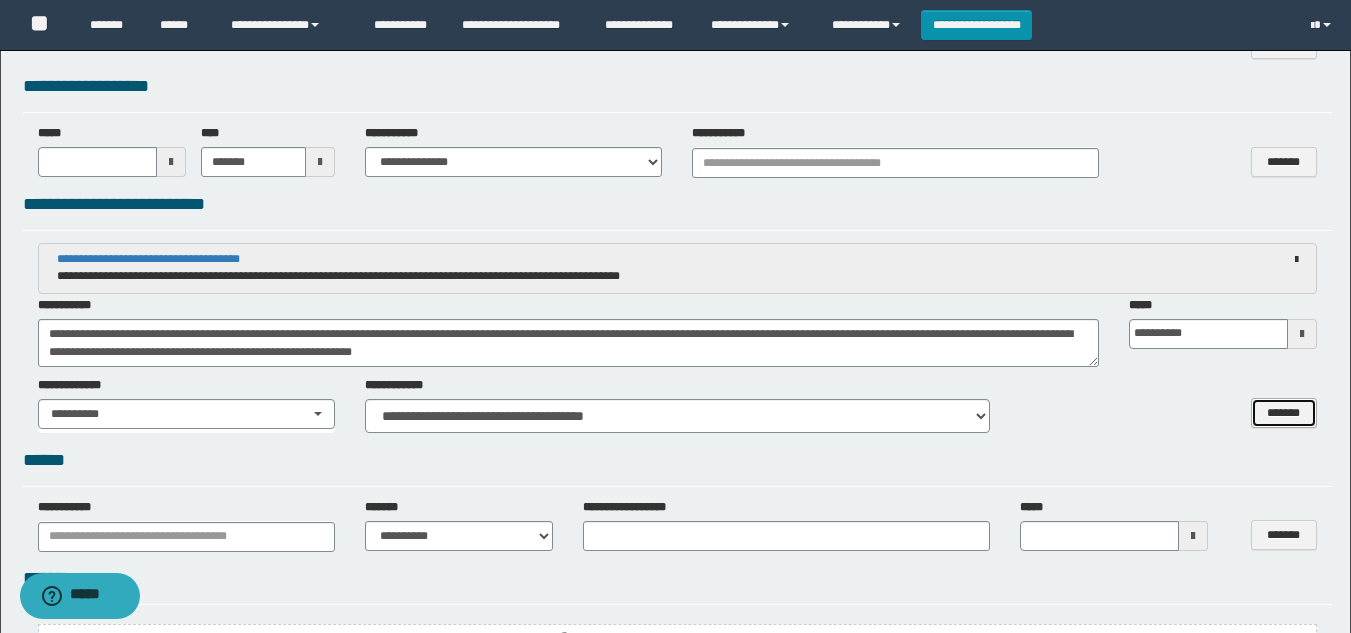 click on "*******" at bounding box center [1284, 413] 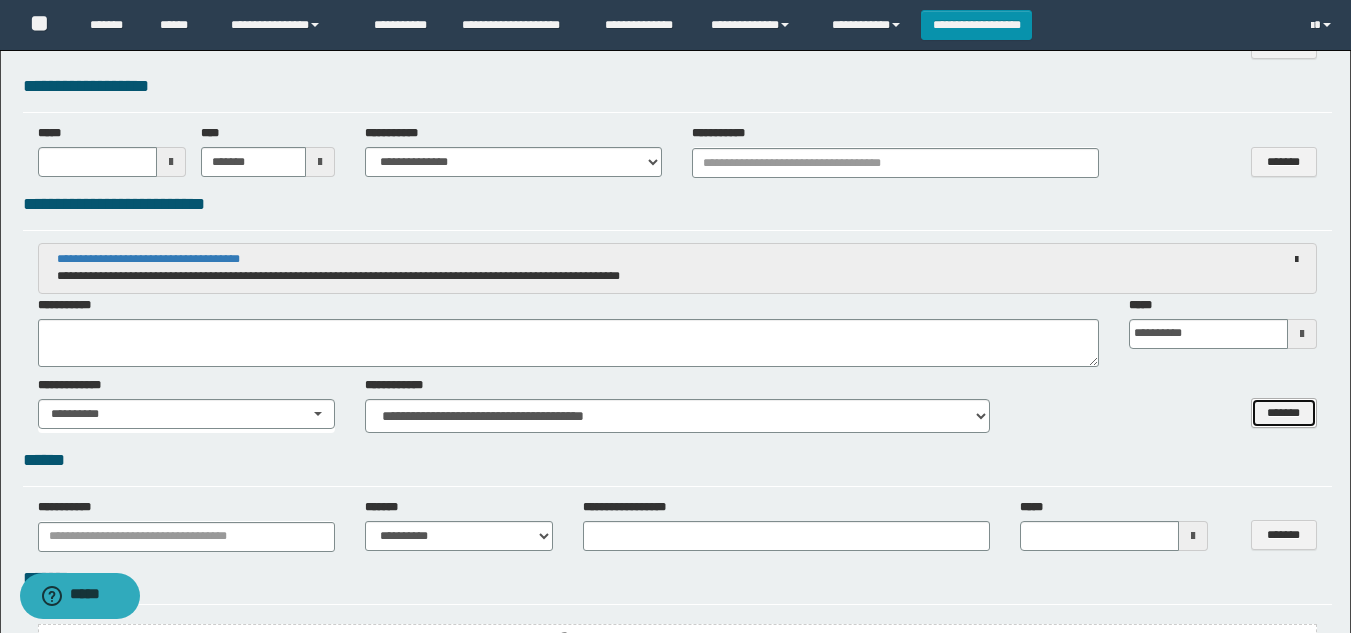 select 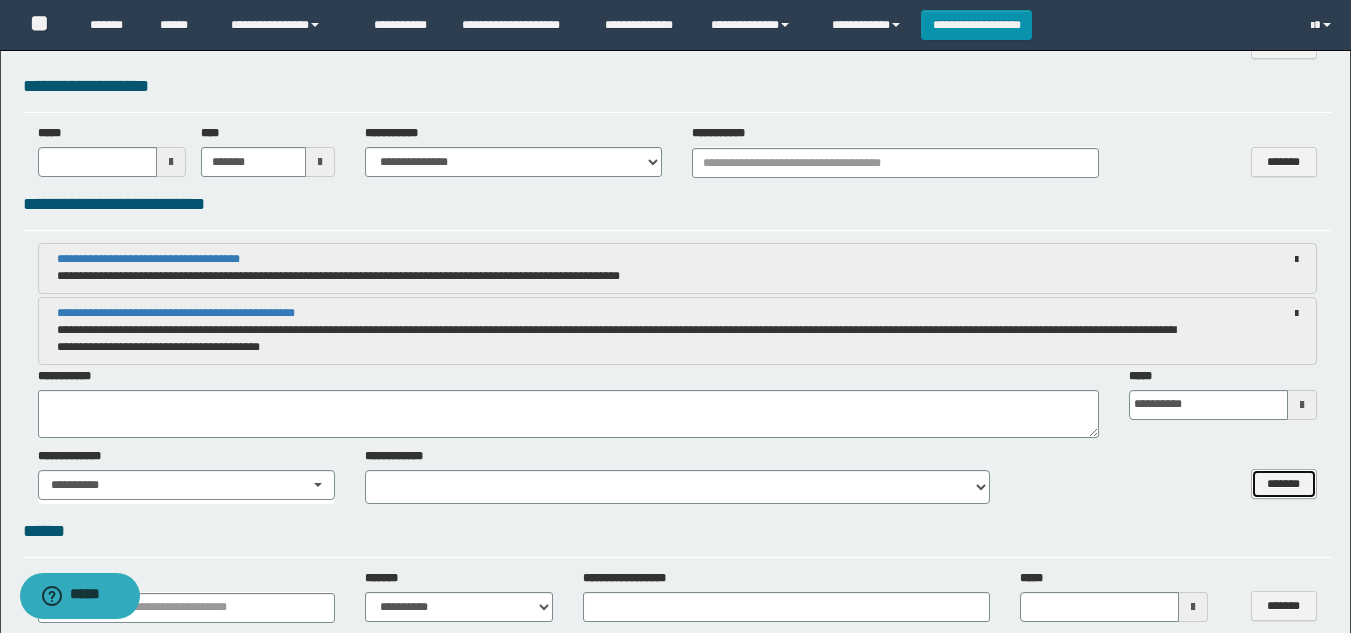 type 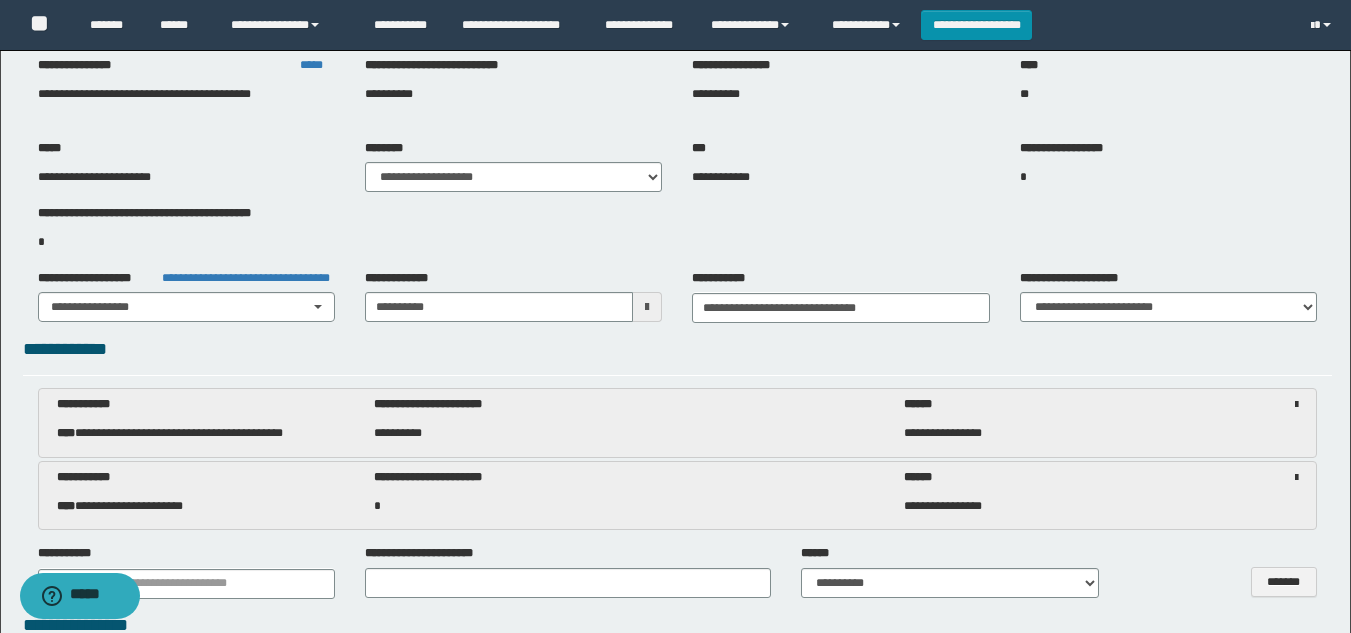 scroll, scrollTop: 0, scrollLeft: 0, axis: both 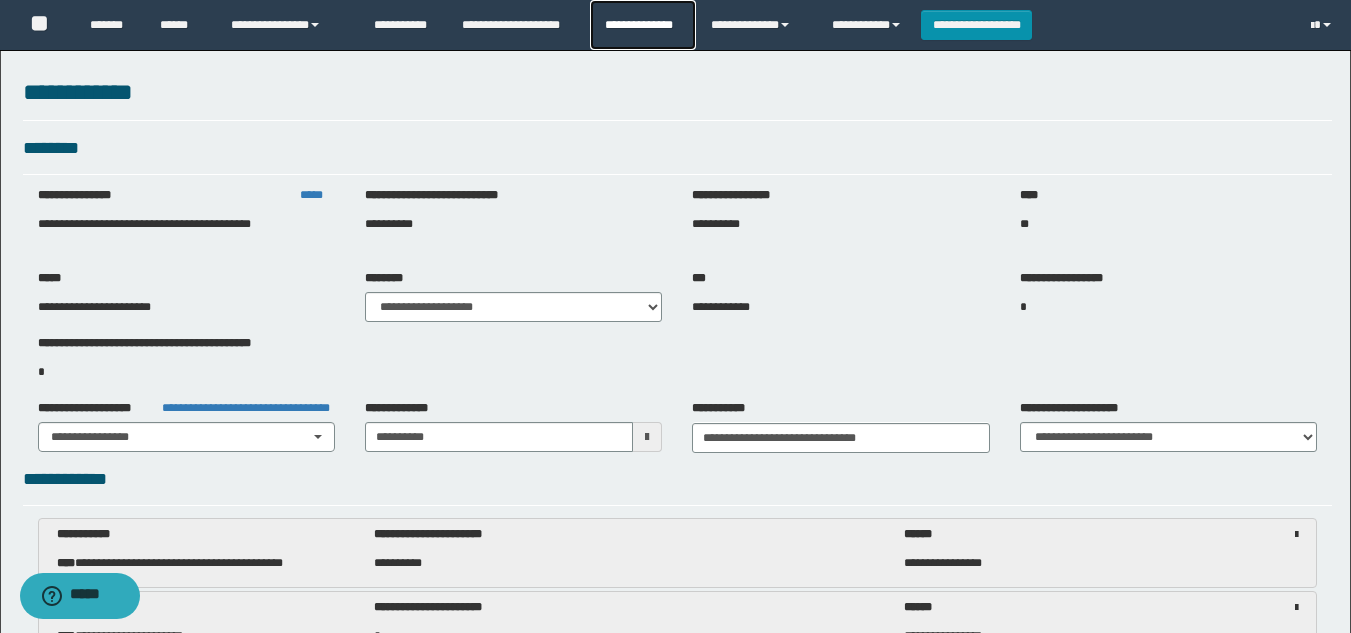 click on "**********" at bounding box center [642, 25] 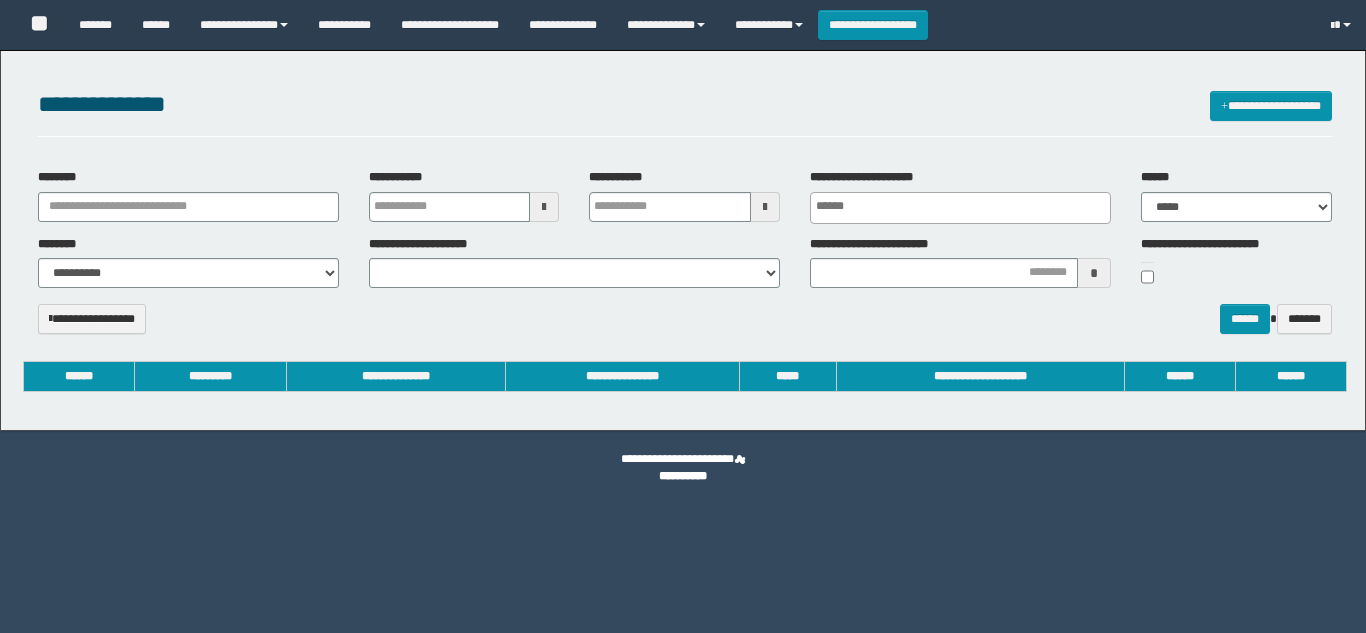 select 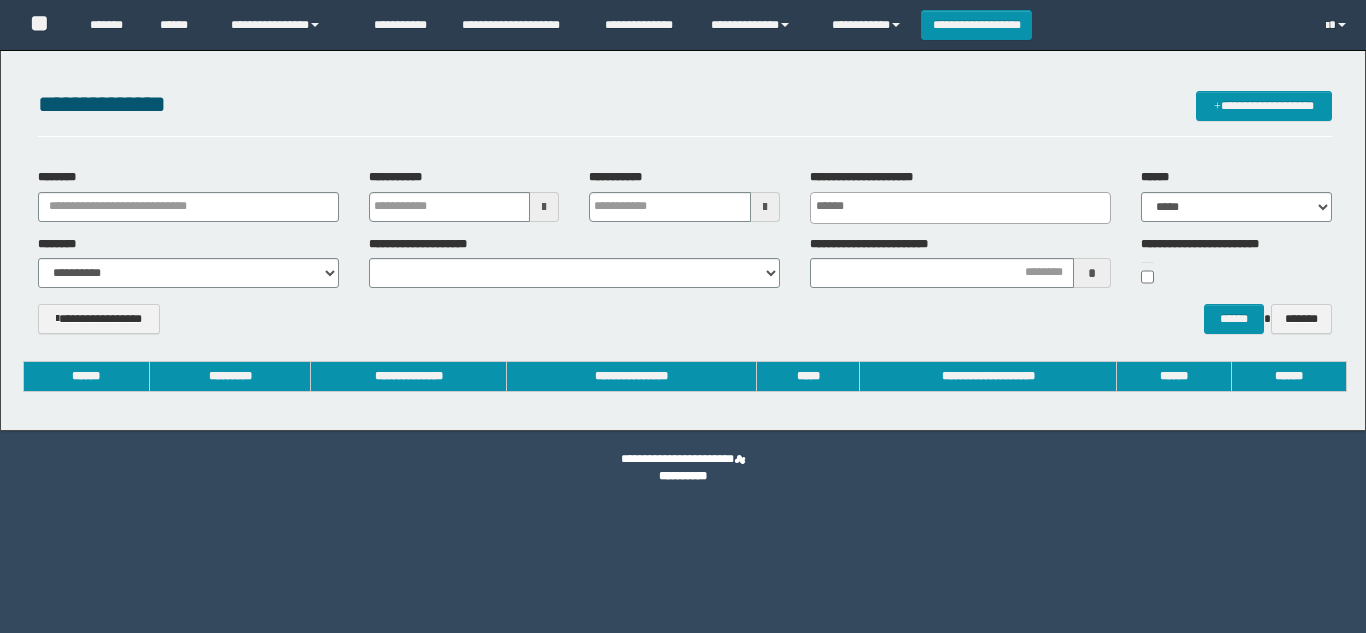 scroll, scrollTop: 0, scrollLeft: 0, axis: both 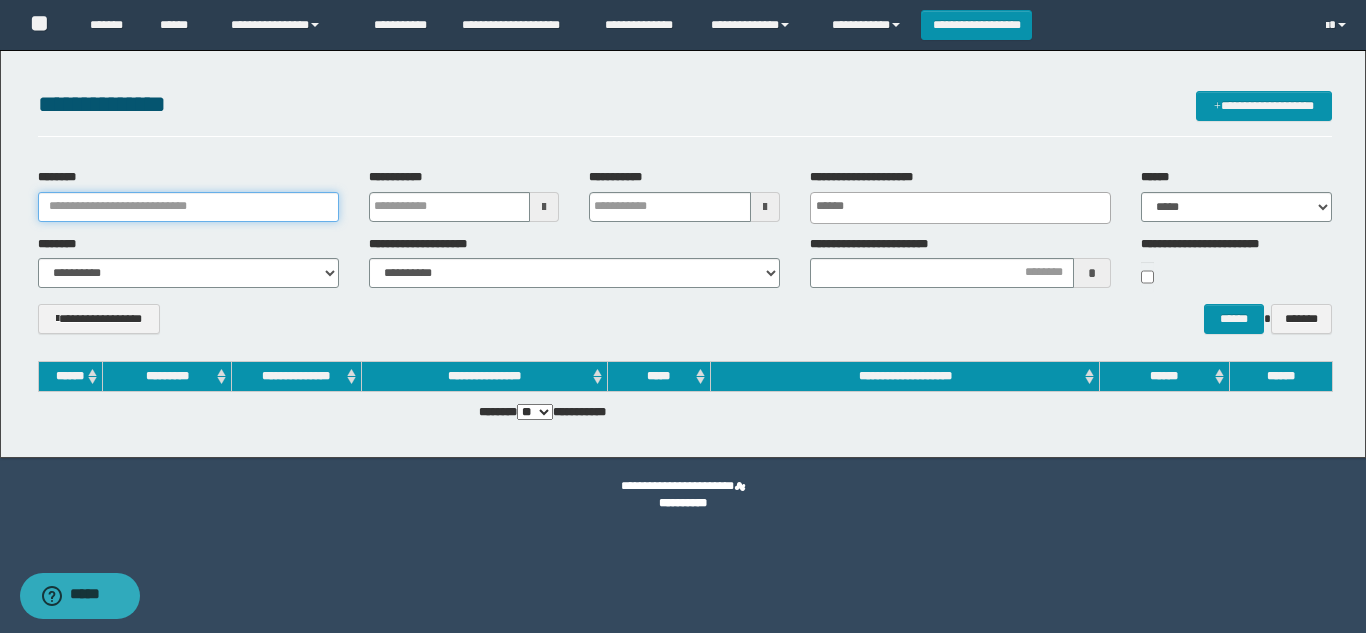 click on "********" at bounding box center (188, 207) 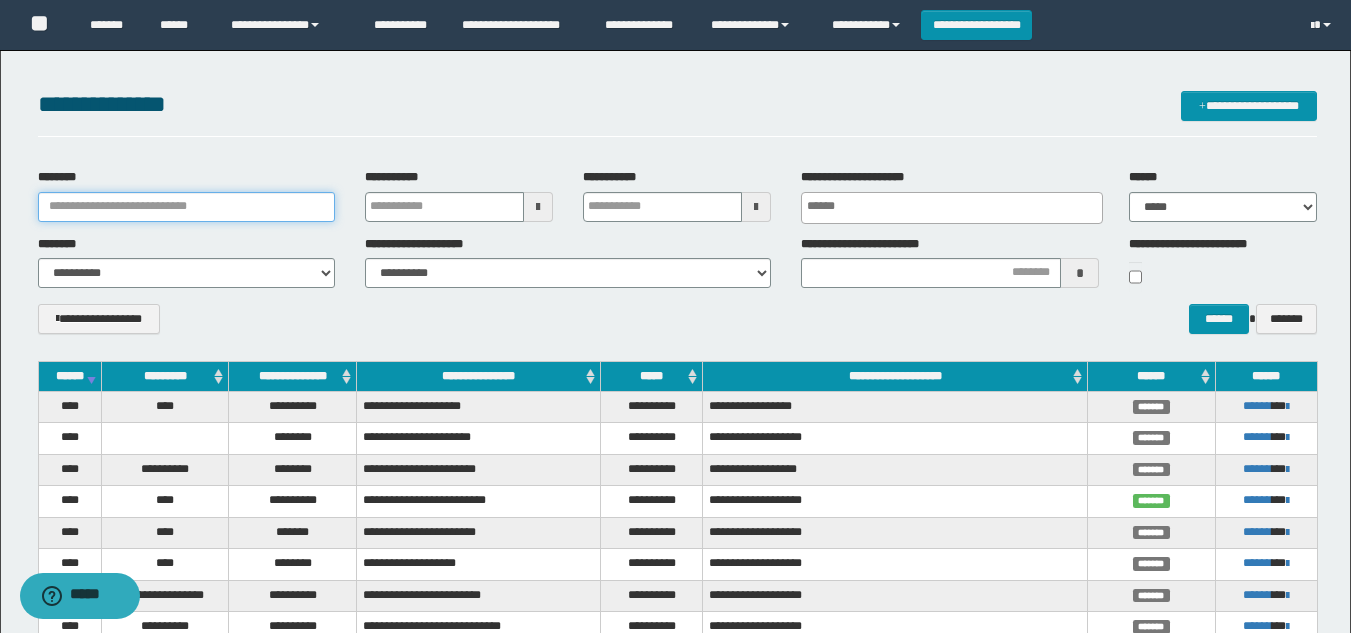 paste on "**********" 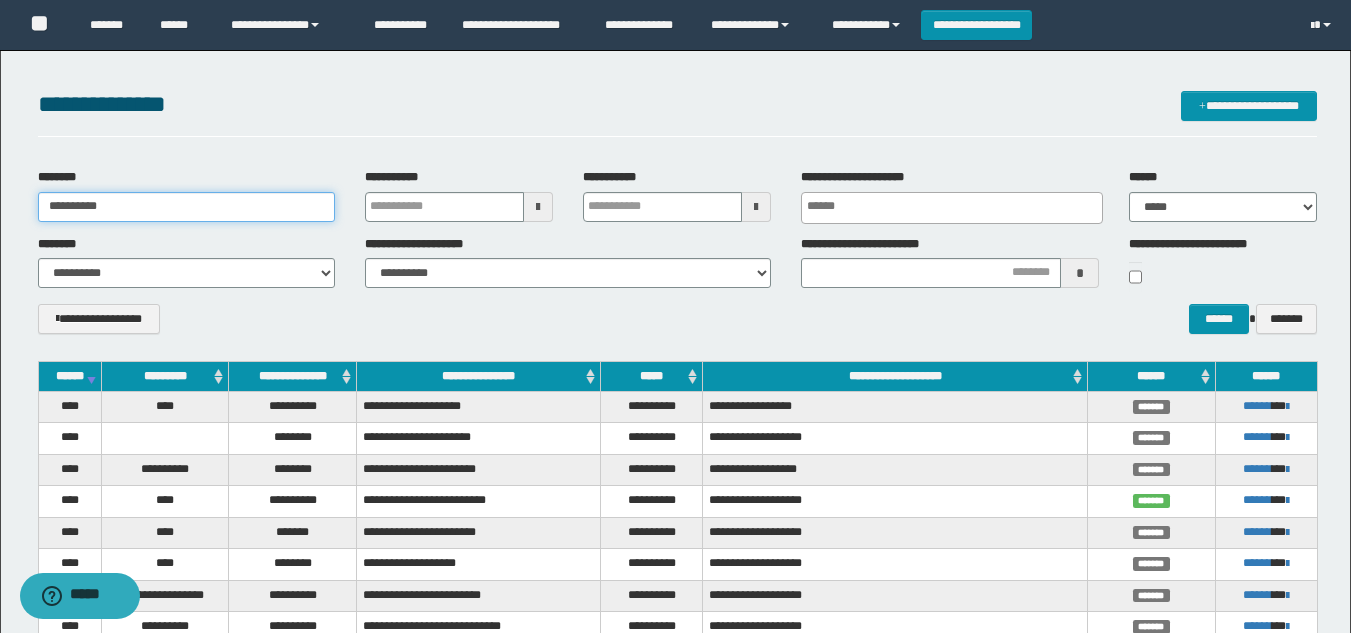 type on "**********" 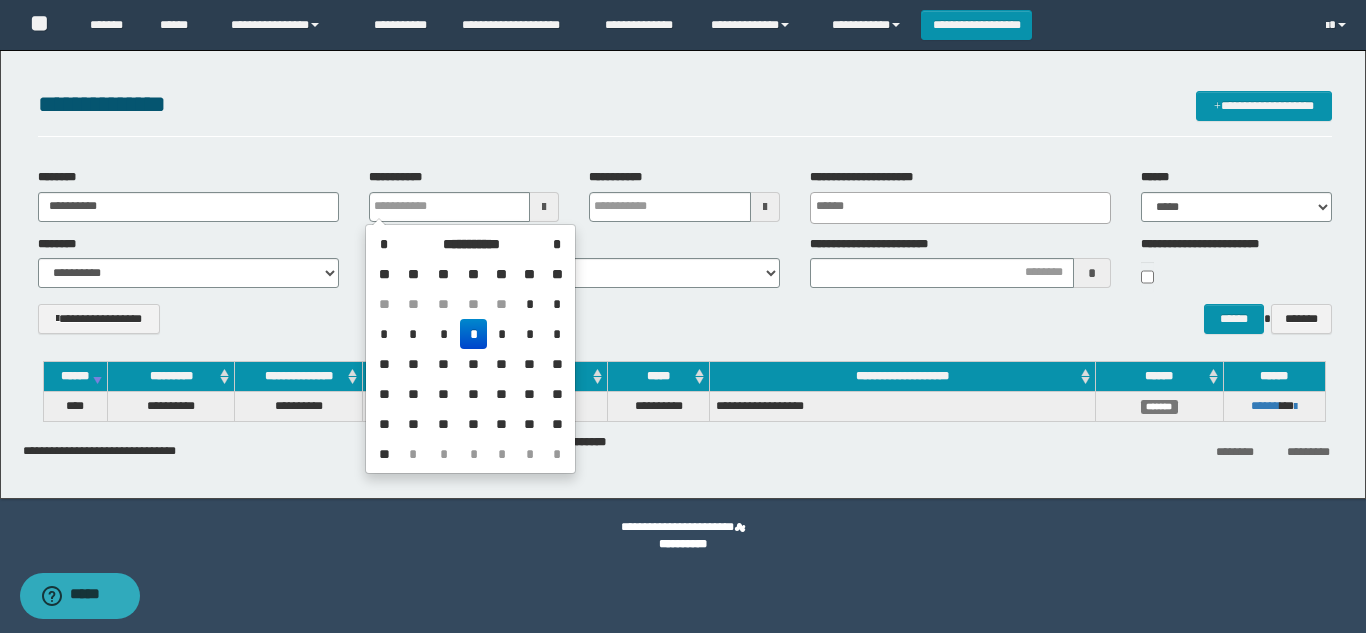 click on "**********" at bounding box center (685, 326) 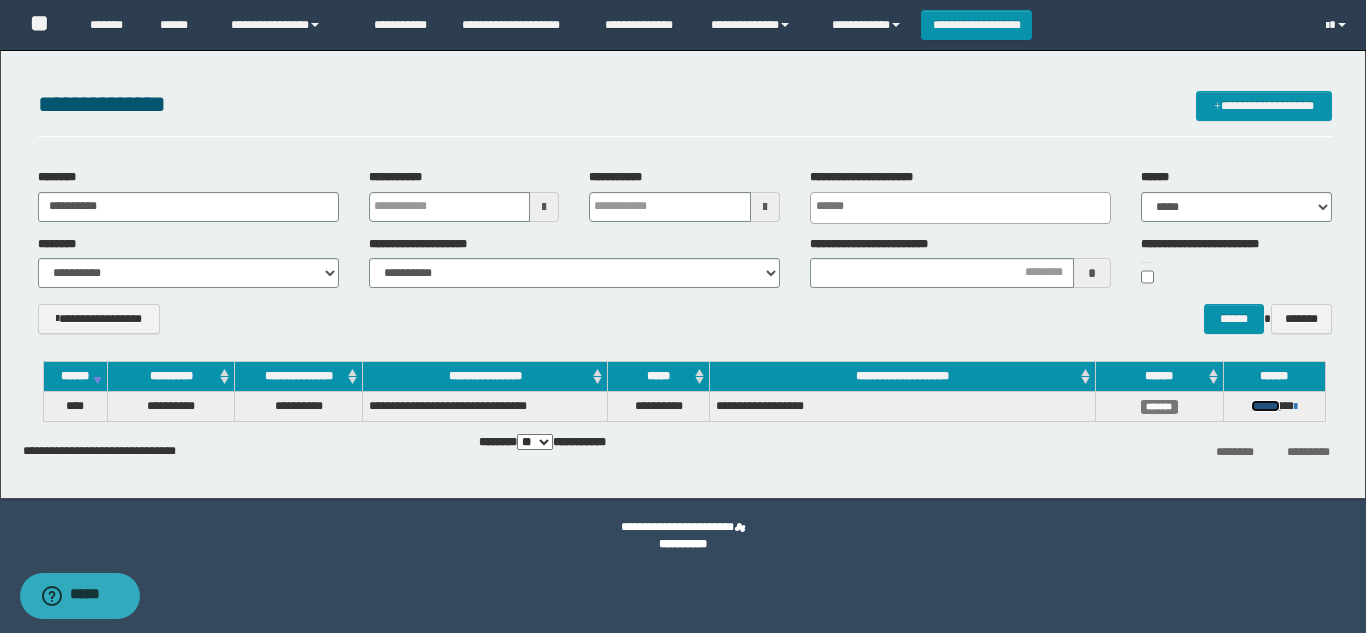 click on "******" at bounding box center (1265, 406) 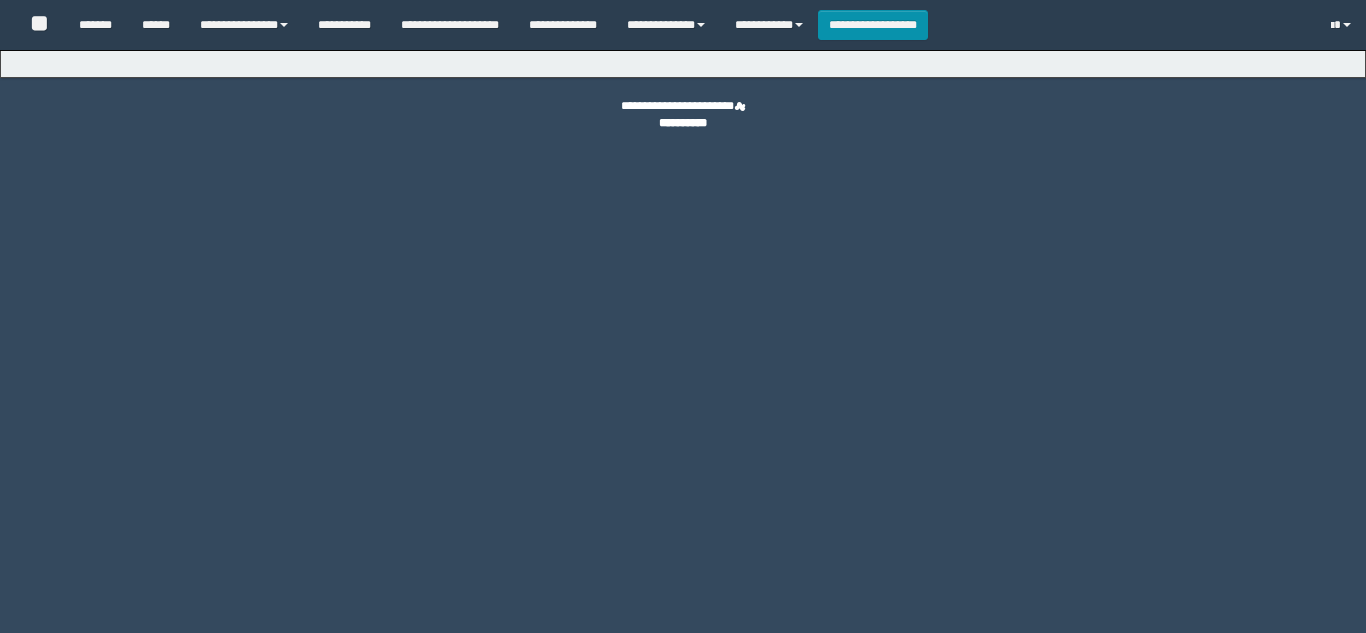 scroll, scrollTop: 0, scrollLeft: 0, axis: both 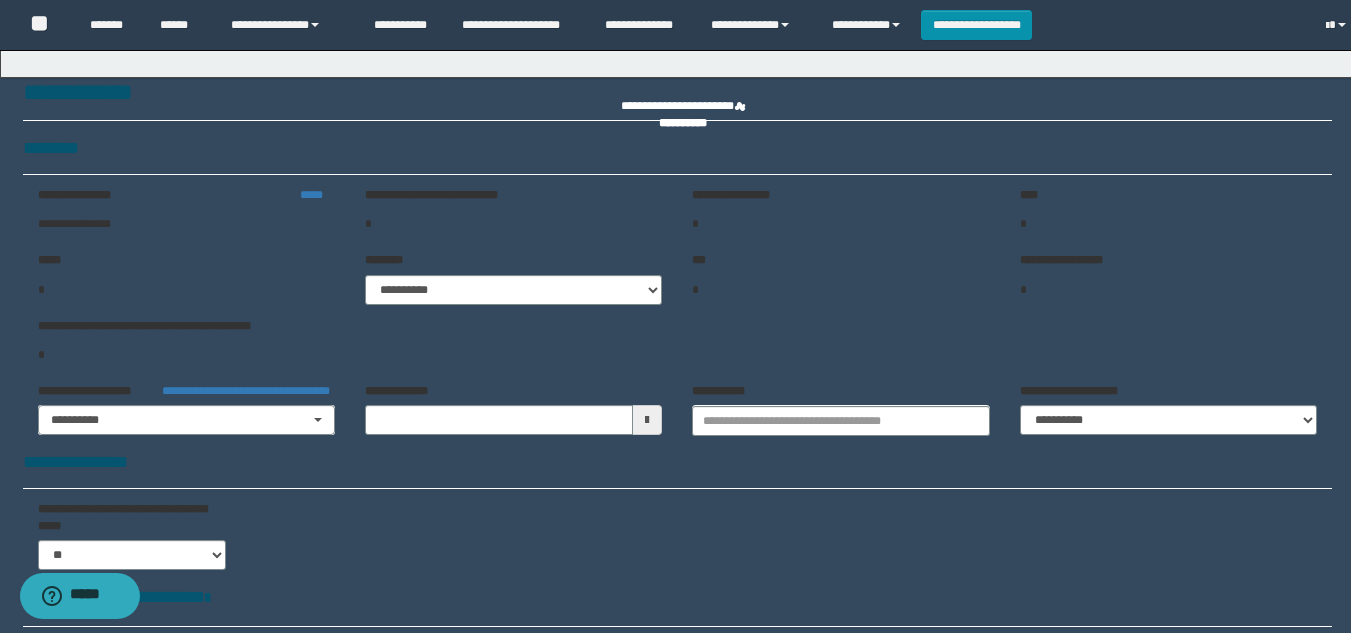 type on "**********" 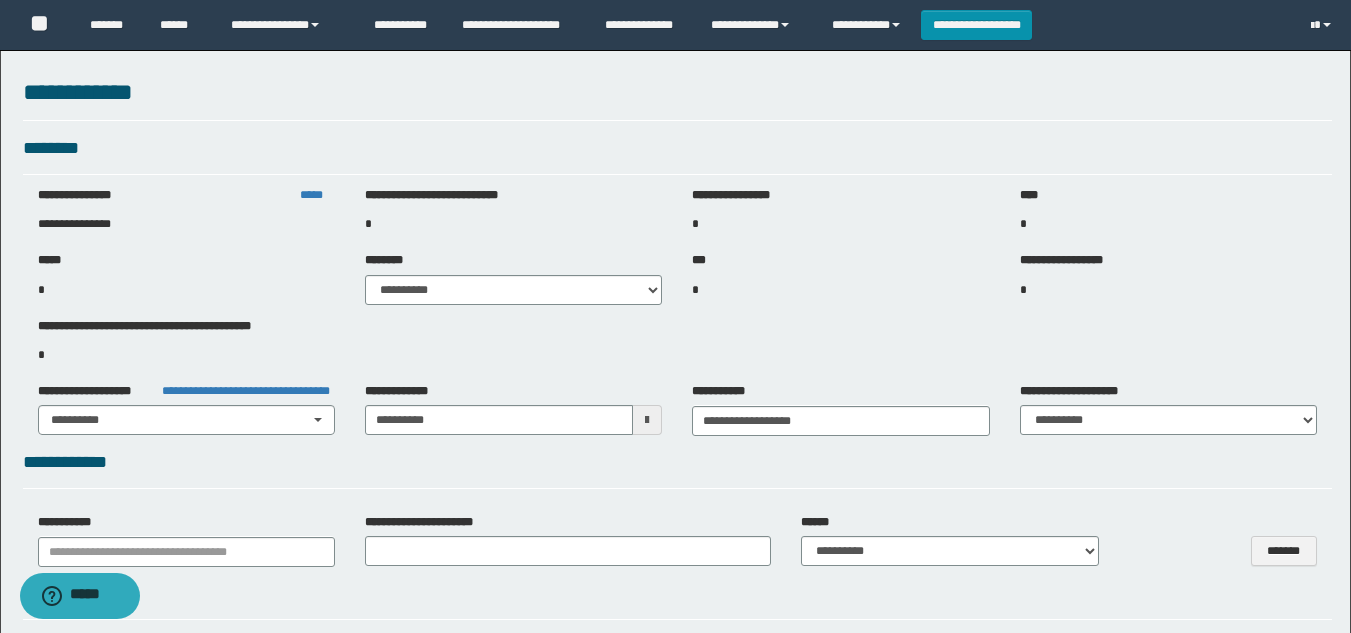 select on "***" 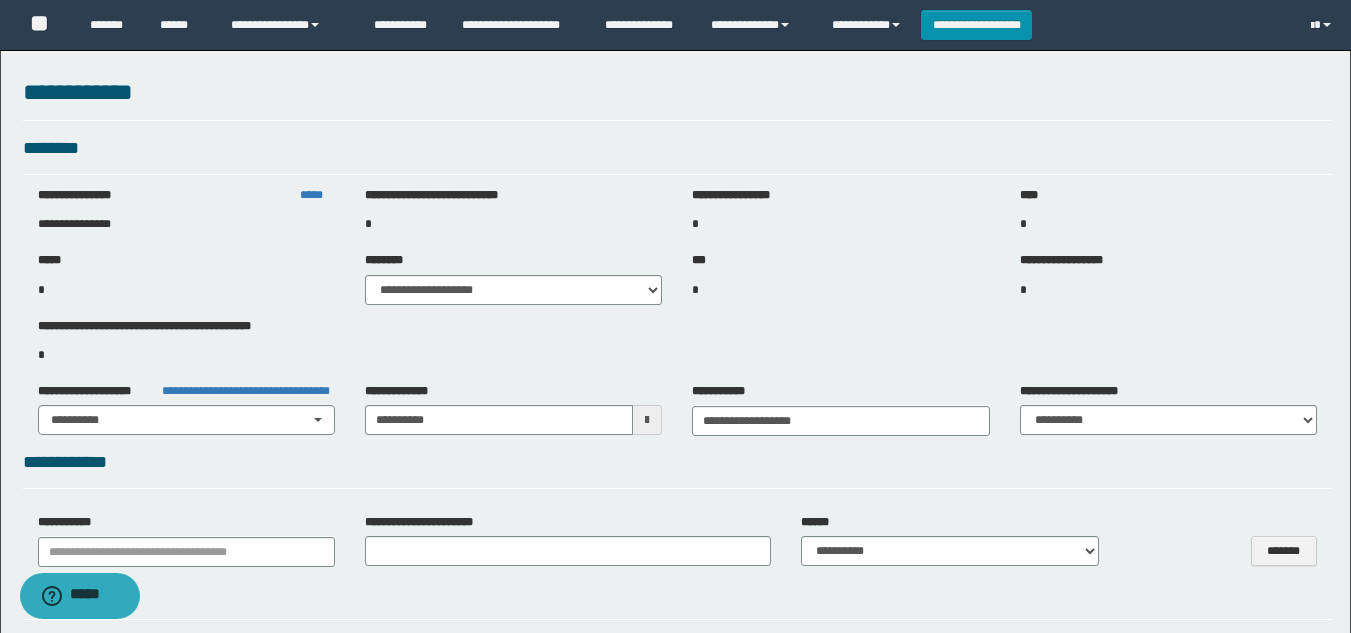select on "*" 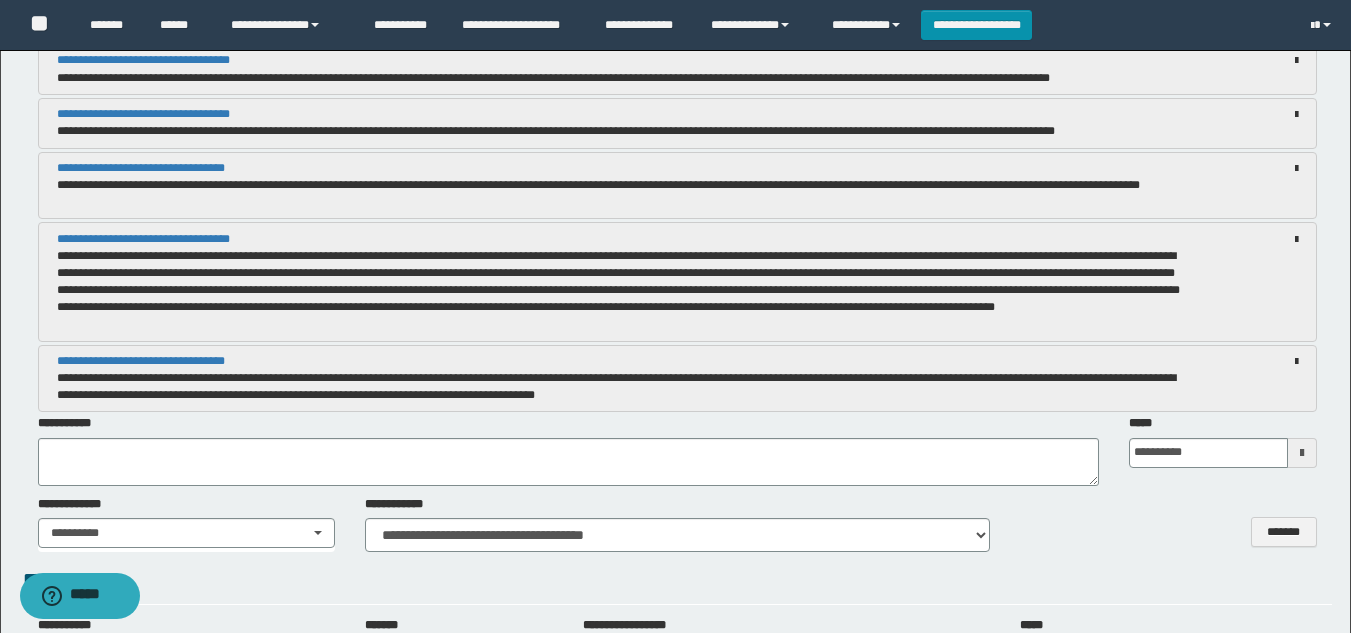 scroll, scrollTop: 1863, scrollLeft: 0, axis: vertical 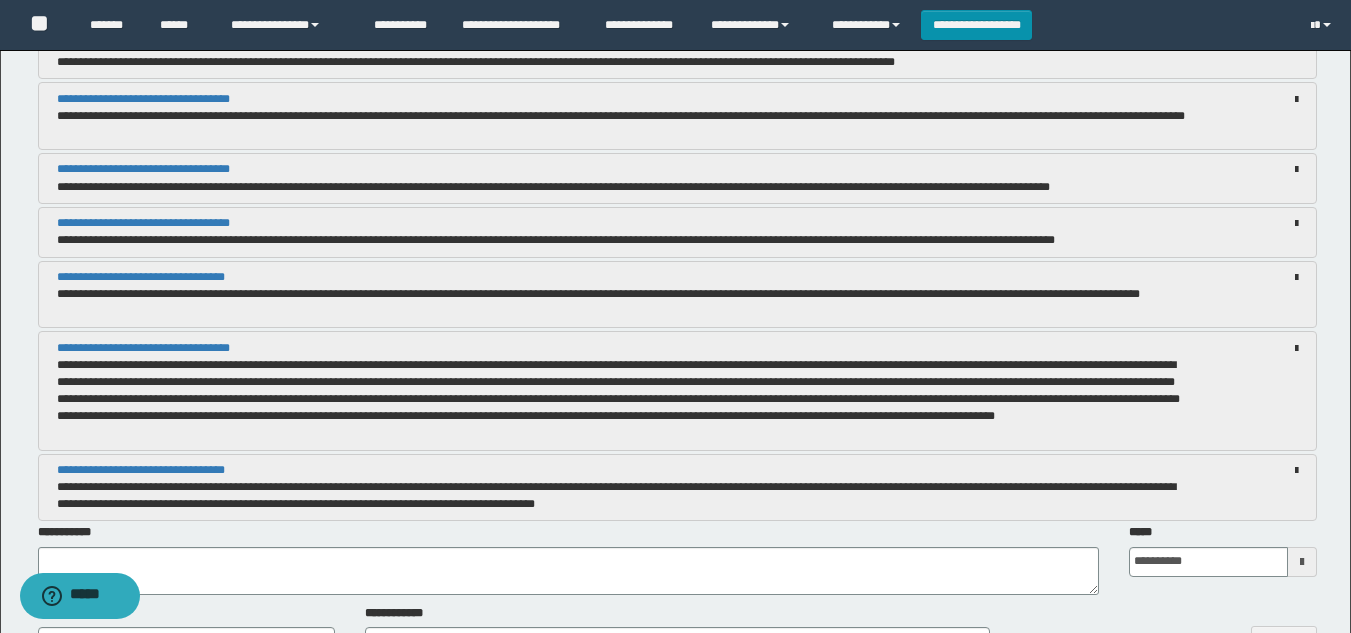 click at bounding box center (1302, 562) 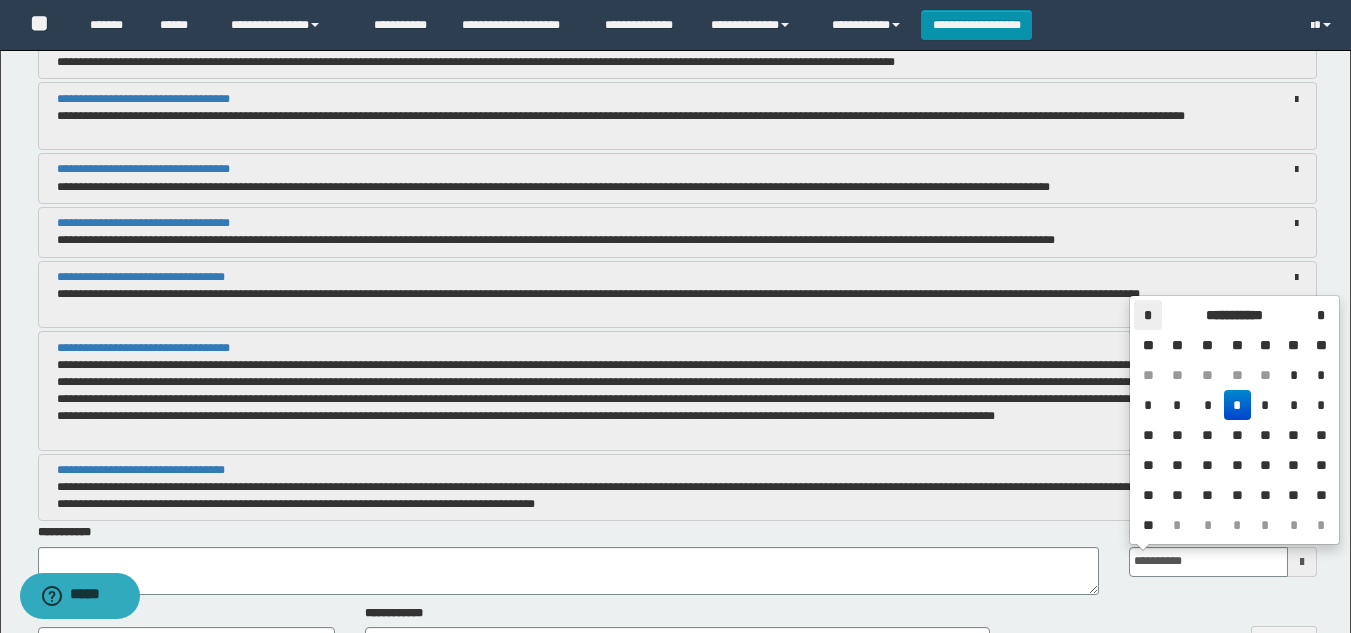 click on "*" at bounding box center (1148, 315) 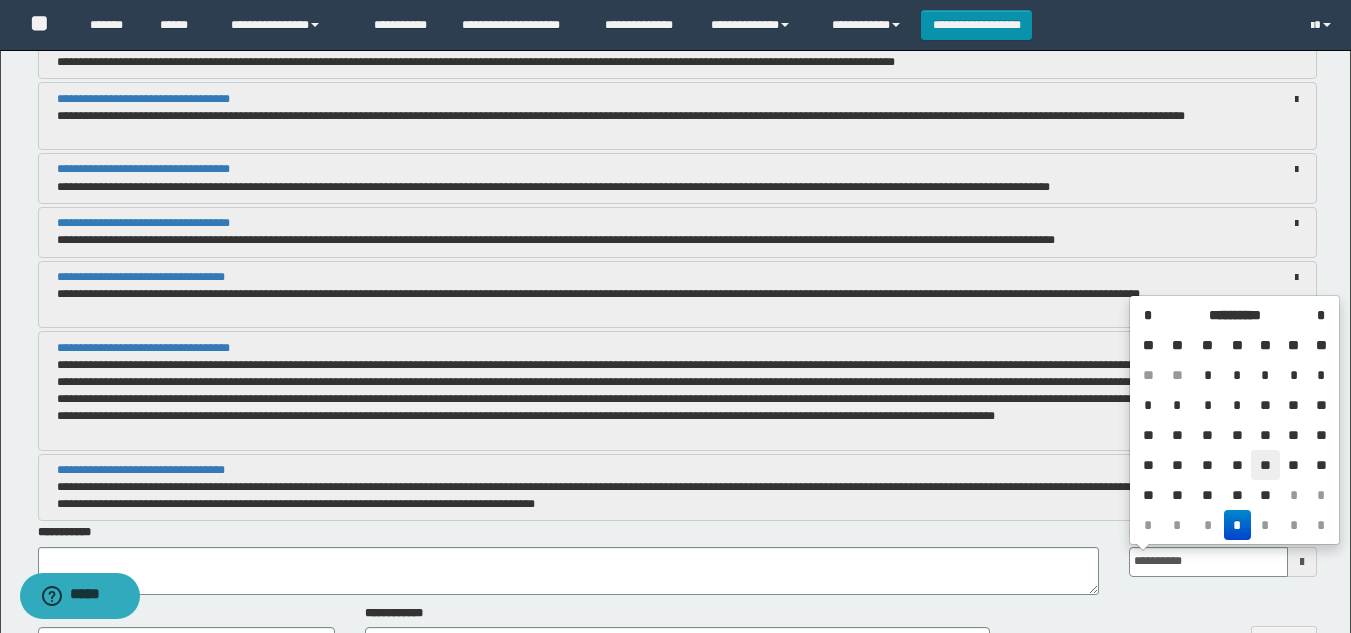 click on "**" at bounding box center (1265, 465) 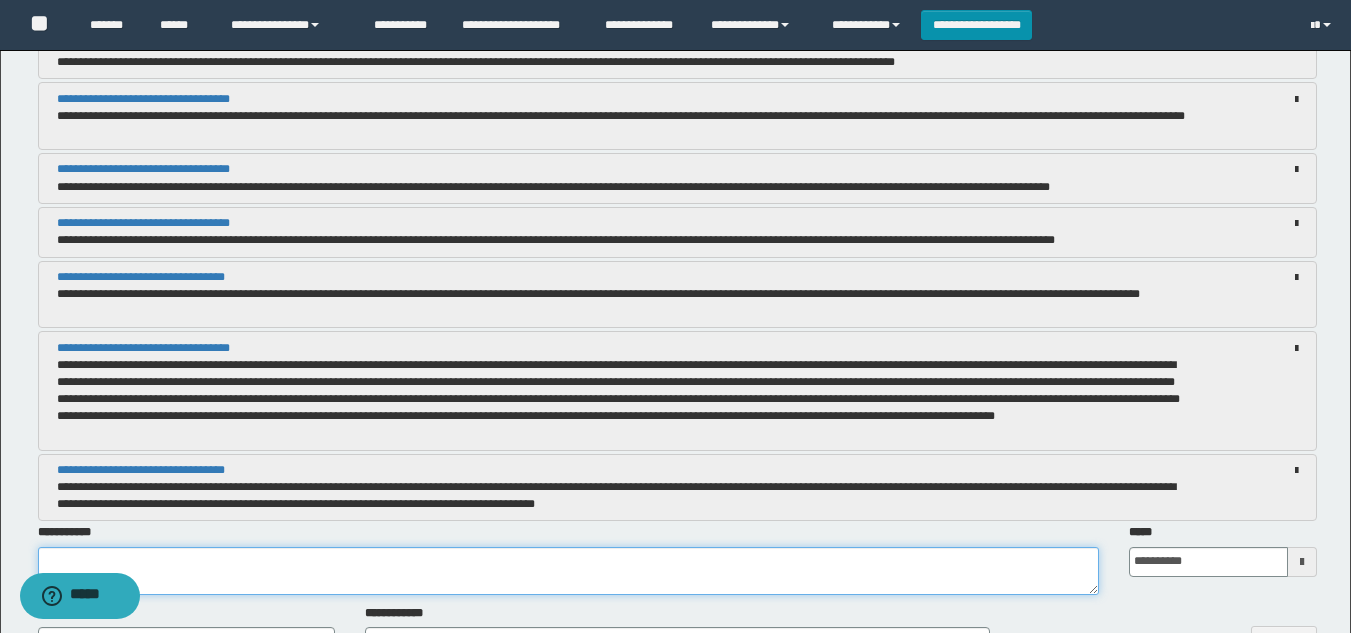 click at bounding box center [568, 571] 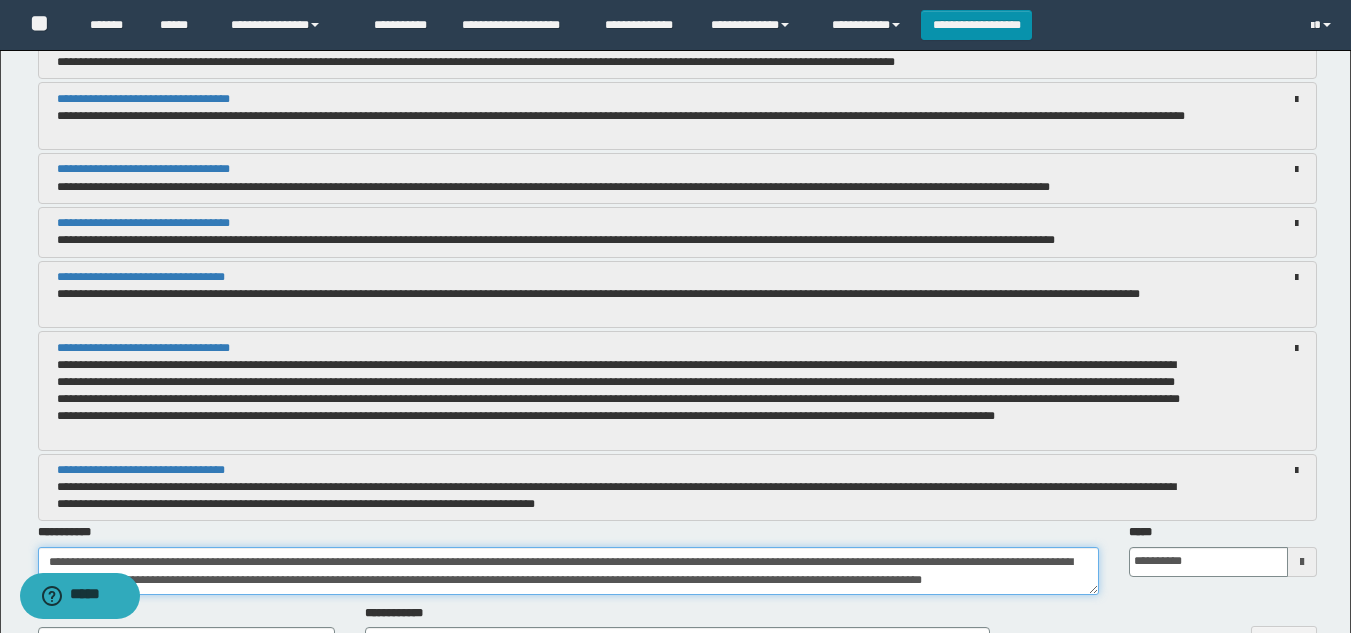 scroll, scrollTop: 11, scrollLeft: 0, axis: vertical 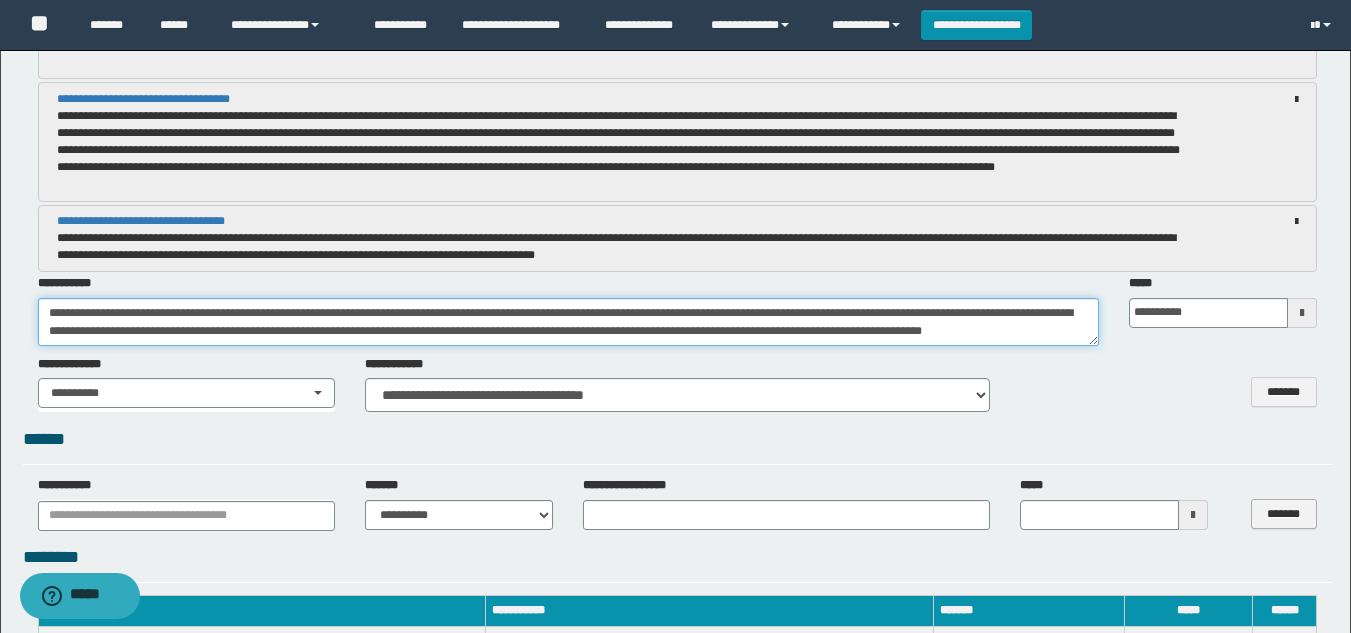 type on "**********" 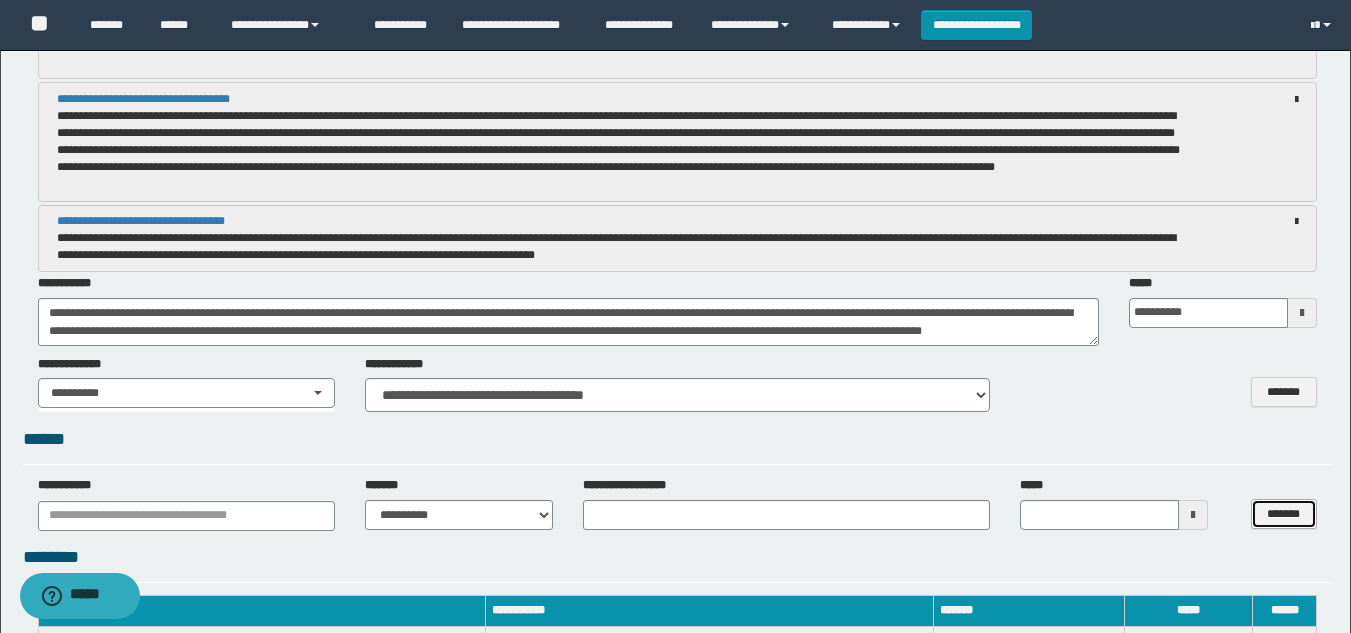 click on "*******" at bounding box center [1284, 514] 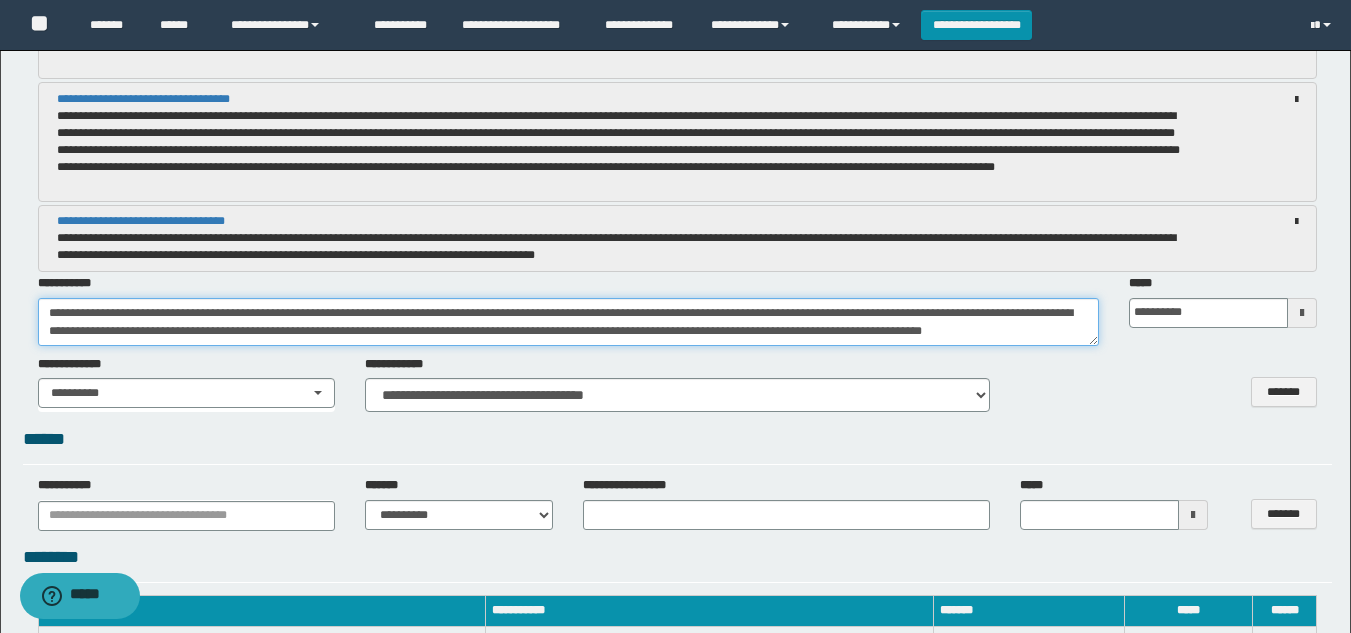 click on "**********" at bounding box center (568, 322) 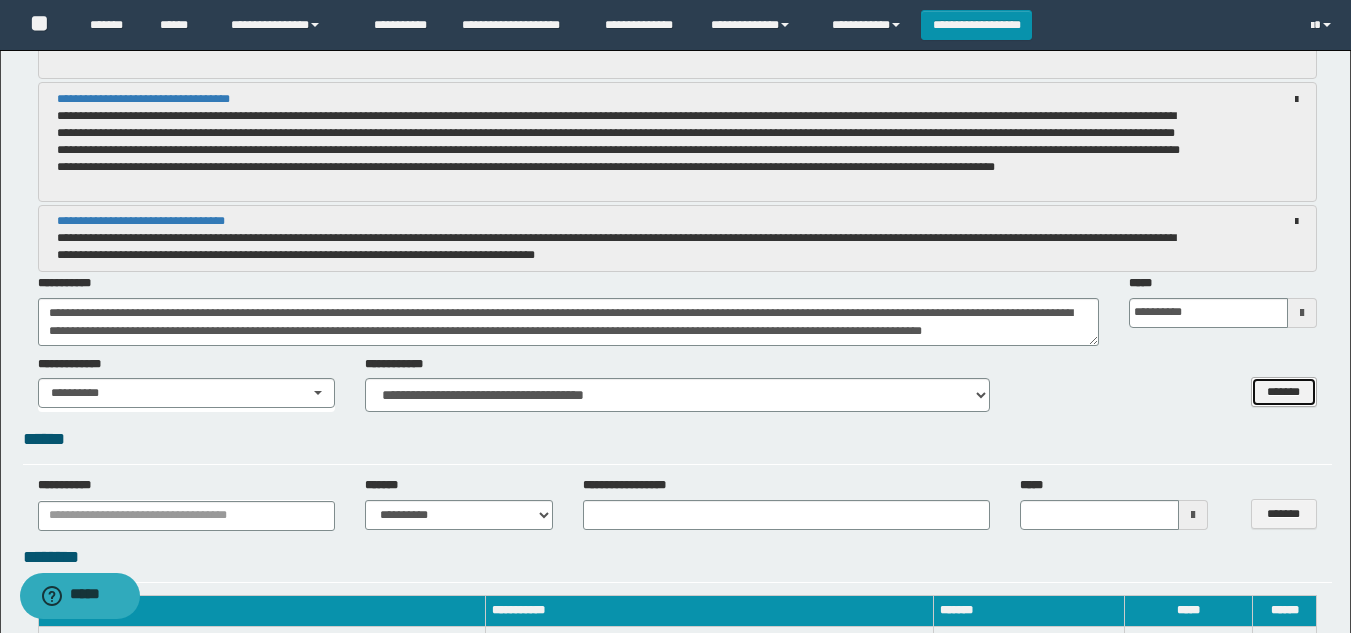 click on "*******" at bounding box center [1284, 392] 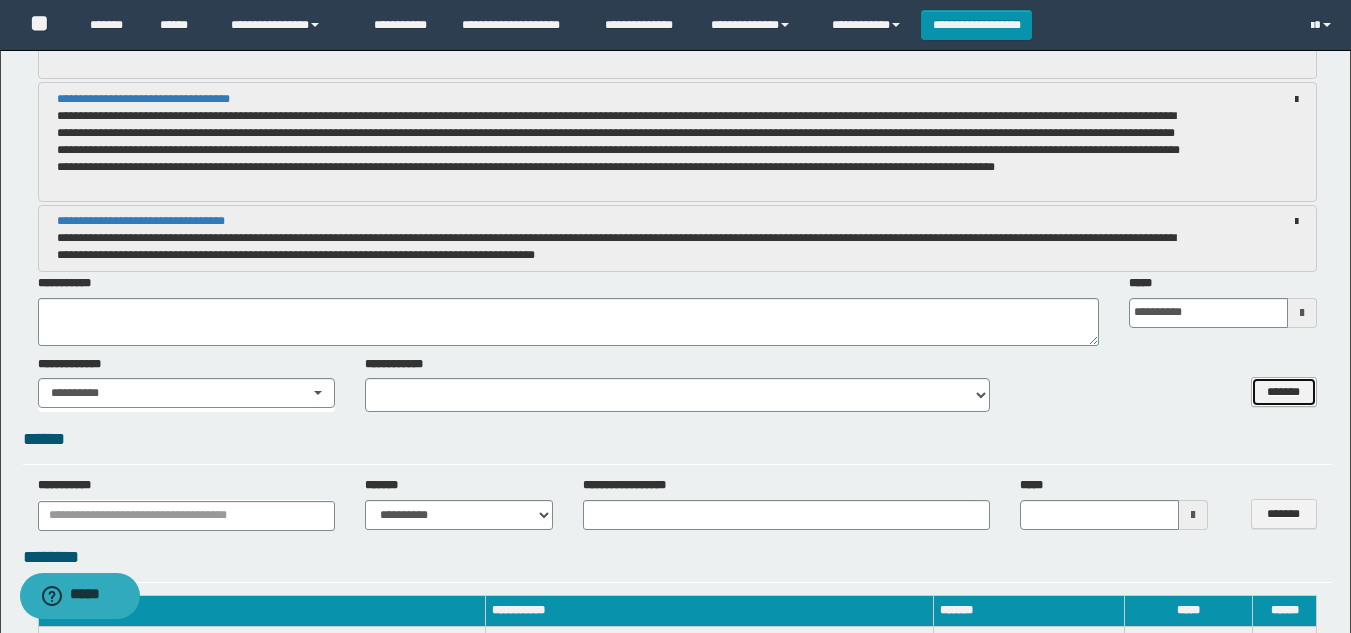 scroll, scrollTop: 0, scrollLeft: 0, axis: both 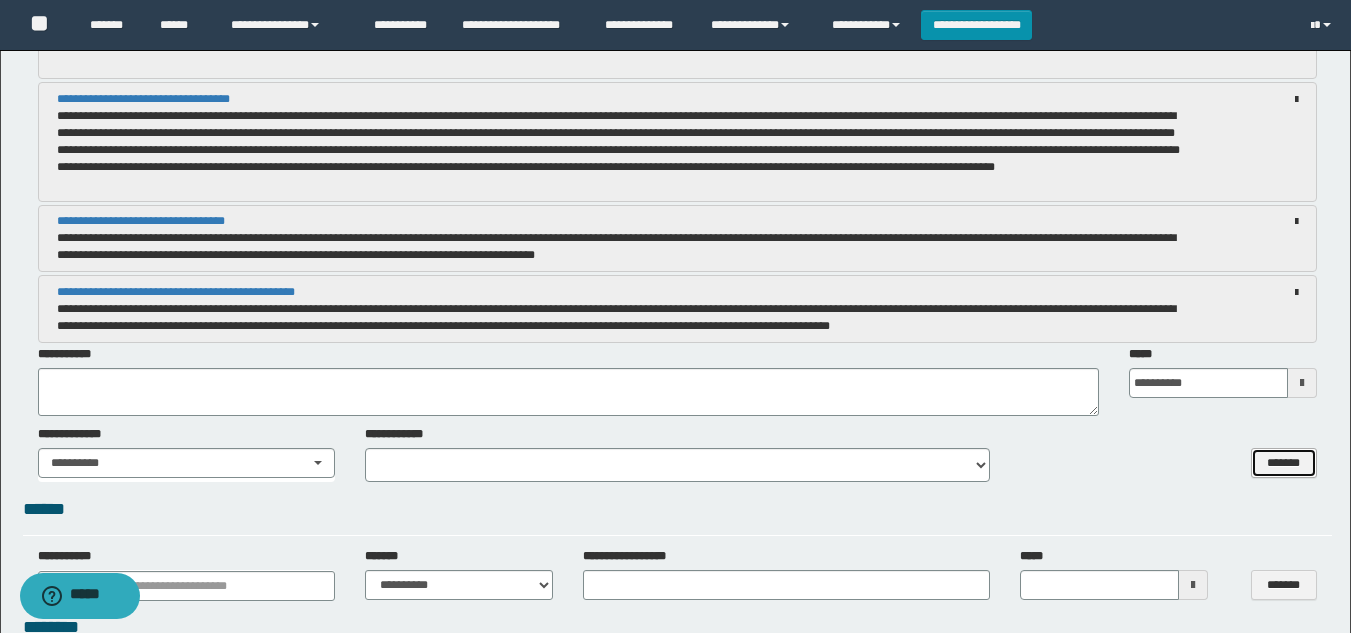 type 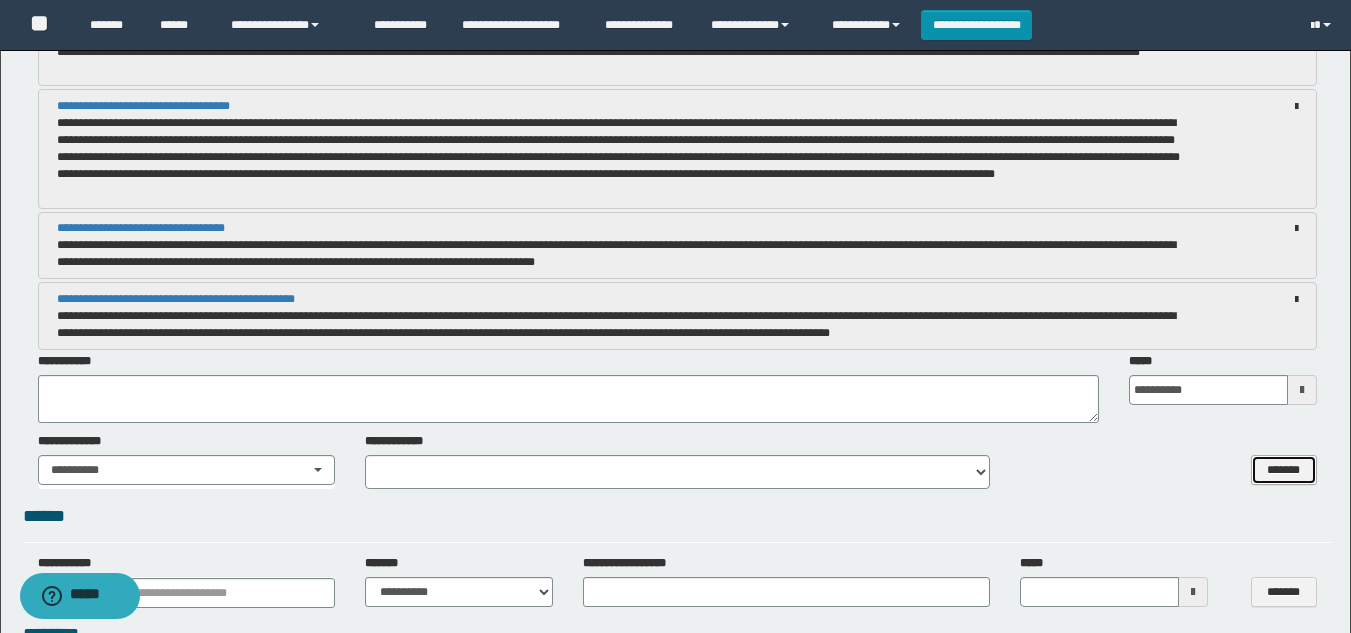 scroll, scrollTop: 2007, scrollLeft: 0, axis: vertical 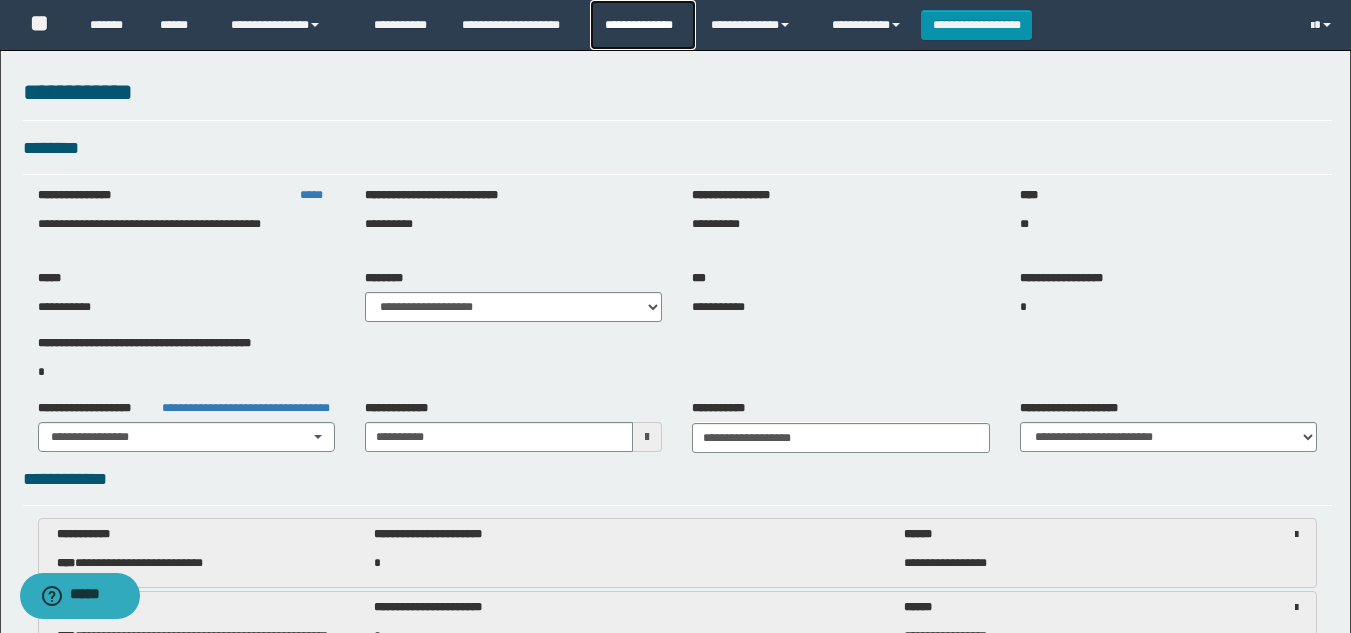 click on "**********" at bounding box center (642, 25) 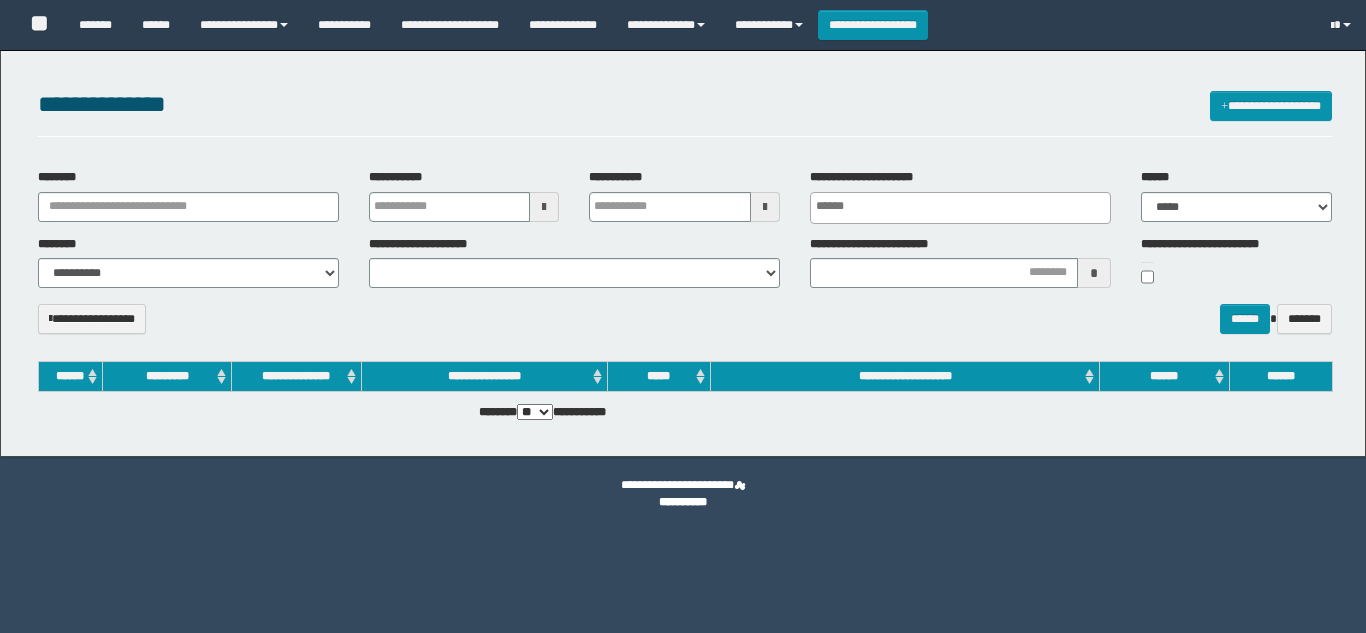 select 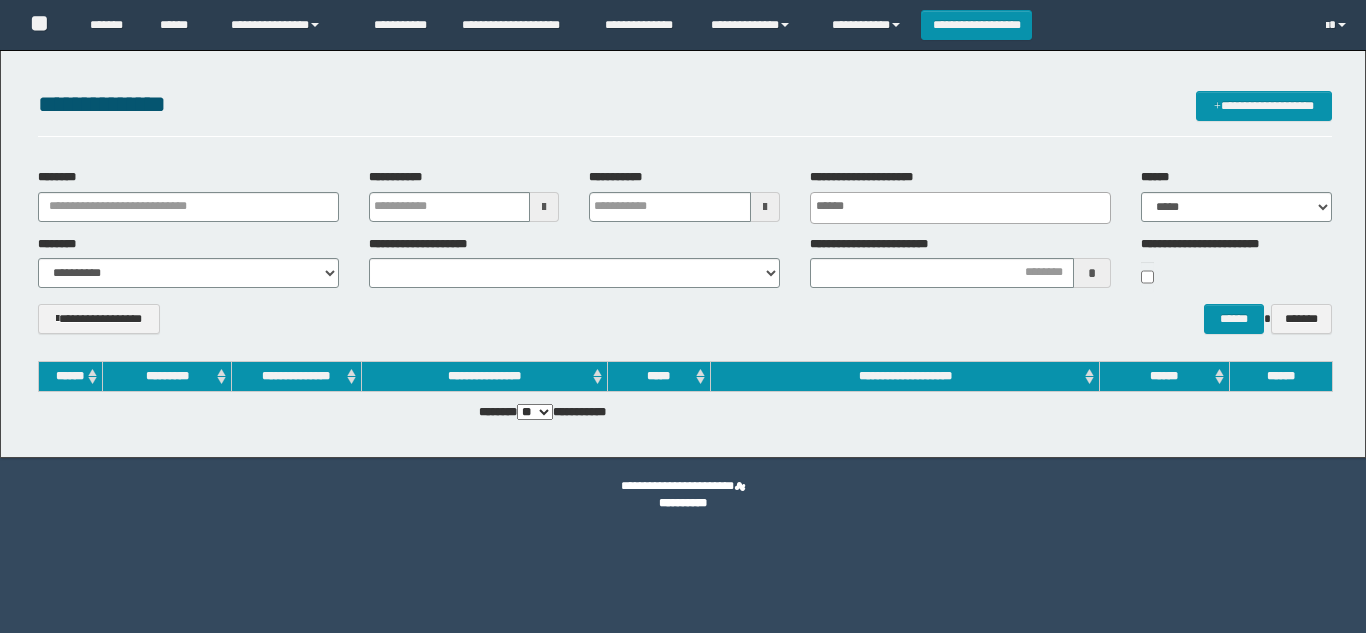 scroll, scrollTop: 0, scrollLeft: 0, axis: both 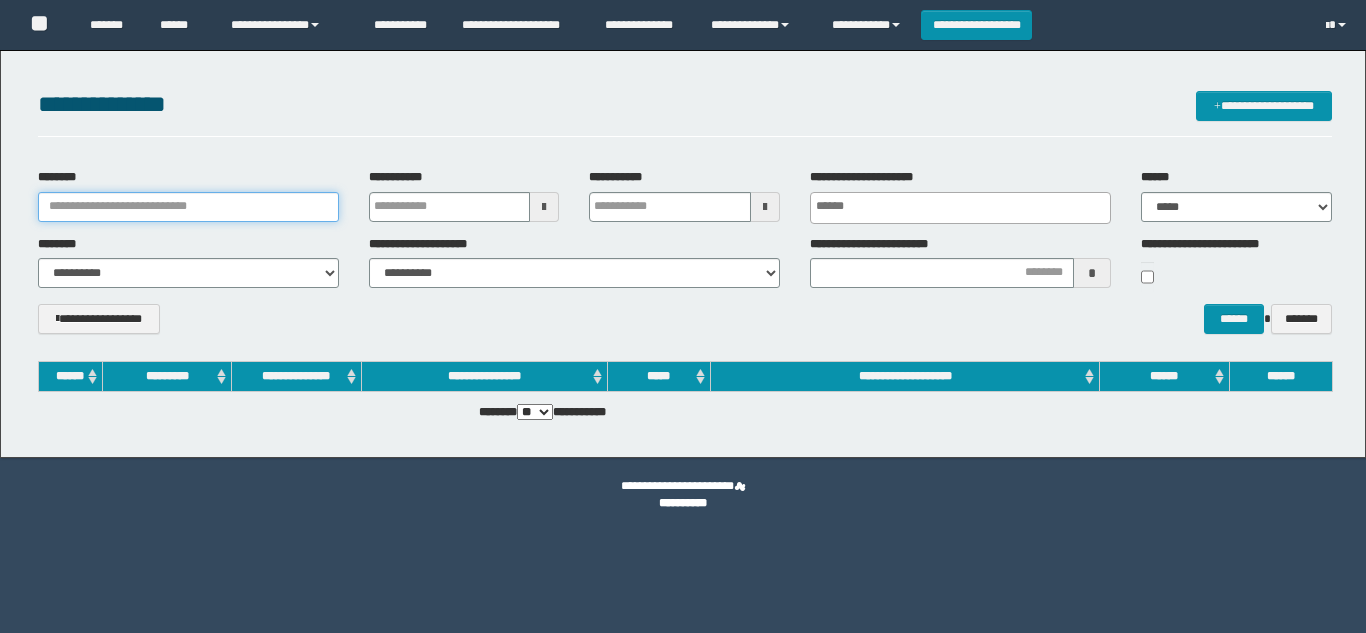 drag, startPoint x: 0, startPoint y: 0, endPoint x: 242, endPoint y: 213, distance: 322.3864 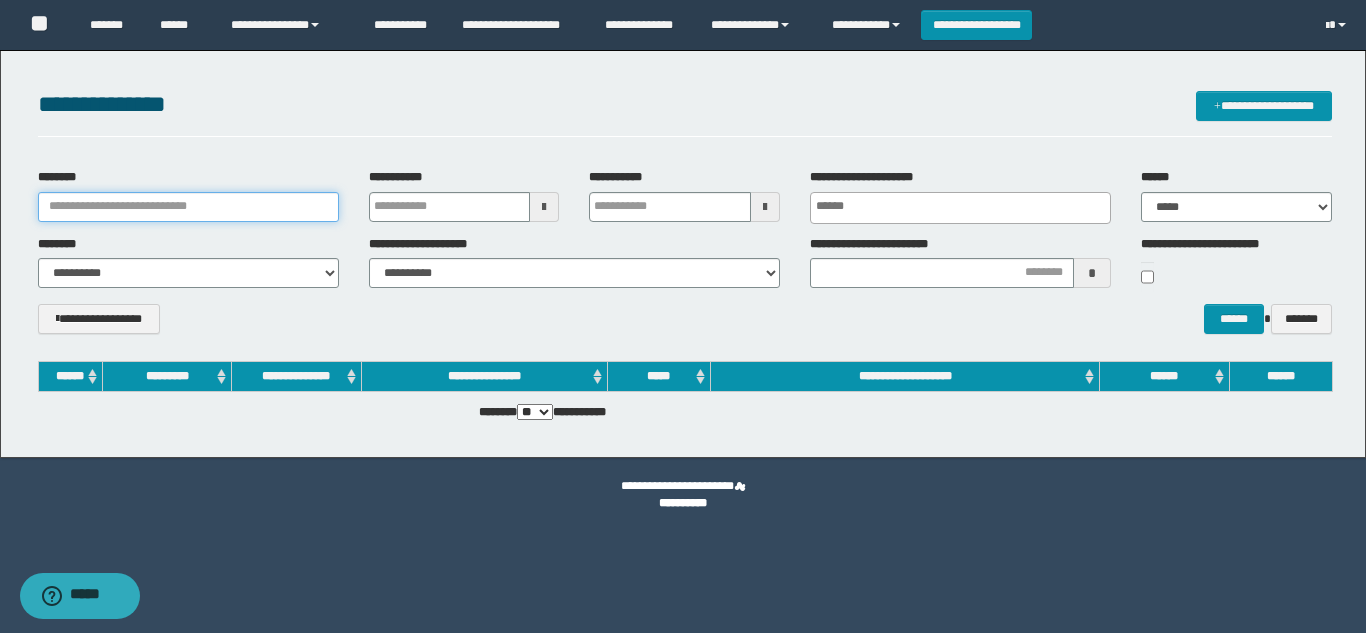 paste on "*******" 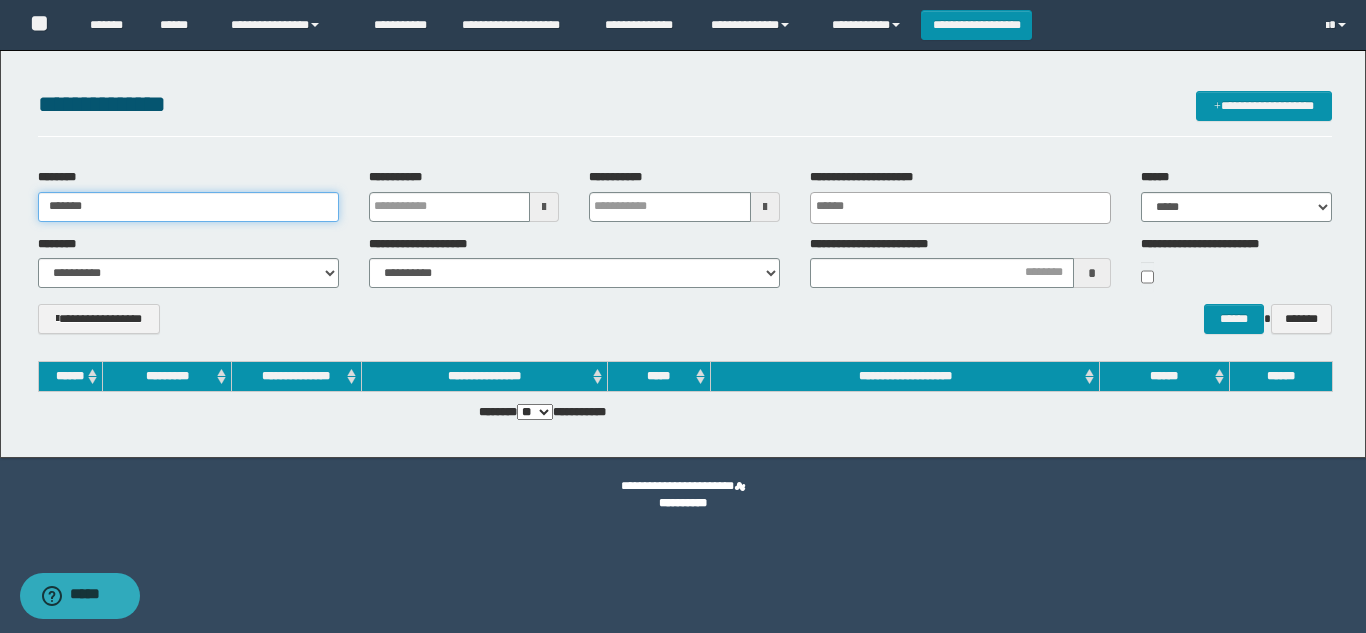 type on "*******" 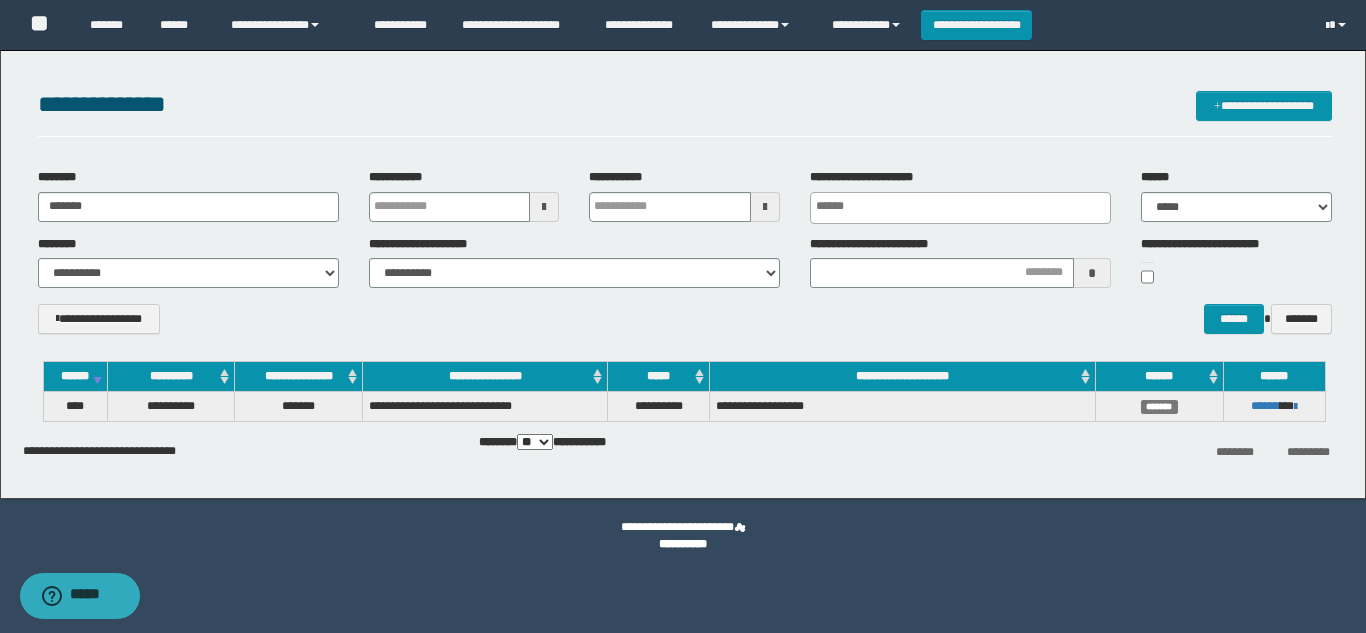 click on "**********" at bounding box center (685, 326) 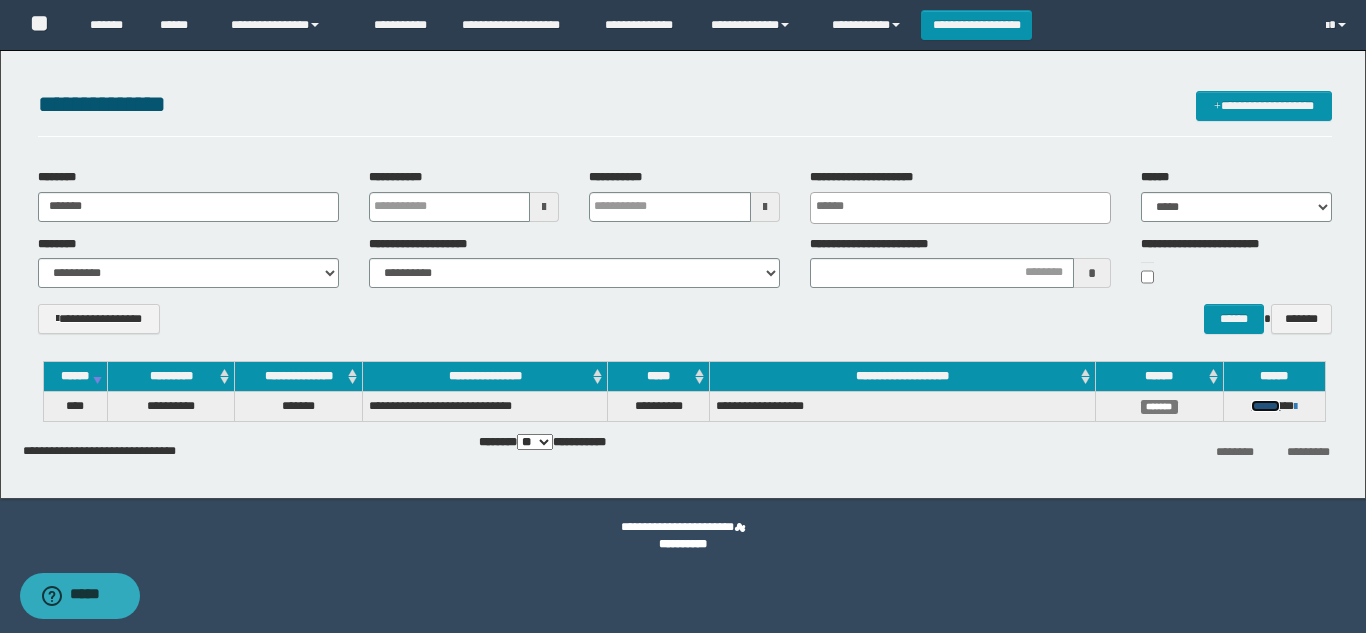 click on "******" at bounding box center (1265, 406) 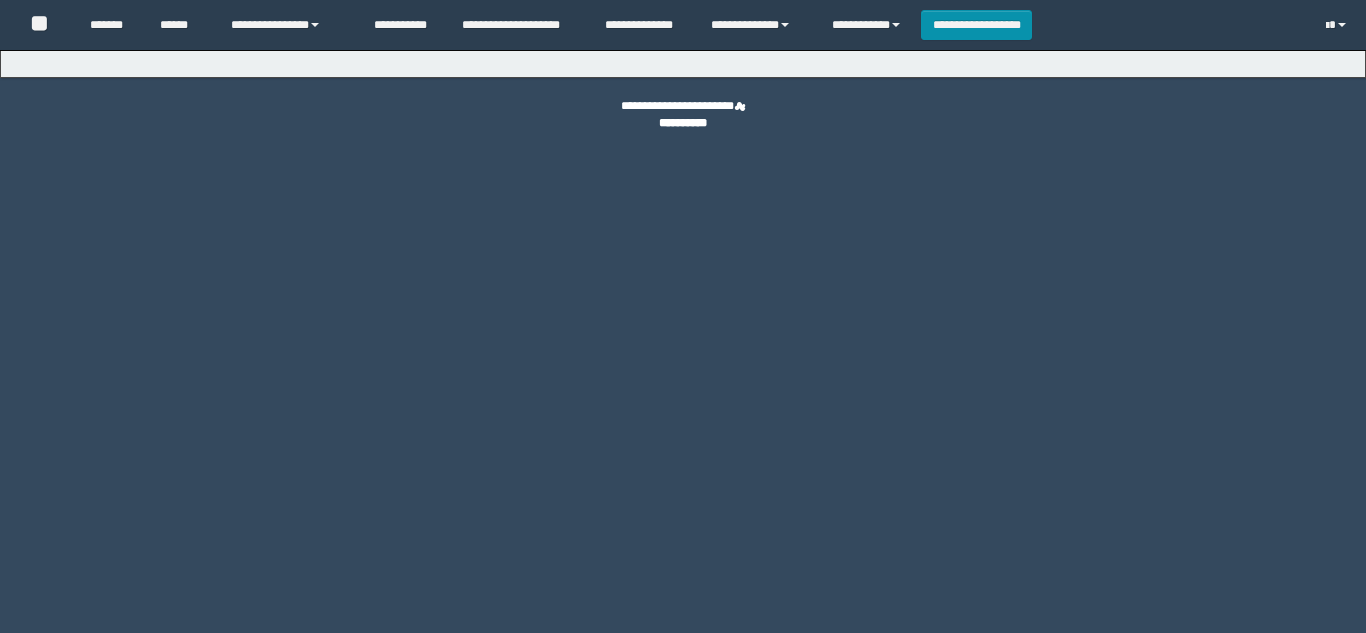 scroll, scrollTop: 0, scrollLeft: 0, axis: both 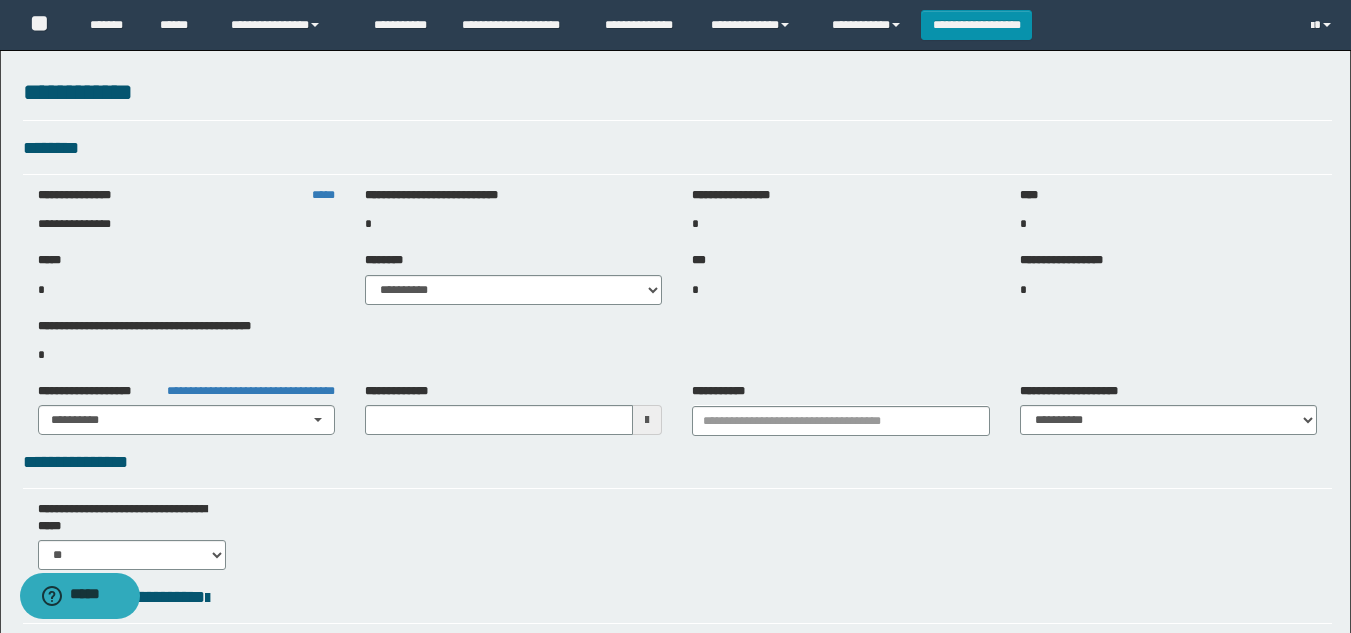 type on "**********" 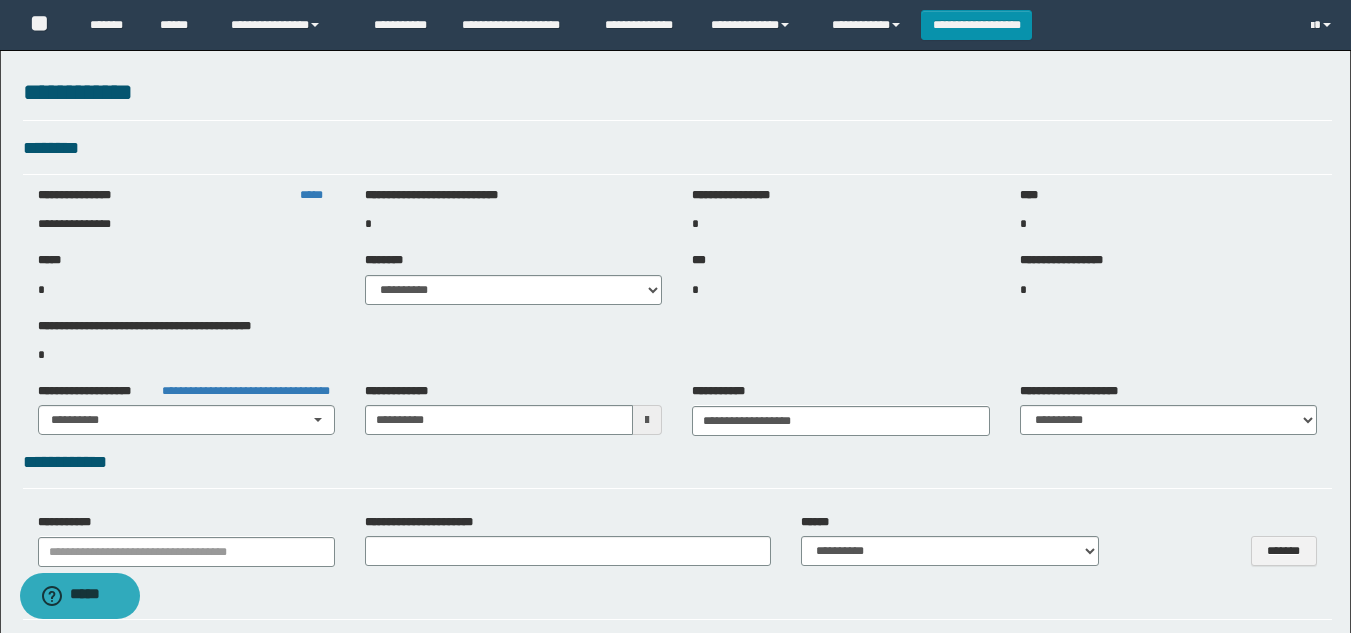 select on "***" 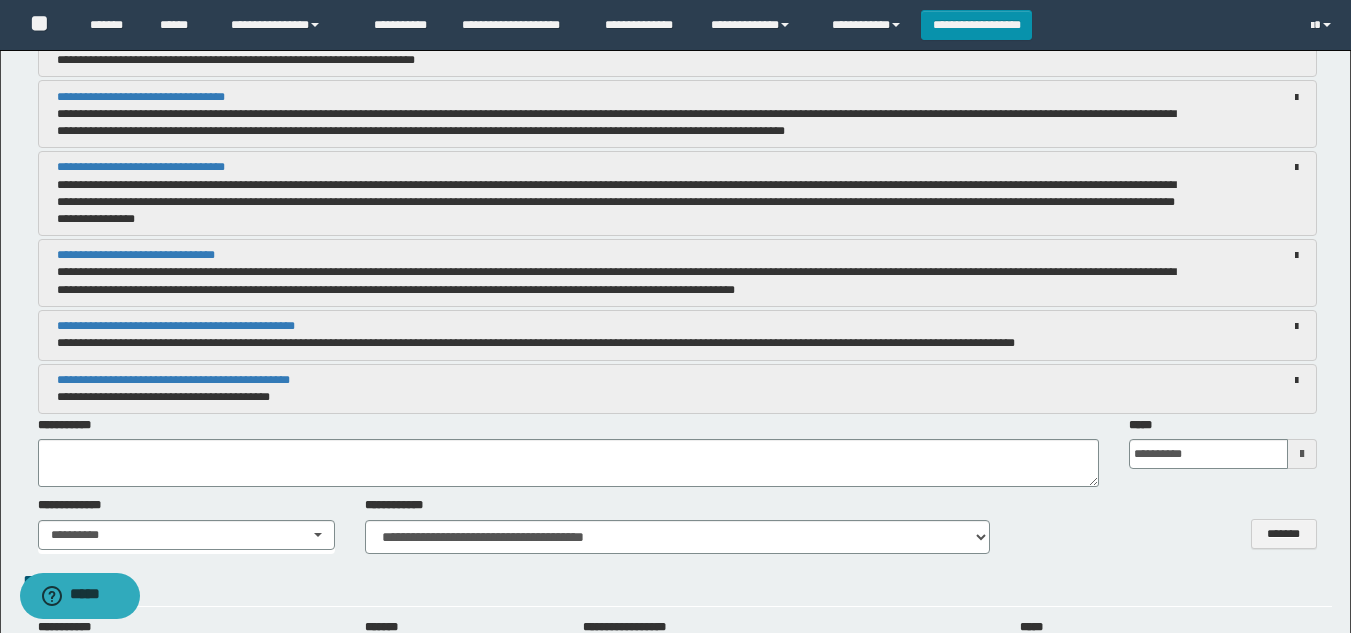 scroll, scrollTop: 1647, scrollLeft: 0, axis: vertical 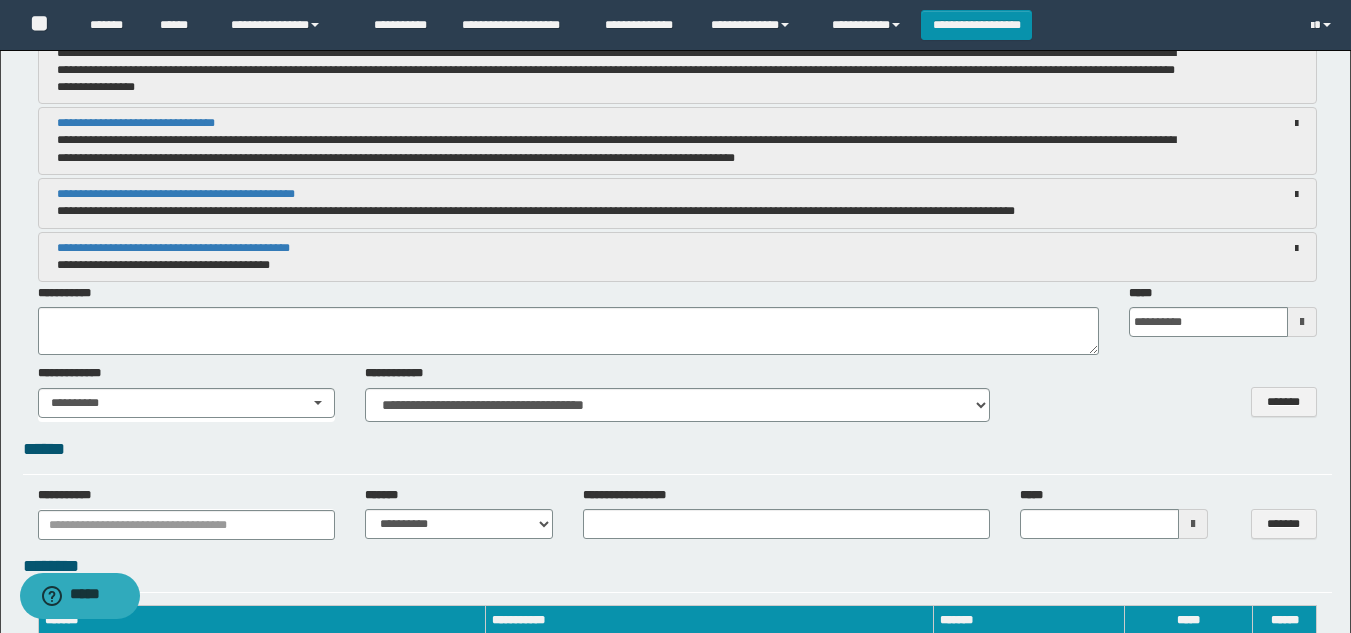 click at bounding box center (1302, 322) 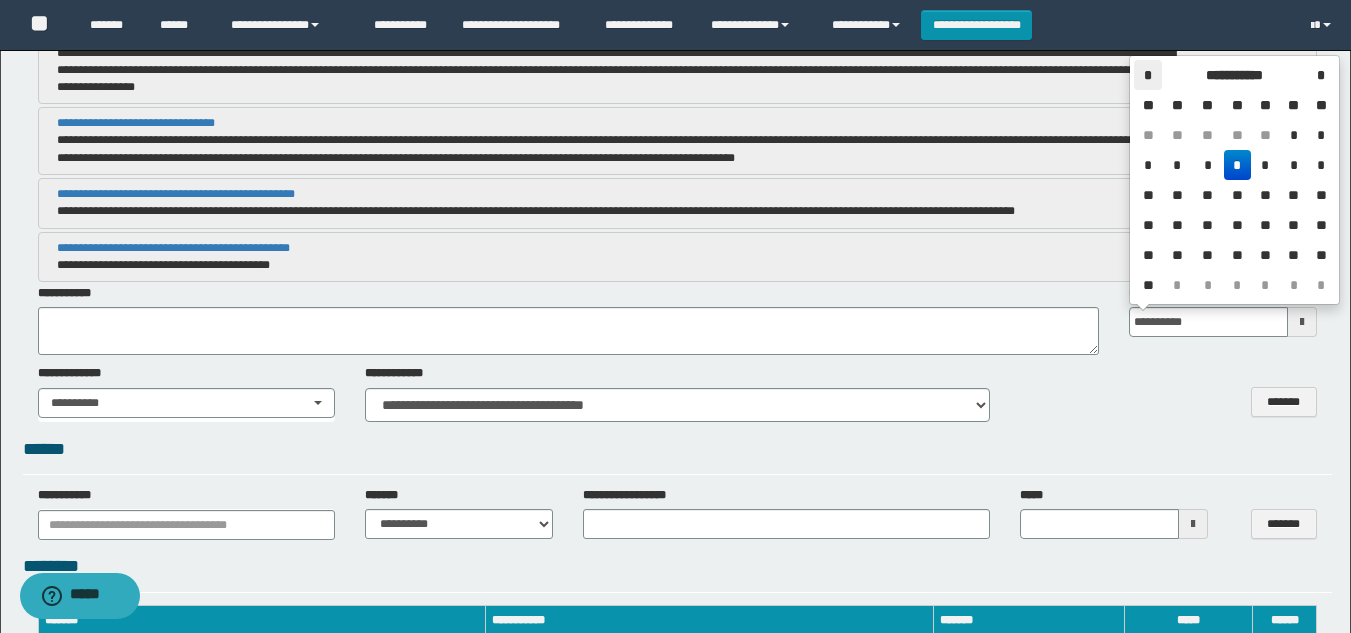 click on "*" at bounding box center (1148, 75) 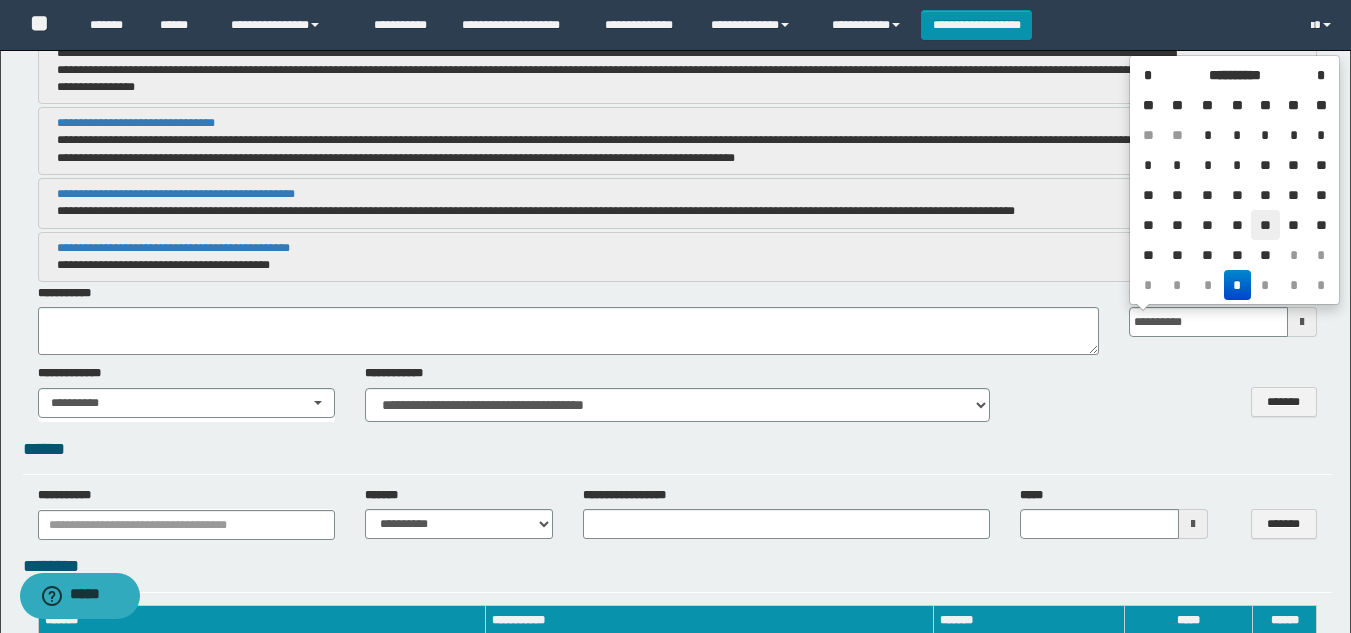 click on "**" at bounding box center (1265, 225) 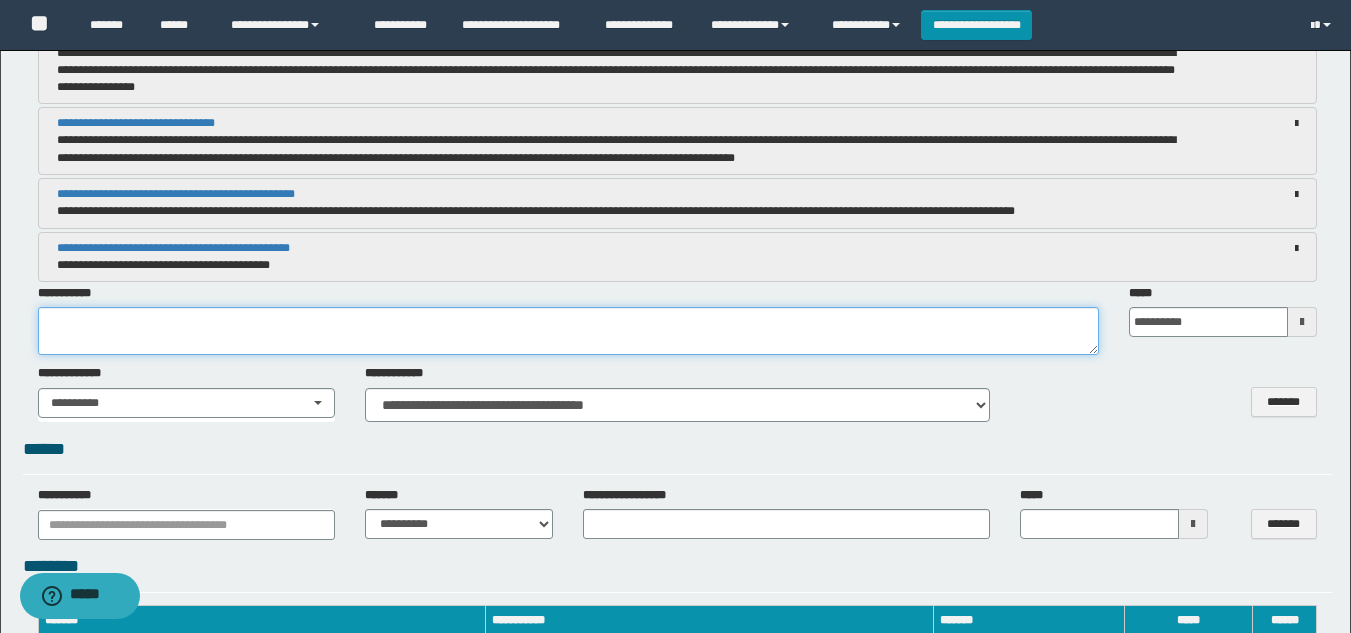 click at bounding box center [568, 331] 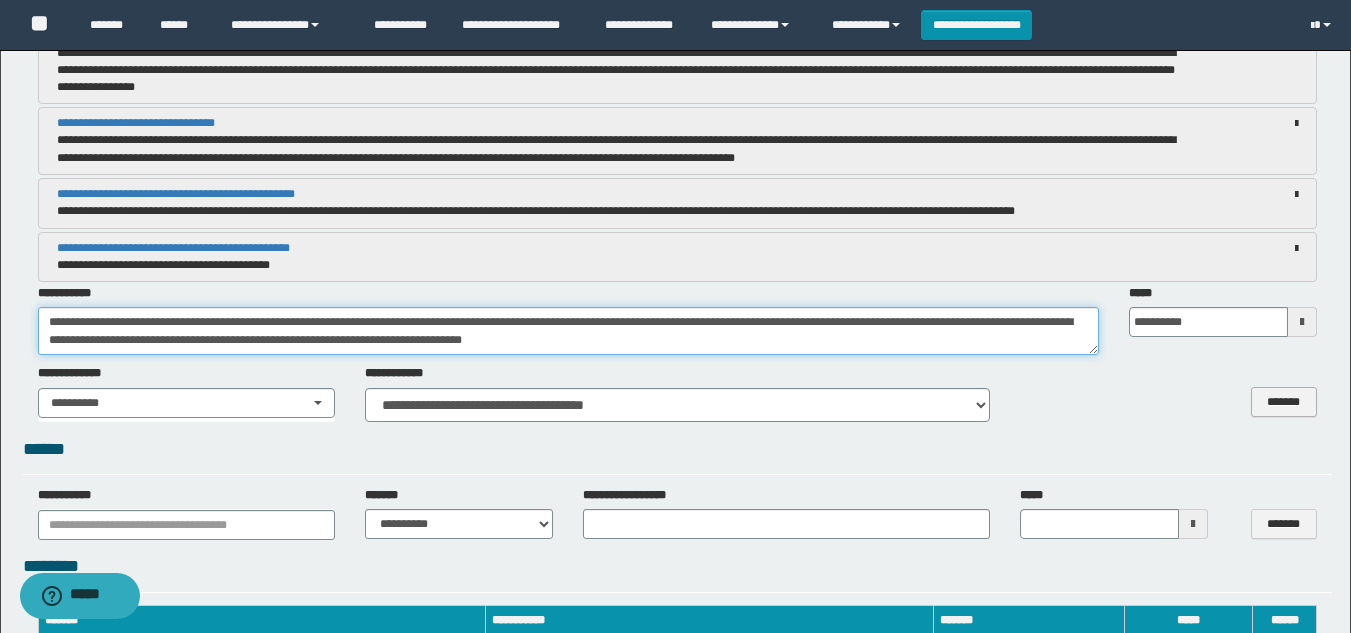 type on "**********" 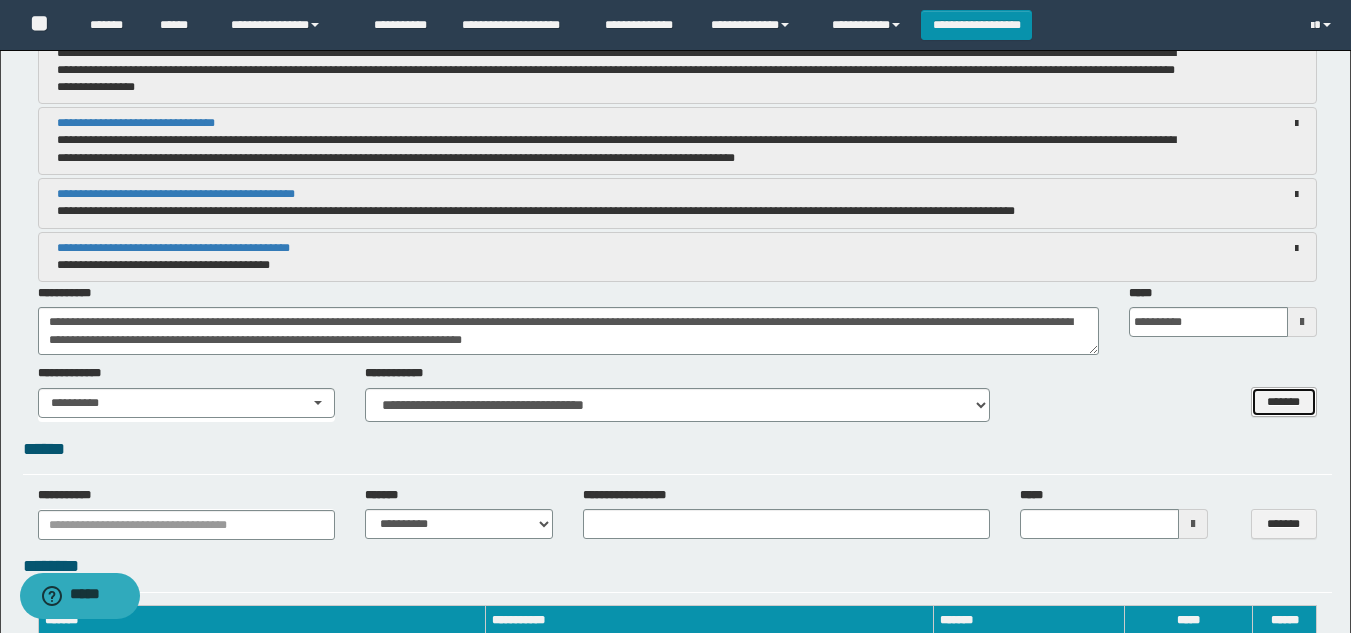 click on "*******" at bounding box center (1284, 402) 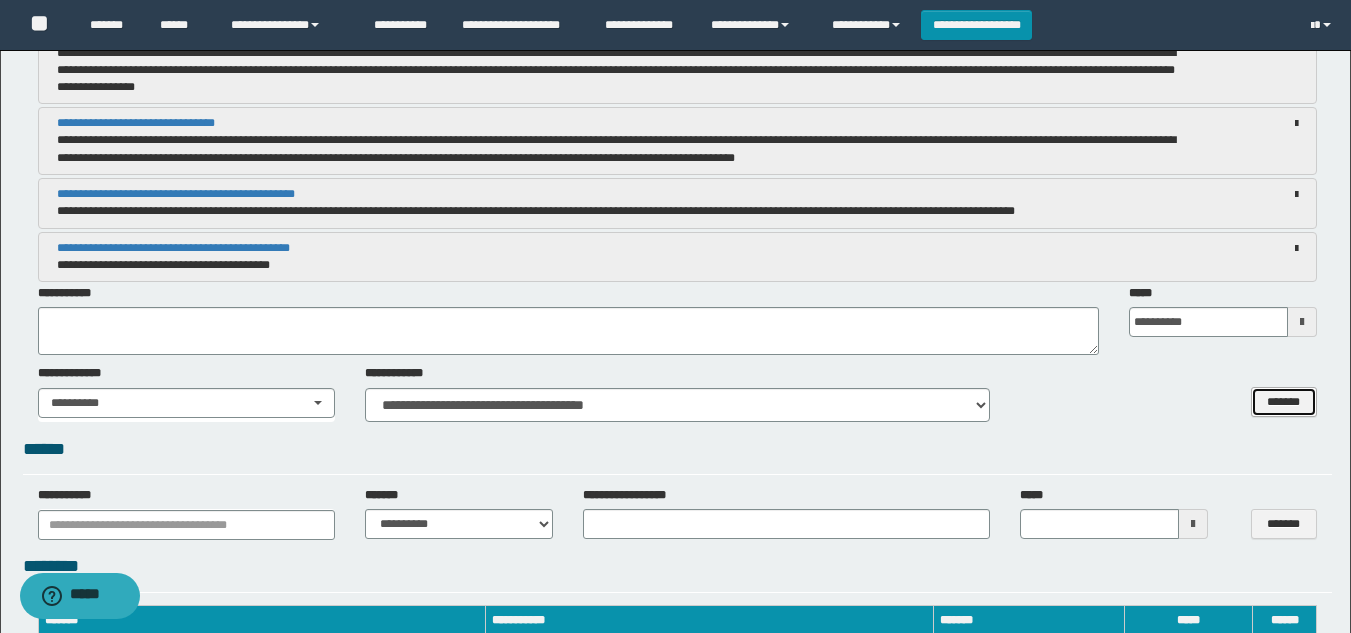 select 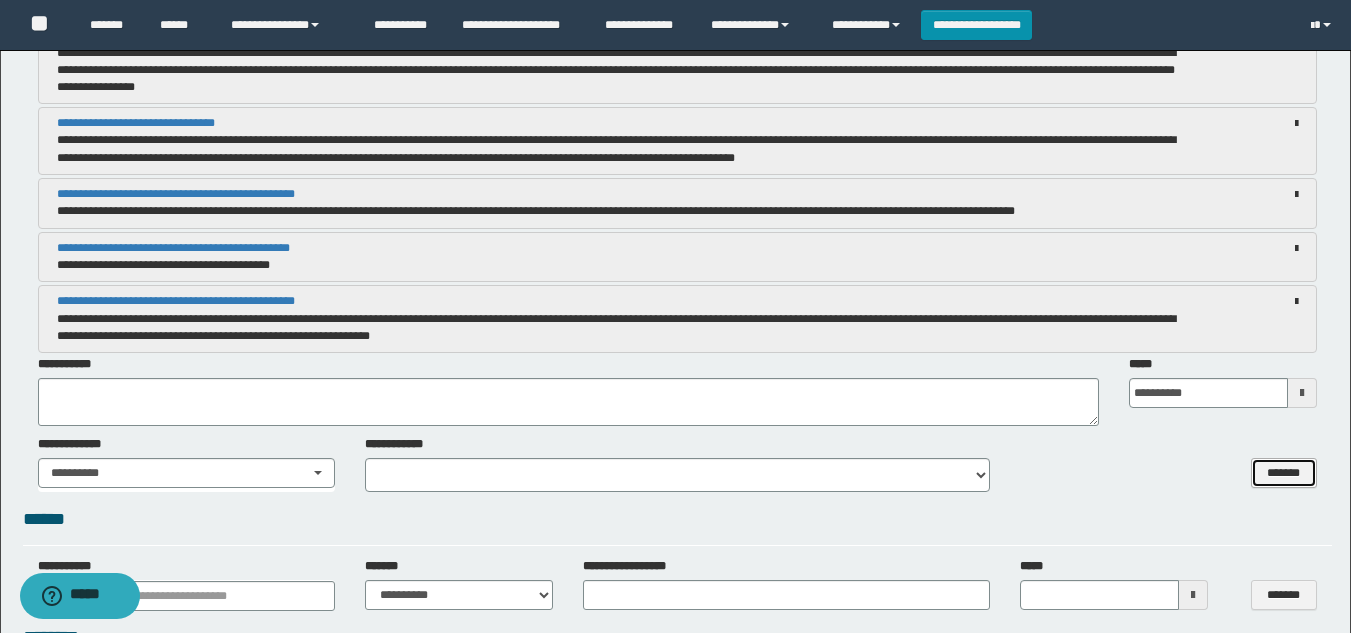 type 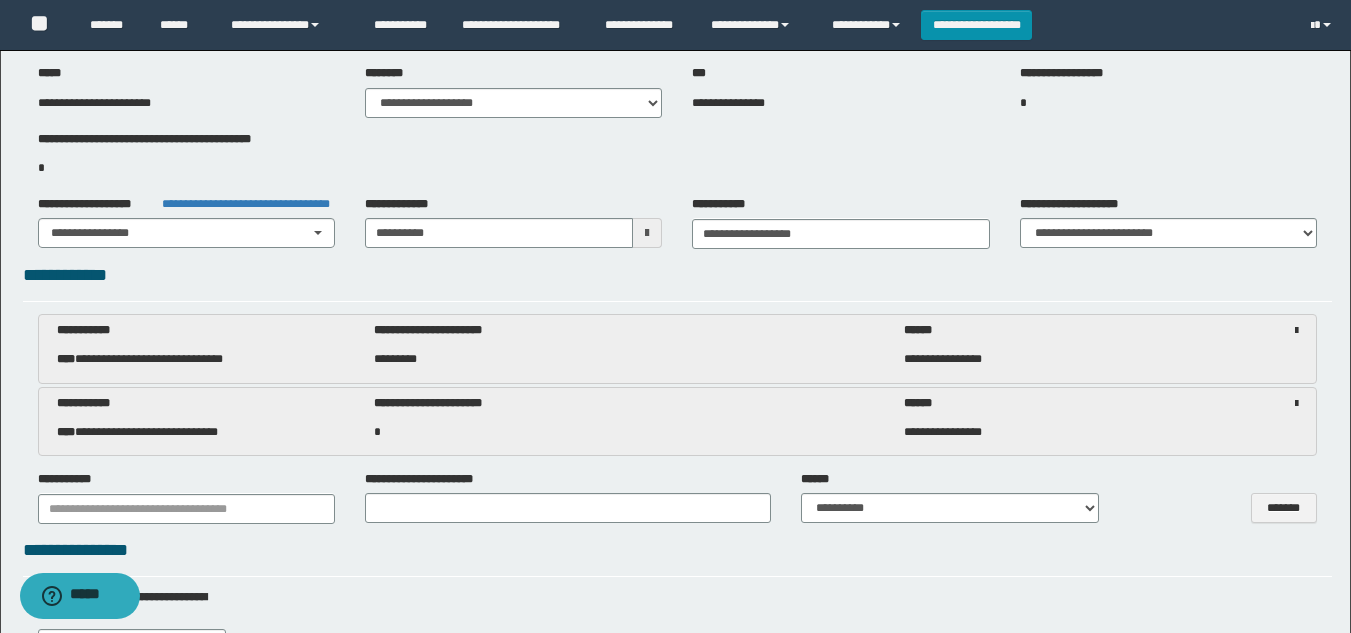 scroll, scrollTop: 0, scrollLeft: 0, axis: both 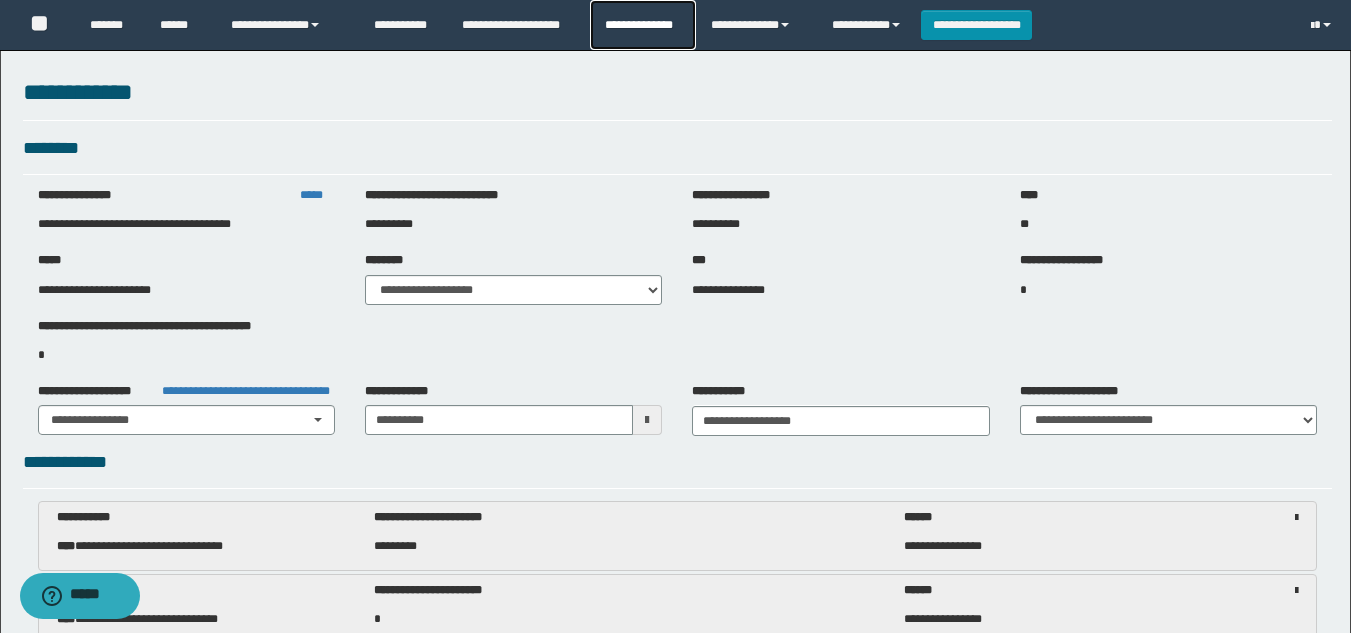 click on "**********" at bounding box center (642, 25) 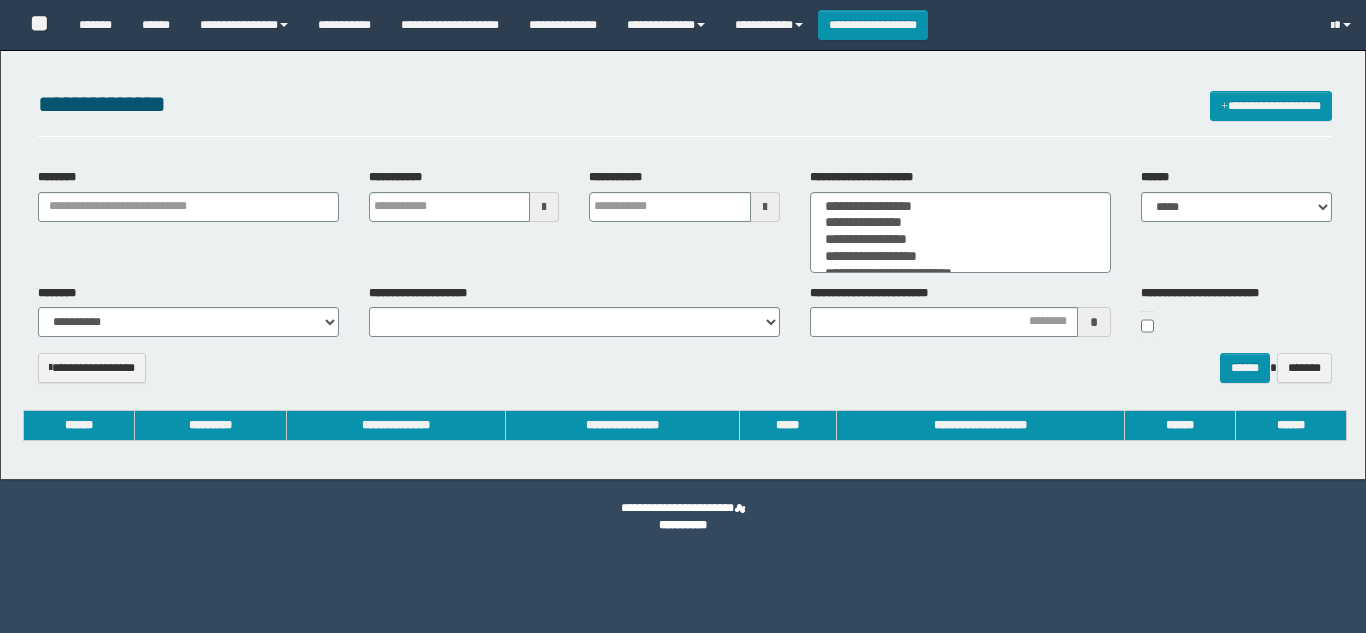 select 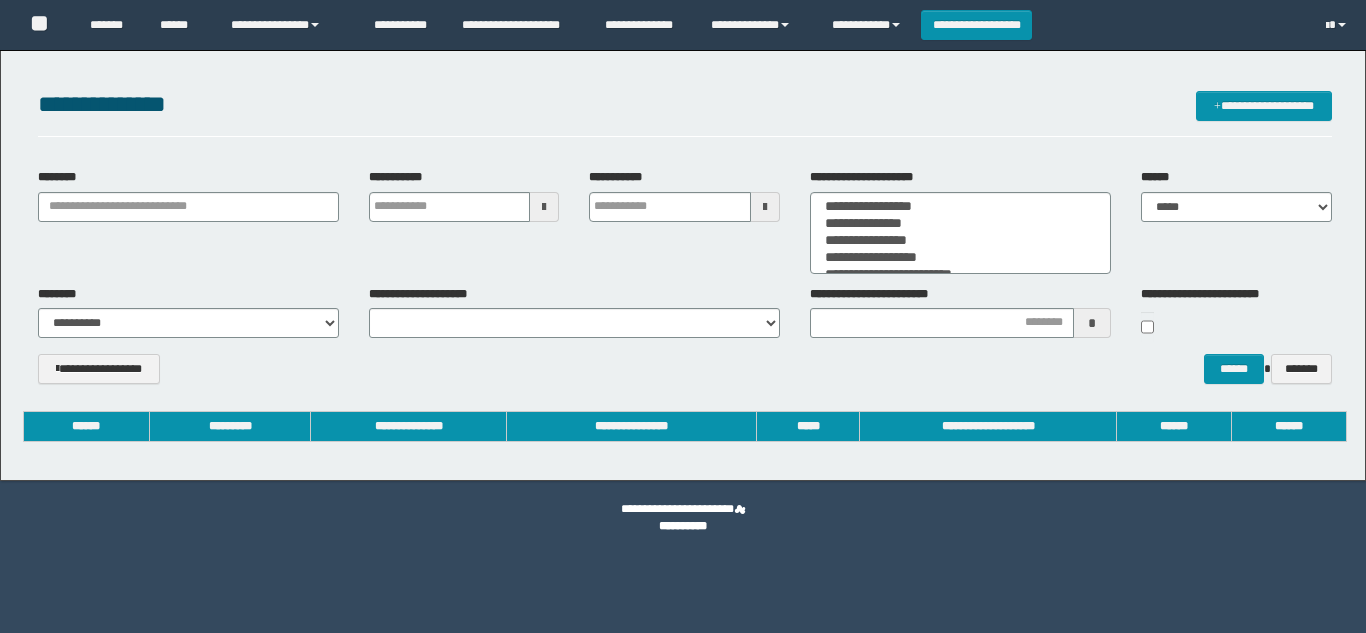 scroll, scrollTop: 0, scrollLeft: 0, axis: both 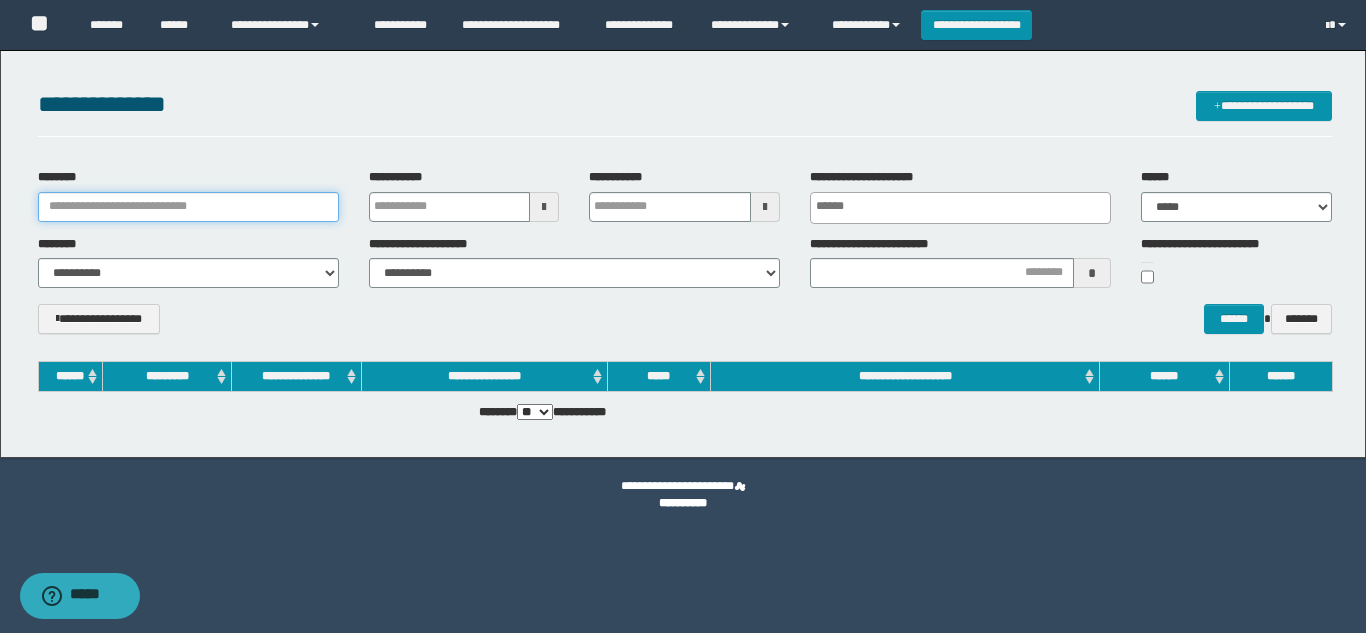 click on "********" at bounding box center [188, 207] 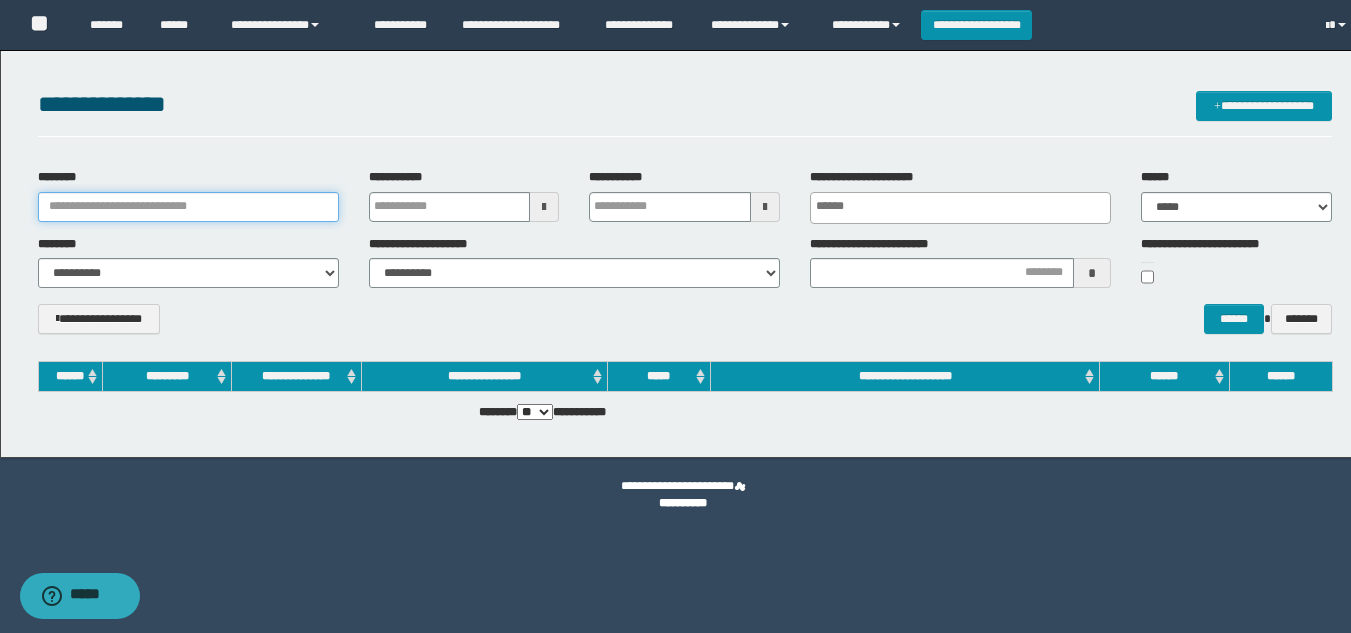 paste on "**********" 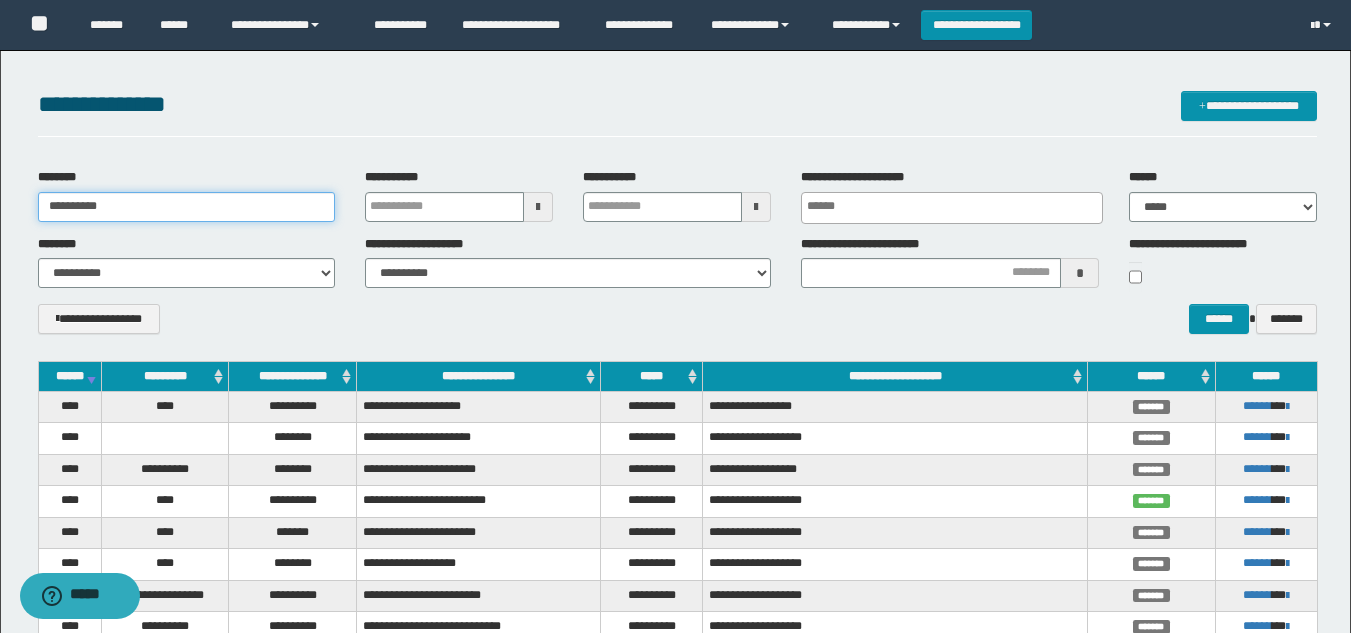 type on "**********" 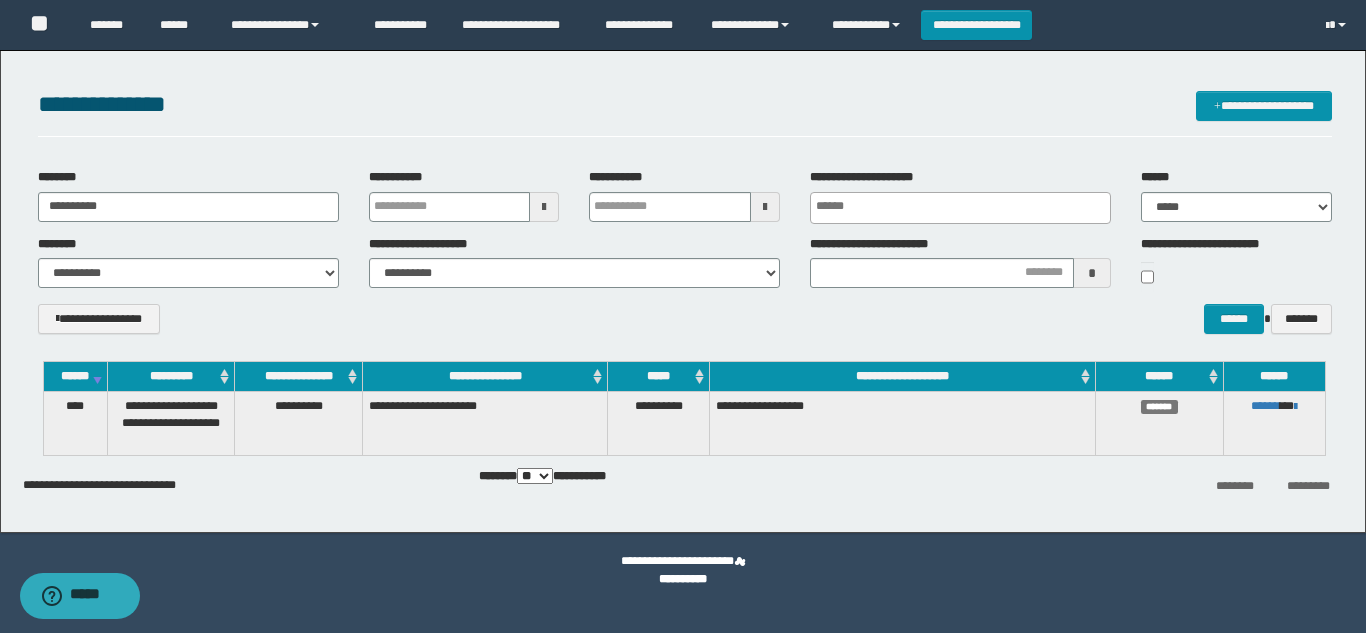 click on "**********" at bounding box center (685, 326) 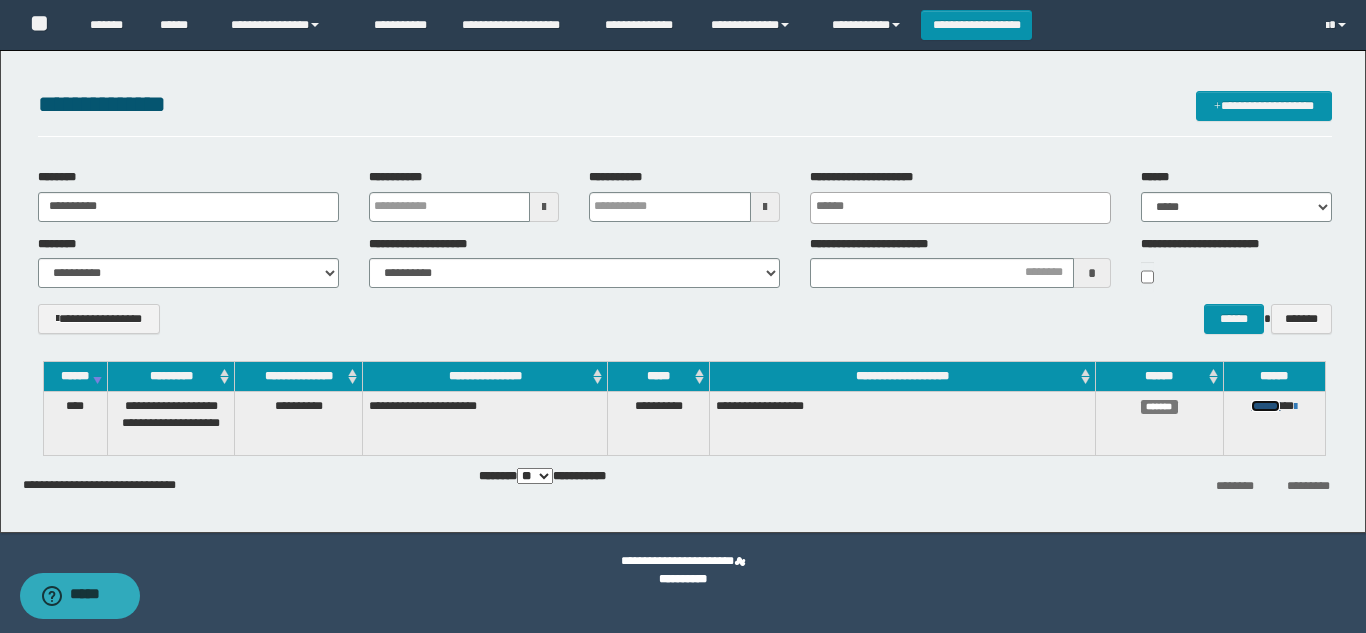 click on "******" at bounding box center (1265, 406) 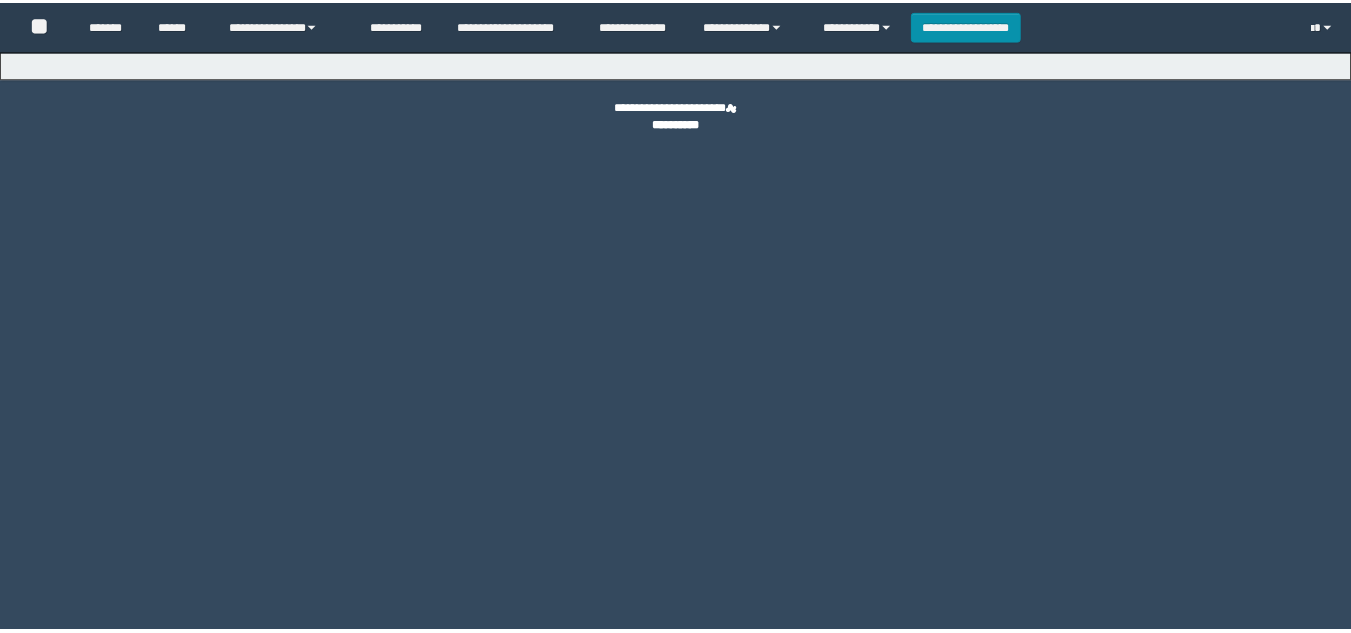 scroll, scrollTop: 0, scrollLeft: 0, axis: both 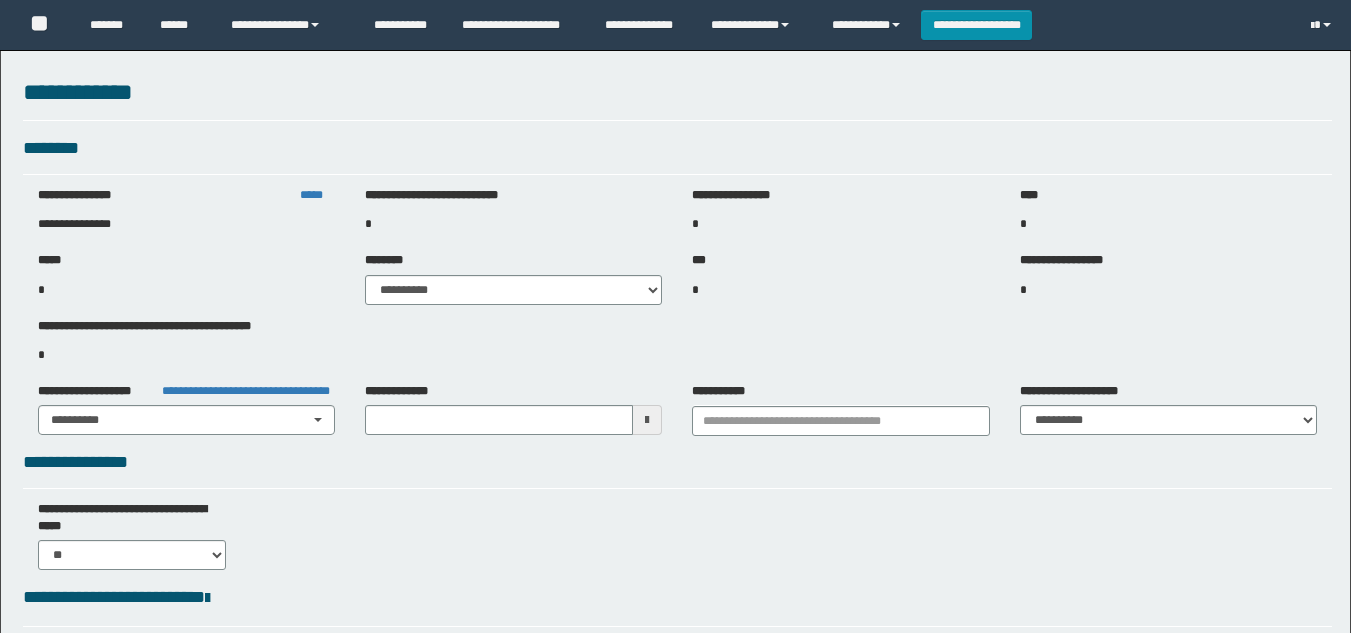 type on "**********" 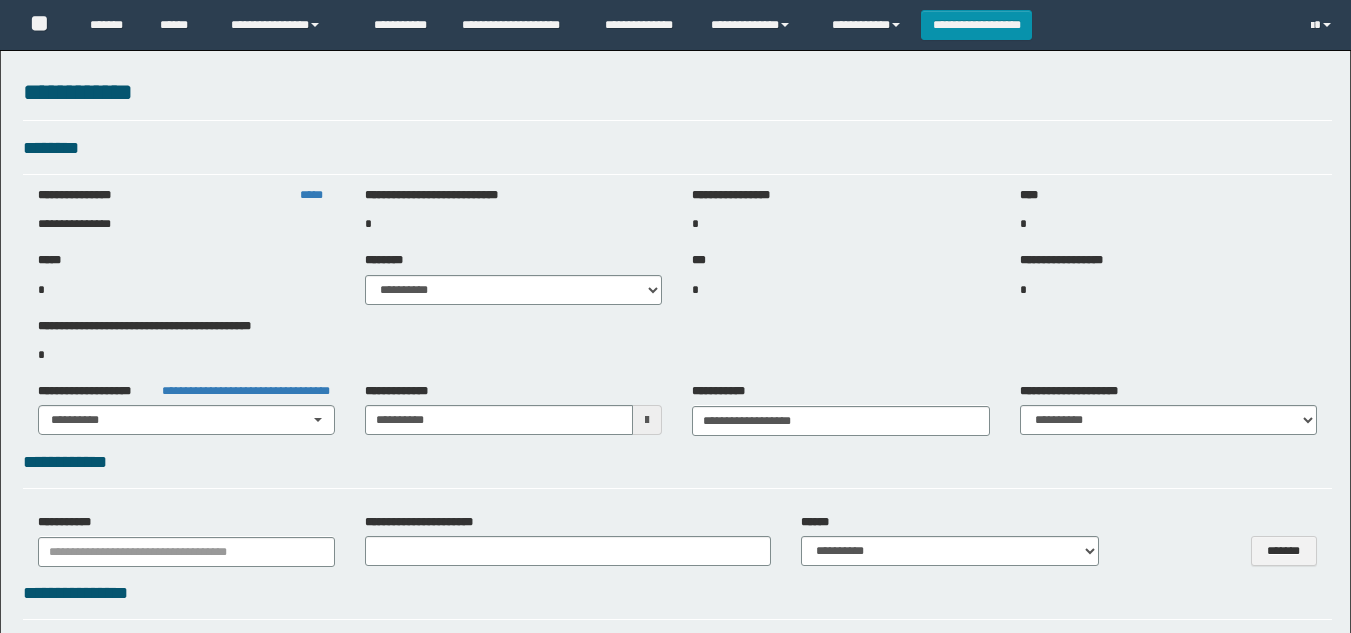 scroll, scrollTop: 0, scrollLeft: 0, axis: both 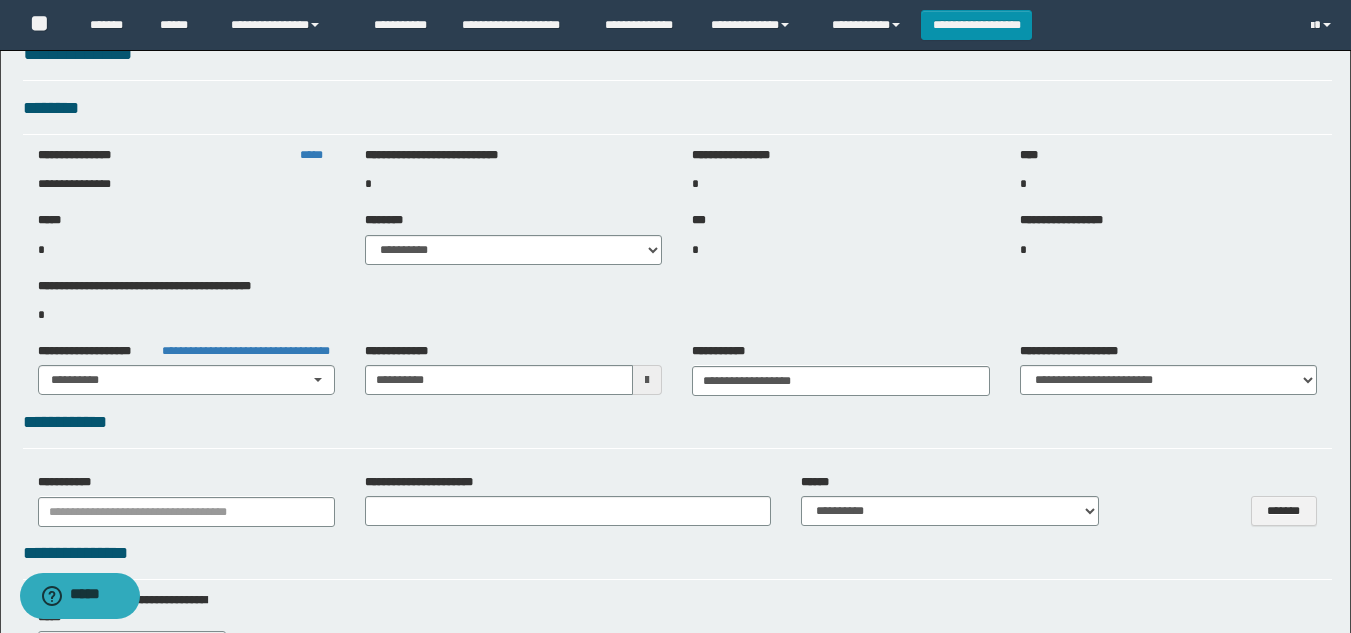 select on "***" 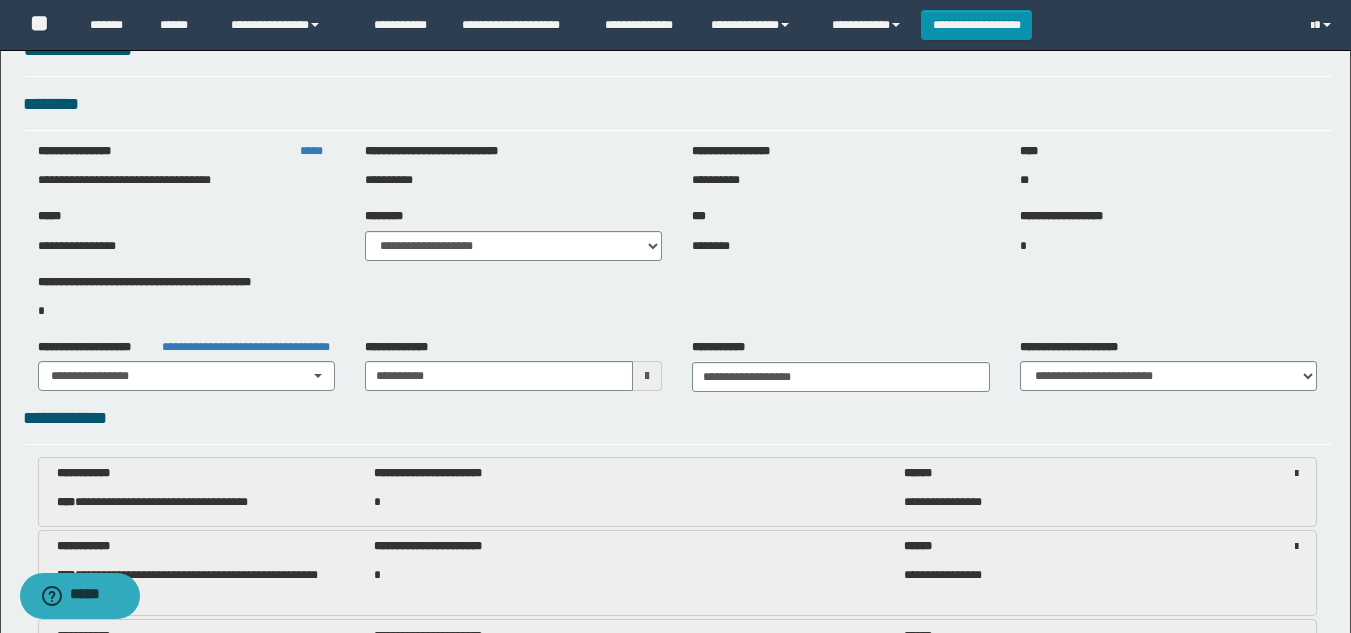 scroll, scrollTop: 40, scrollLeft: 0, axis: vertical 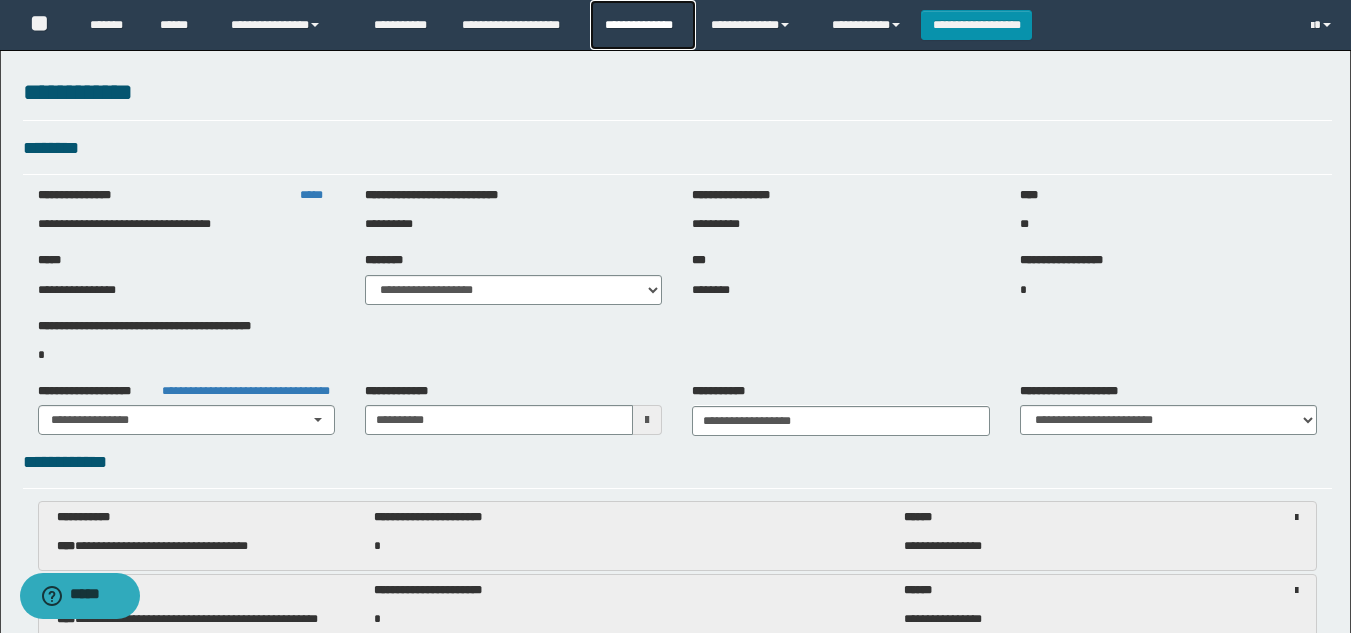 click on "**********" at bounding box center [642, 25] 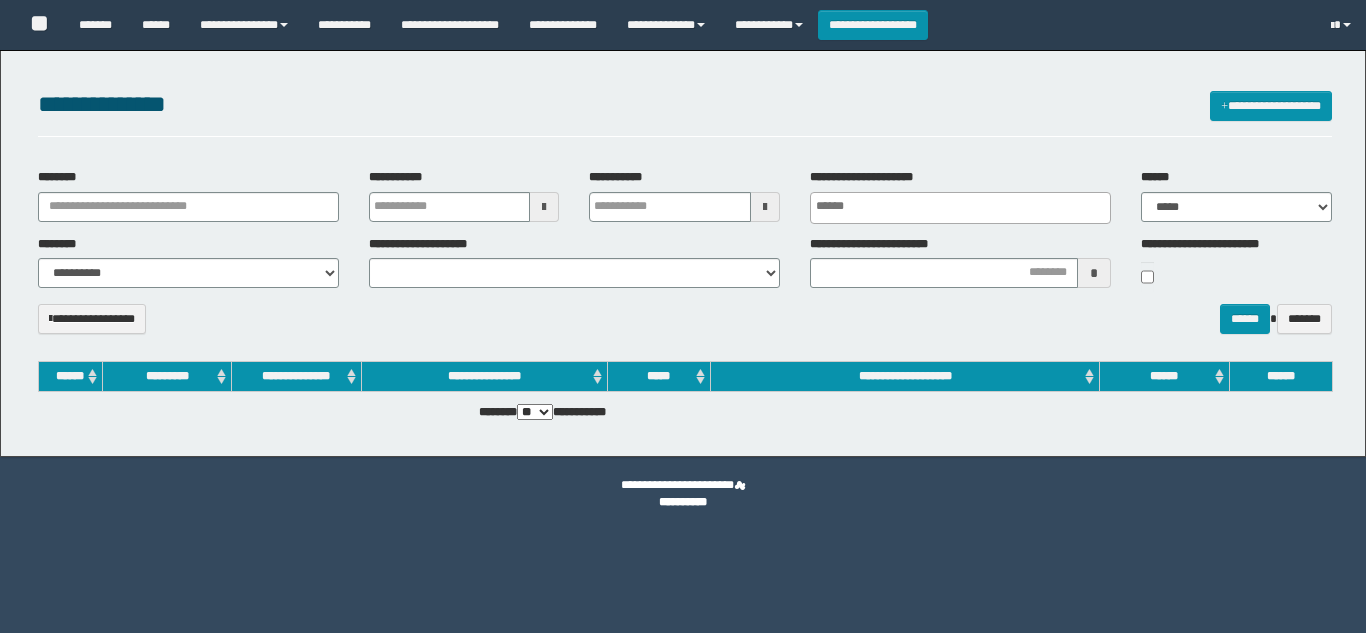 select 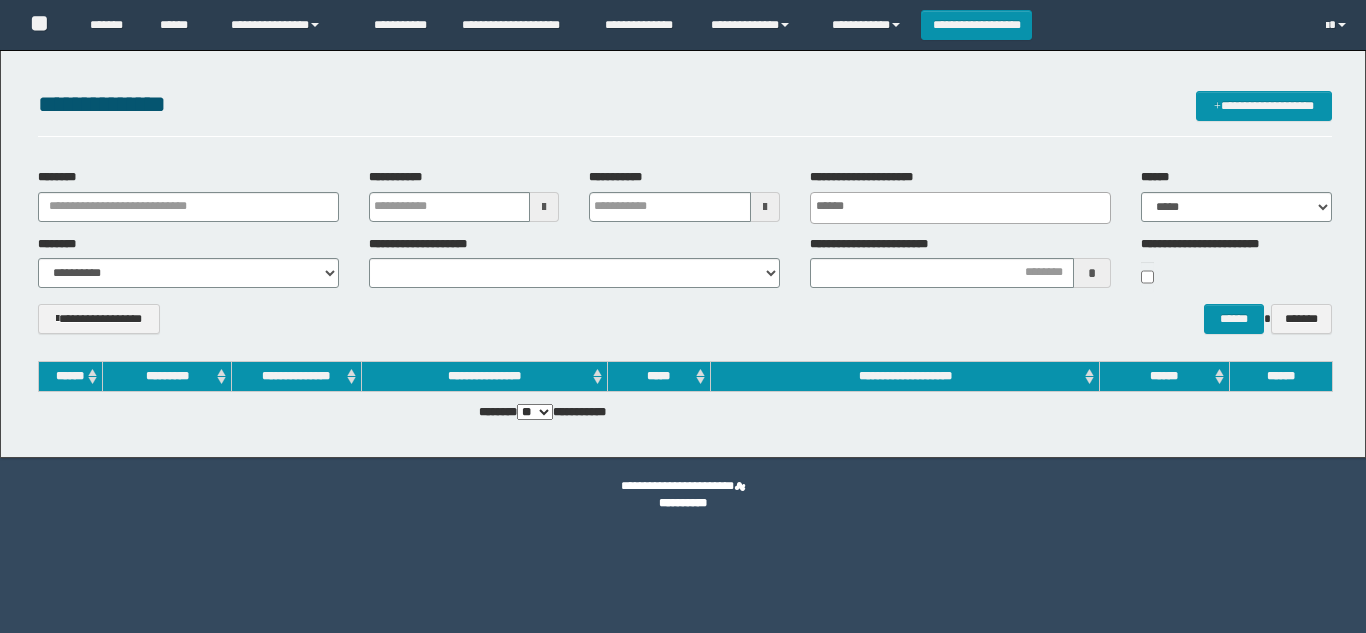 scroll, scrollTop: 0, scrollLeft: 0, axis: both 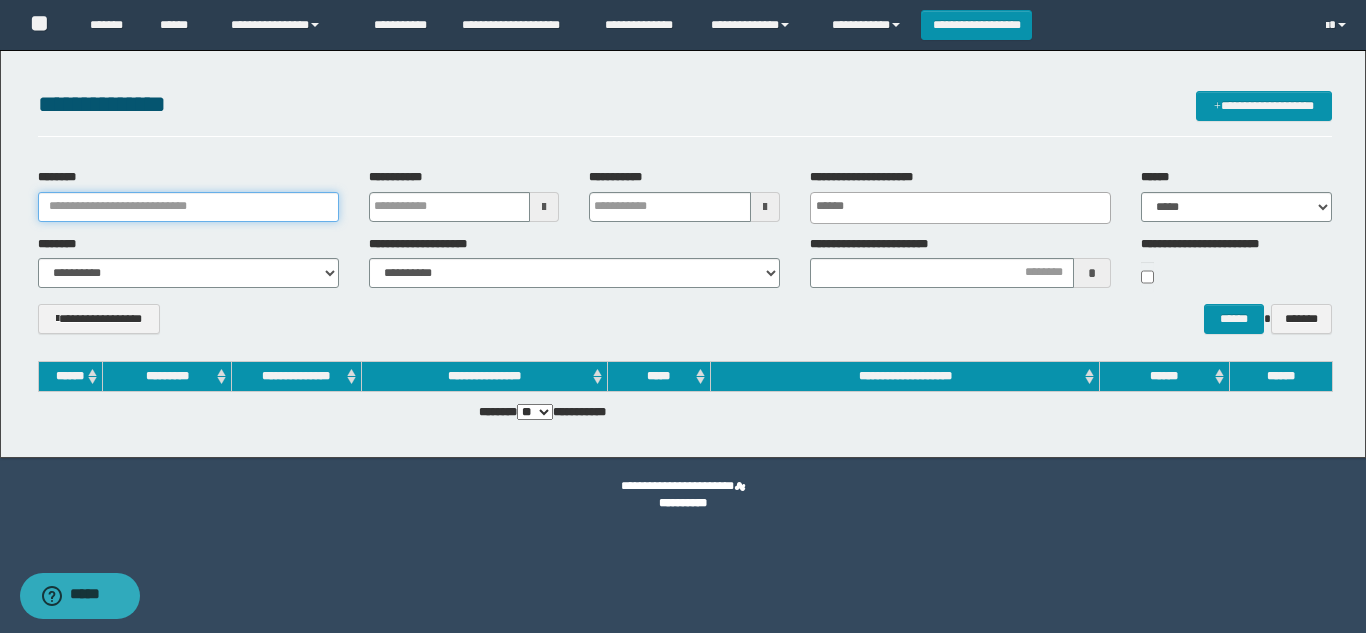 click on "********" at bounding box center (188, 207) 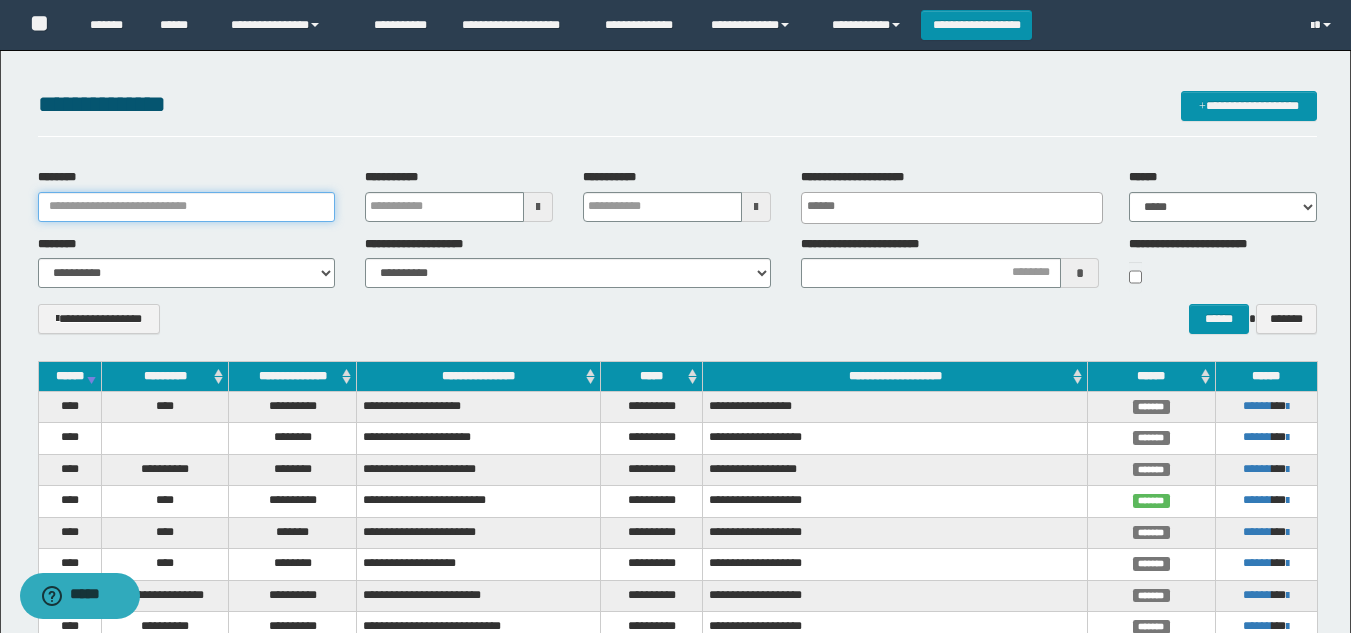 paste on "********" 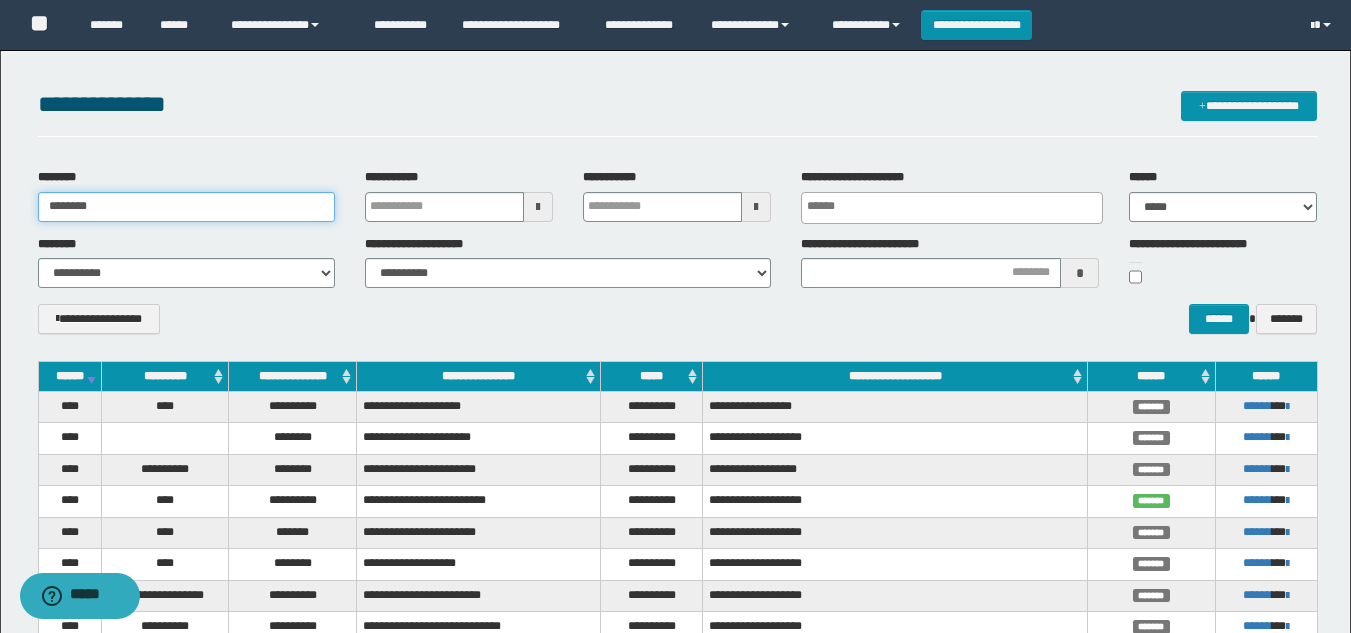 type on "********" 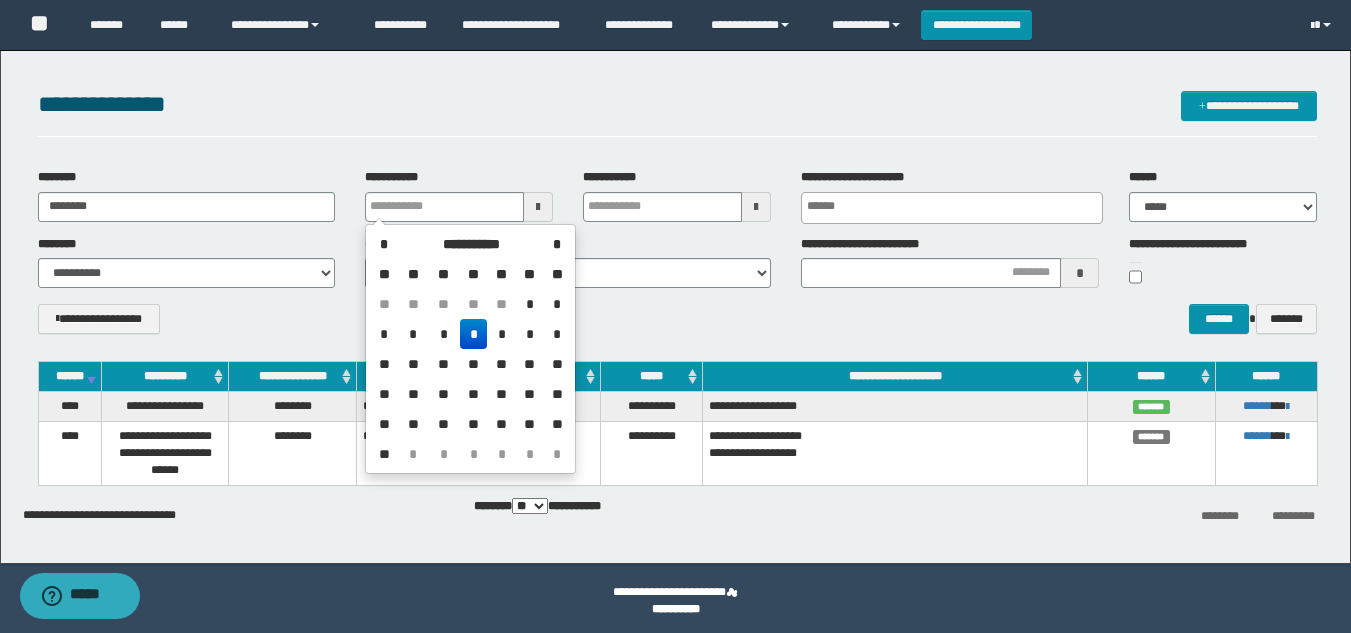 click on "**********" at bounding box center (677, 326) 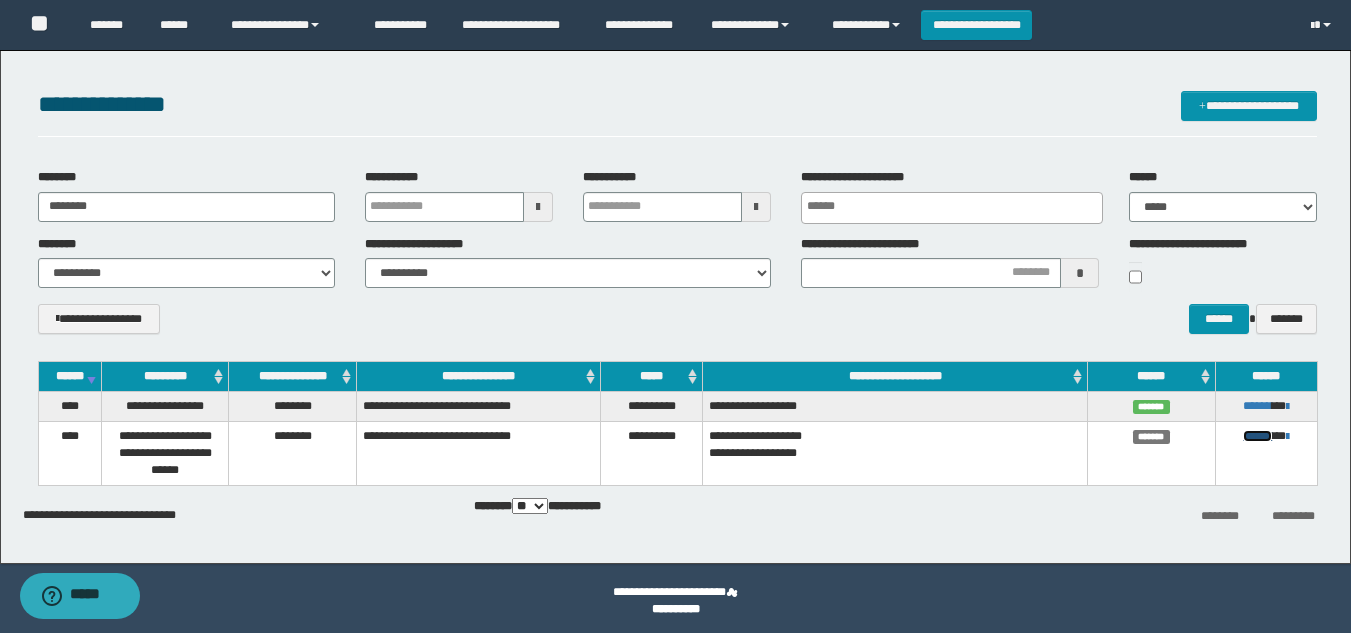 click on "******" at bounding box center [1257, 436] 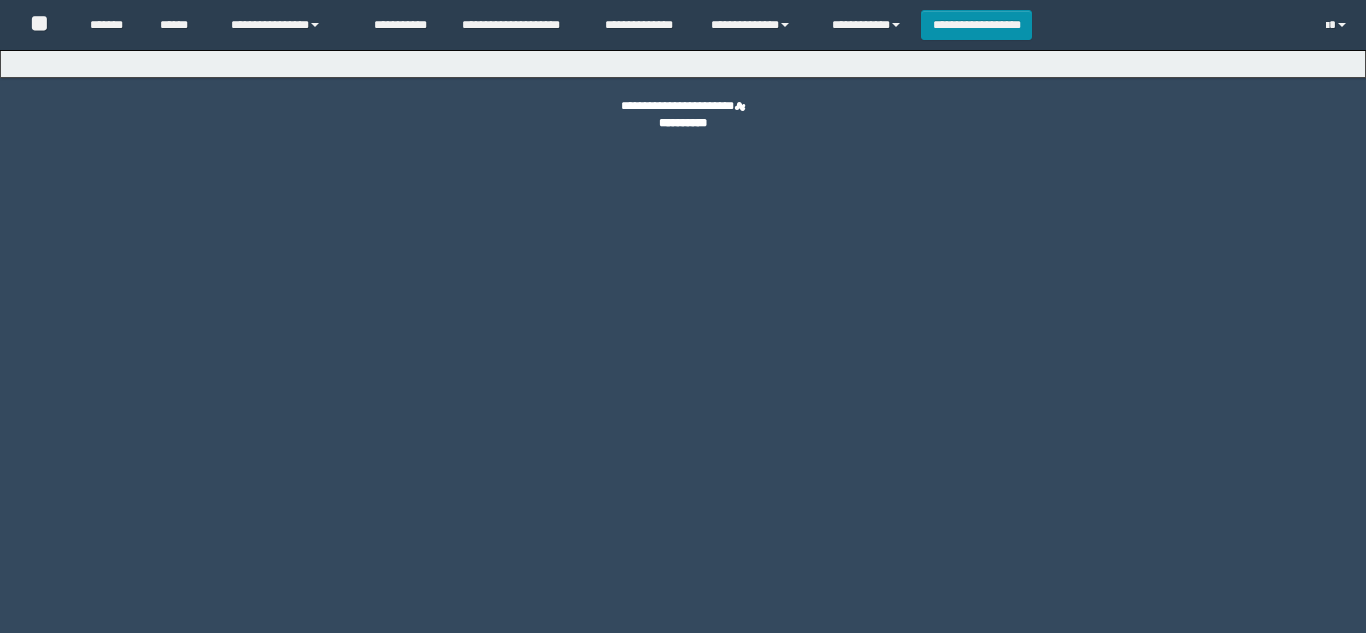 scroll, scrollTop: 0, scrollLeft: 0, axis: both 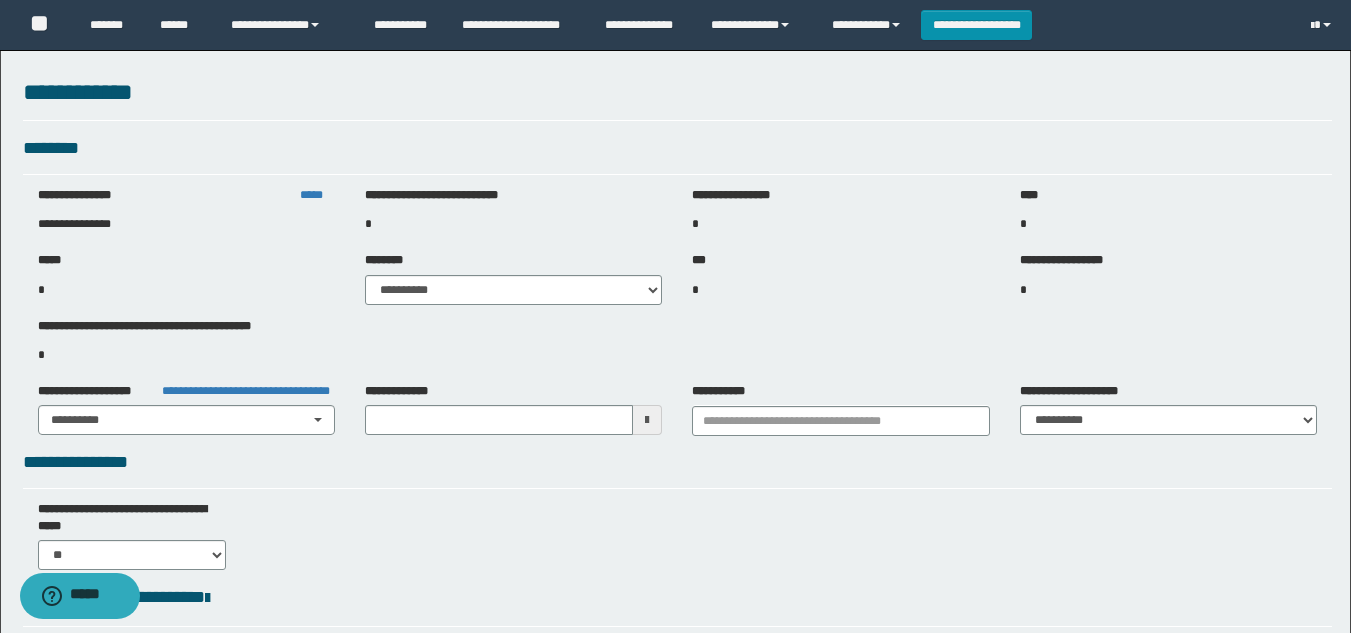 type on "**********" 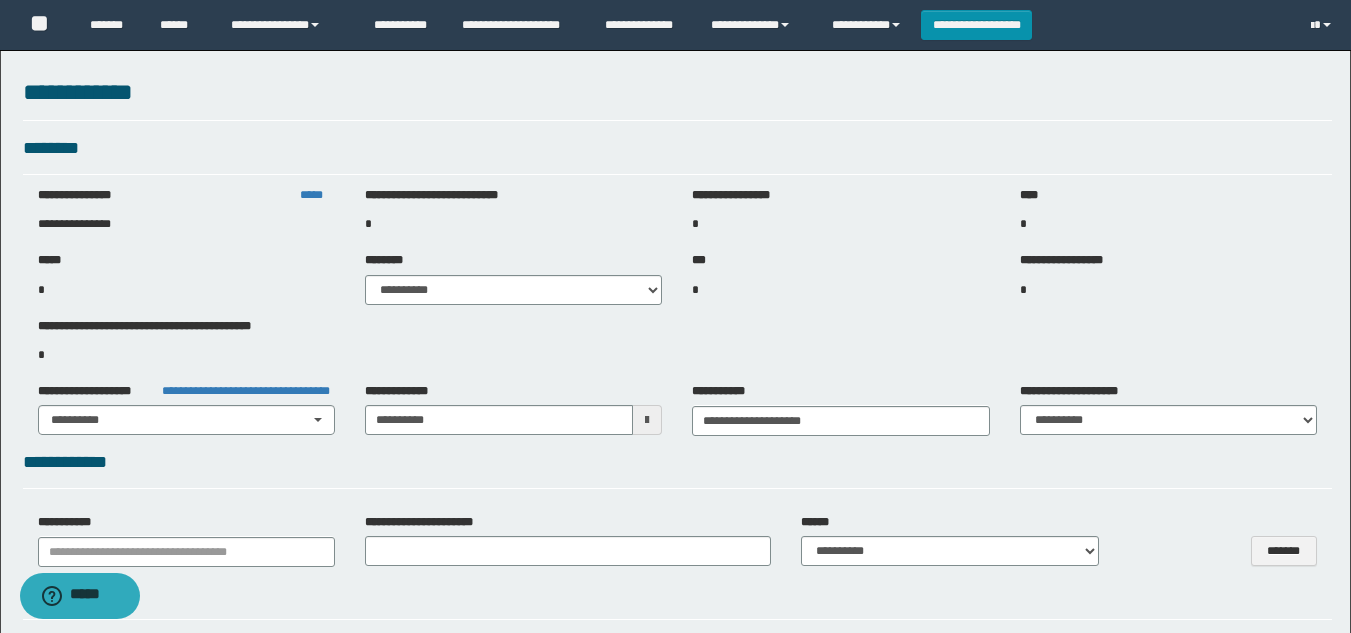 select on "***" 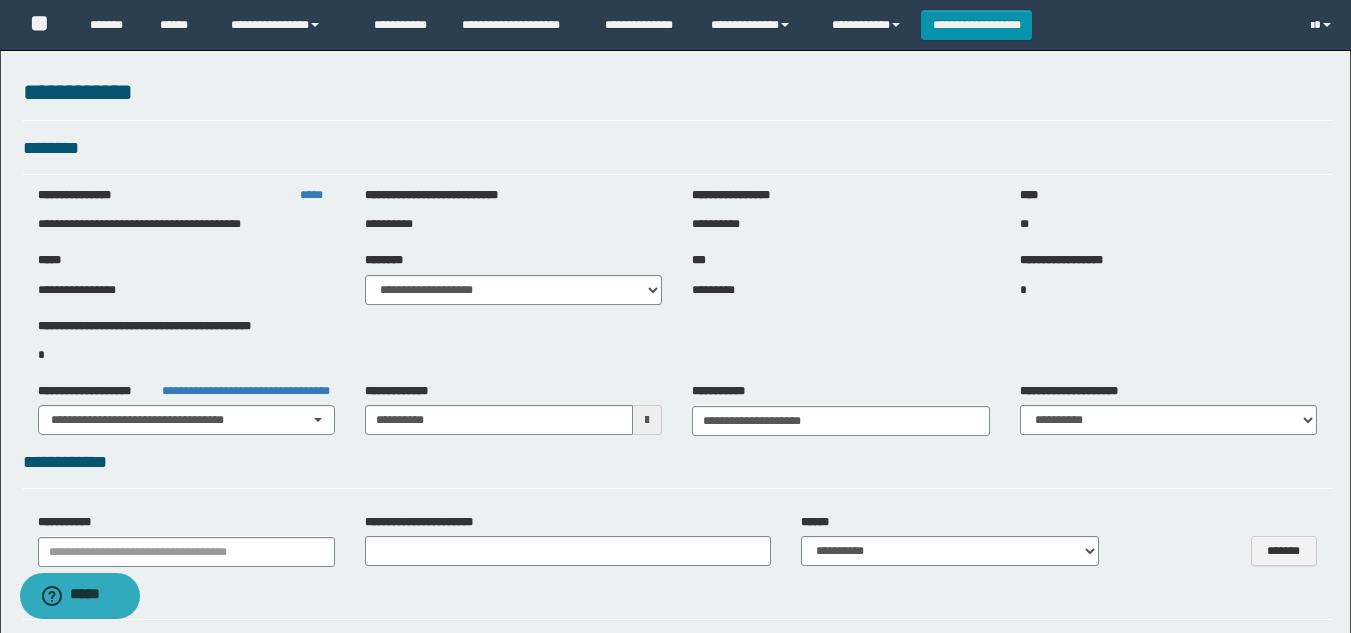 select on "*" 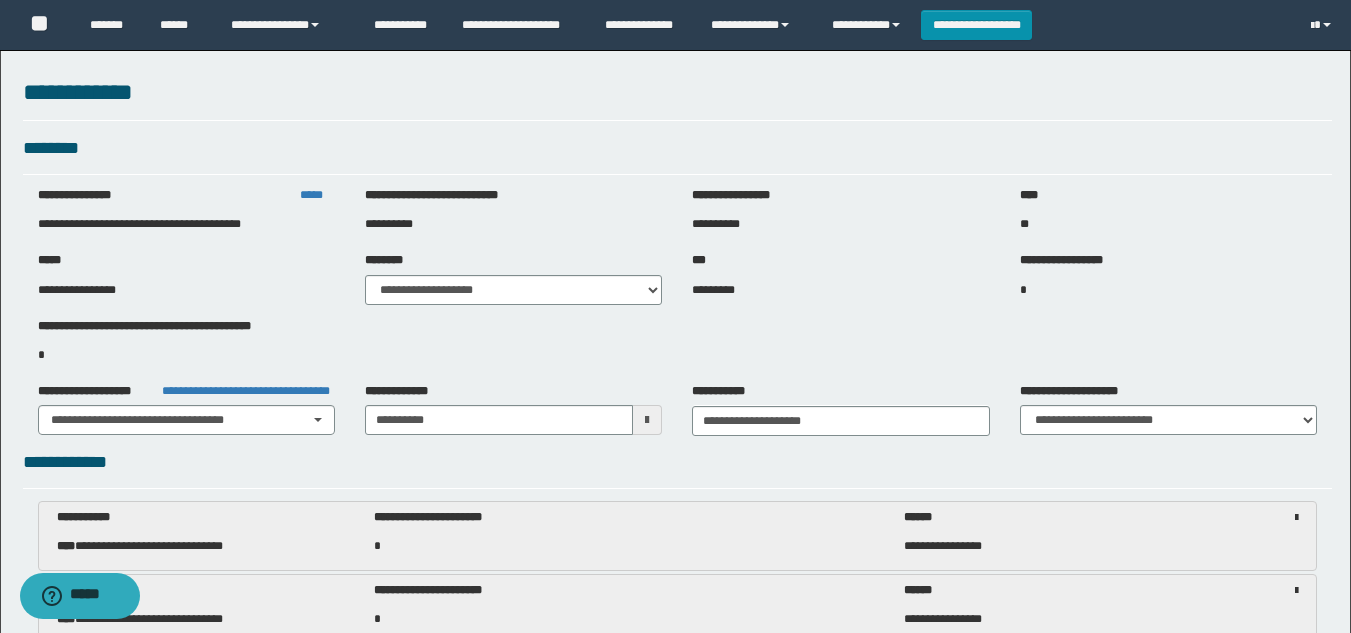 click on "**********" at bounding box center (677, 5151) 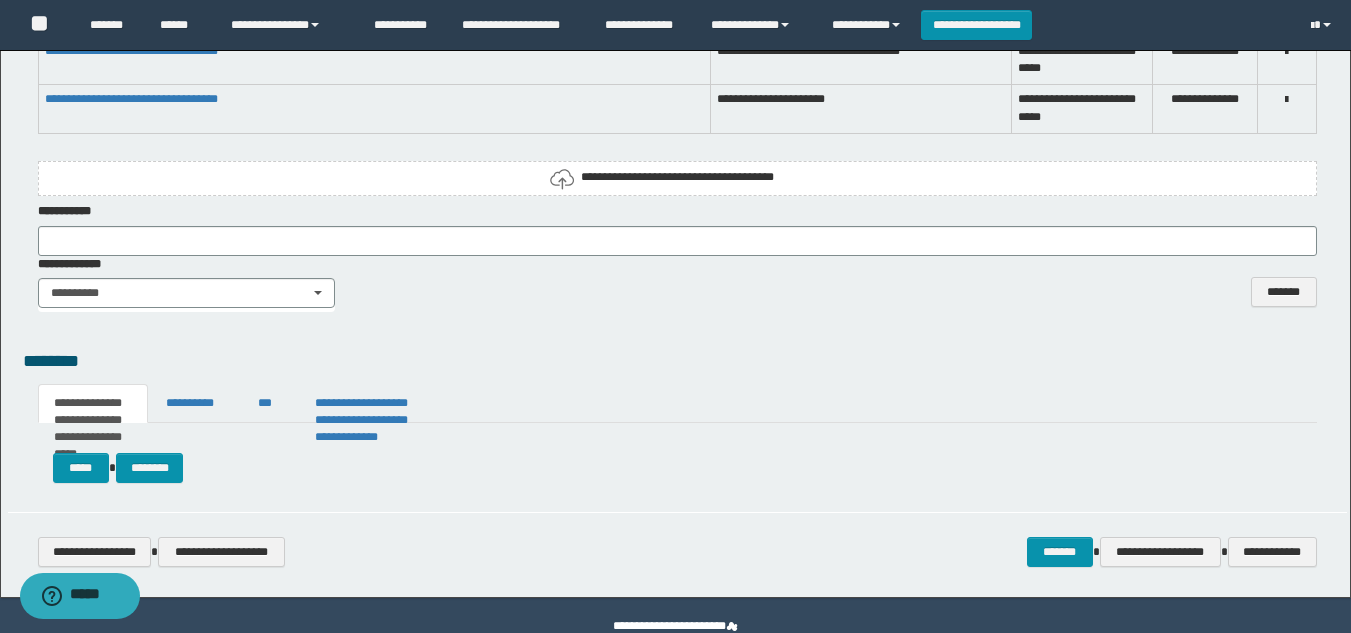 scroll, scrollTop: 9696, scrollLeft: 0, axis: vertical 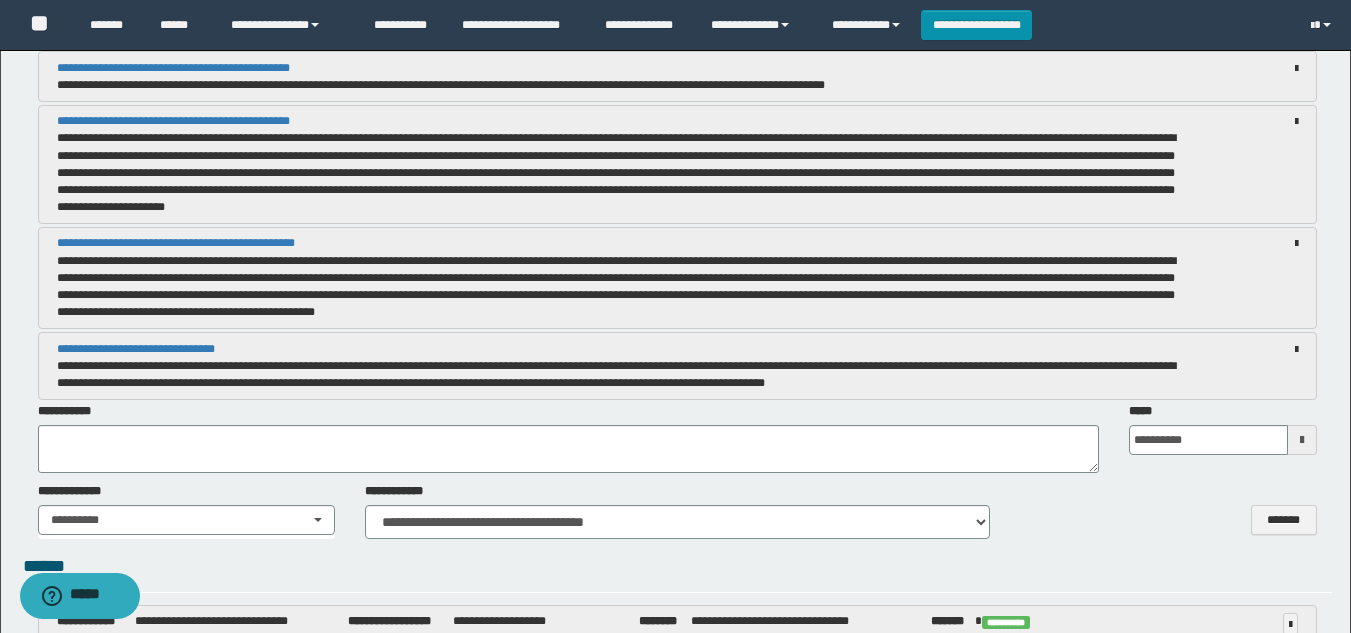 click at bounding box center [1302, 440] 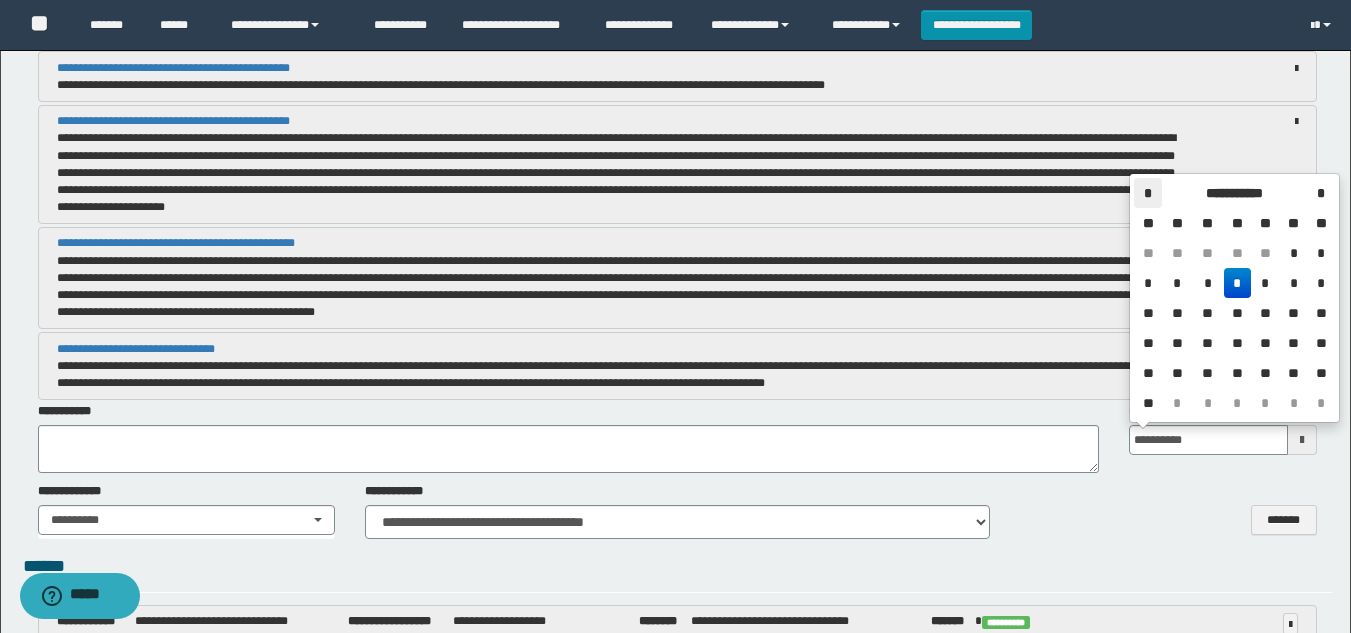 click on "*" at bounding box center (1148, 193) 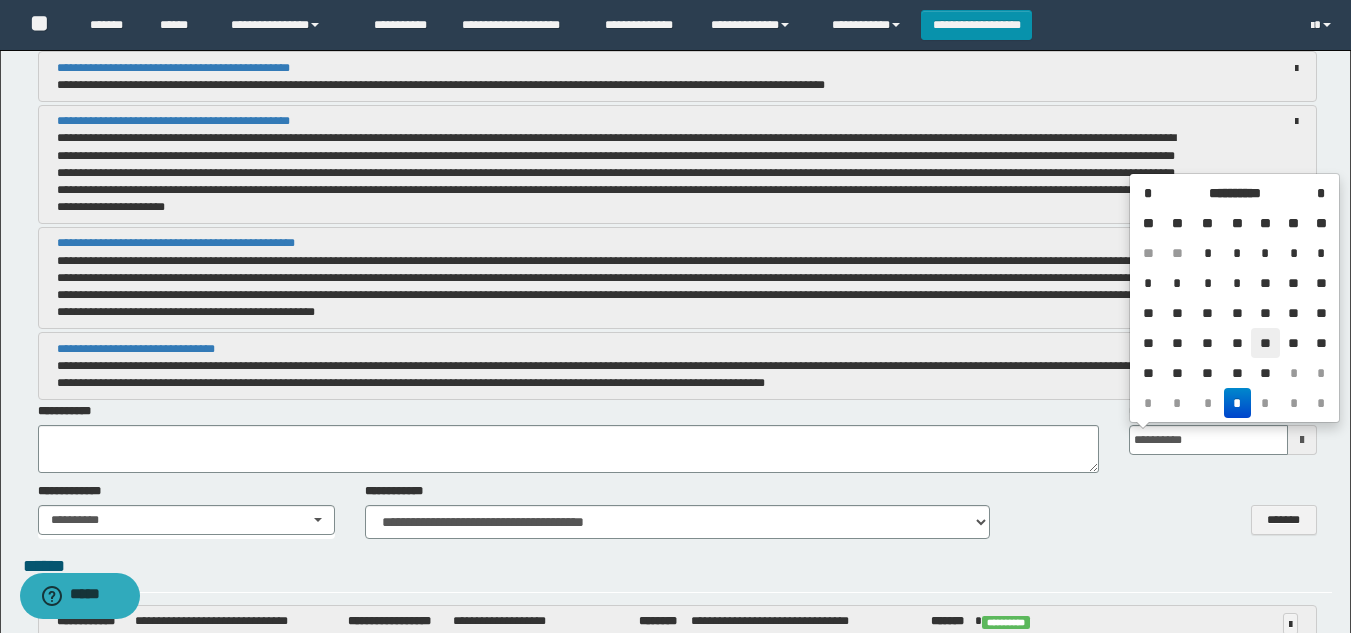 click on "**" at bounding box center (1265, 343) 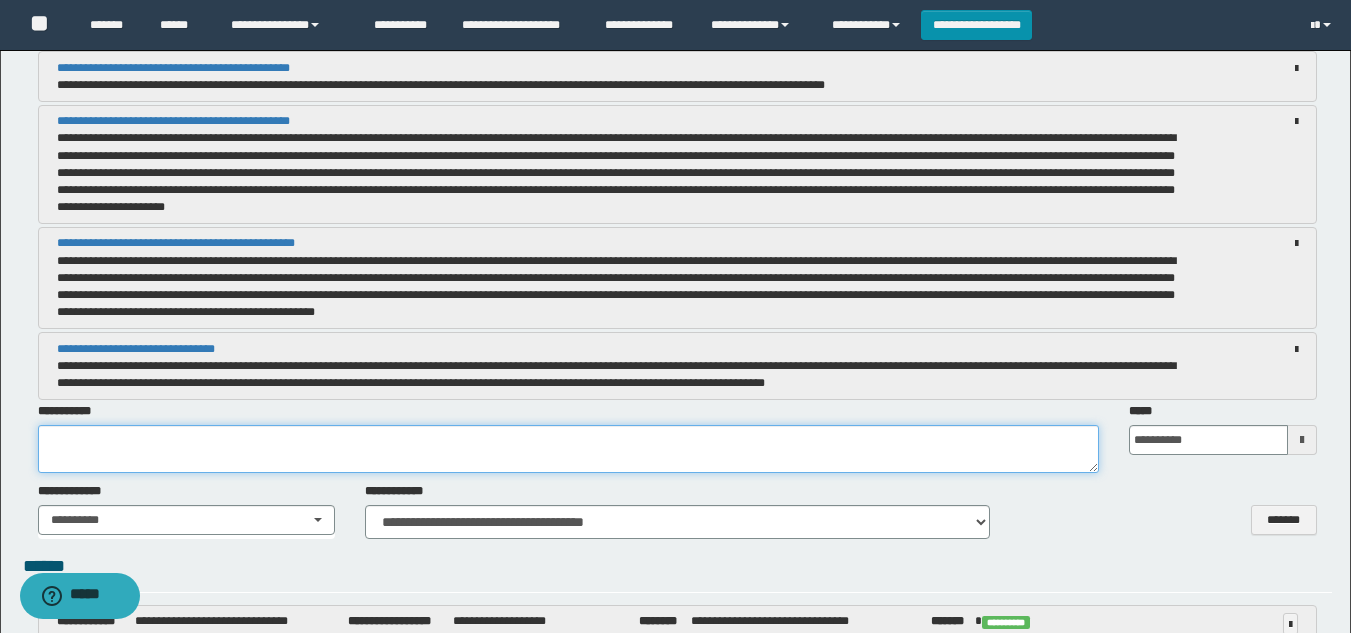 click at bounding box center [568, 449] 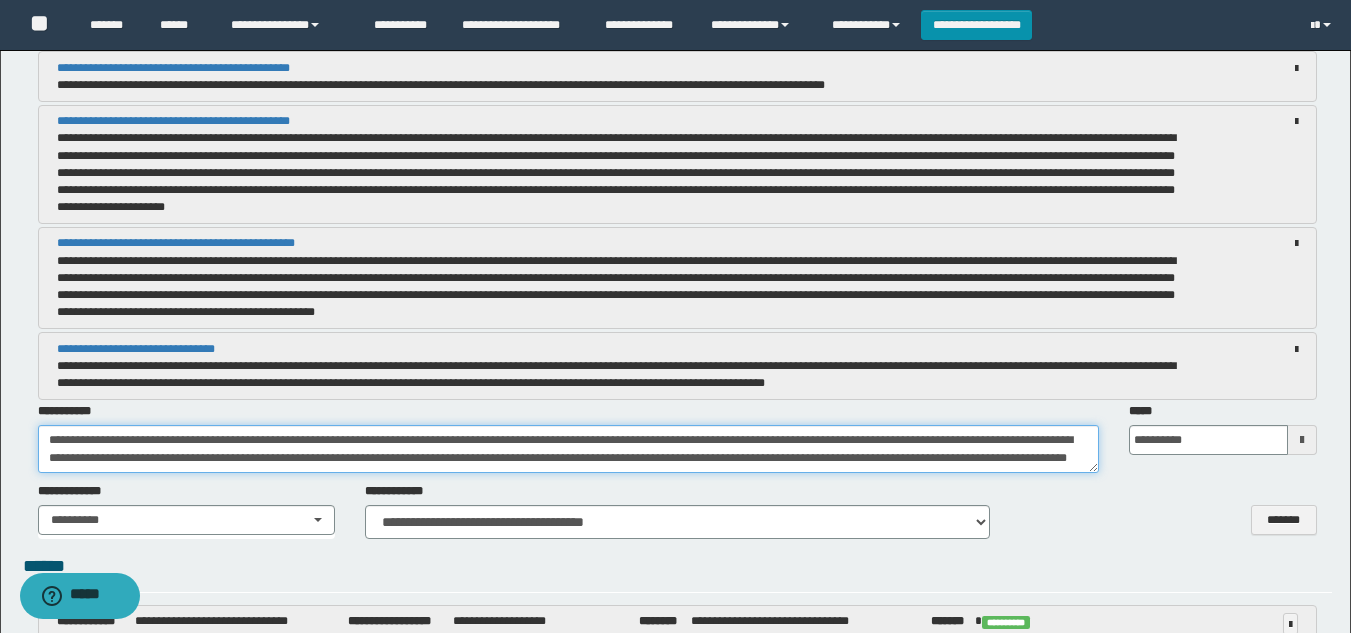 scroll, scrollTop: 12, scrollLeft: 0, axis: vertical 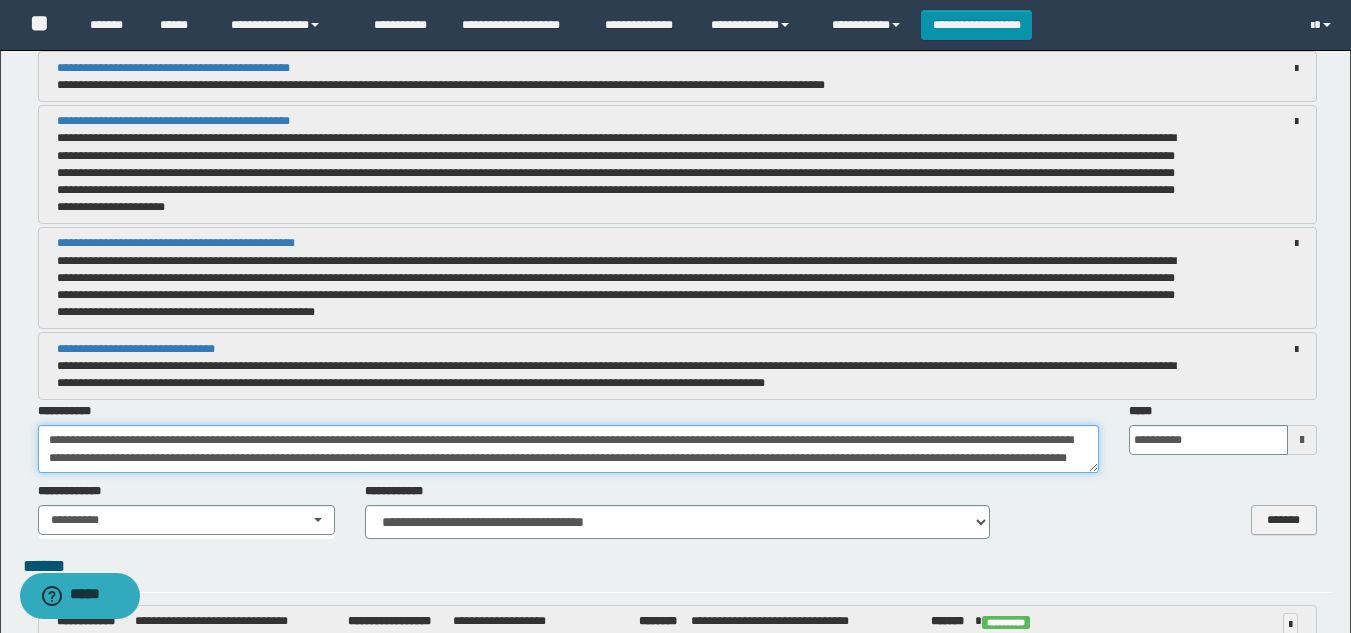 type on "**********" 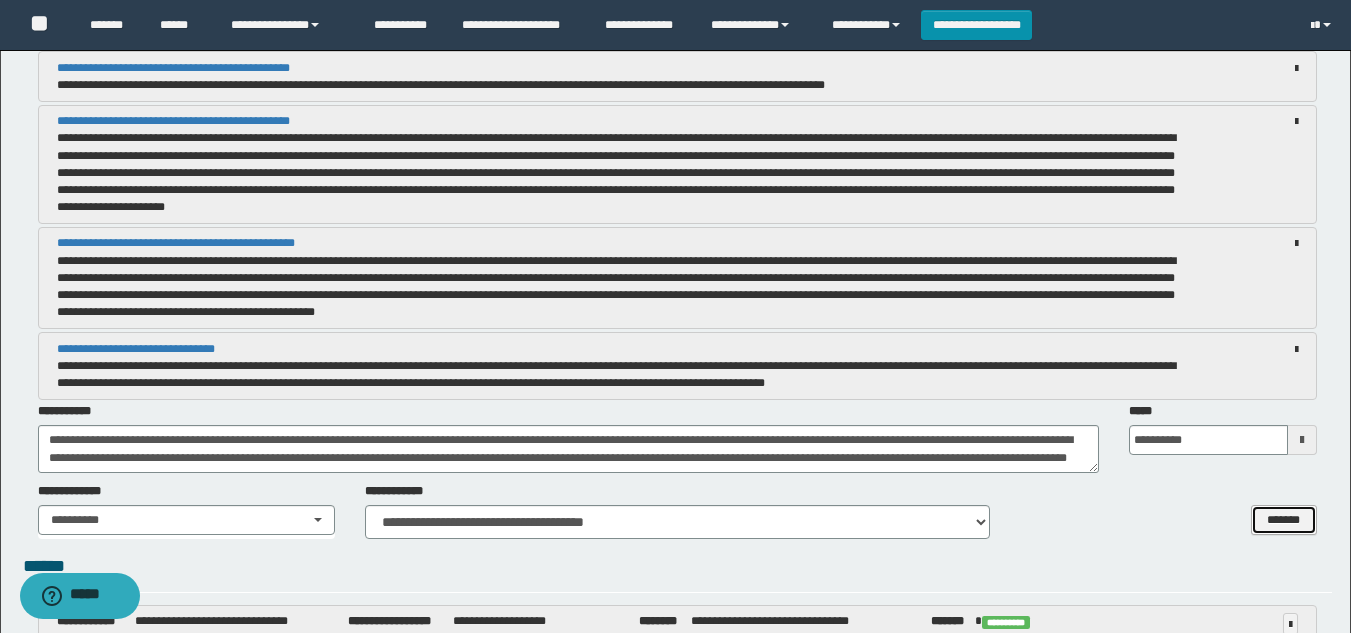 click on "*******" at bounding box center [1284, 520] 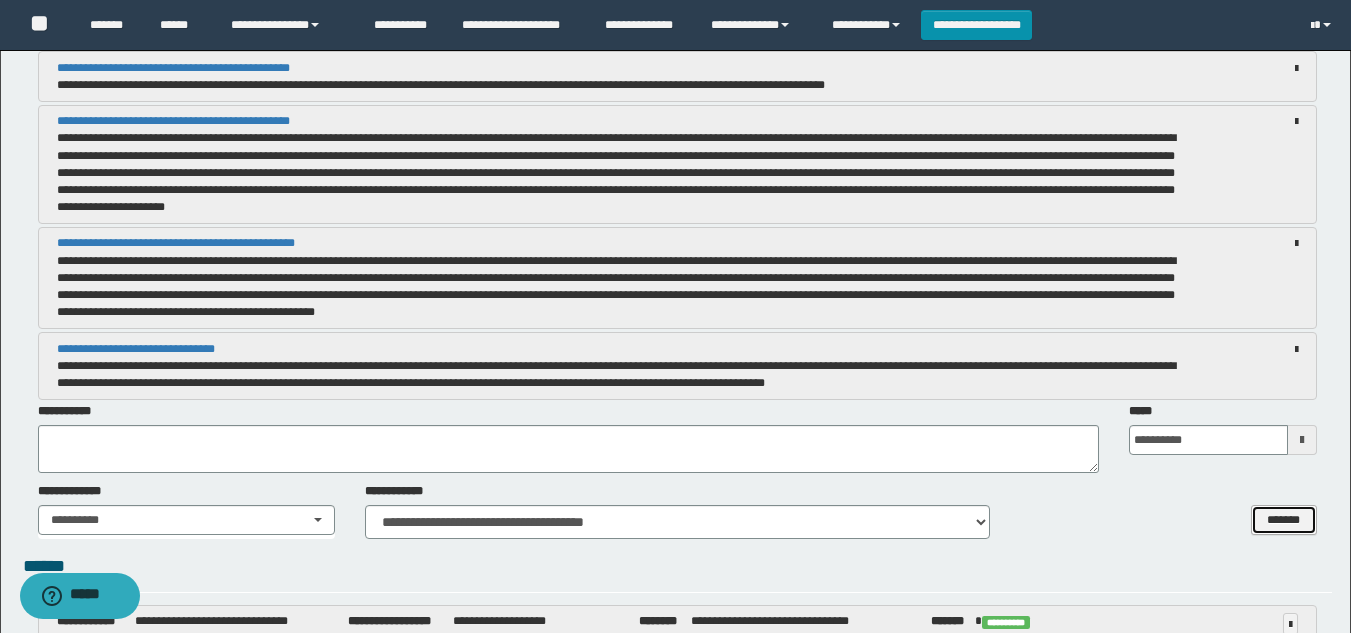select 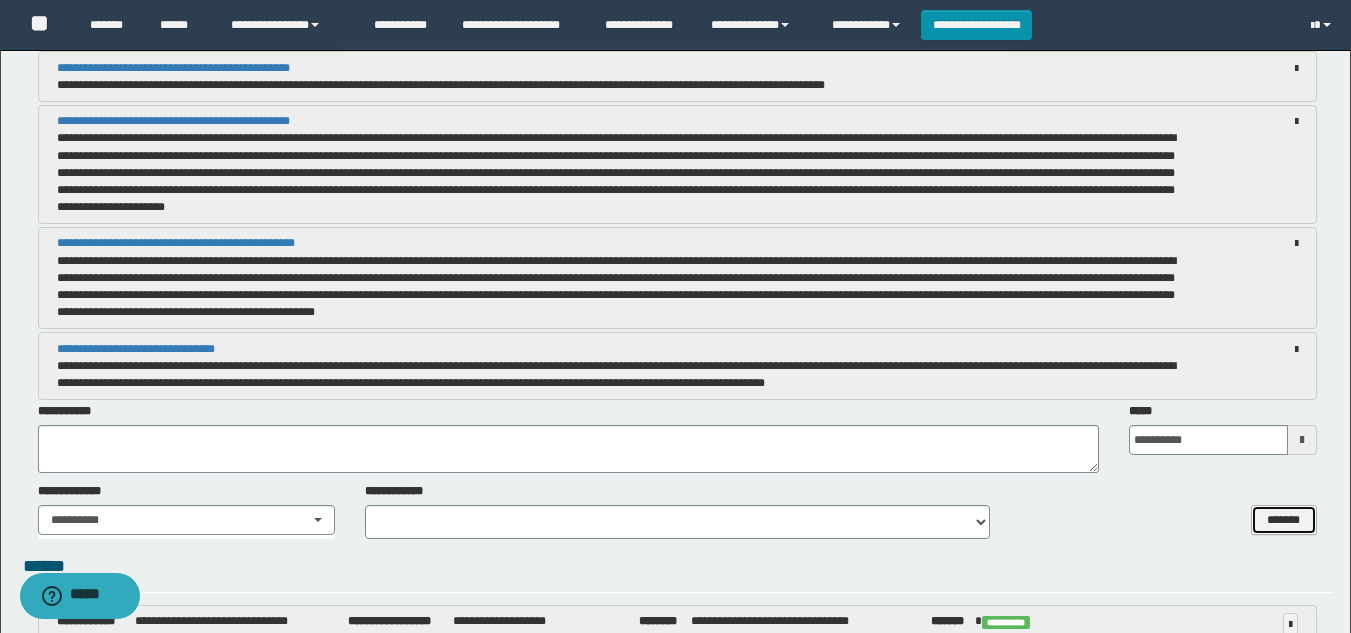 scroll, scrollTop: 0, scrollLeft: 0, axis: both 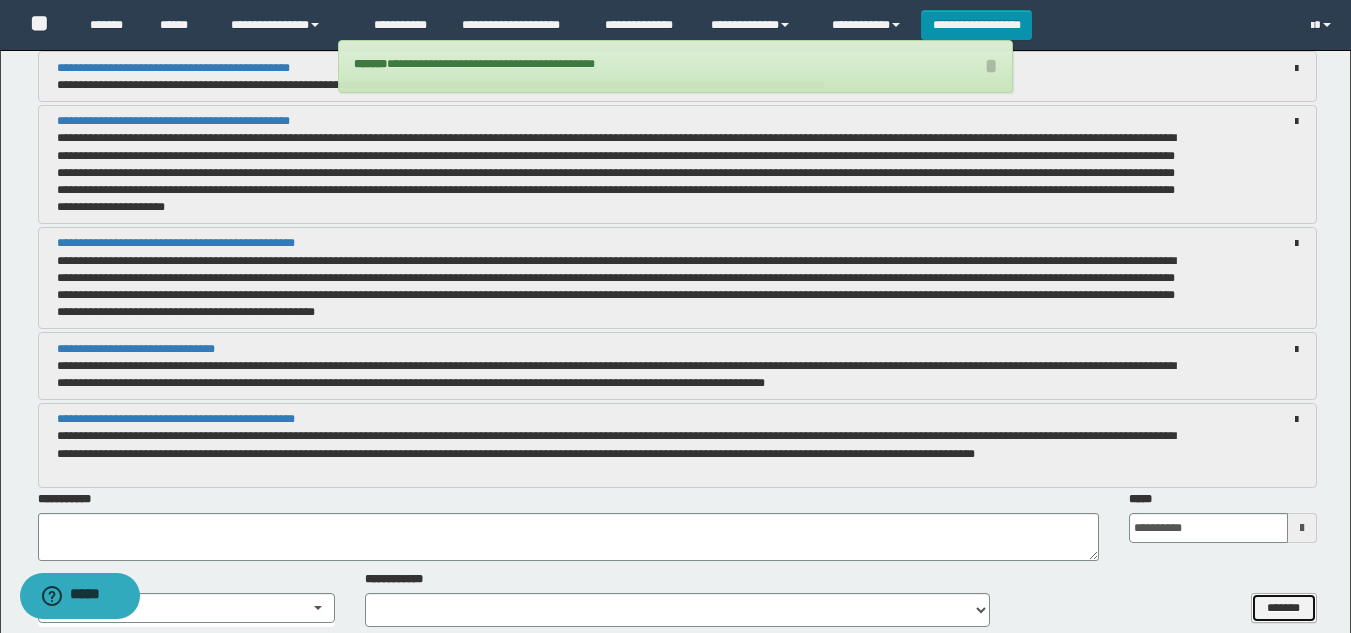 type 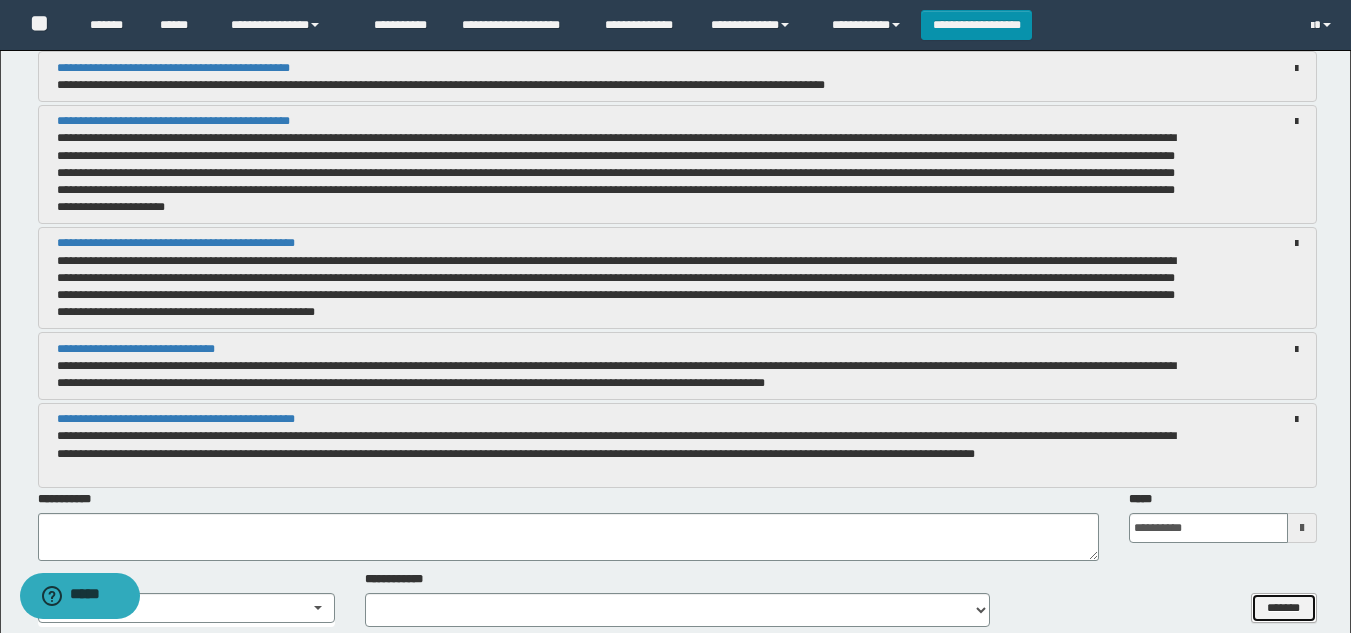 scroll, scrollTop: 0, scrollLeft: 0, axis: both 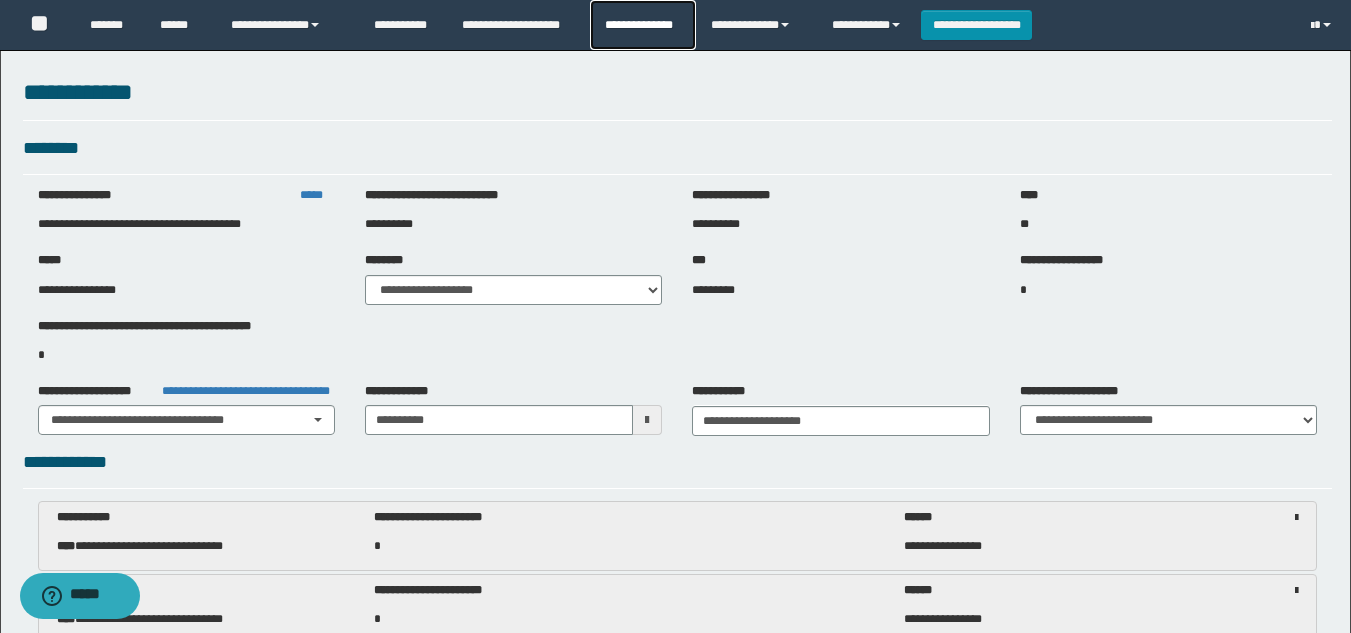 click on "**********" at bounding box center (642, 25) 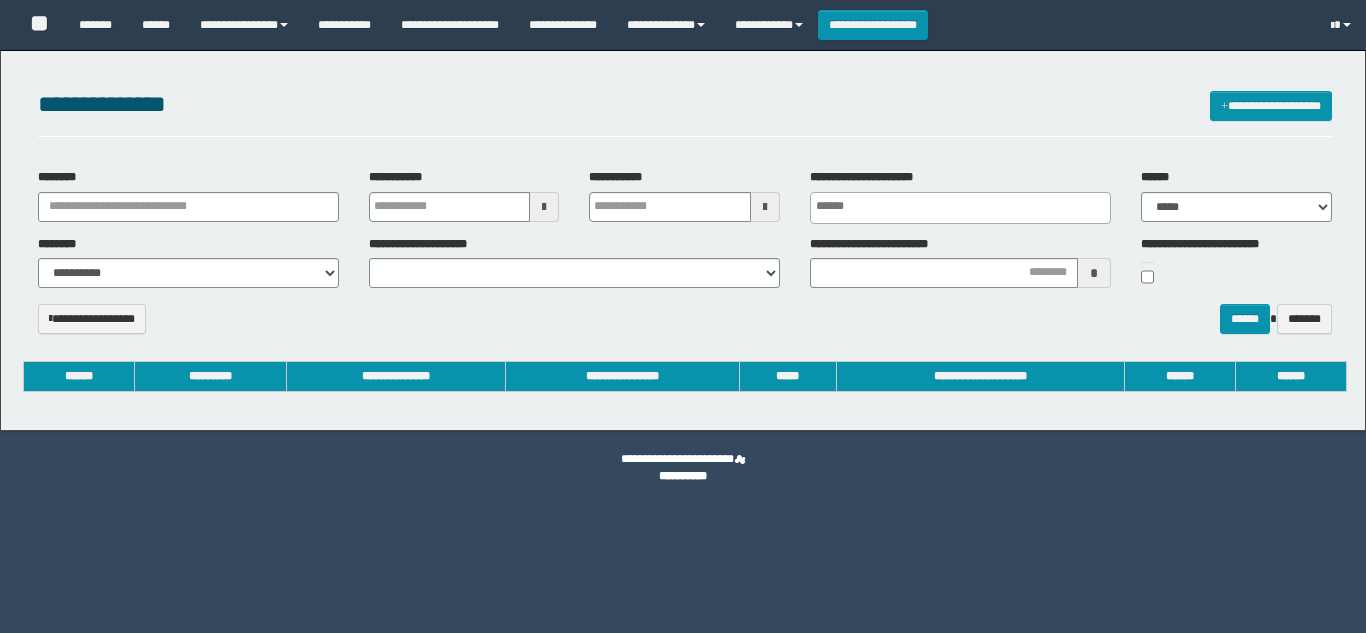 select 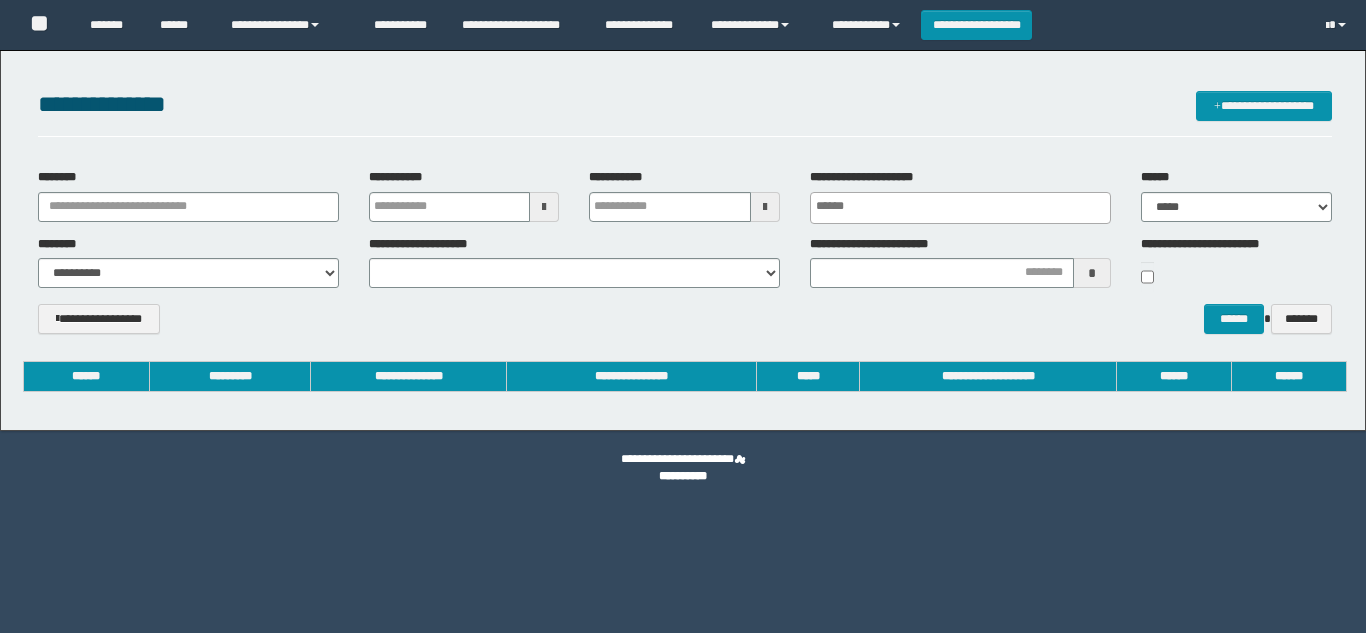 scroll, scrollTop: 0, scrollLeft: 0, axis: both 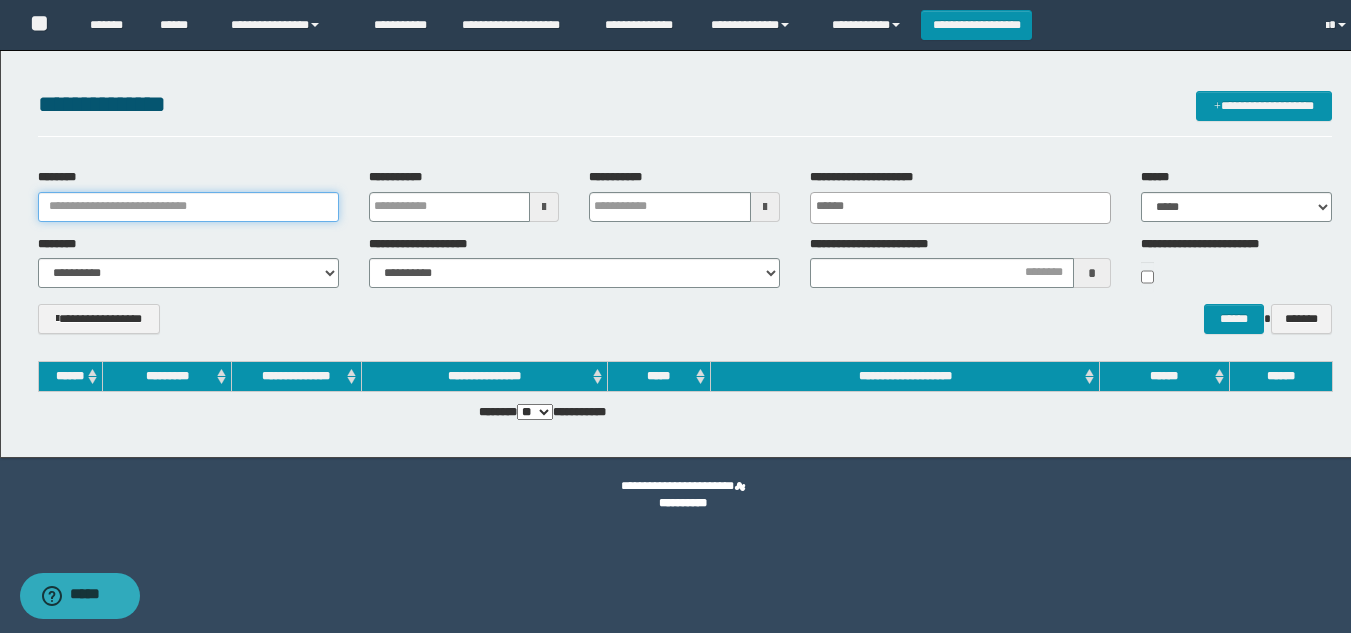 click on "********" at bounding box center (188, 207) 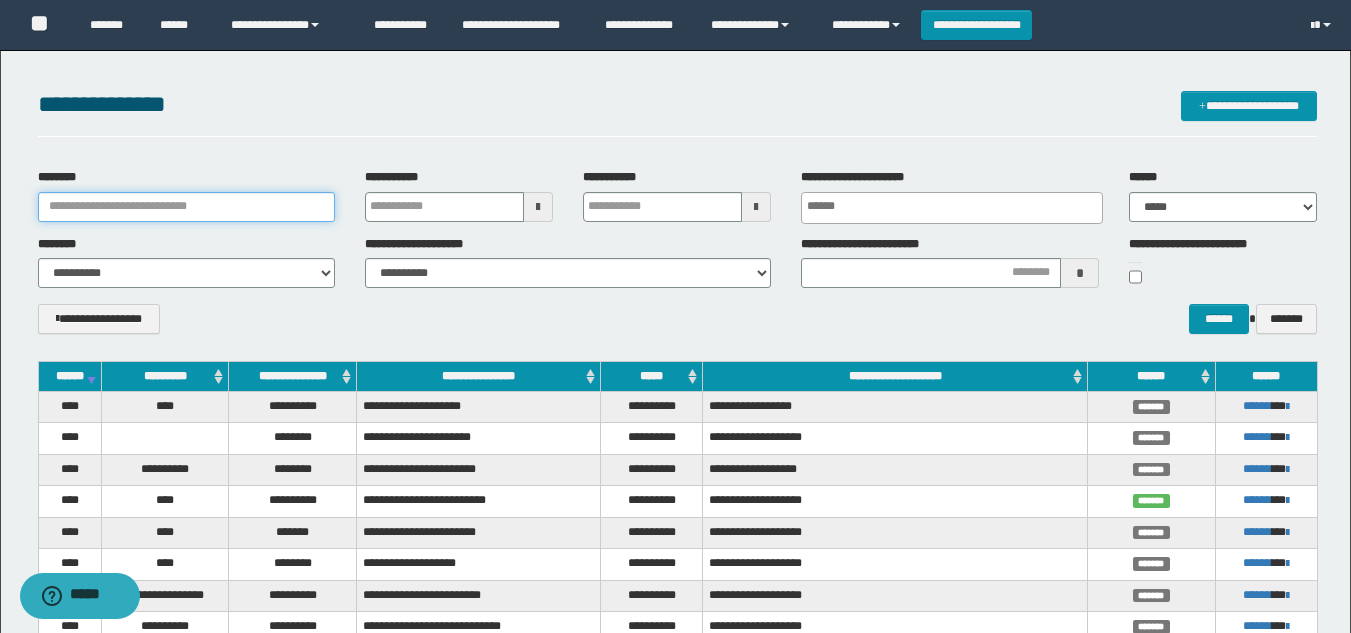 paste on "********" 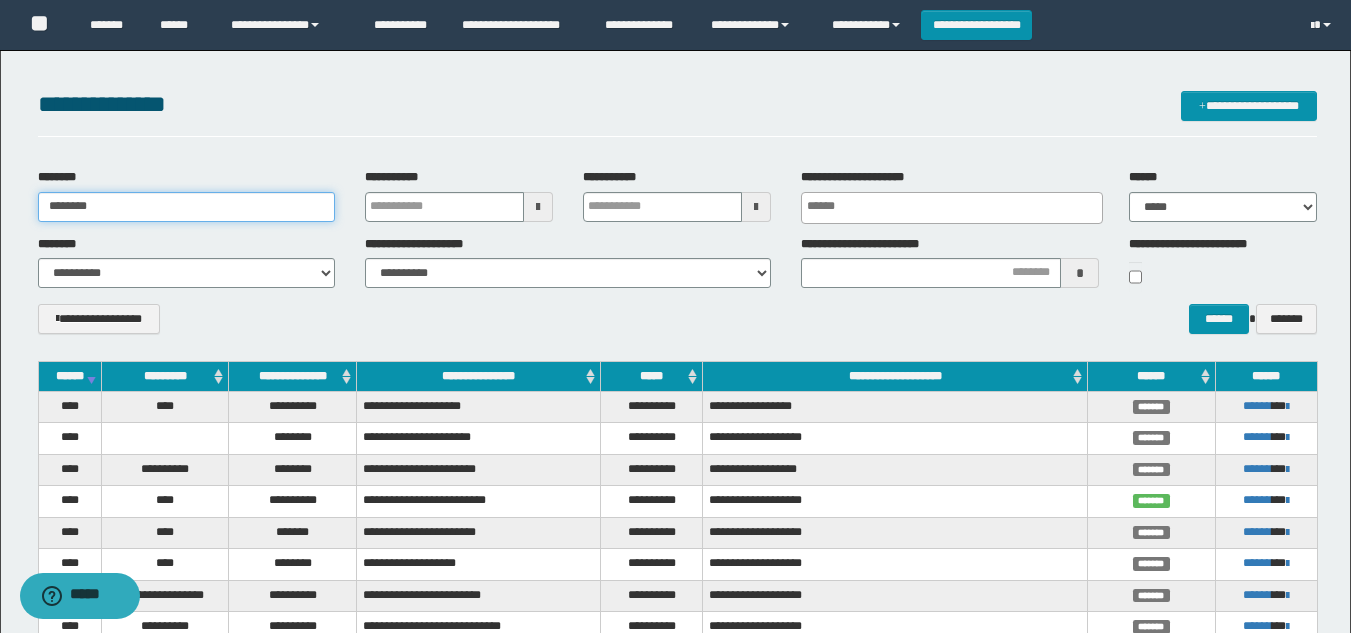type on "********" 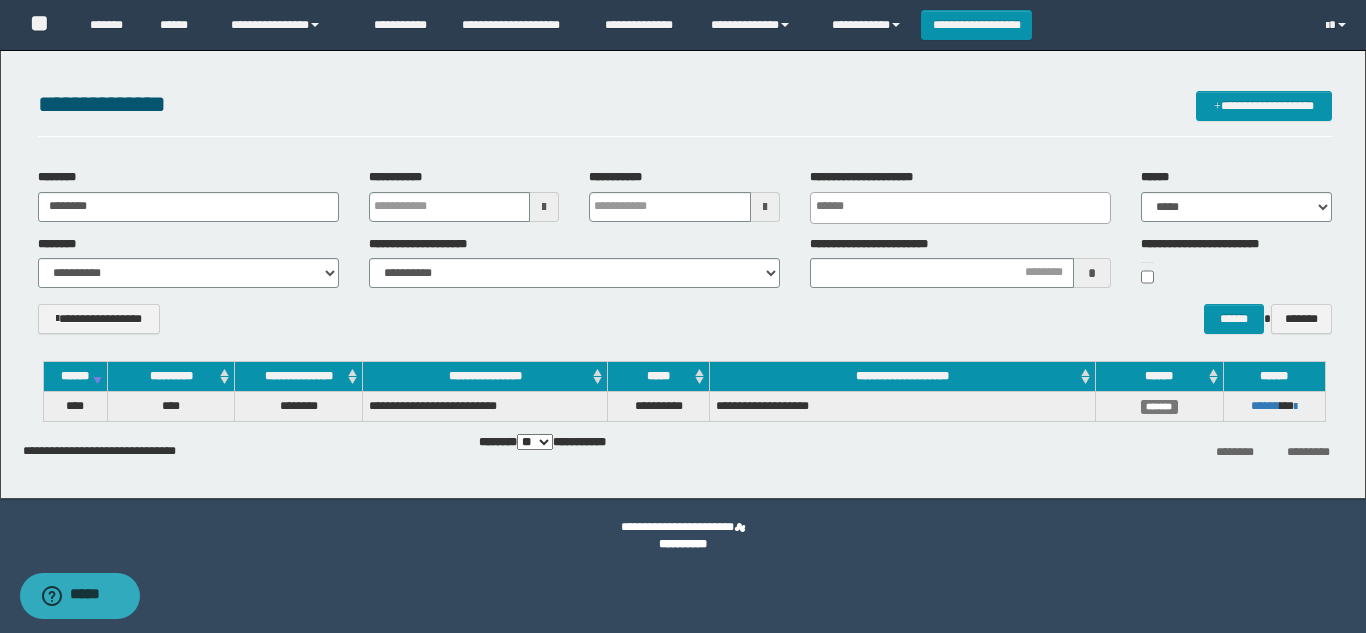 click on "**********" at bounding box center (685, 326) 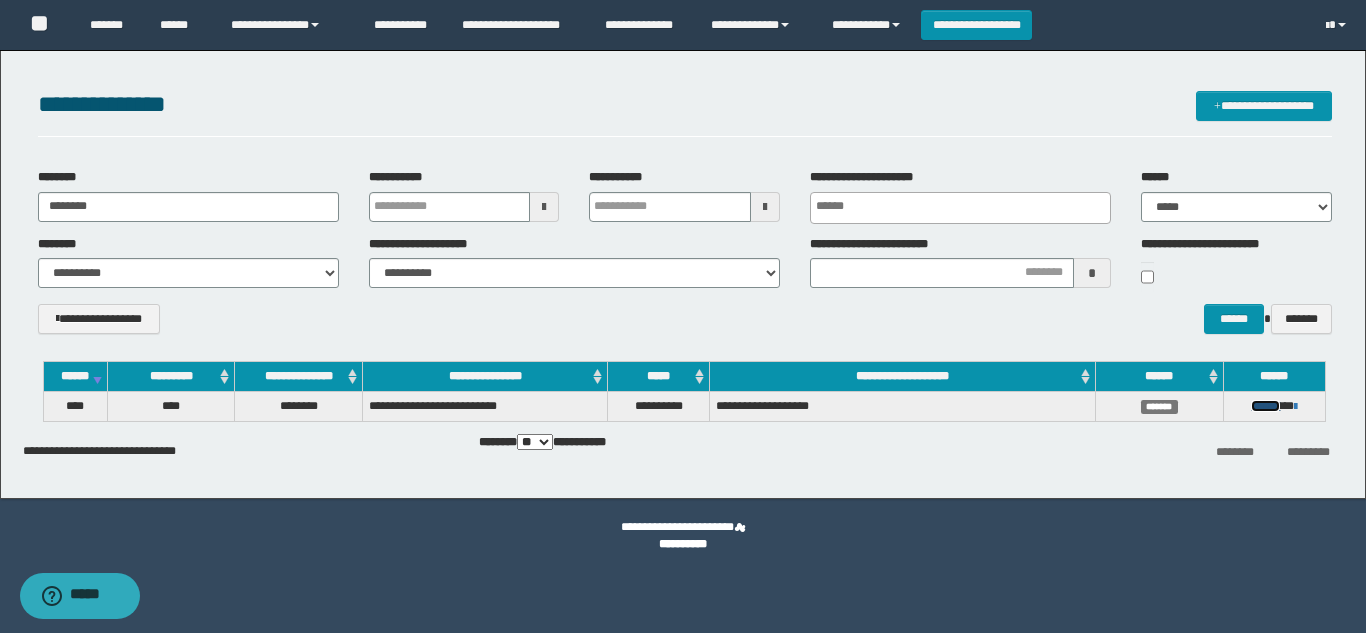click on "******" at bounding box center [1265, 406] 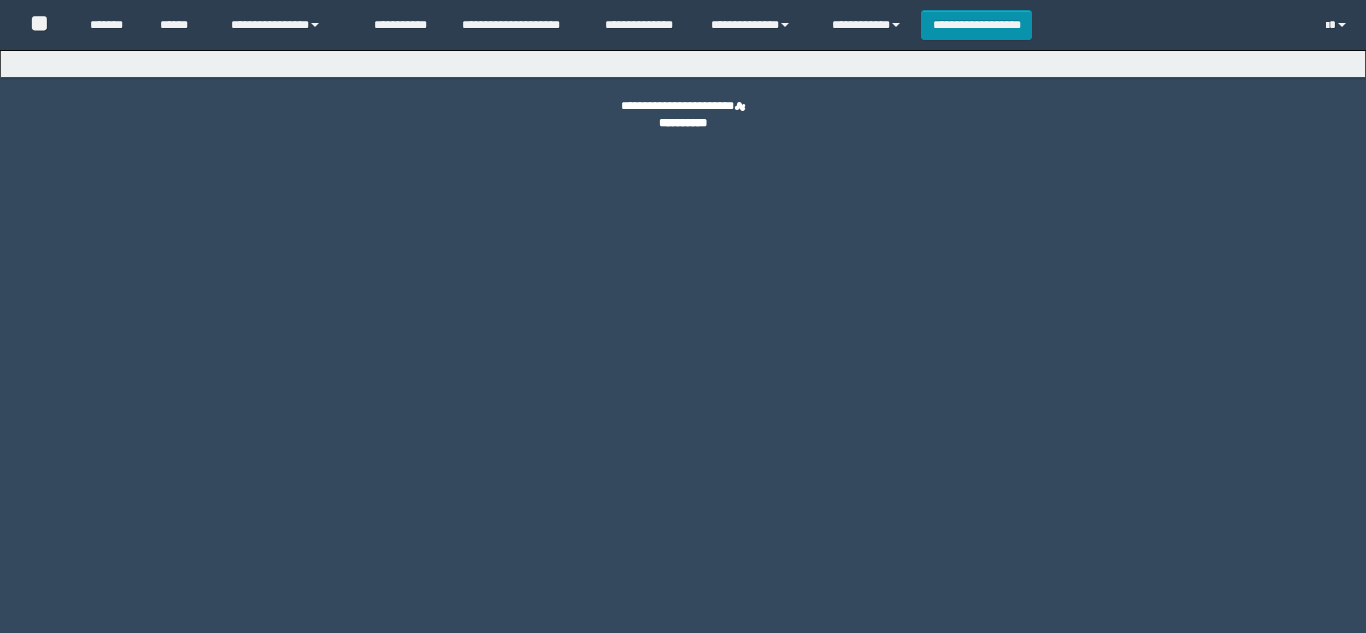 scroll, scrollTop: 0, scrollLeft: 0, axis: both 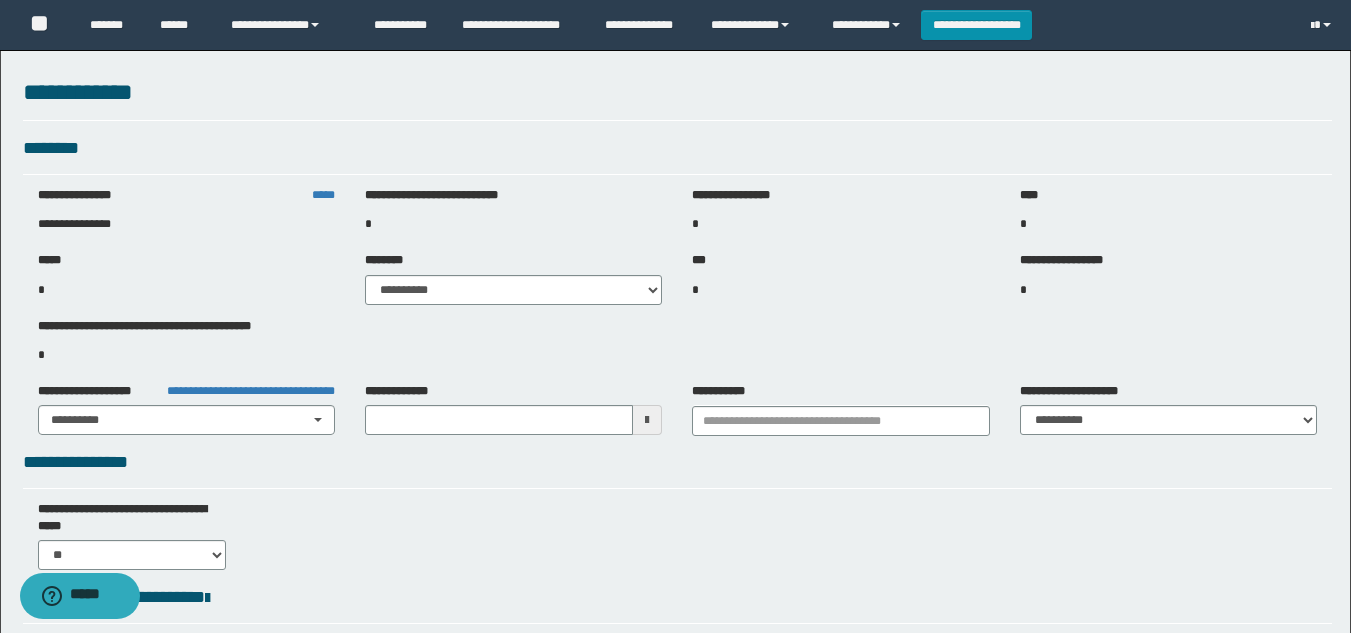 type on "**********" 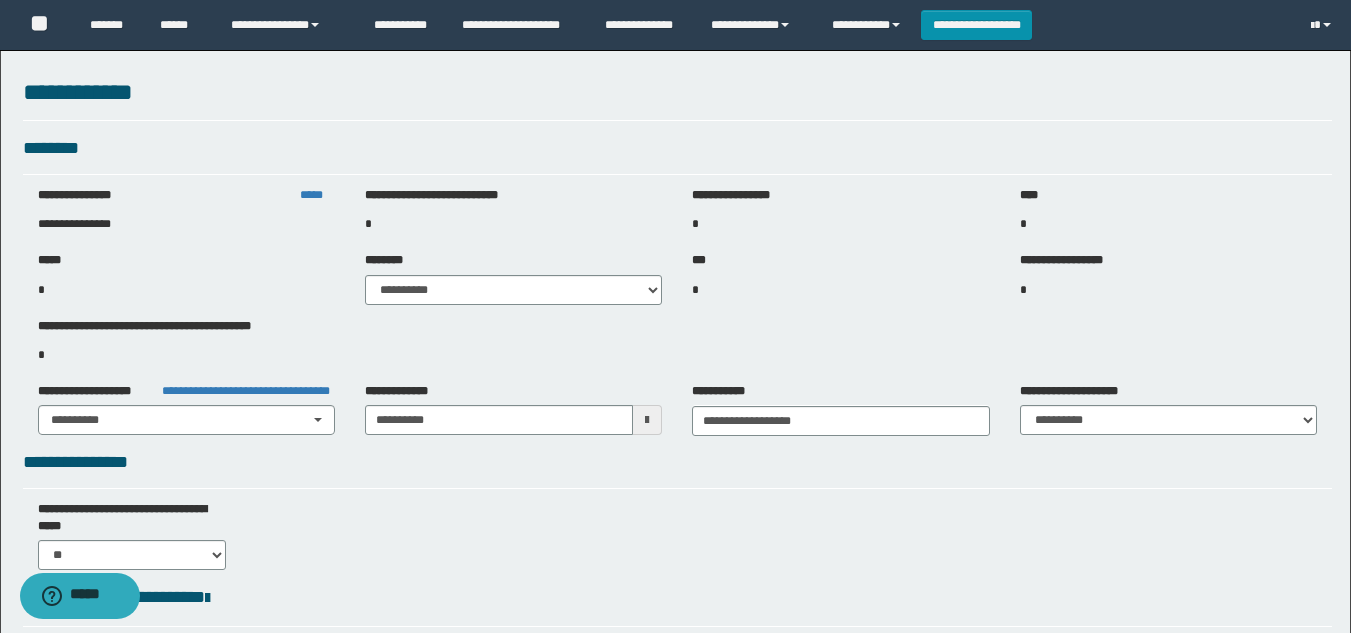 select on "*" 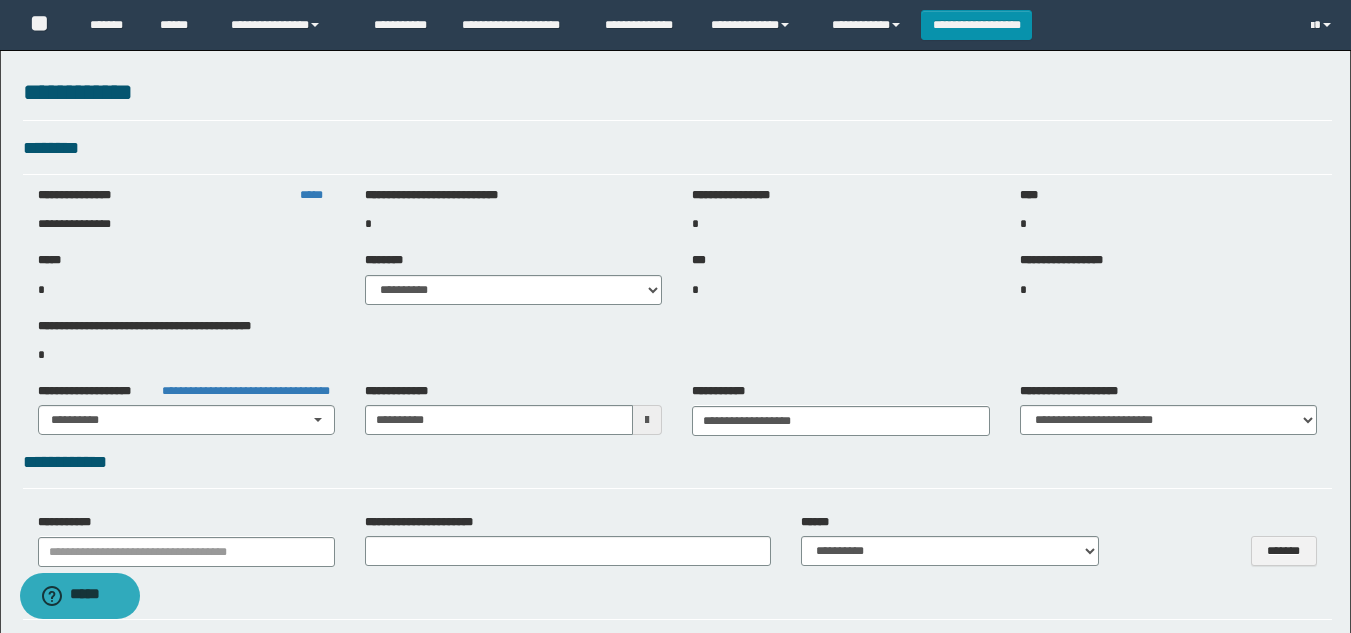 select on "***" 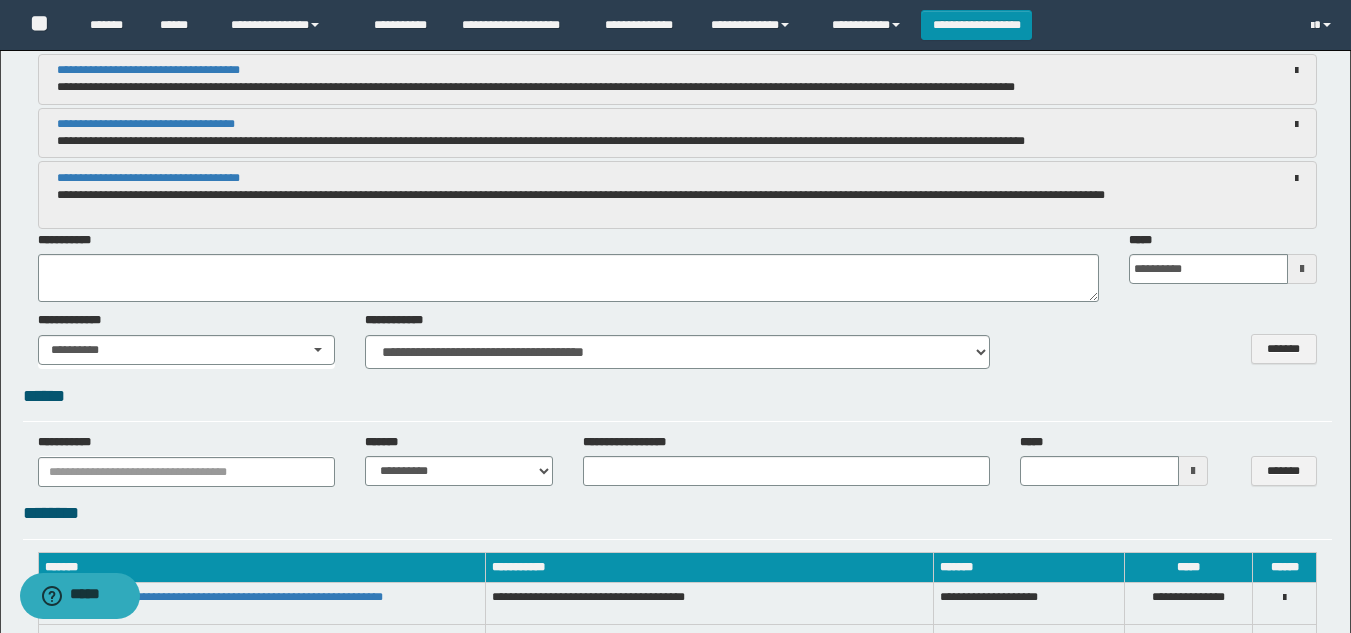 scroll, scrollTop: 2520, scrollLeft: 0, axis: vertical 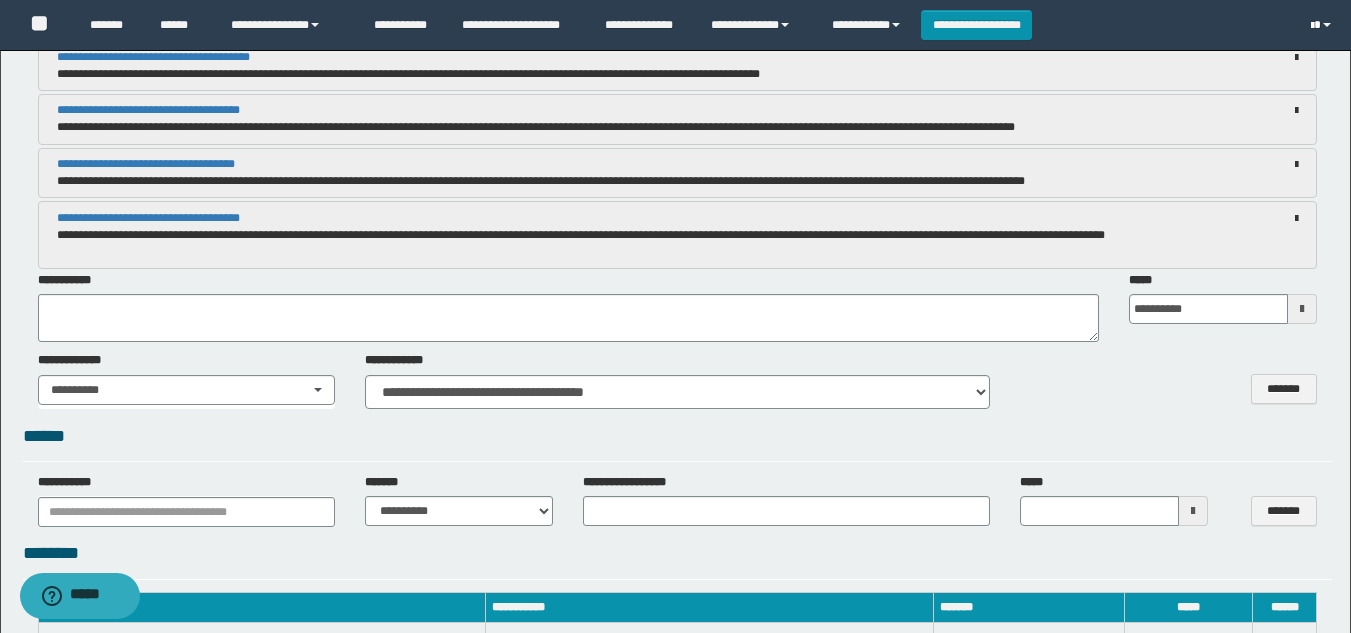 click at bounding box center (1312, 26) 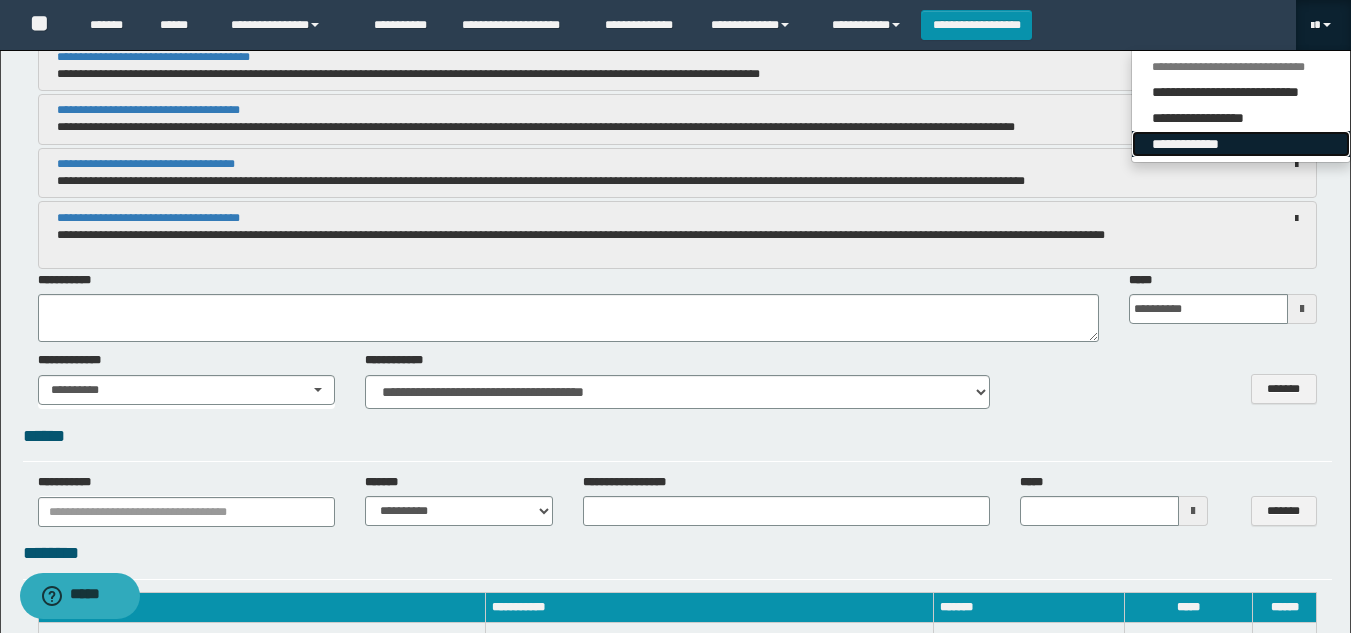click on "**********" at bounding box center (1241, 144) 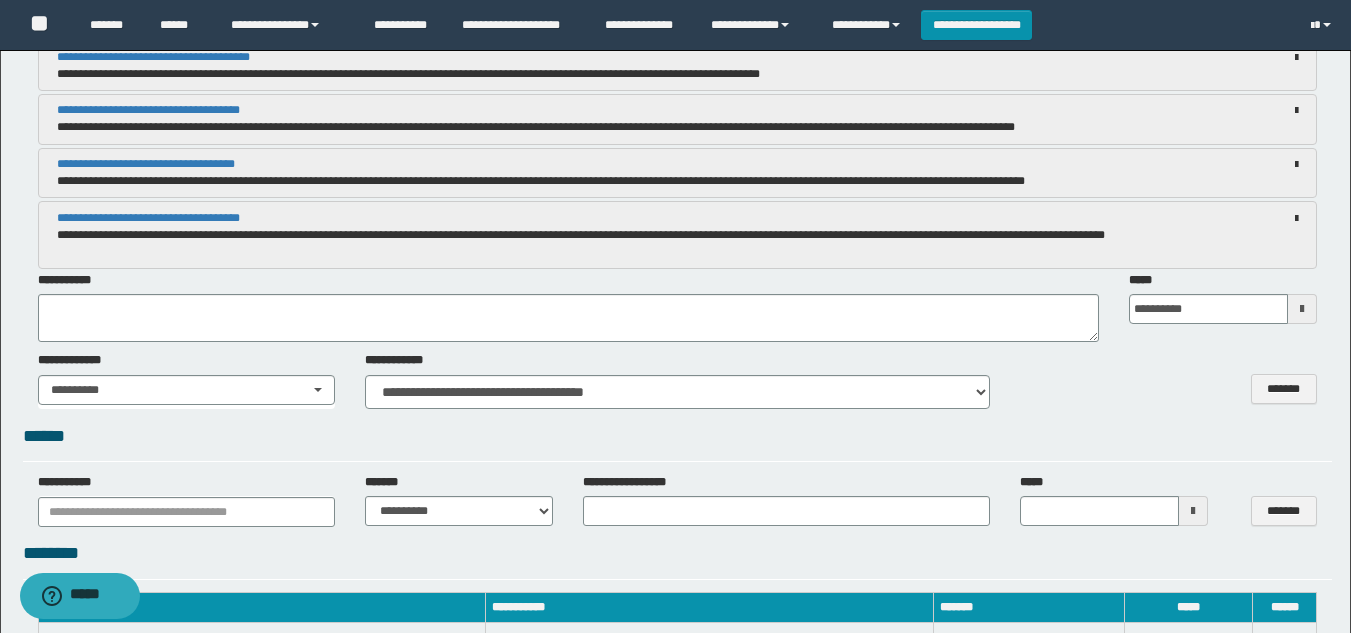 type 